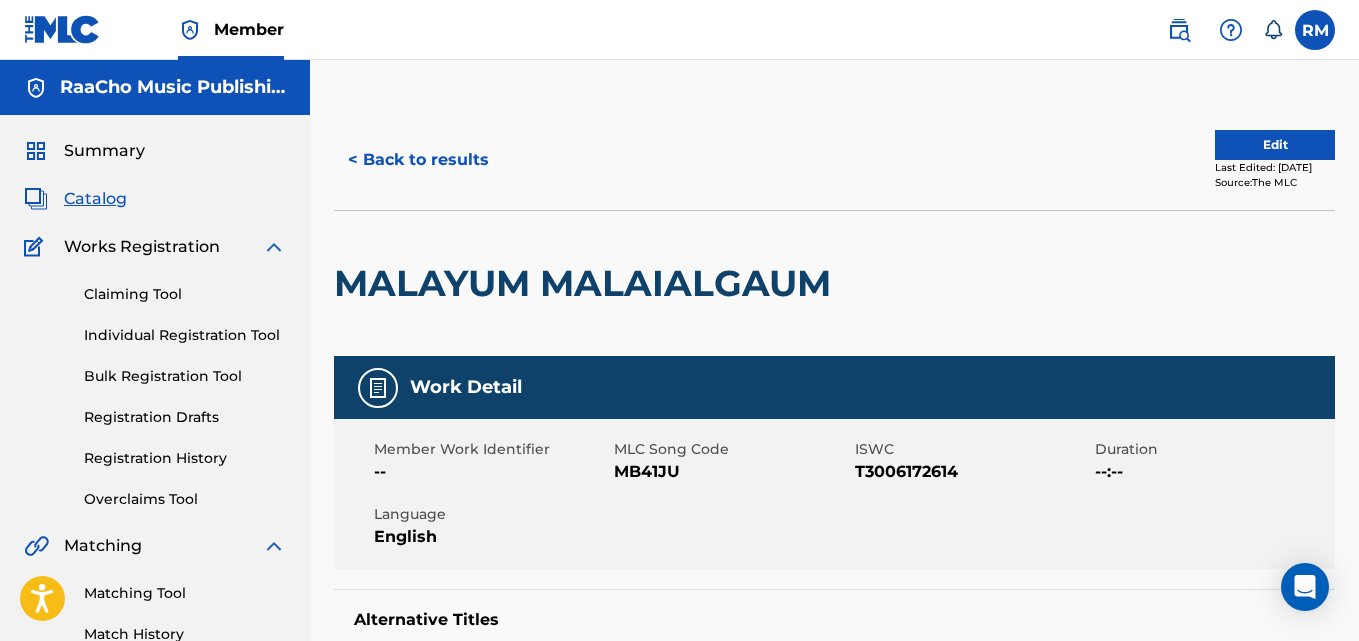 scroll, scrollTop: 5, scrollLeft: 0, axis: vertical 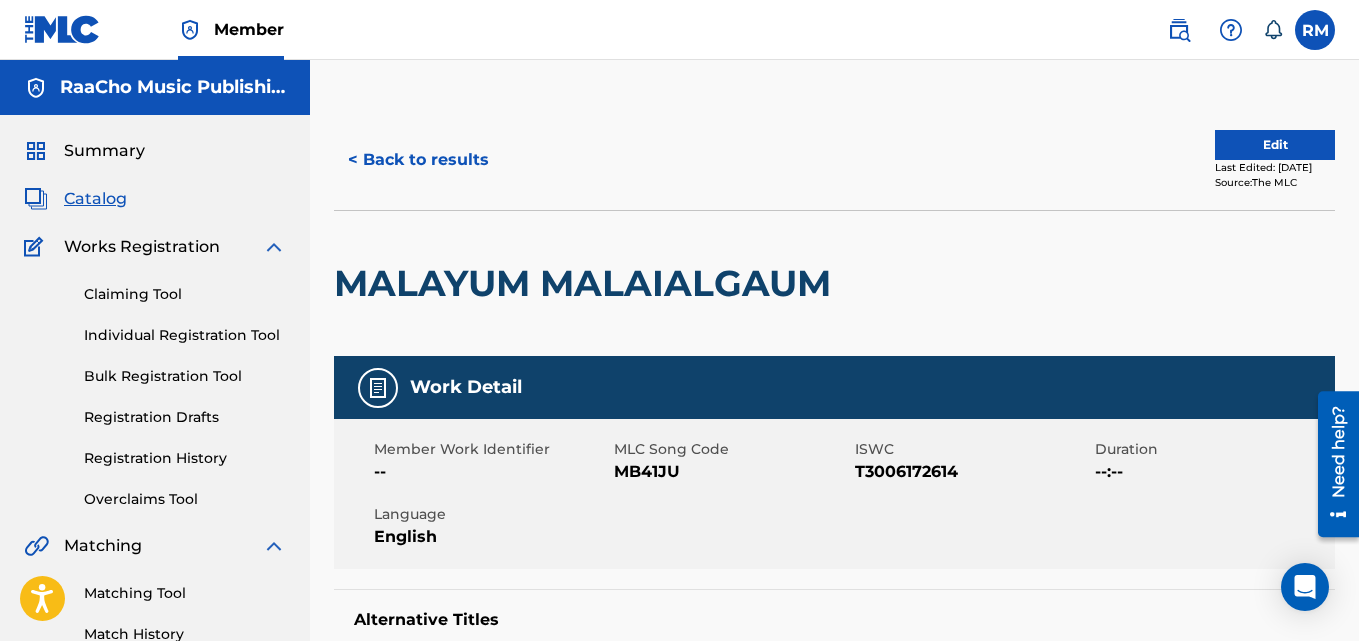 click on "< Back to results" at bounding box center [418, 160] 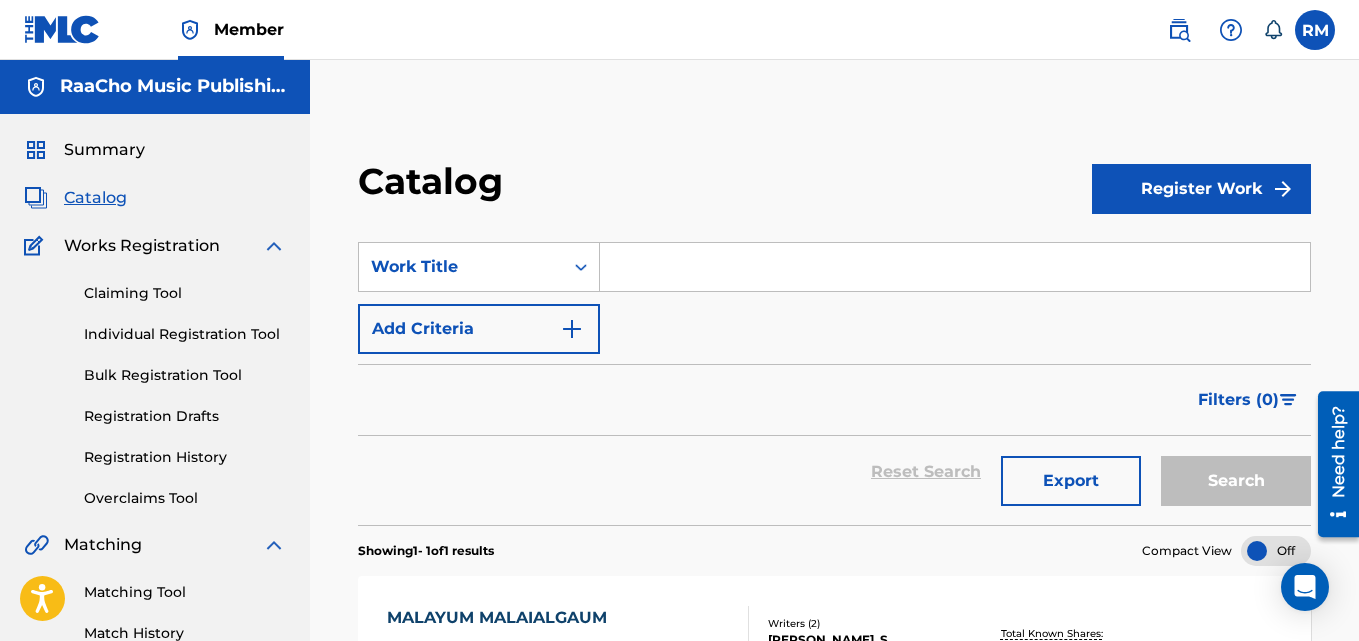 scroll, scrollTop: 0, scrollLeft: 0, axis: both 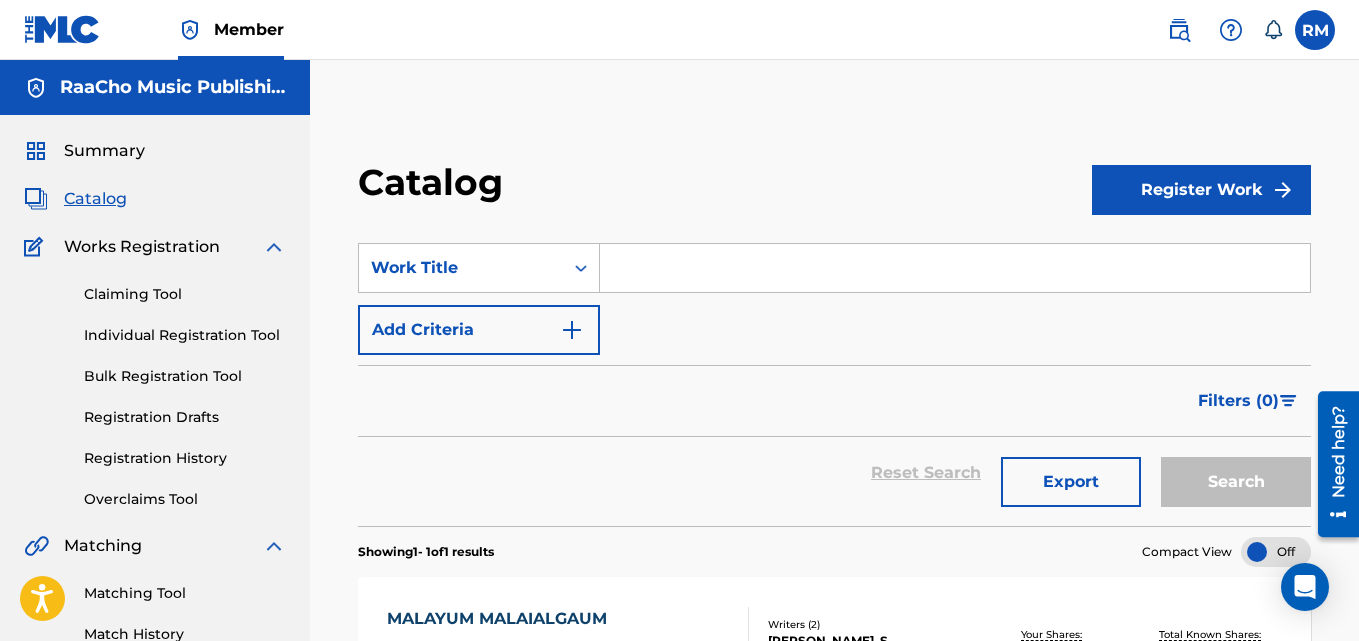 click on "SearchWithCriteria94b08620-9983-4f4a-9c5e-fbcf90e0c691 Work Title Add Criteria Filter Hold Filters Overclaim   Dispute   Remove Filters Apply Filters Filters ( 0 ) Reset Search Export Search" at bounding box center [834, 372] 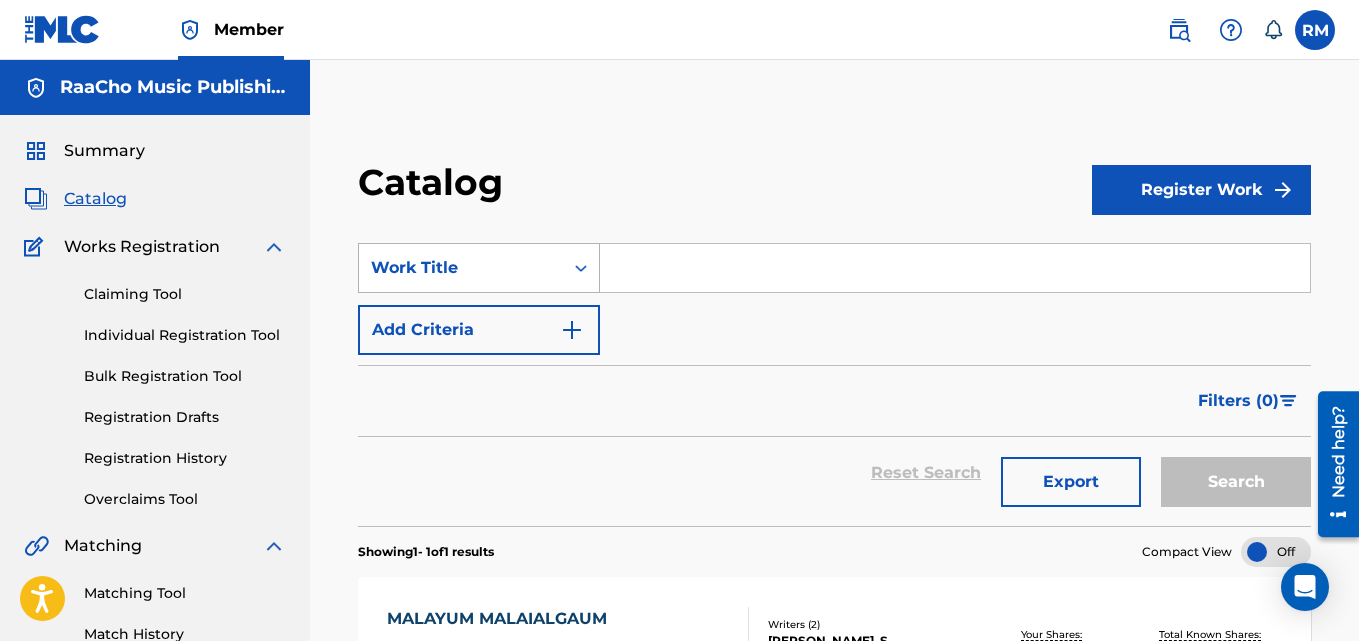 click on "Work Title" at bounding box center (461, 268) 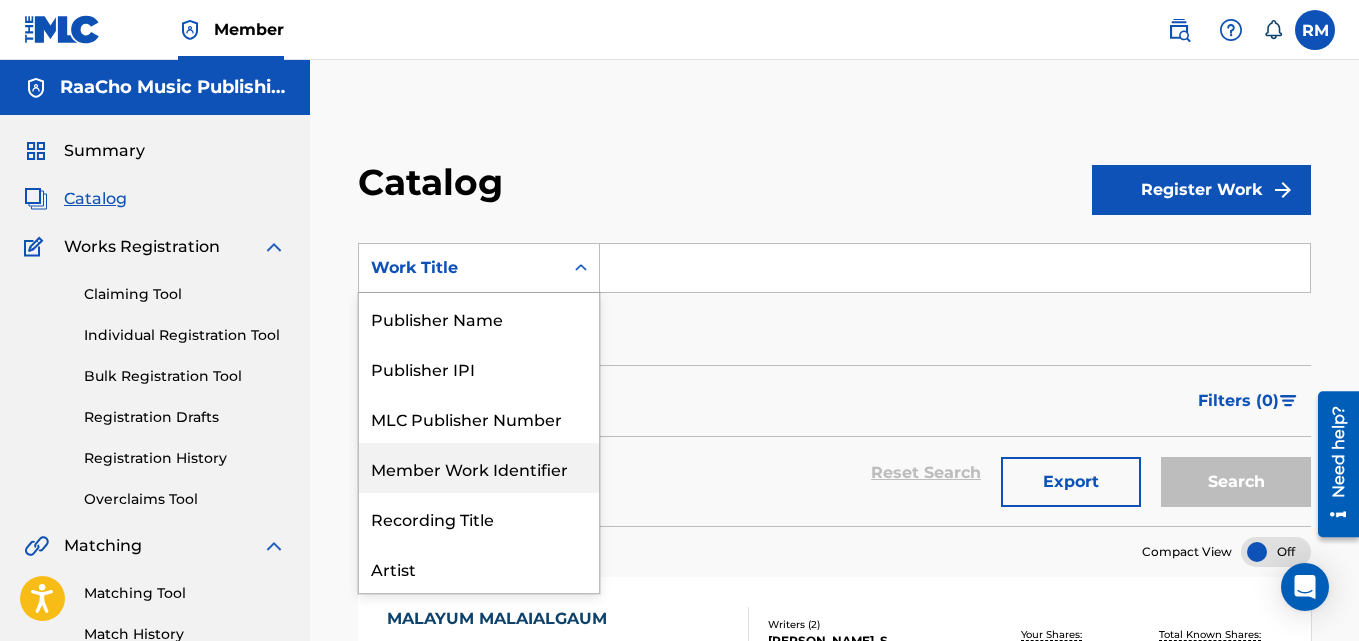 scroll, scrollTop: 0, scrollLeft: 0, axis: both 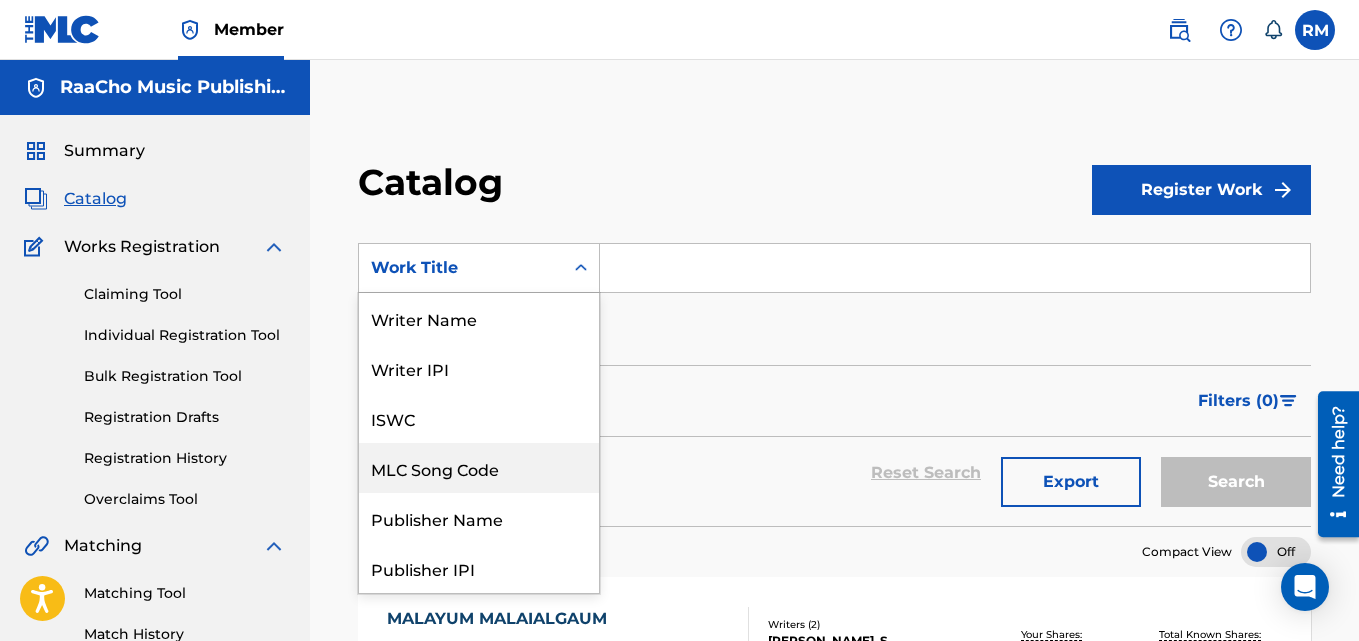 click on "MLC Song Code" at bounding box center [479, 468] 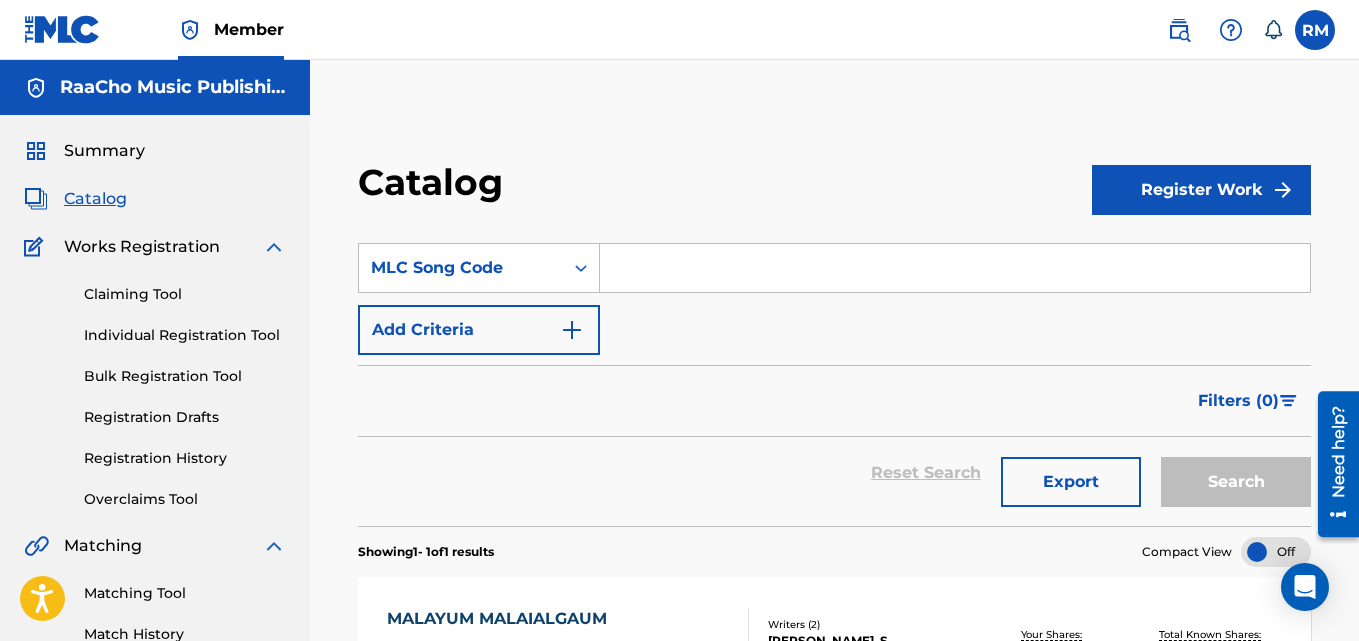 click at bounding box center (955, 268) 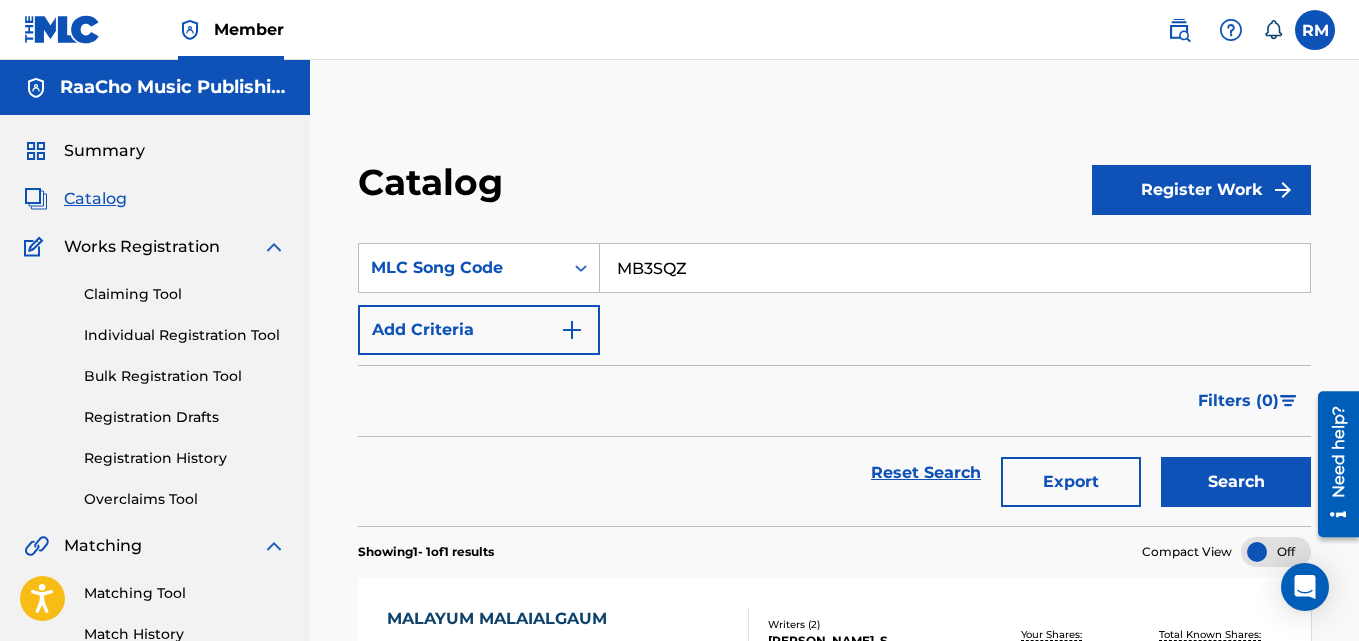 type on "MB3SQZ" 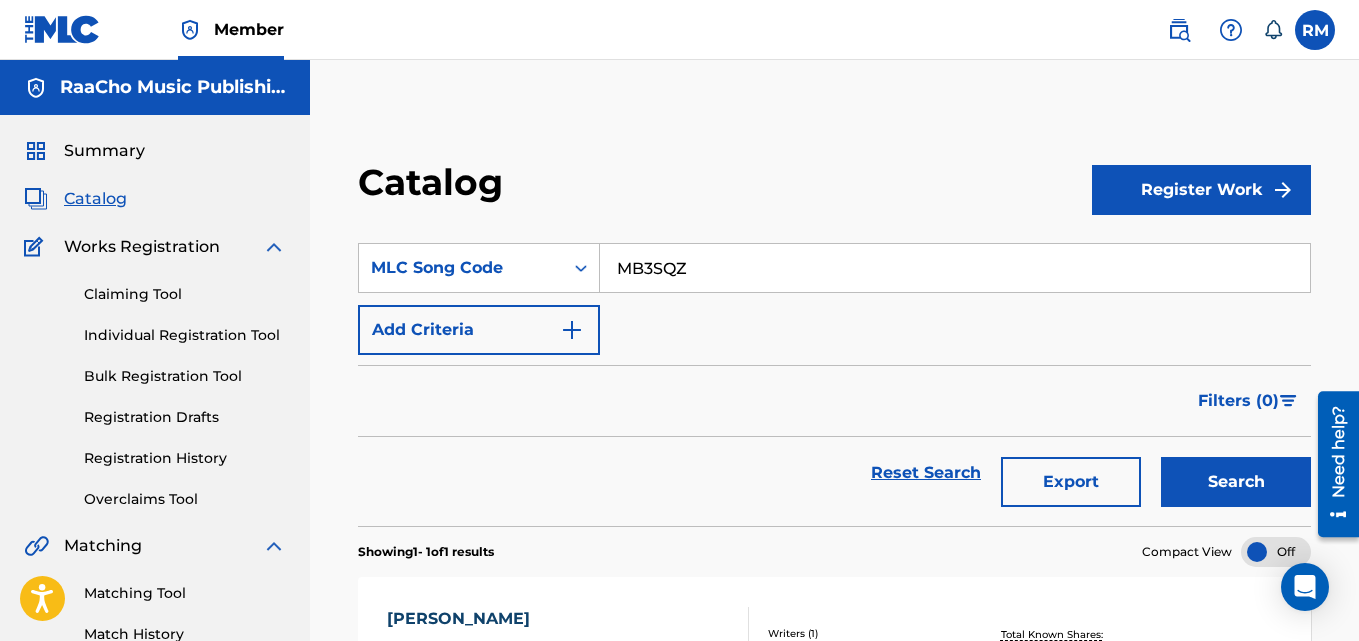 scroll, scrollTop: 276, scrollLeft: 0, axis: vertical 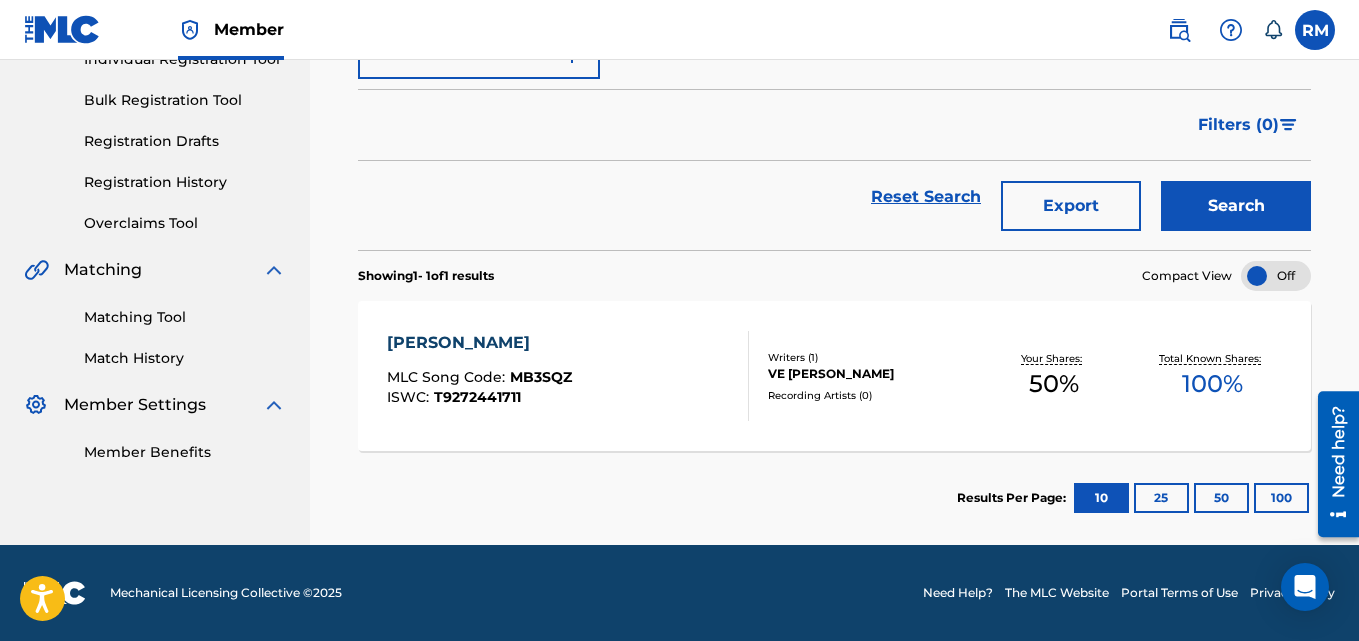 click on "[PERSON_NAME]" at bounding box center (479, 343) 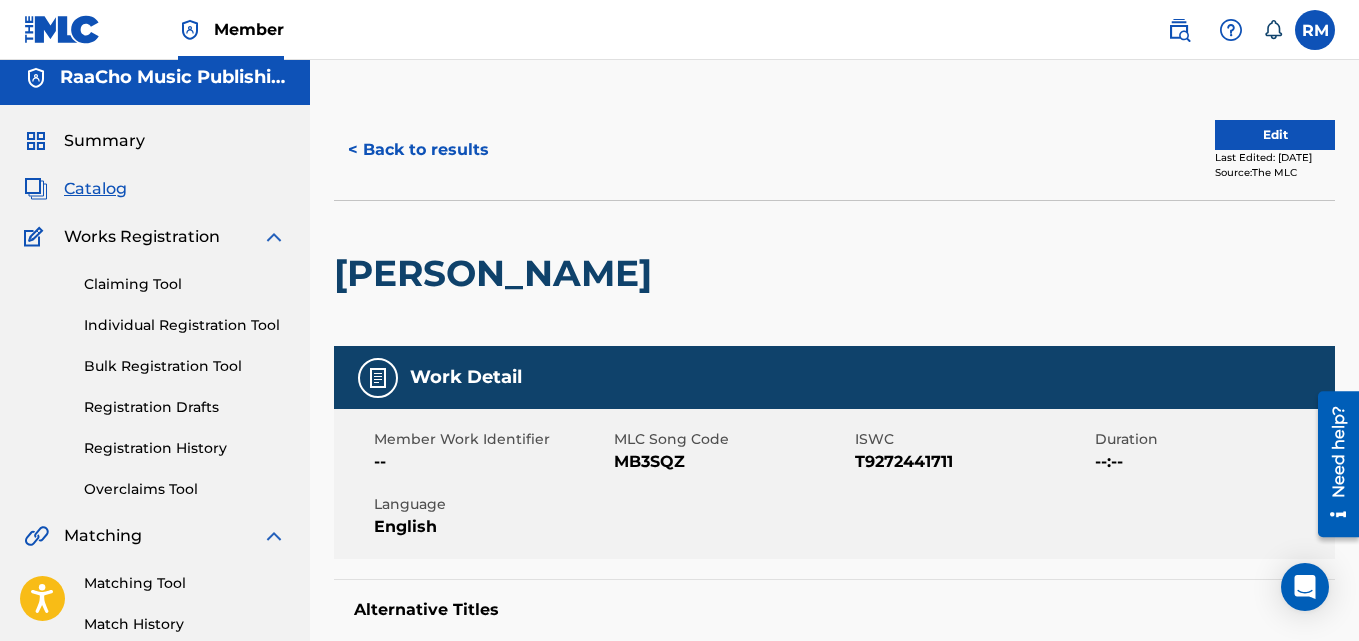 scroll, scrollTop: 0, scrollLeft: 0, axis: both 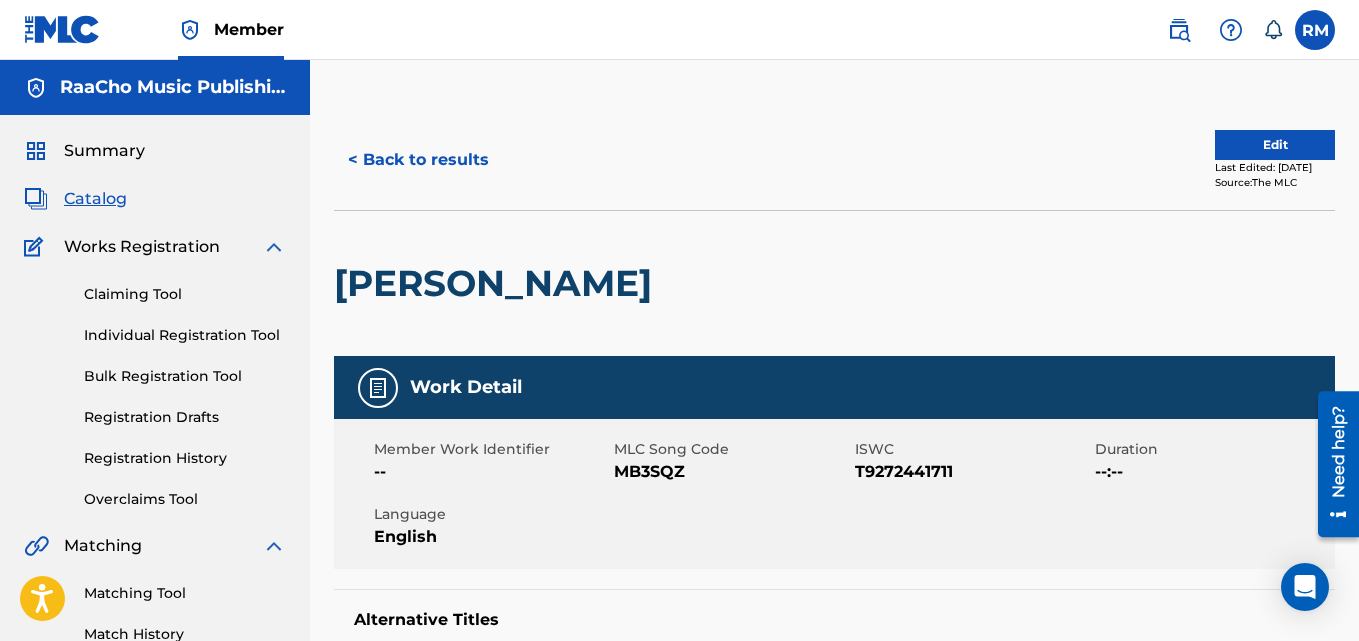 click on "< Back to results Edit Last Edited:   [DATE] Source:  The MLC" at bounding box center [834, 160] 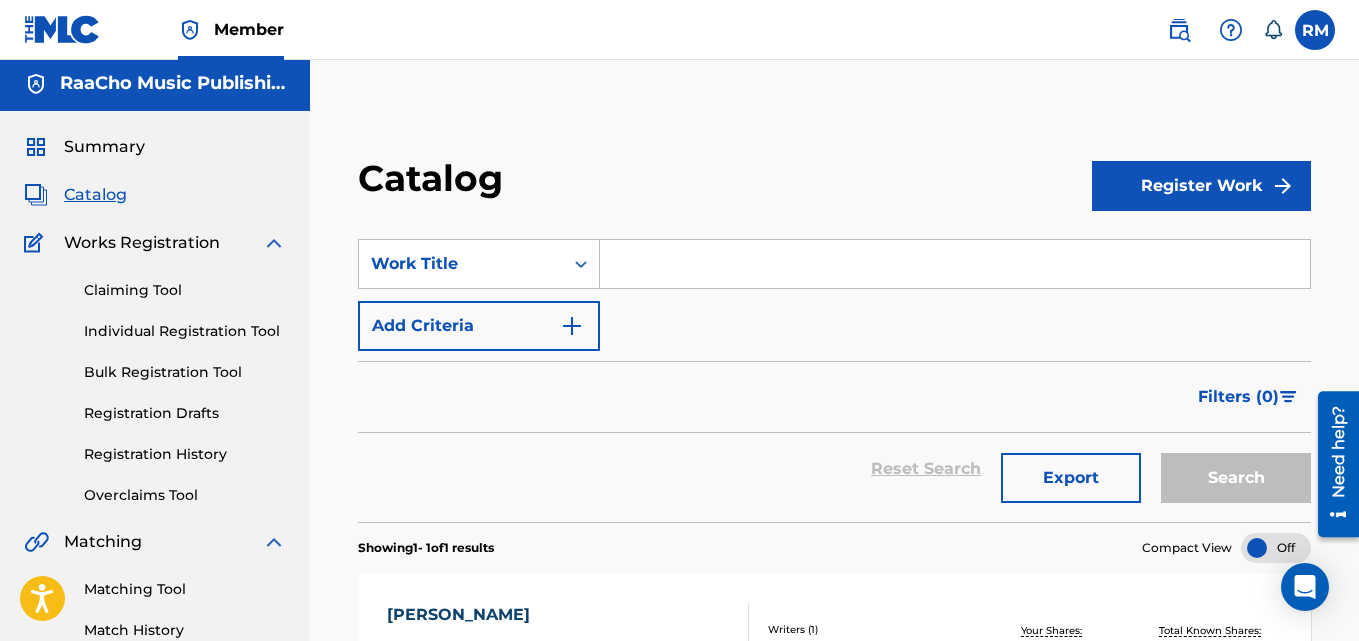 scroll, scrollTop: 0, scrollLeft: 0, axis: both 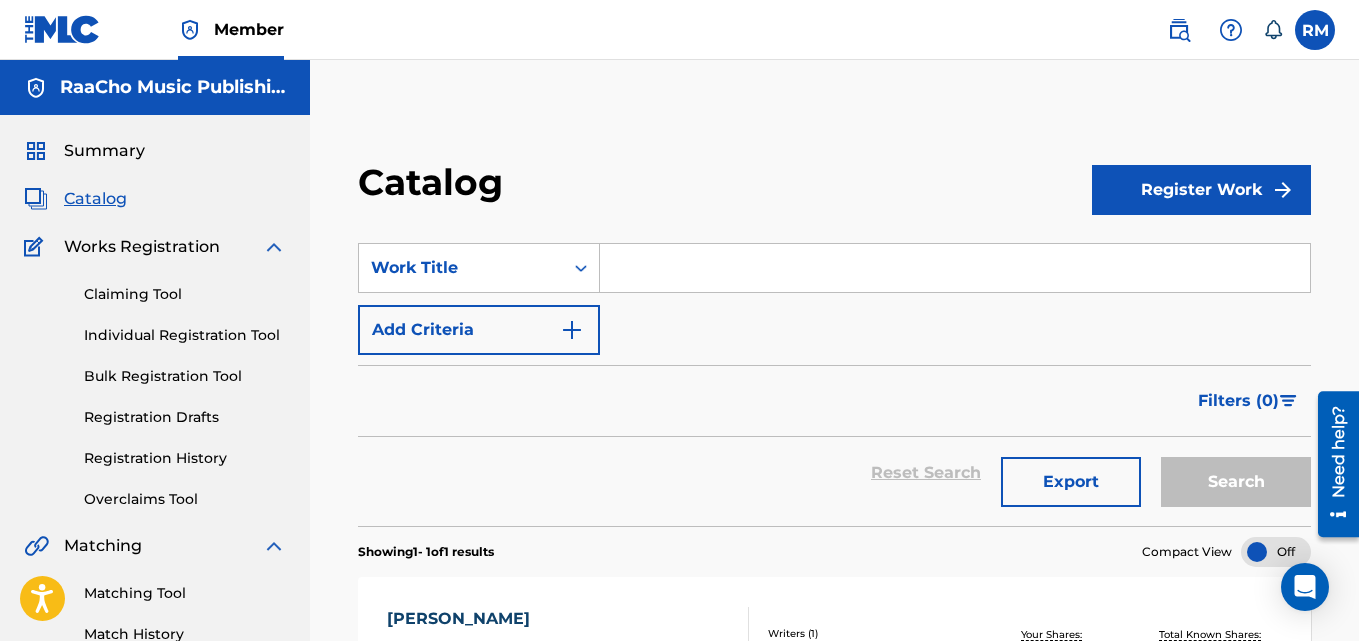 click on "SearchWithCriteria94b08620-9983-4f4a-9c5e-fbcf90e0c691 Work Title Add Criteria" at bounding box center [834, 299] 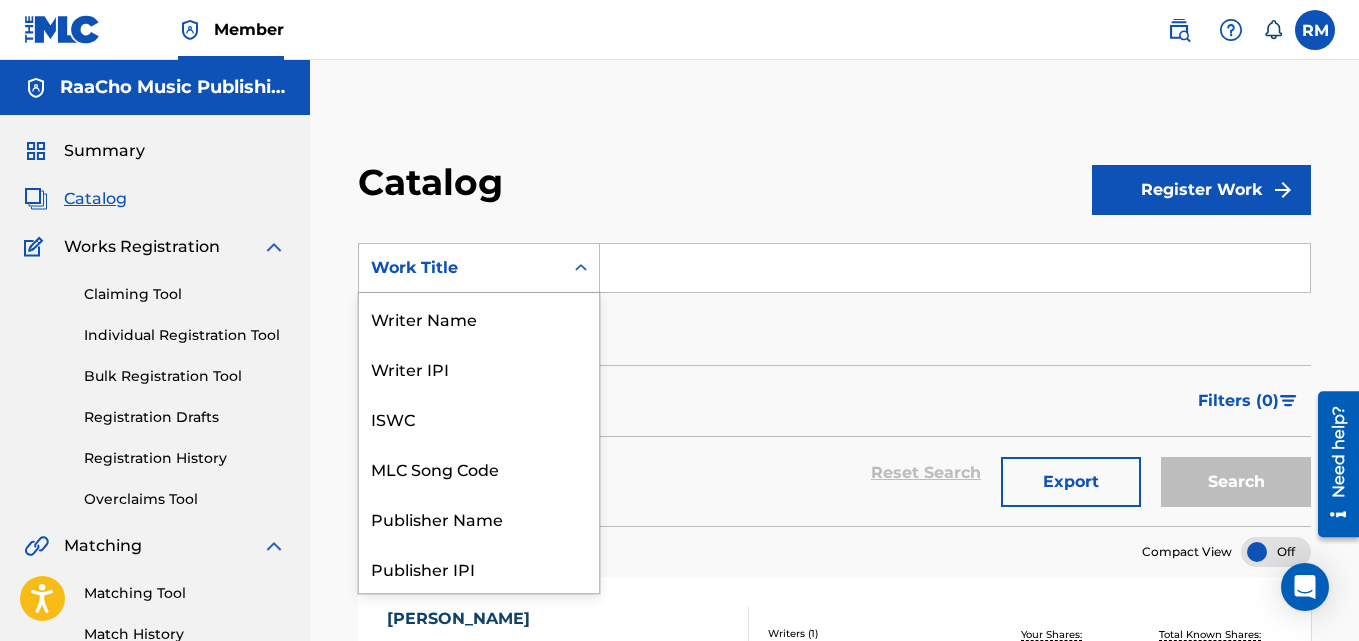 click on "Work Title" at bounding box center (461, 268) 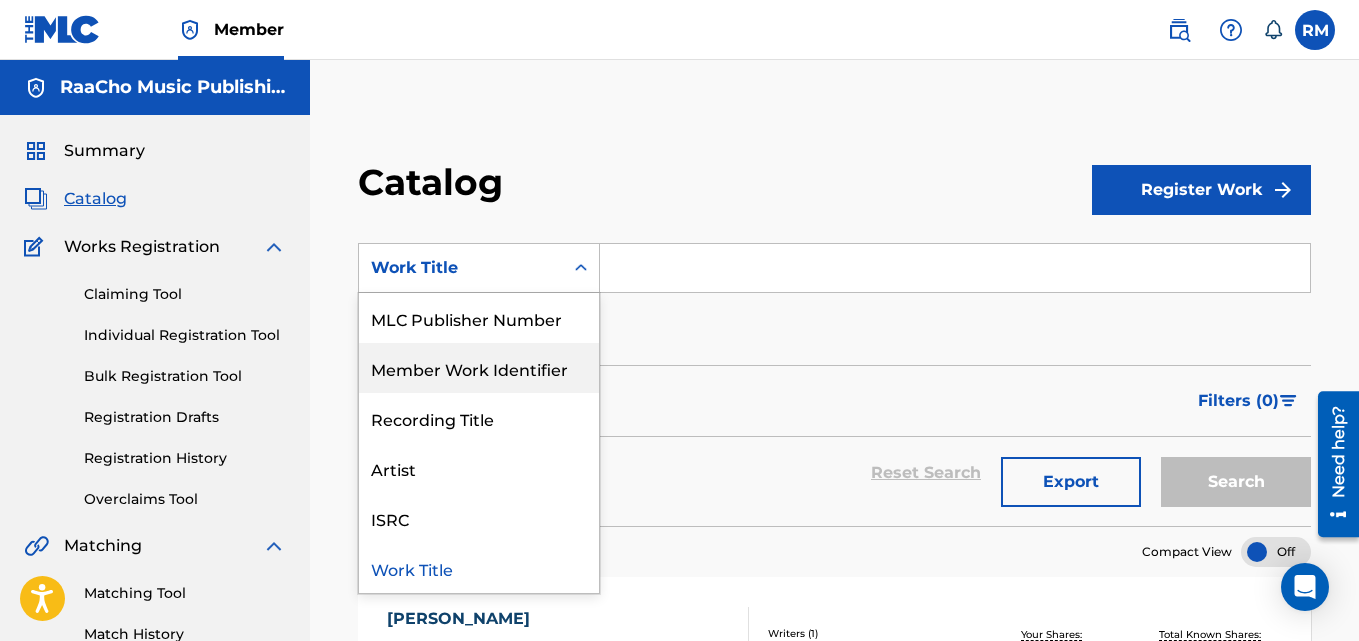 scroll, scrollTop: 100, scrollLeft: 0, axis: vertical 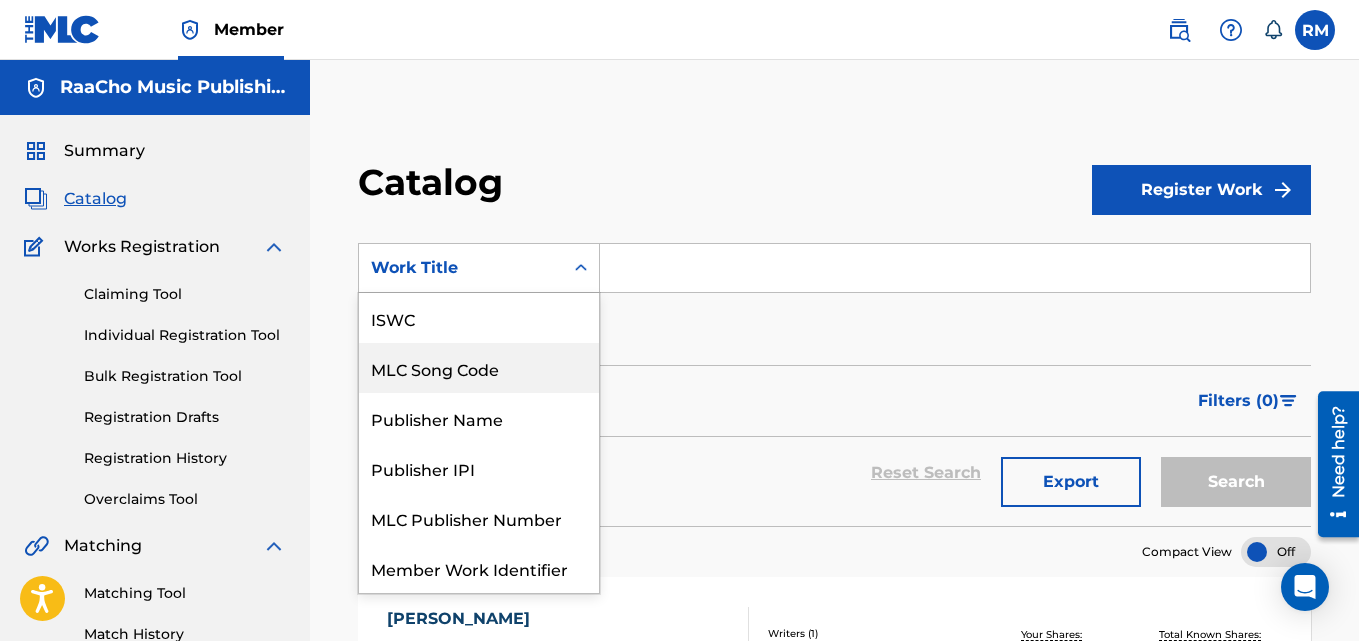 click on "MLC Song Code" at bounding box center [479, 368] 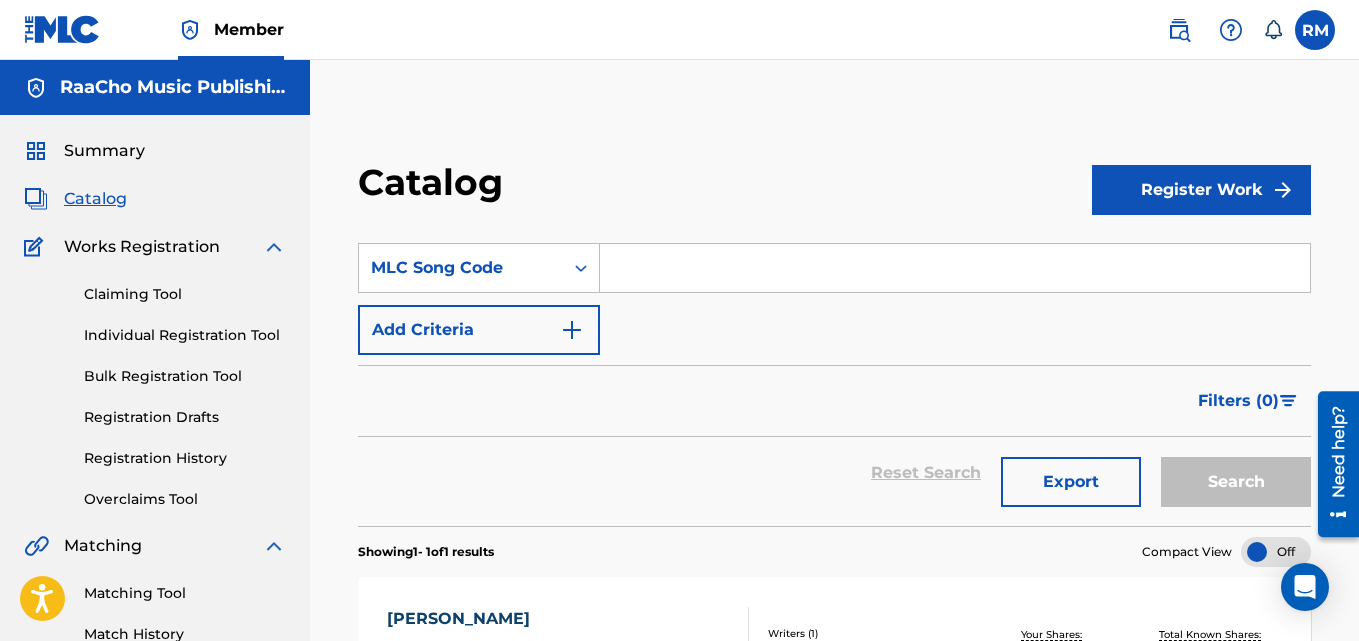 click at bounding box center (955, 268) 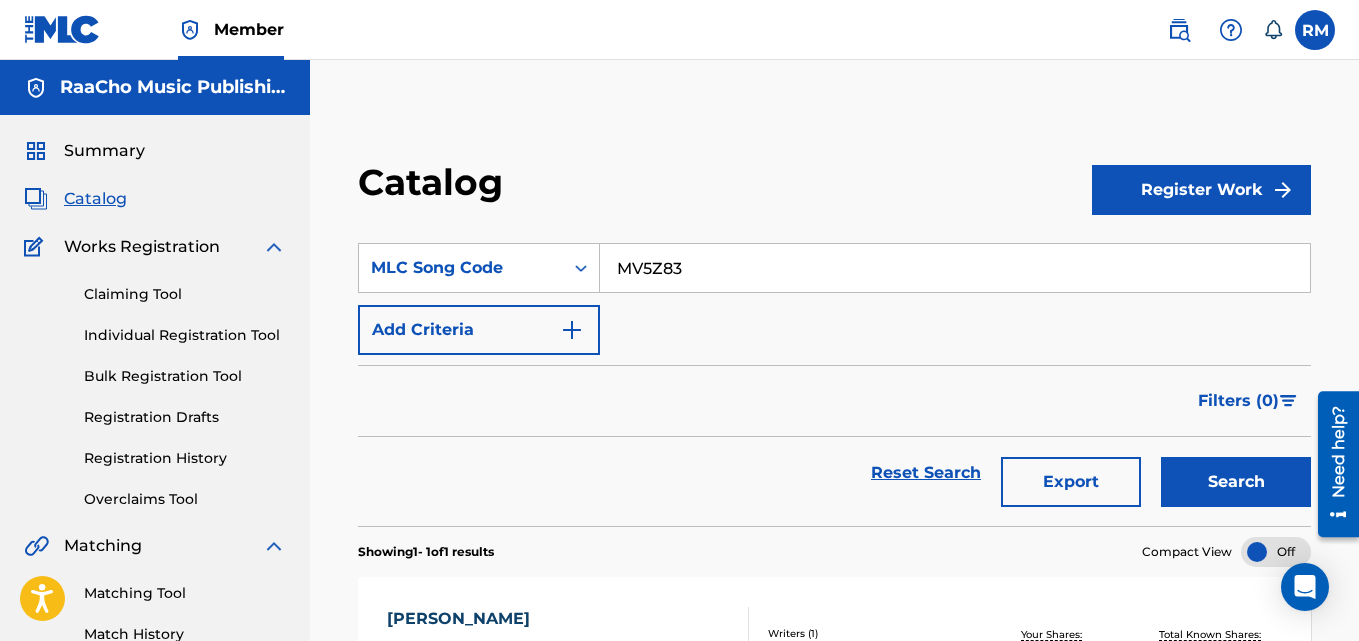 type on "MV5Z83" 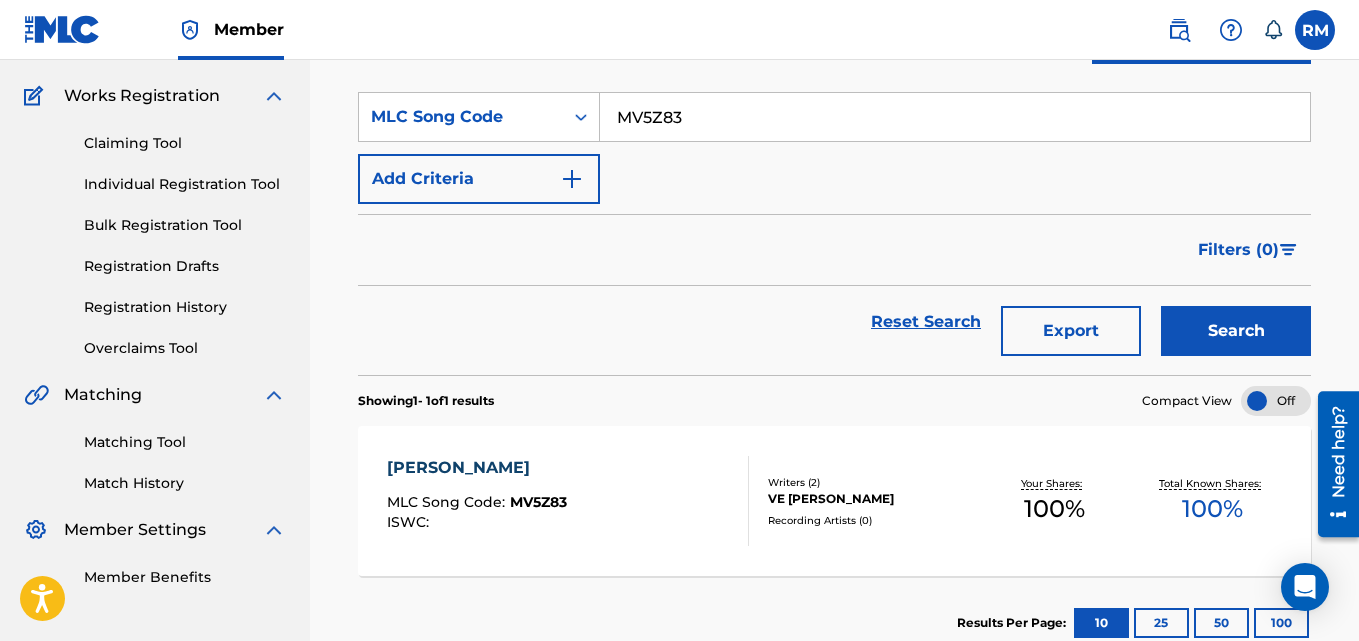 scroll, scrollTop: 276, scrollLeft: 0, axis: vertical 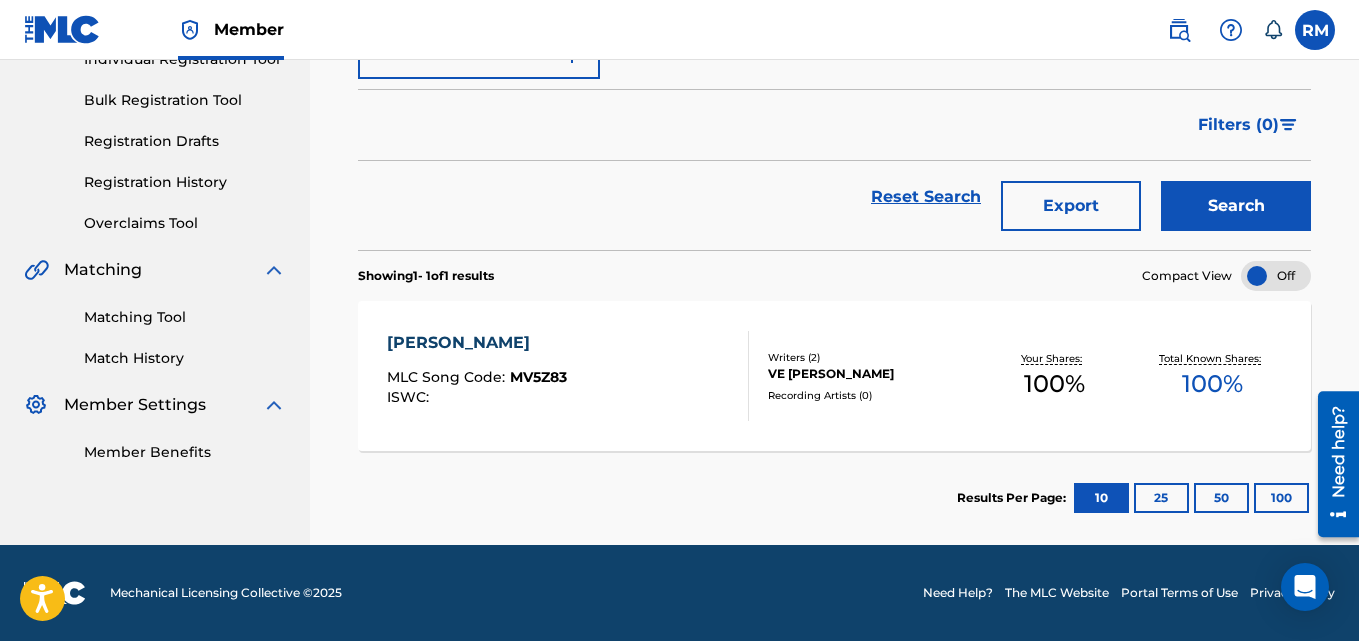 click on "[PERSON_NAME] MLC Song Code : MV5Z83 ISWC : Writers ( 2 ) VE [PERSON_NAME] Recording Artists ( 0 ) Your Shares: 100 % Total Known Shares: 100 %" at bounding box center (834, 376) 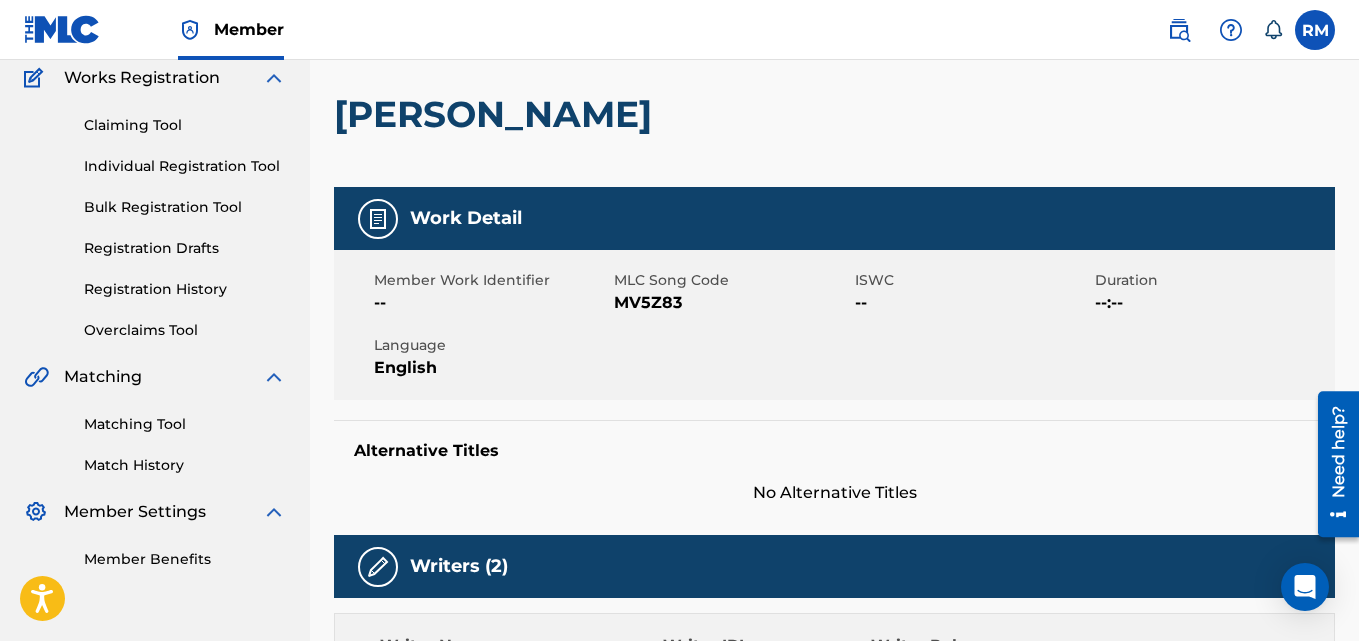 scroll, scrollTop: 0, scrollLeft: 0, axis: both 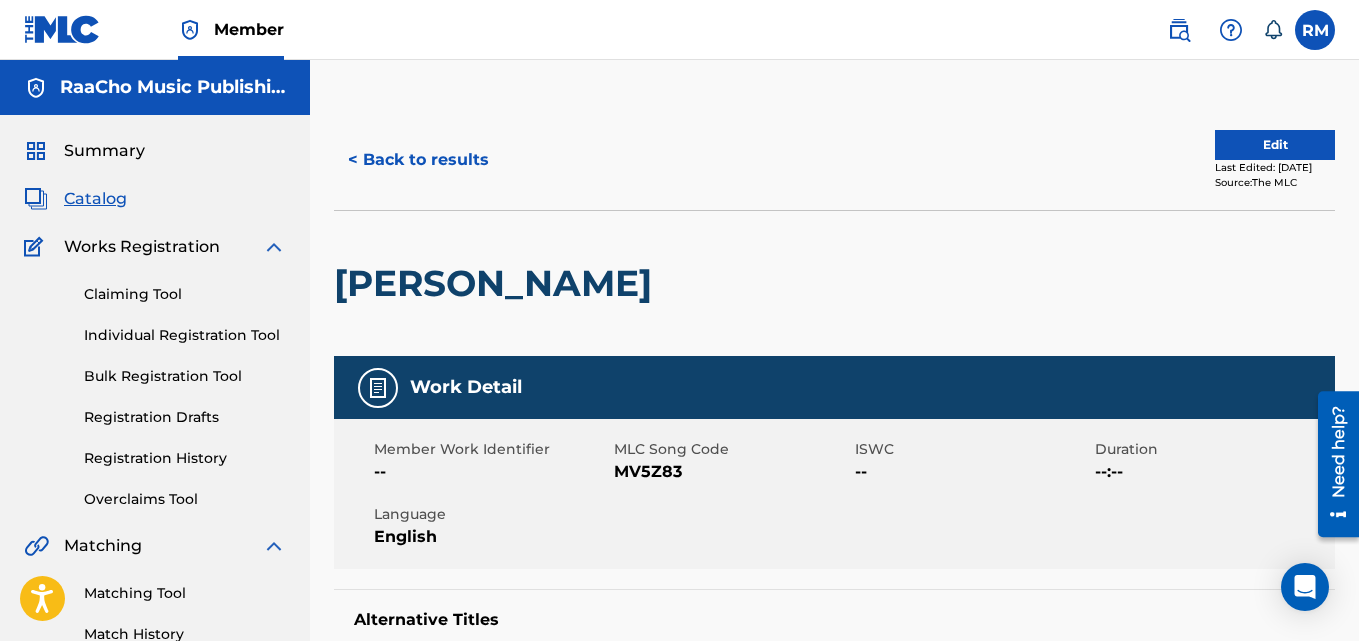 click on "< Back to results" at bounding box center [418, 160] 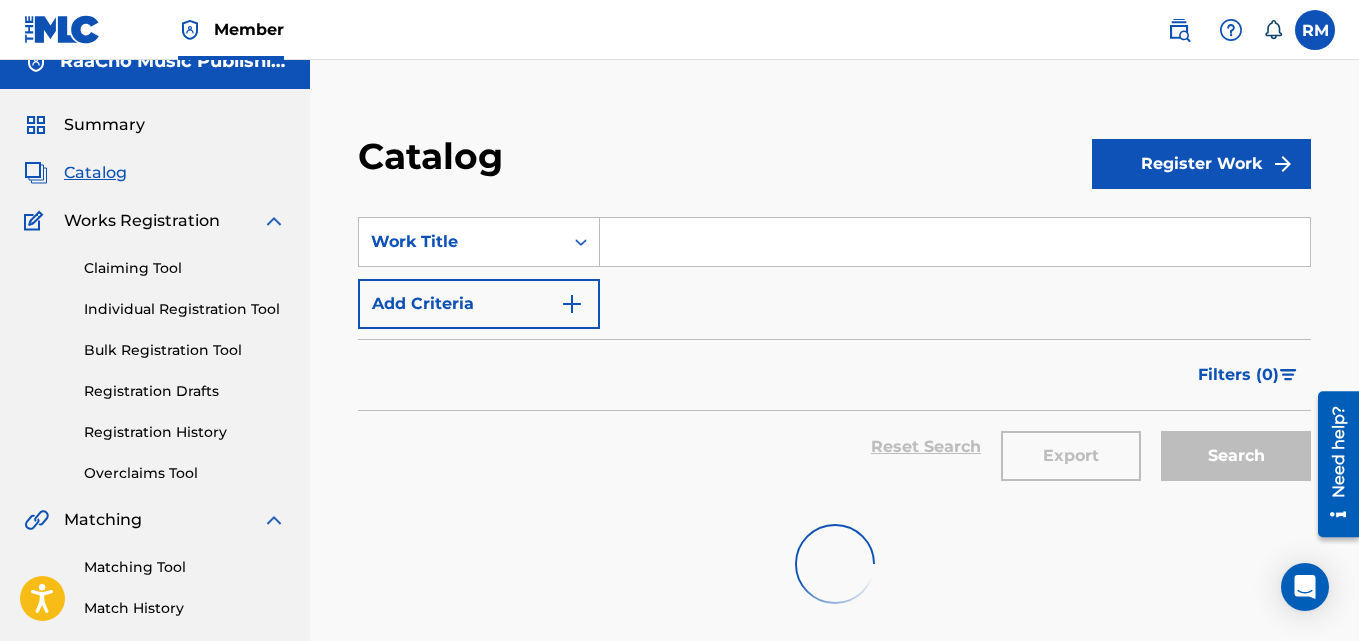 scroll, scrollTop: 0, scrollLeft: 0, axis: both 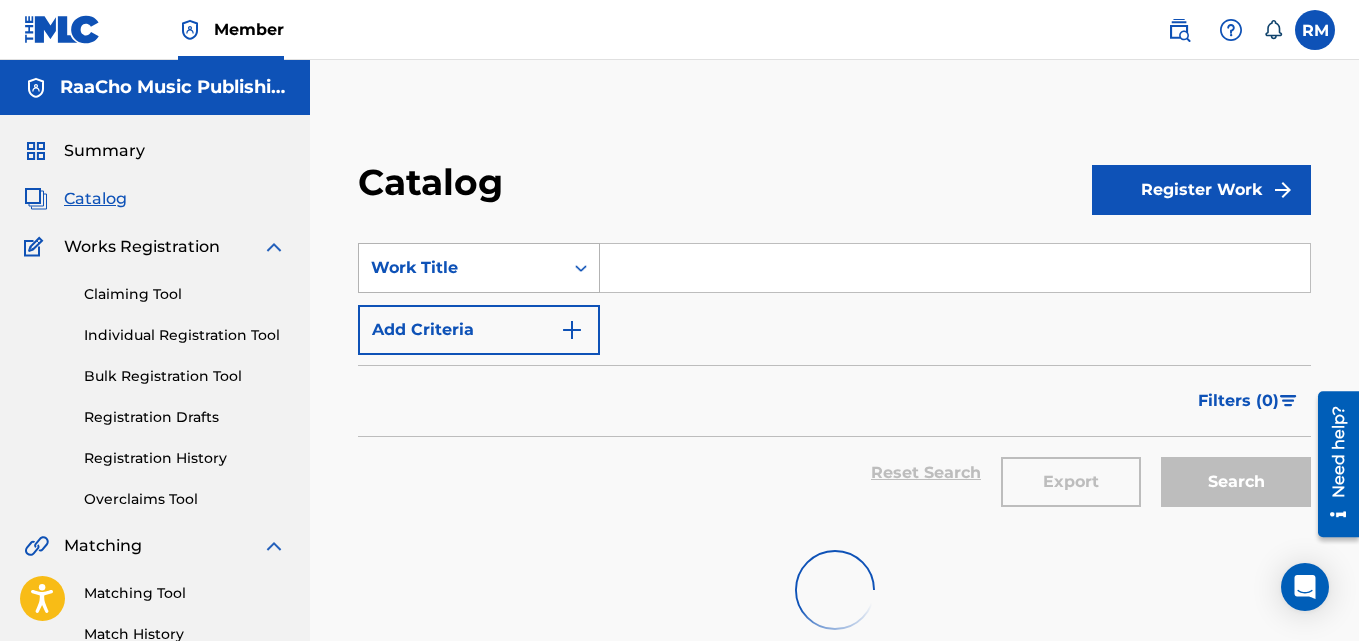click 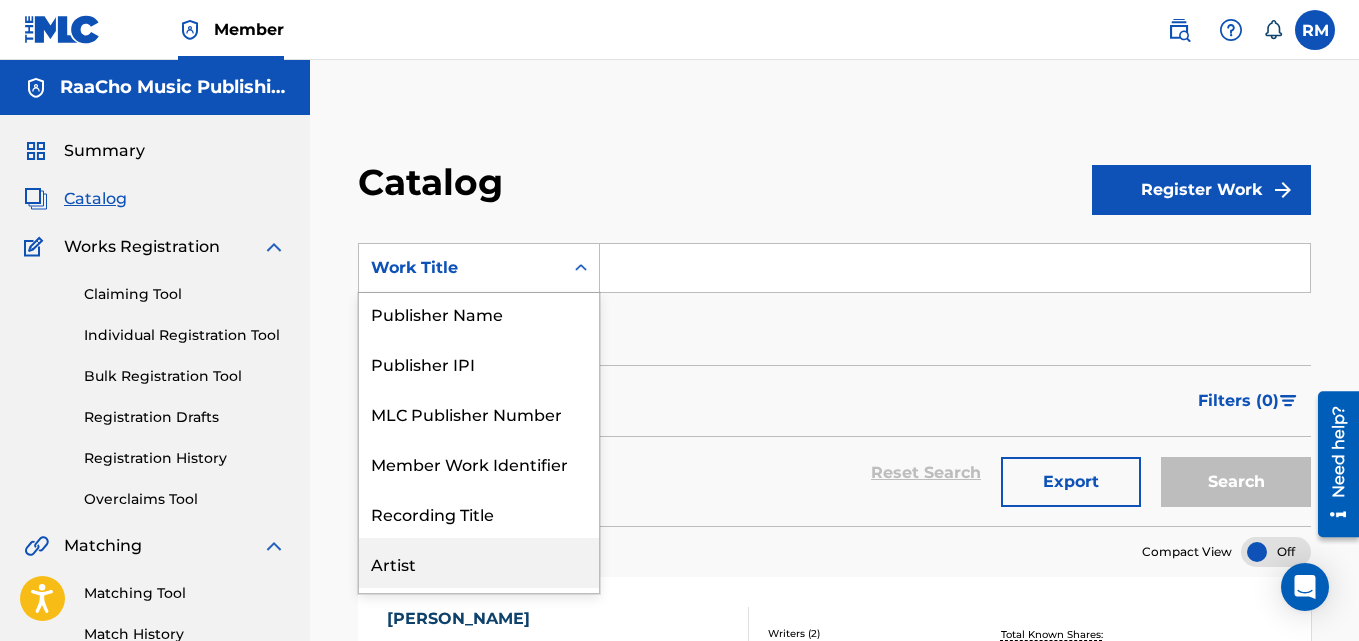 scroll, scrollTop: 0, scrollLeft: 0, axis: both 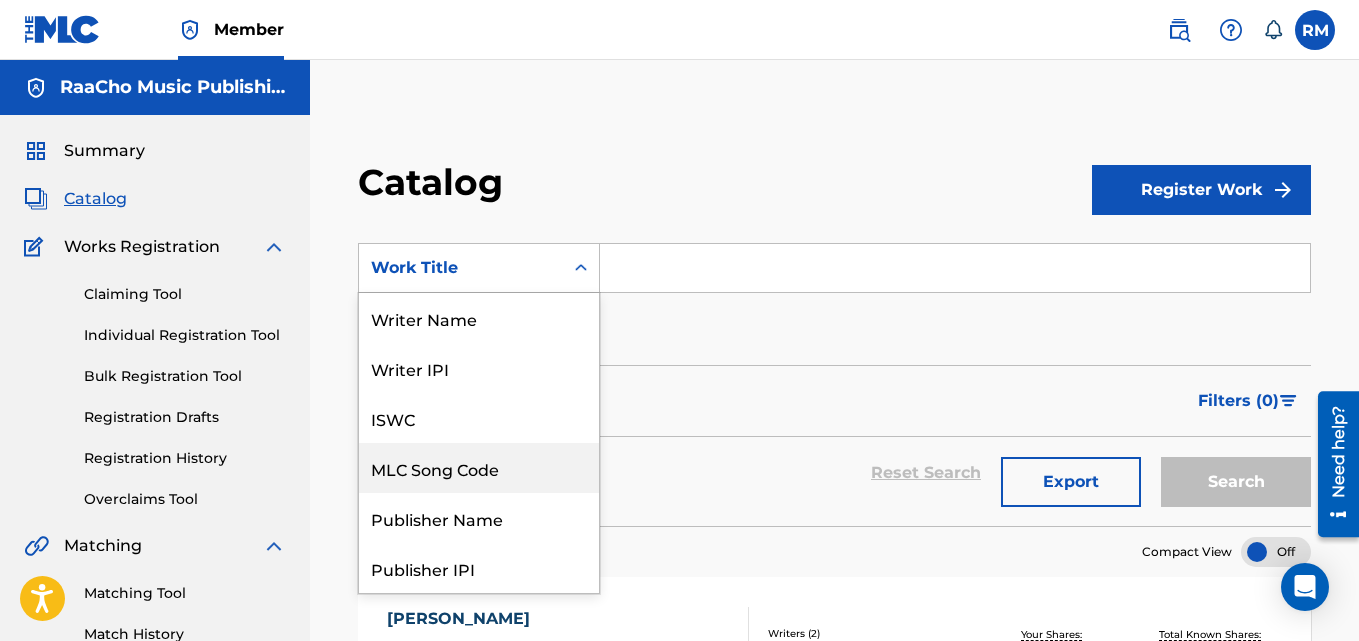 click on "MLC Song Code" at bounding box center [479, 468] 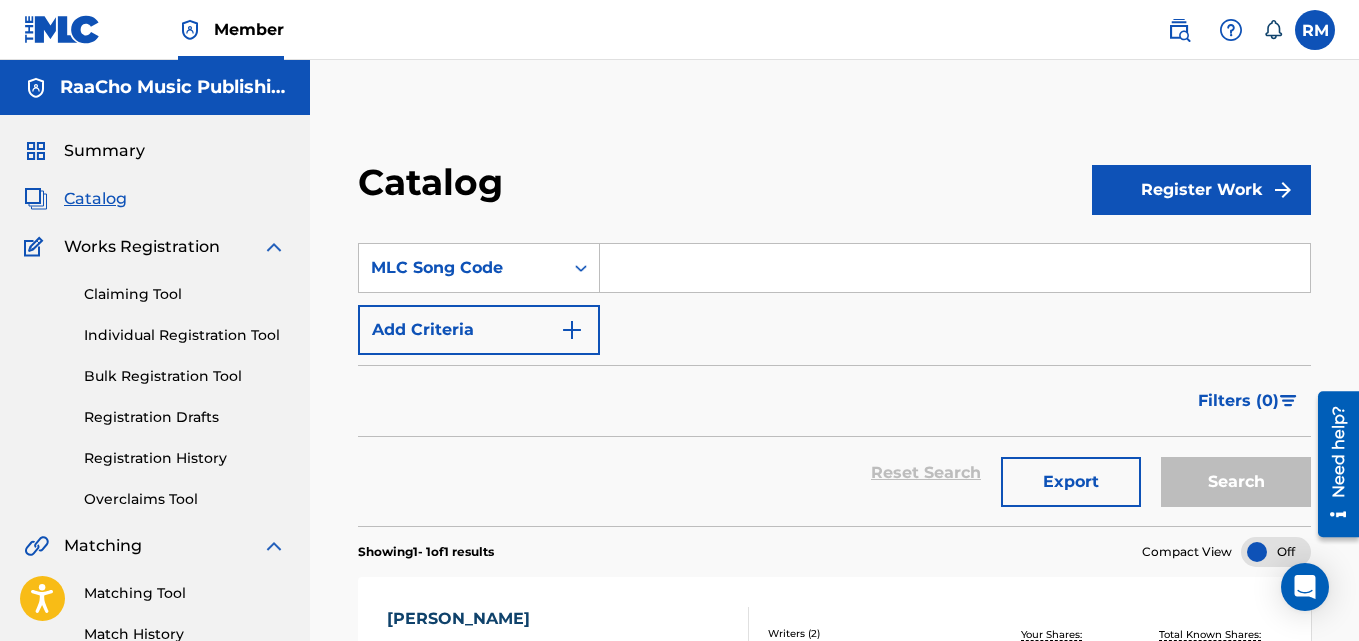 click at bounding box center (955, 268) 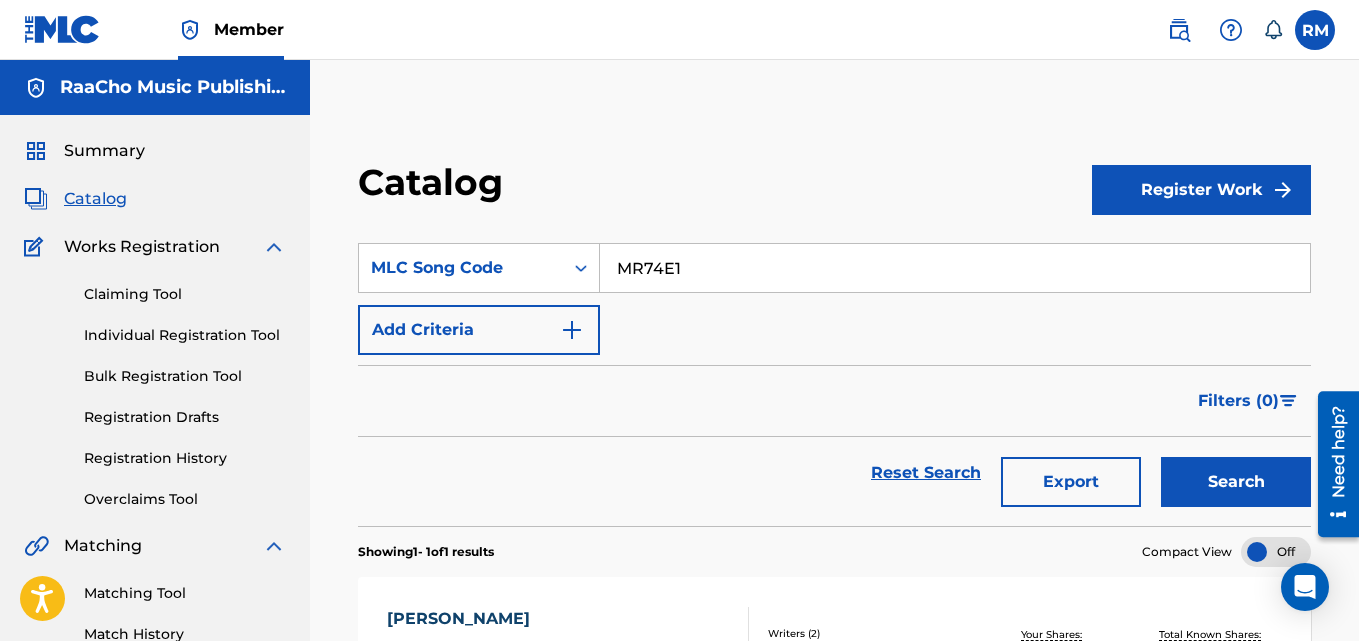 type on "MR74E1" 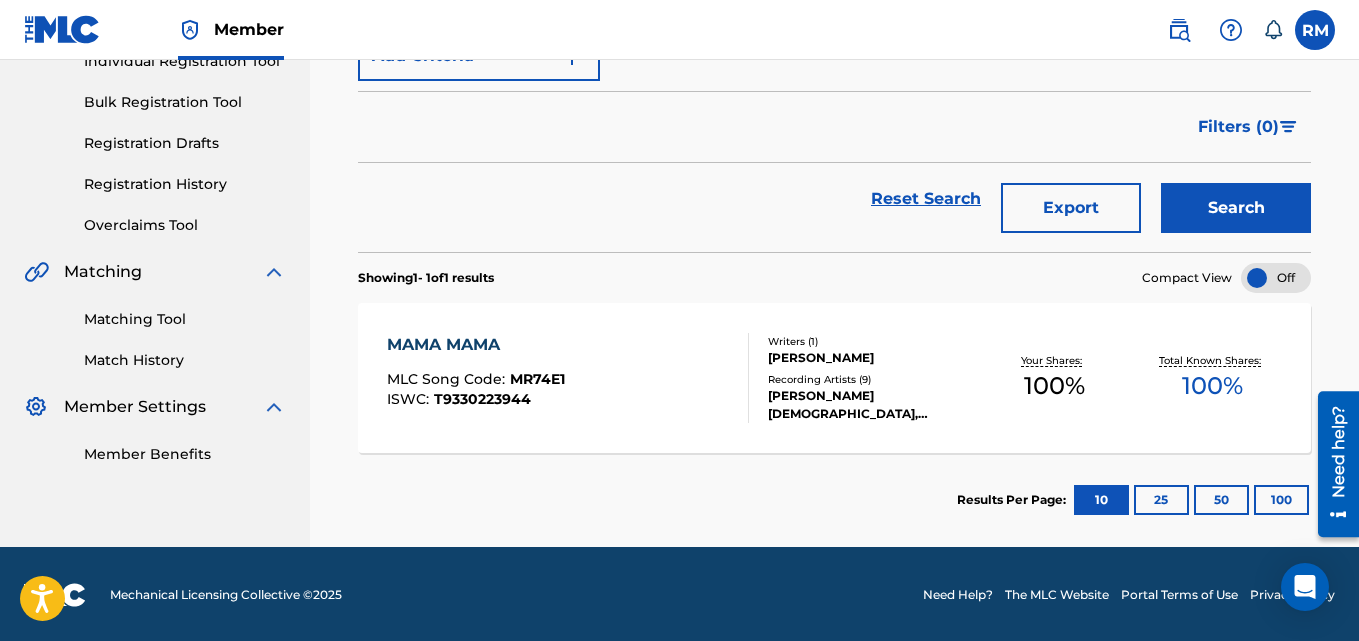 scroll, scrollTop: 276, scrollLeft: 0, axis: vertical 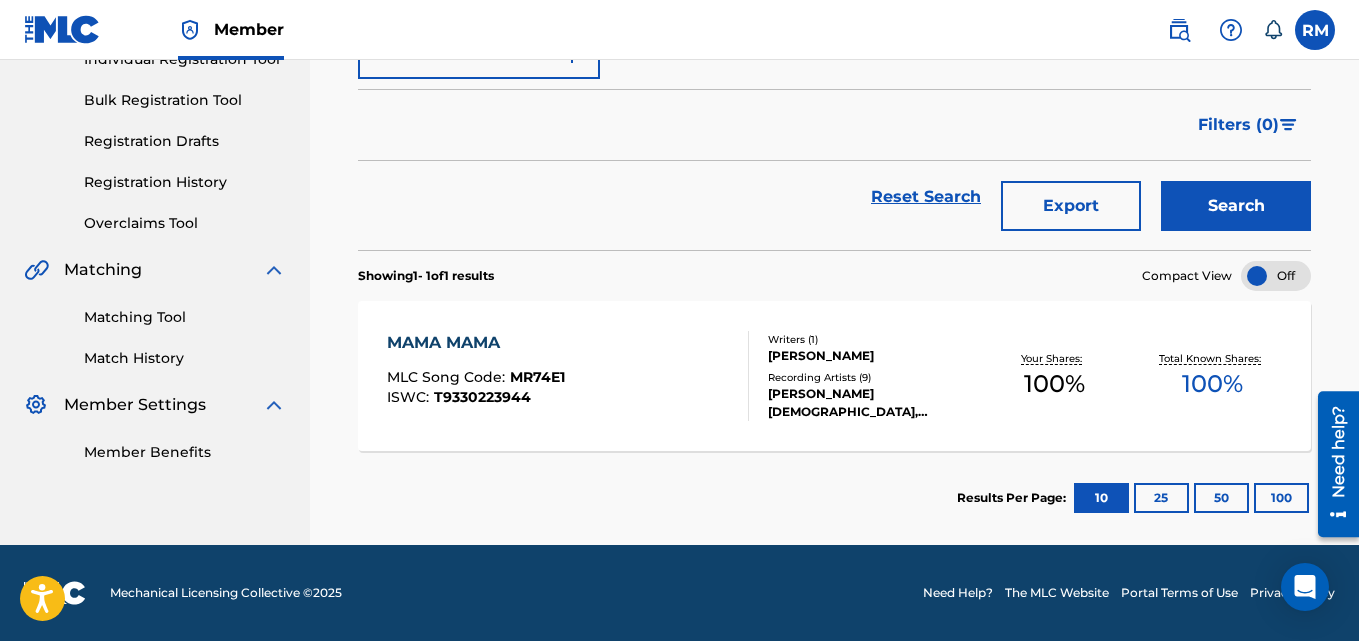 click on "MAMA MAMA" at bounding box center (476, 343) 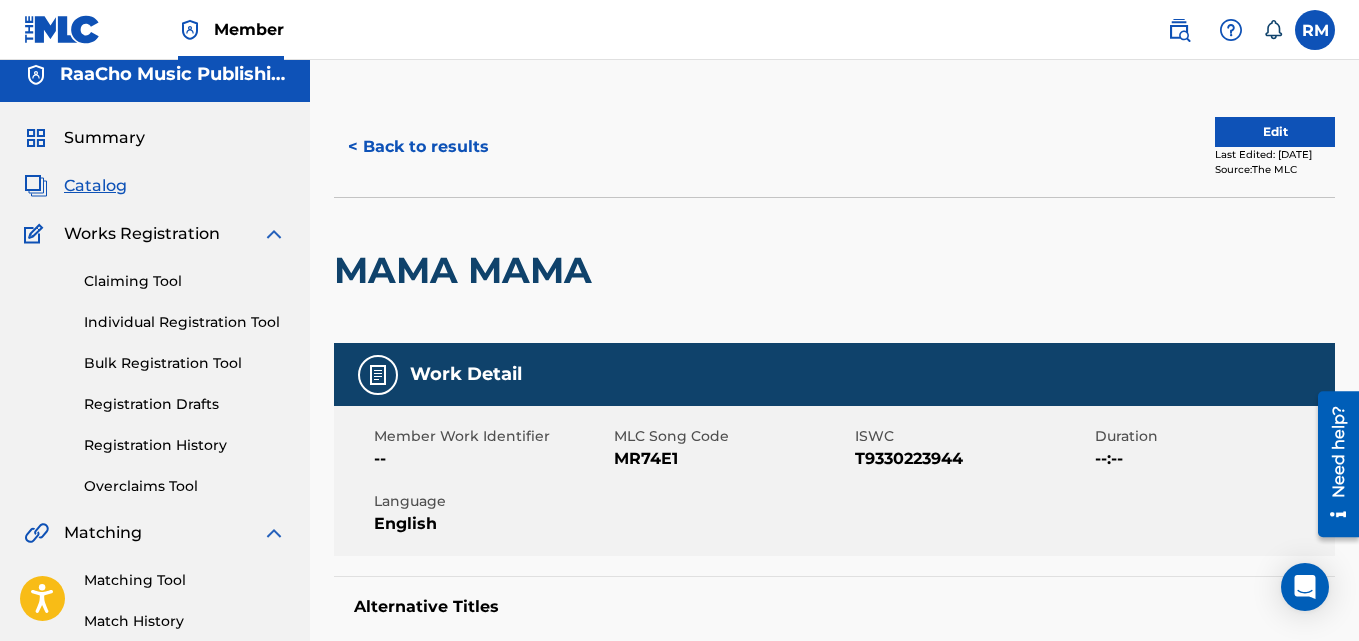 scroll, scrollTop: 0, scrollLeft: 0, axis: both 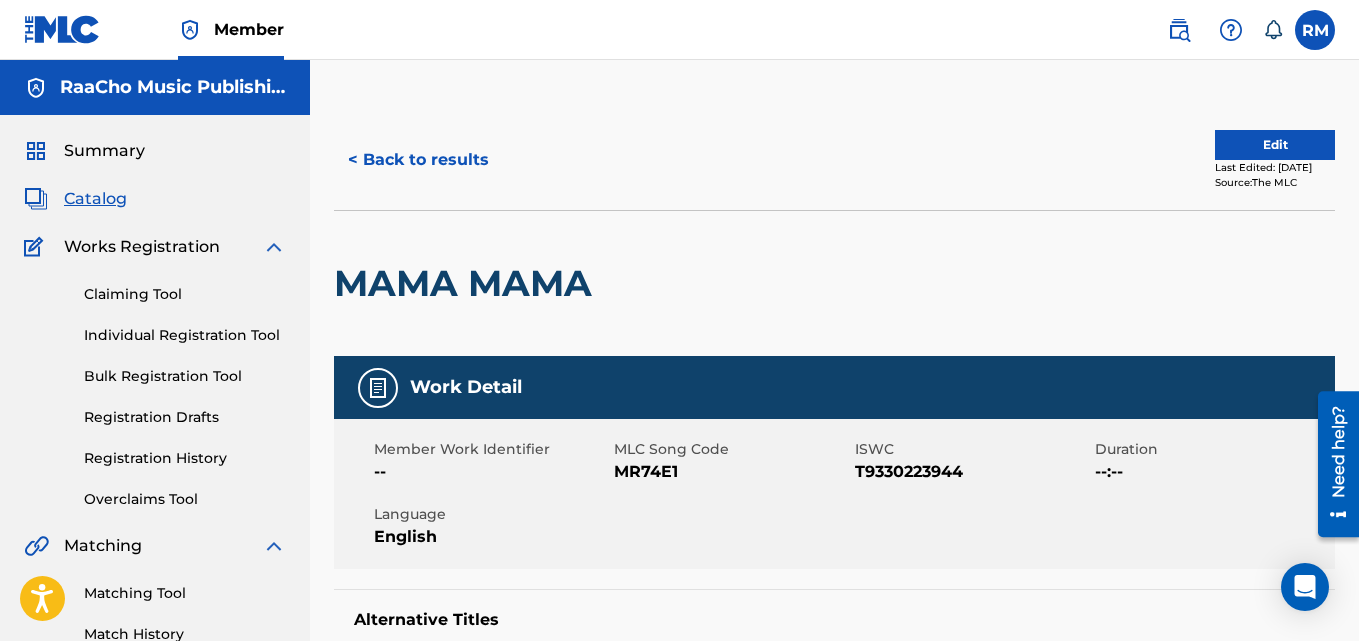 click on "< Back to results" at bounding box center [418, 160] 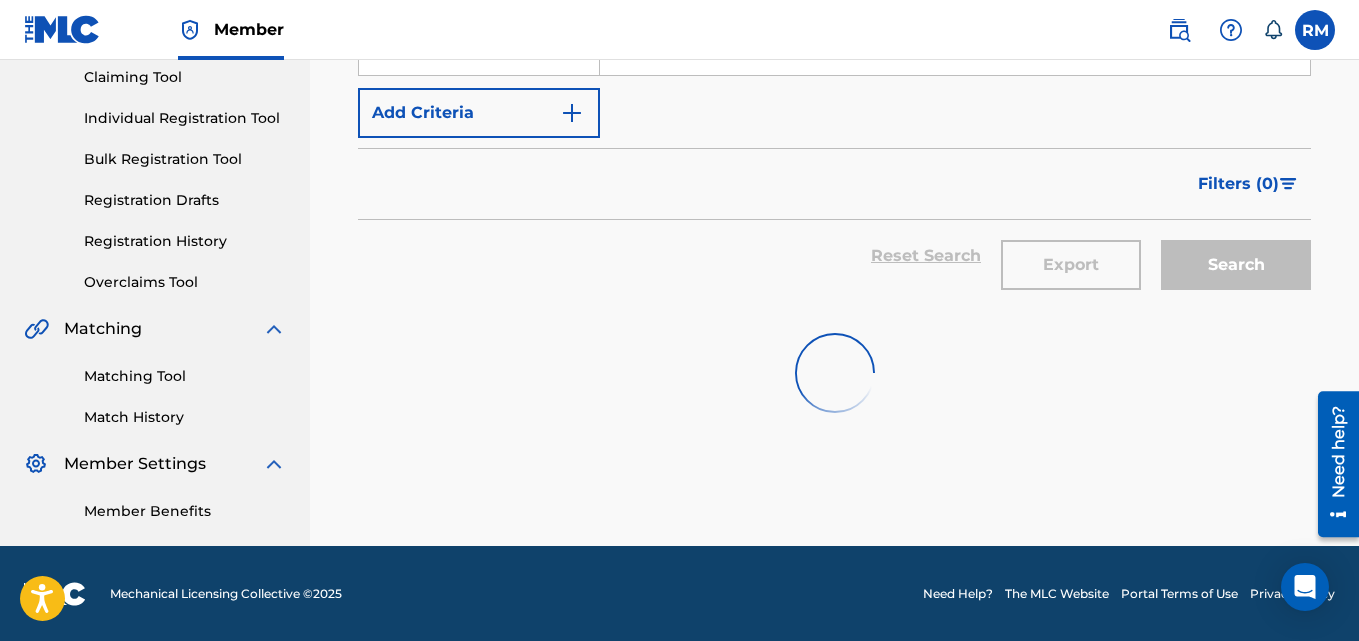 scroll, scrollTop: 0, scrollLeft: 0, axis: both 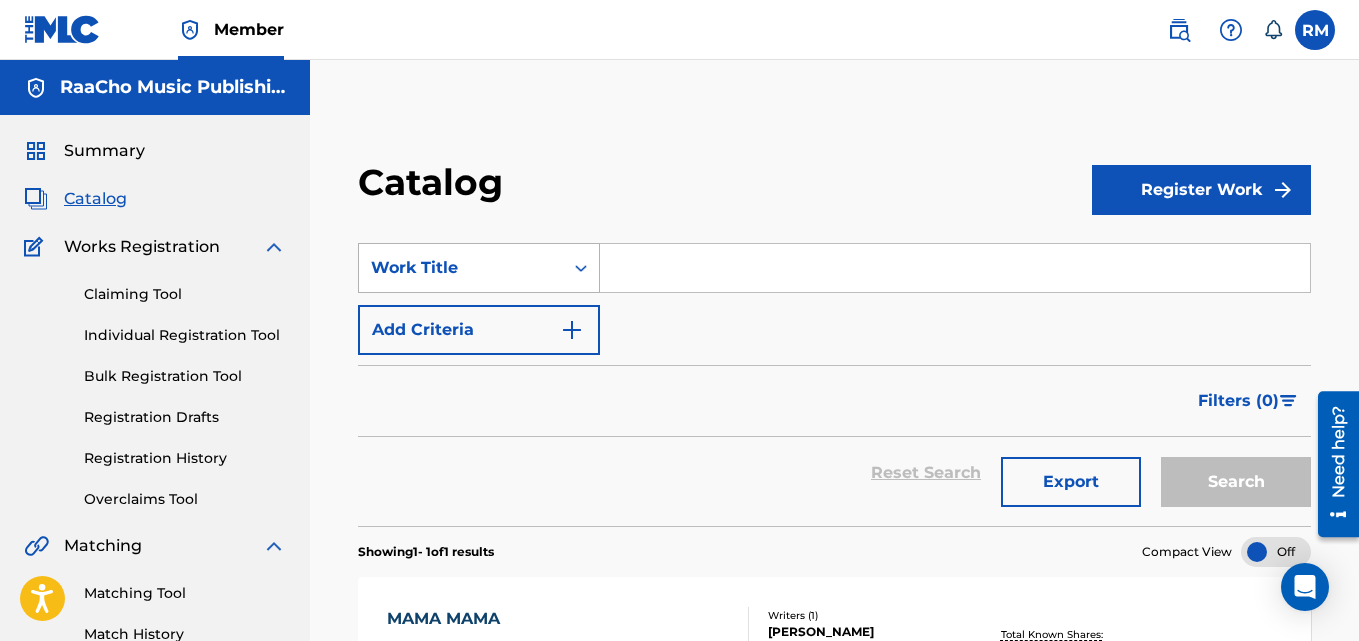 click on "Work Title" at bounding box center (461, 268) 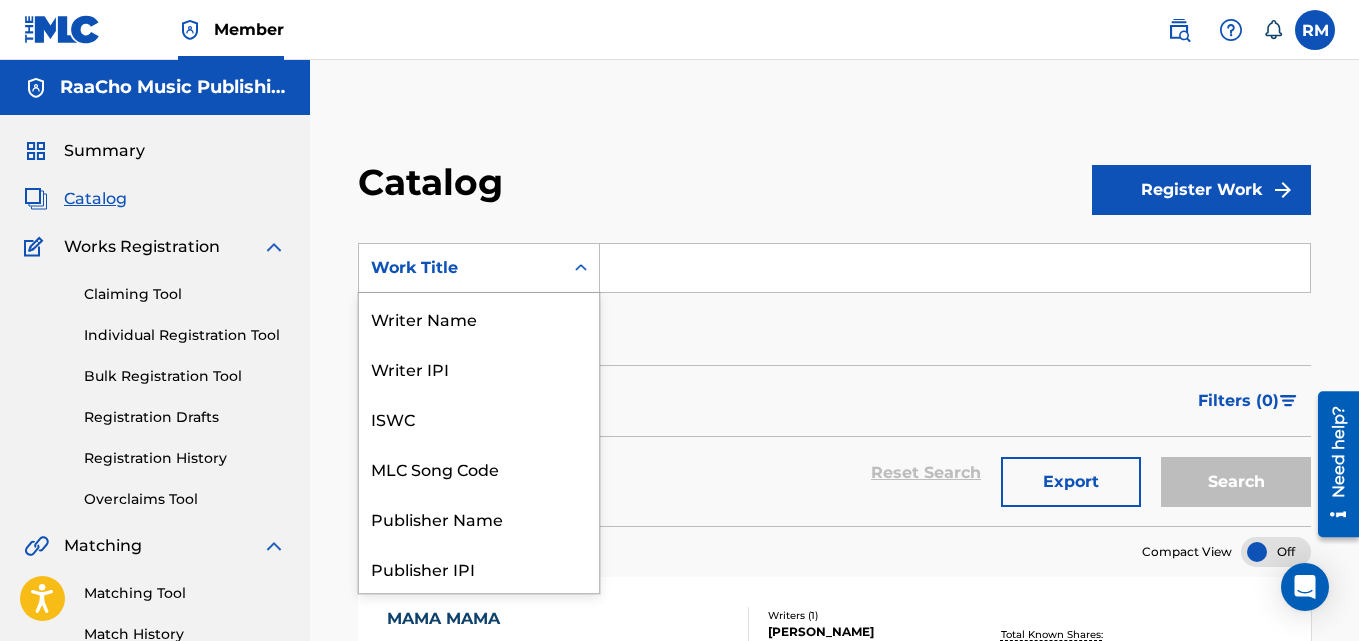 scroll, scrollTop: 300, scrollLeft: 0, axis: vertical 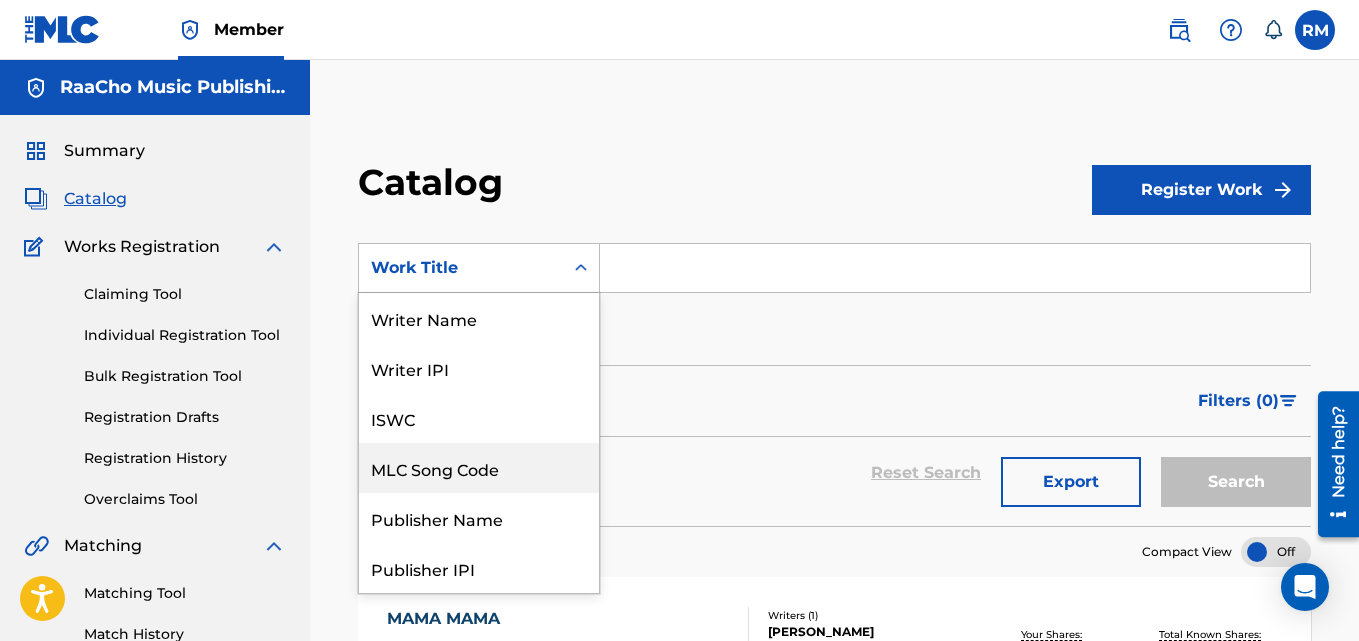 click on "MLC Song Code" at bounding box center [479, 468] 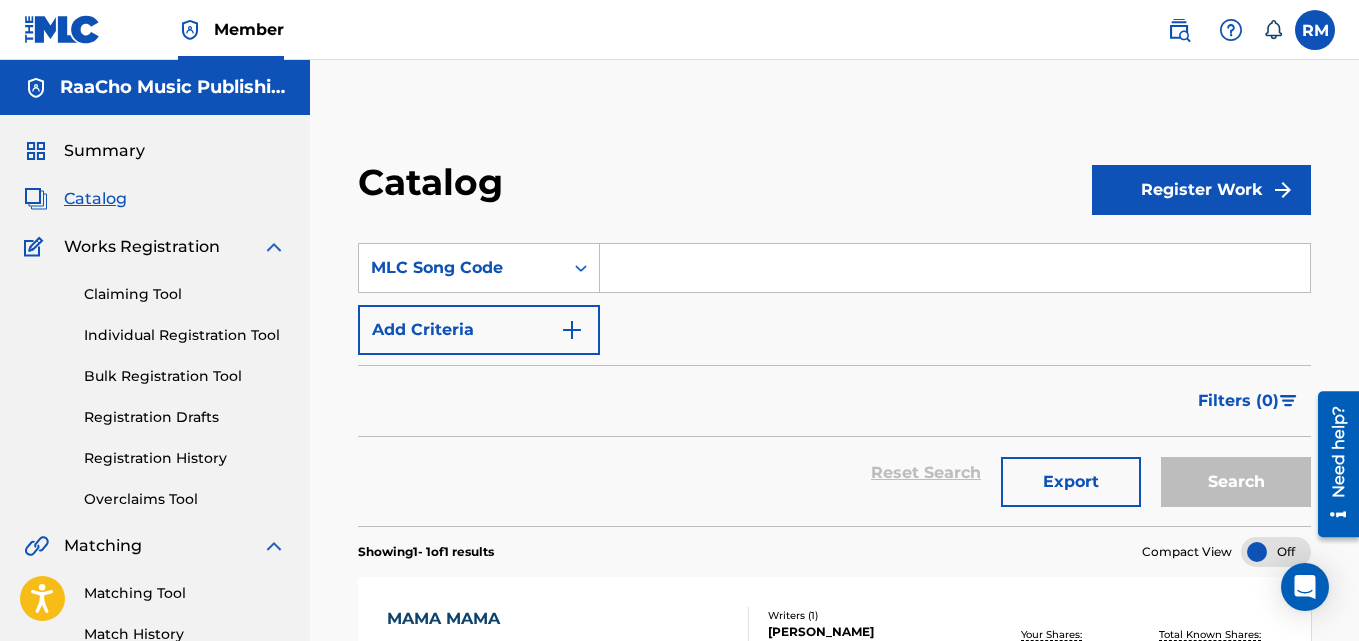 click at bounding box center [955, 268] 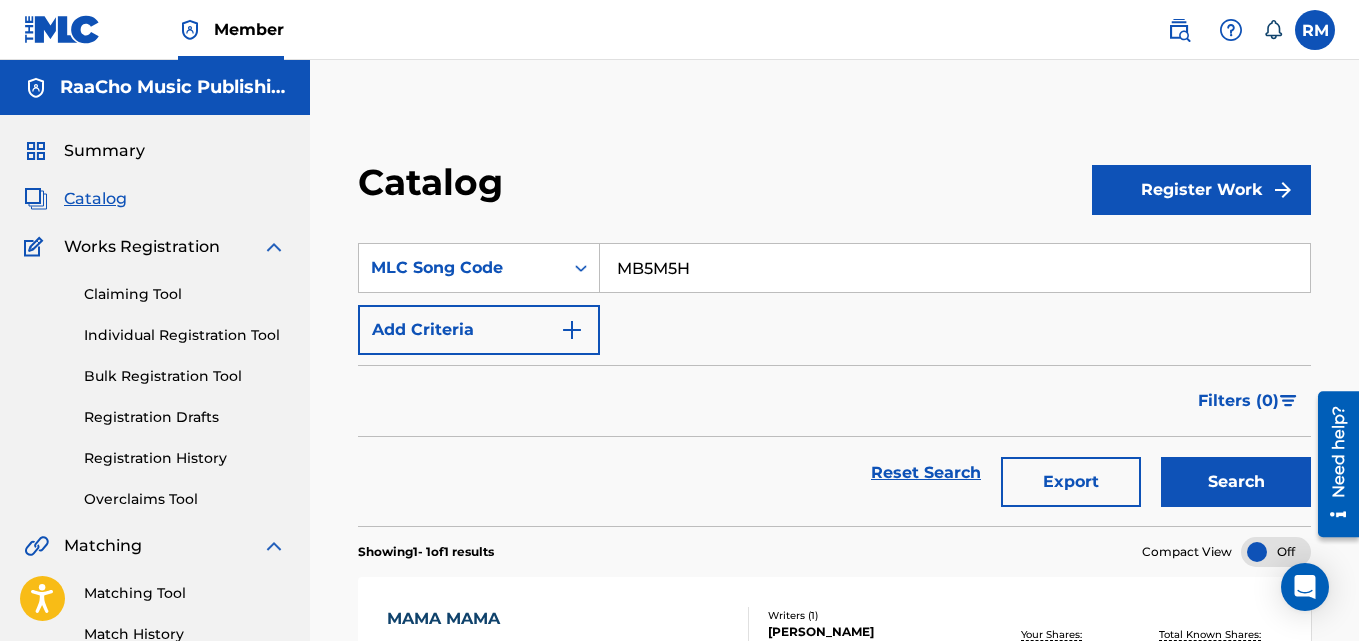 type on "MB5M5H" 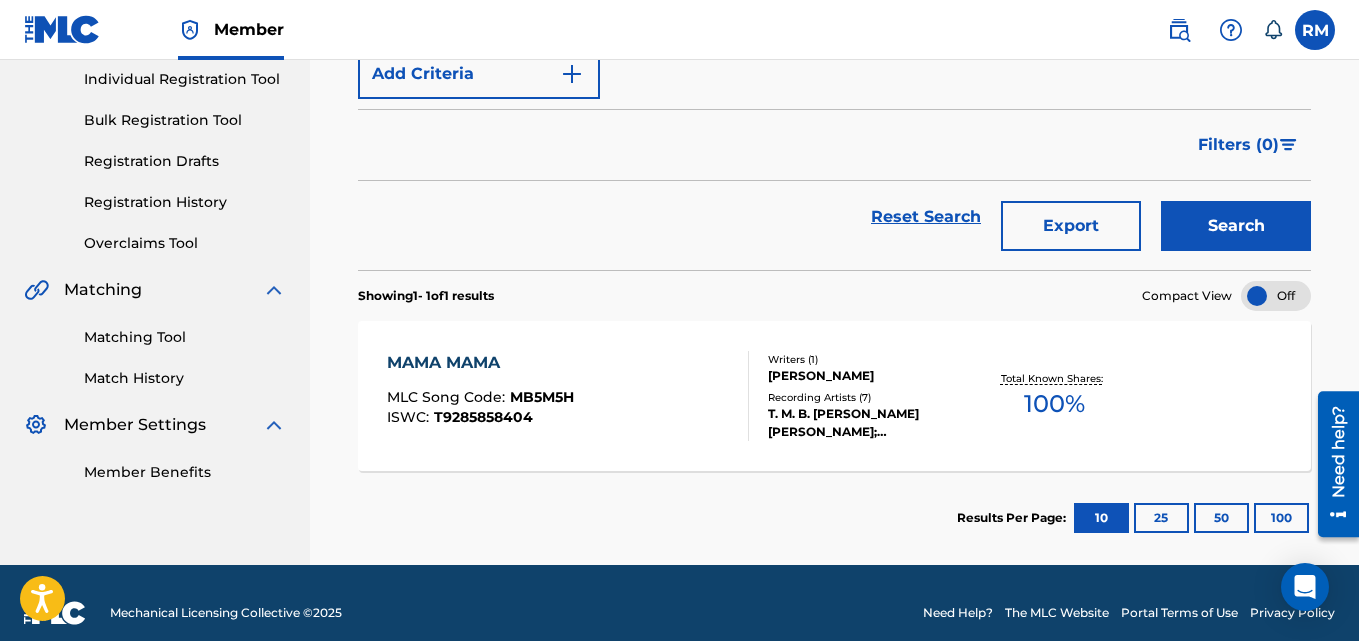 scroll, scrollTop: 276, scrollLeft: 0, axis: vertical 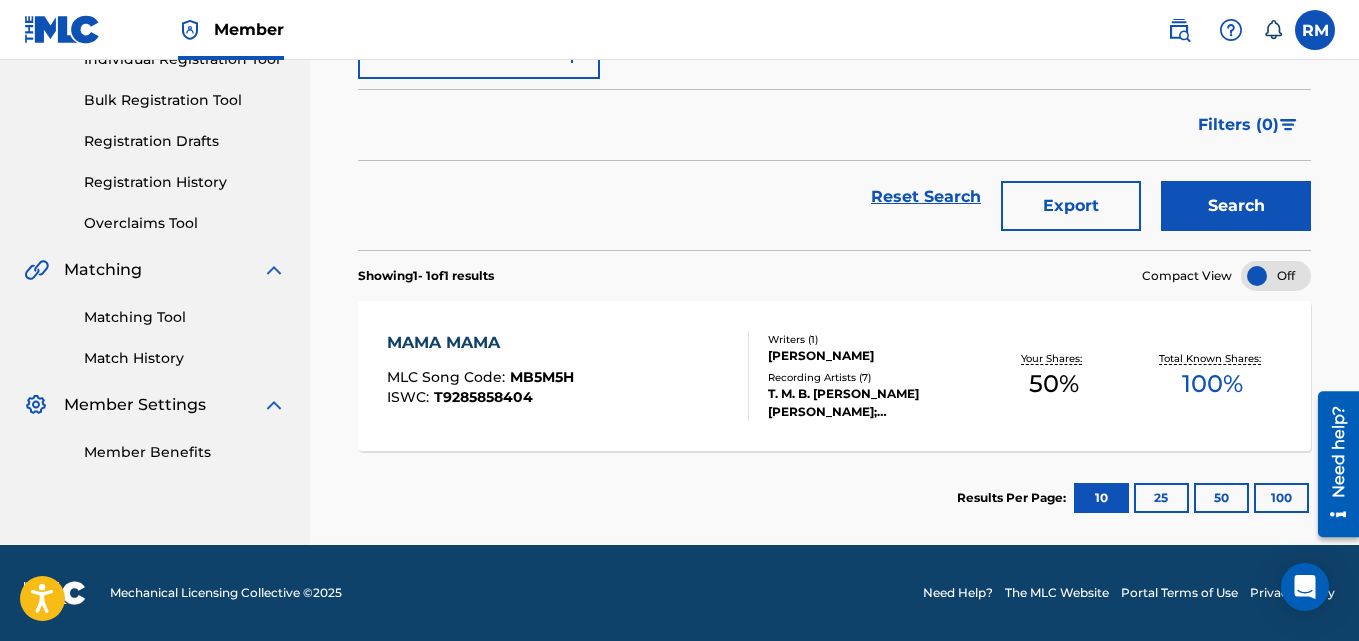 click on "MAMA MAMA MLC Song Code : MB5M5H ISWC : T9285858404" at bounding box center [480, 376] 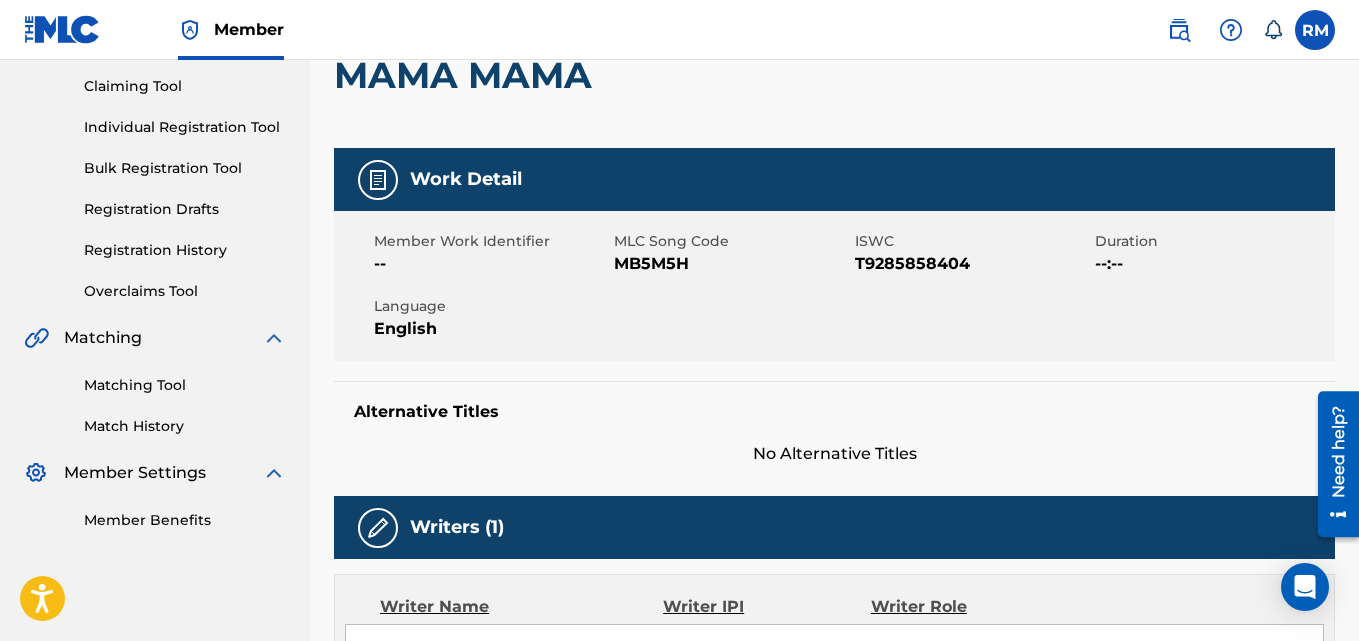 scroll, scrollTop: 0, scrollLeft: 0, axis: both 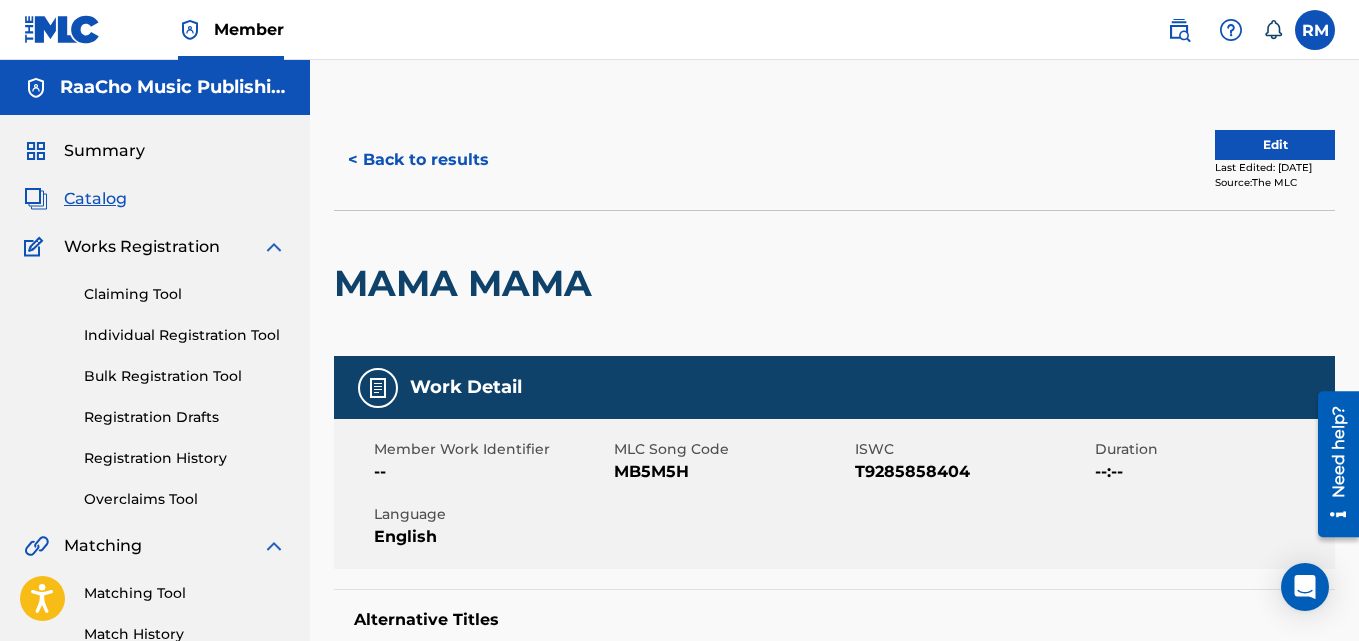 click on "< Back to results" at bounding box center (418, 160) 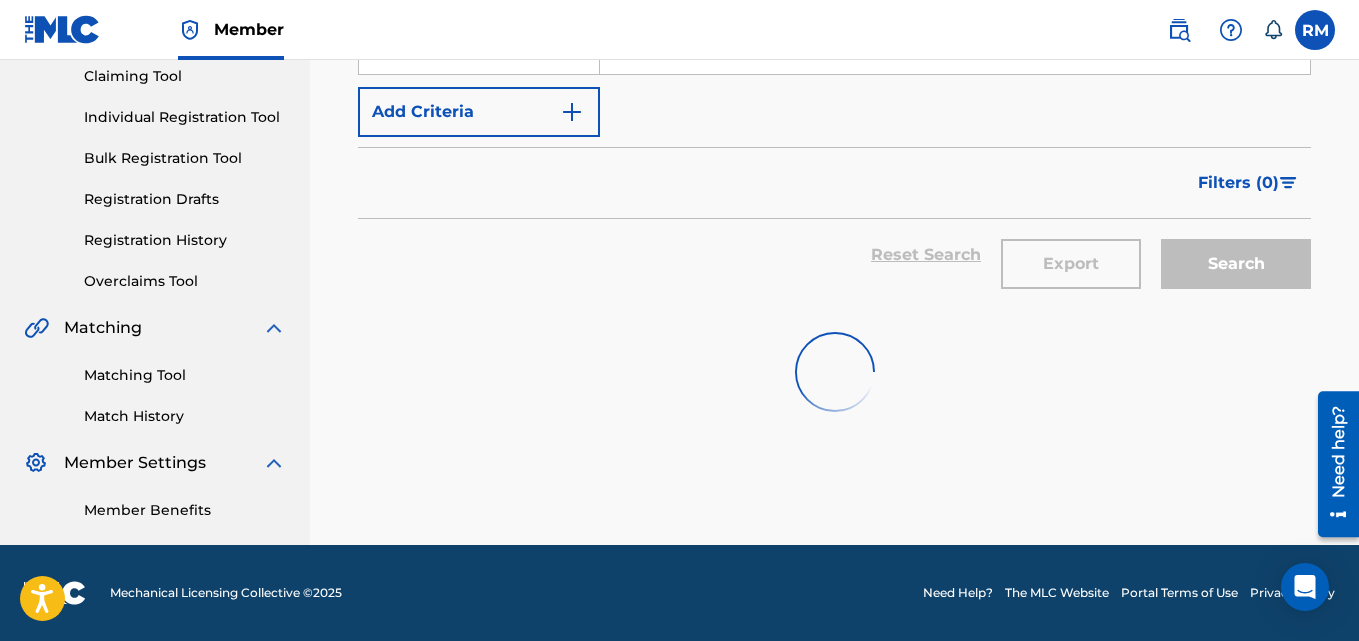 scroll, scrollTop: 118, scrollLeft: 0, axis: vertical 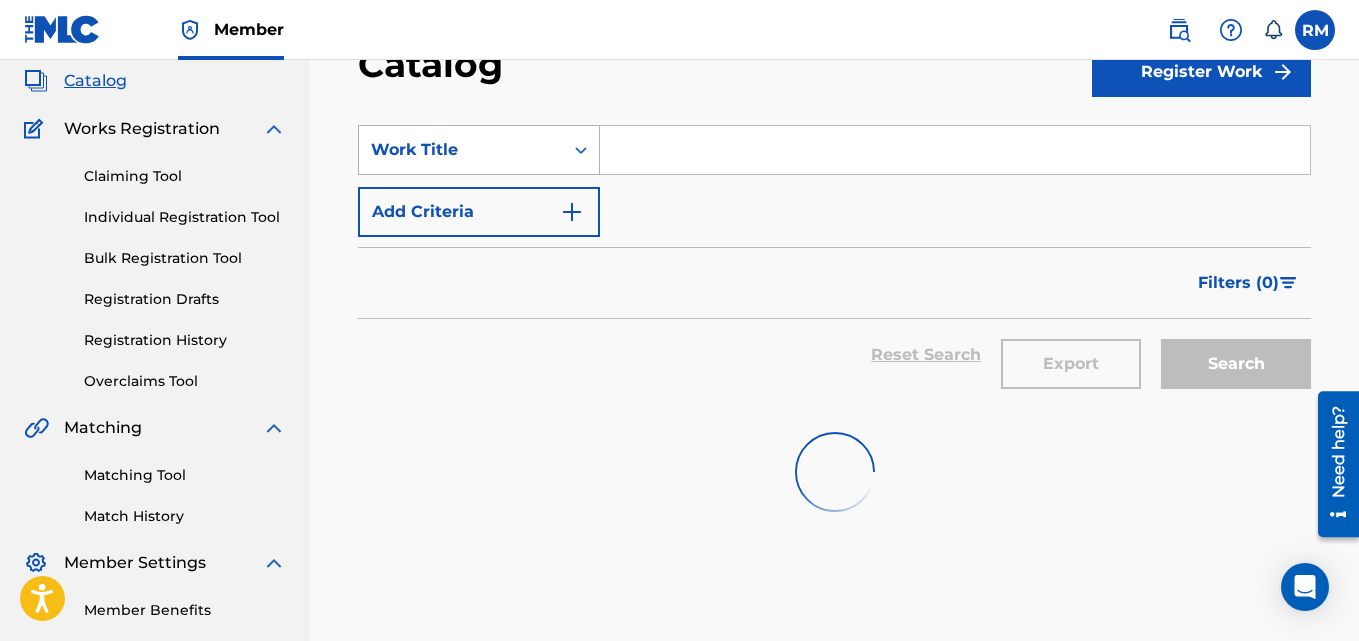 click on "Work Title" at bounding box center (461, 150) 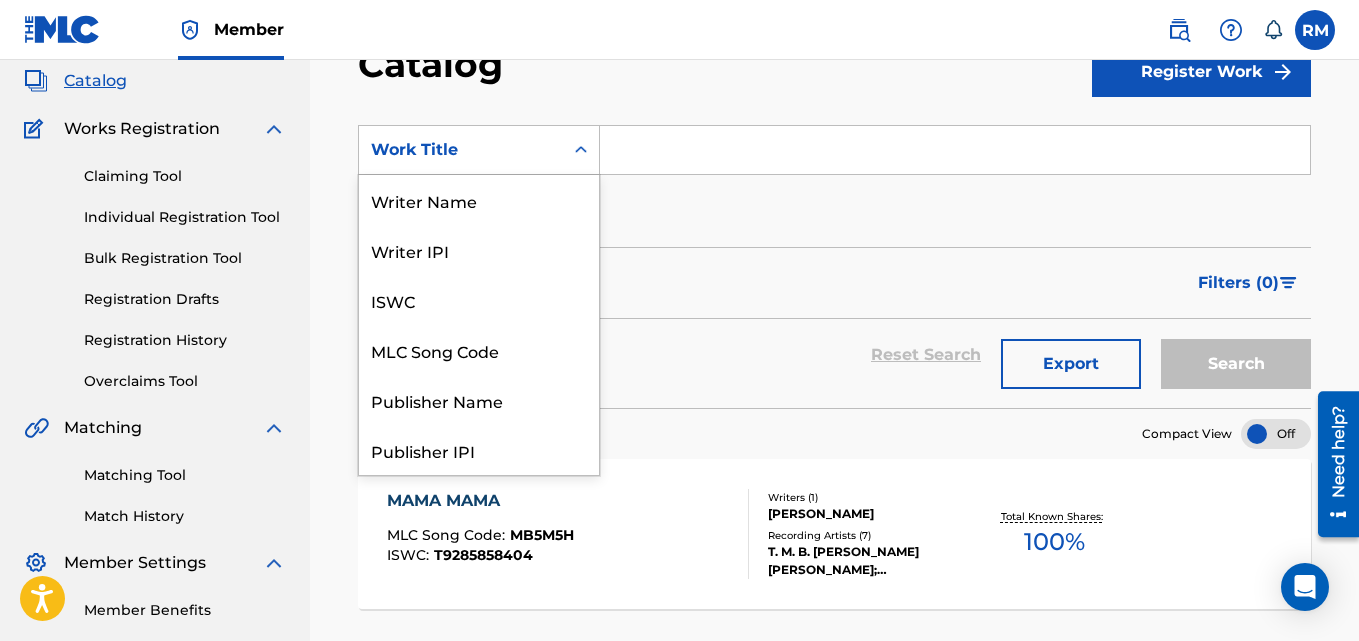 scroll, scrollTop: 300, scrollLeft: 0, axis: vertical 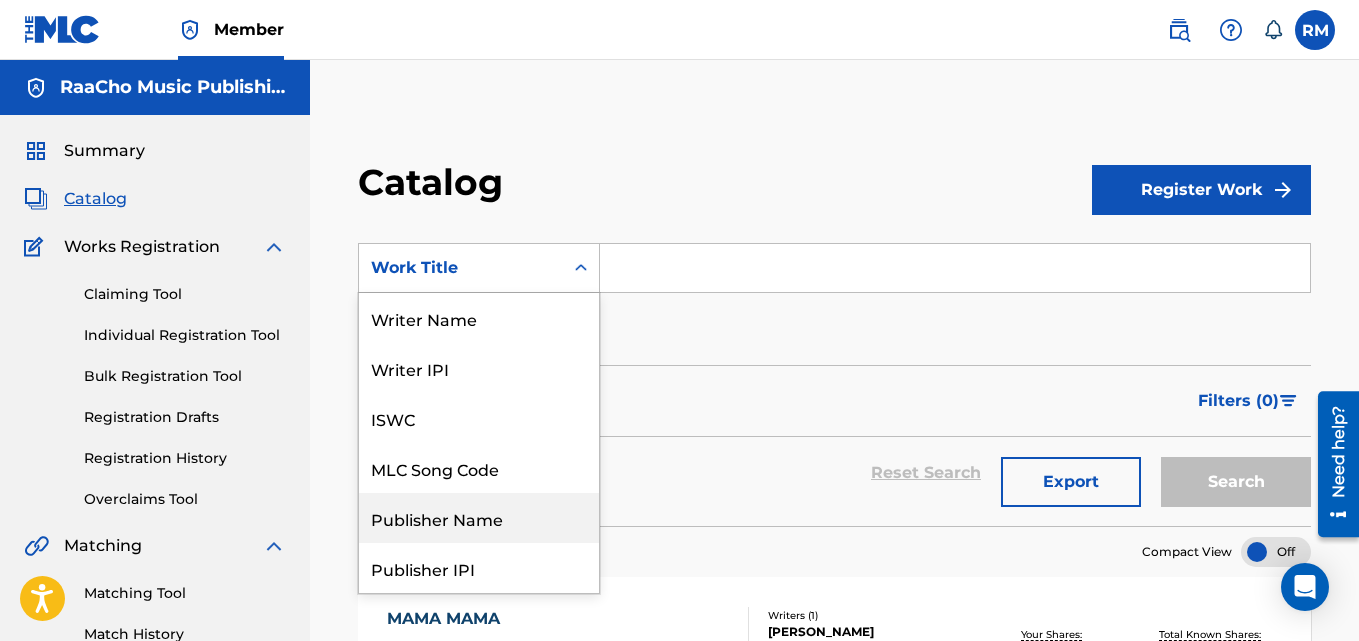 click on "Publisher Name" at bounding box center [479, 518] 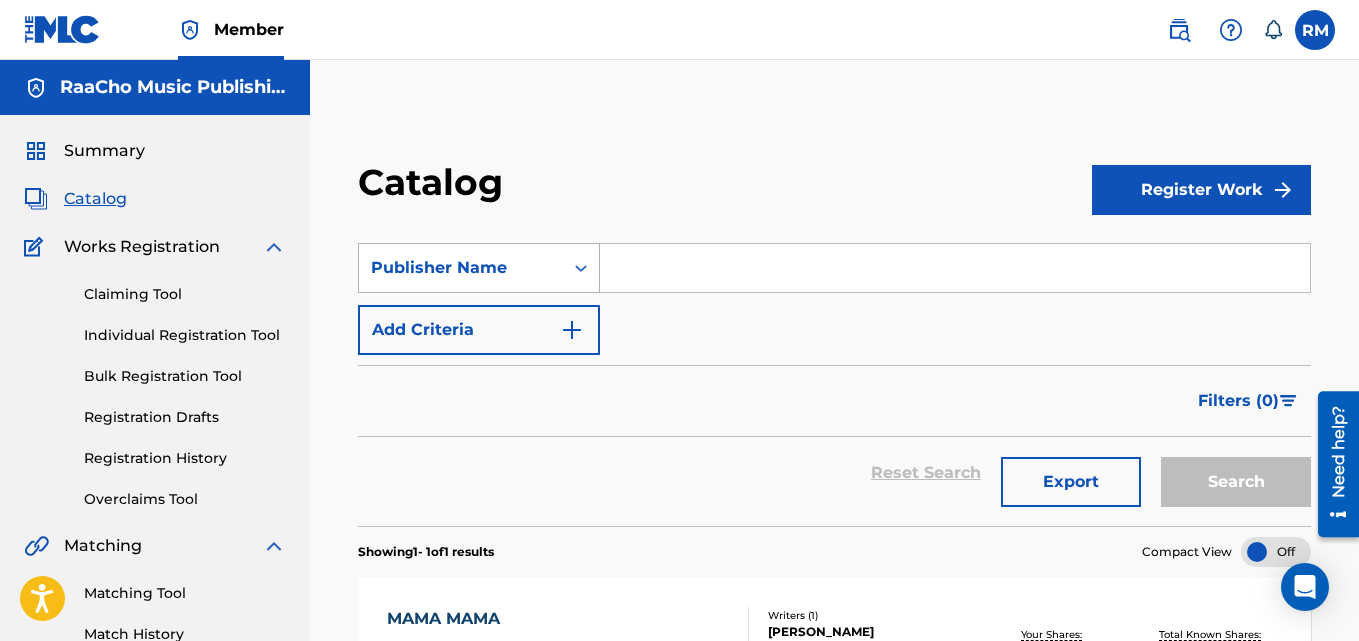 click on "Publisher Name" at bounding box center (461, 268) 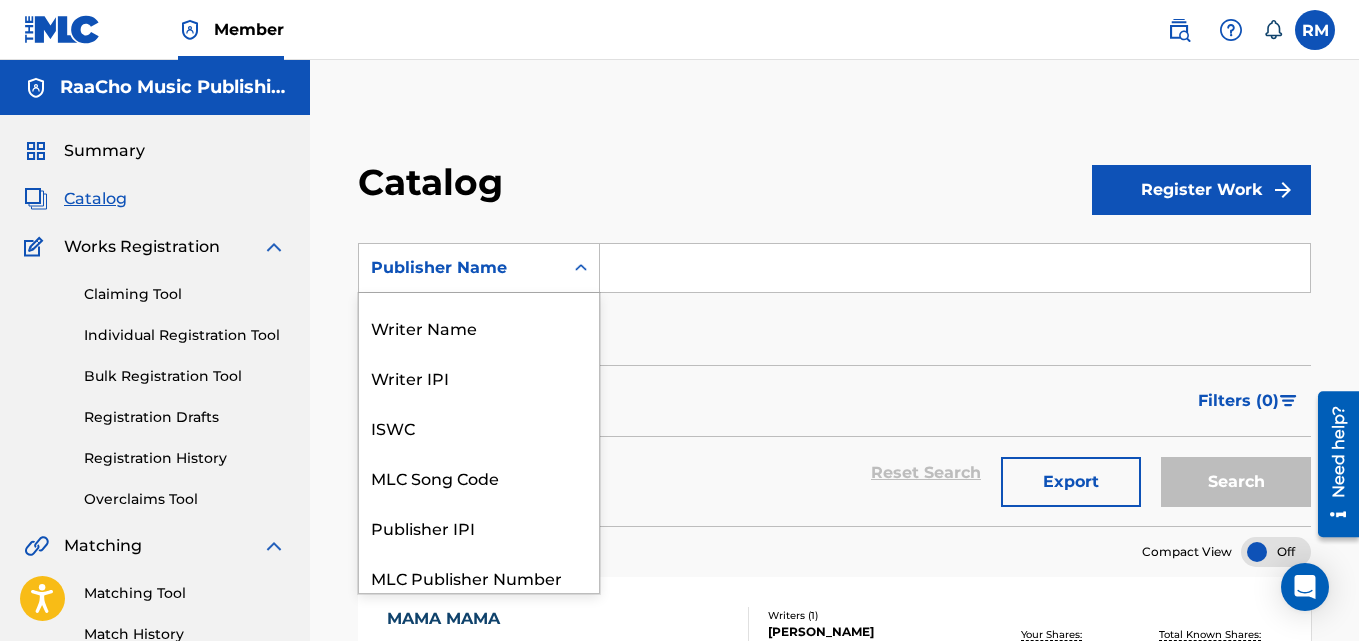 scroll, scrollTop: 0, scrollLeft: 0, axis: both 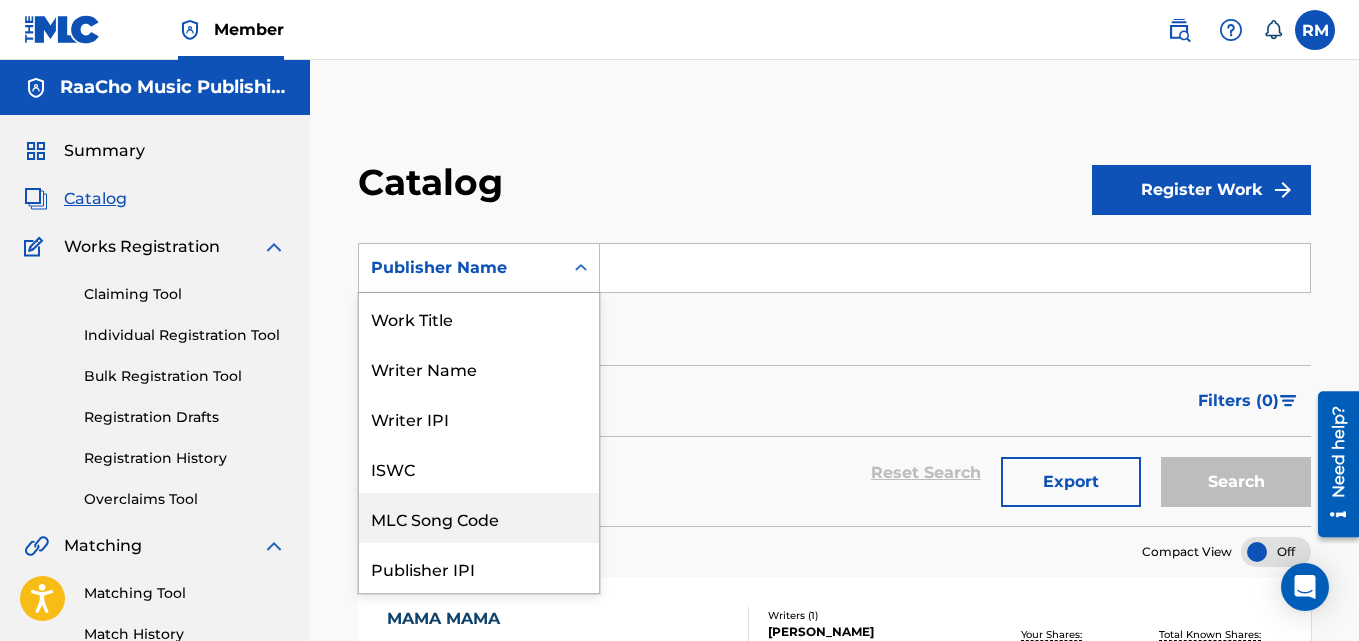 click on "MLC Song Code" at bounding box center [479, 518] 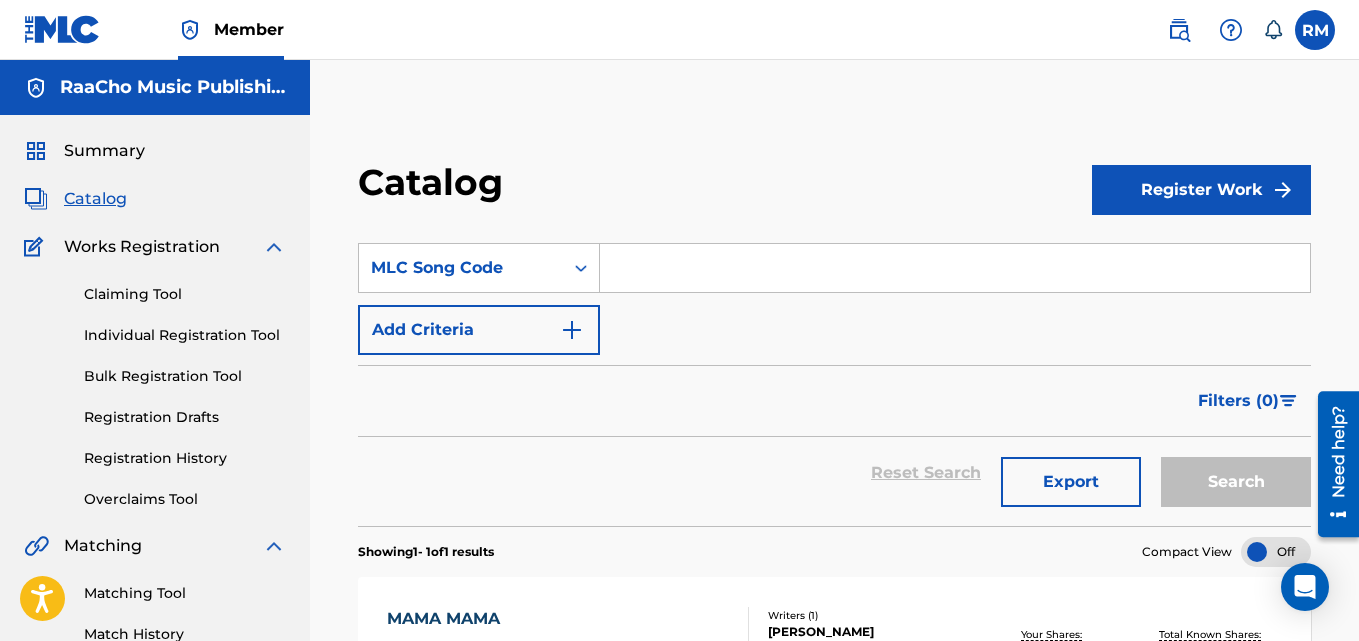 click on "SearchWithCriteriab7d30558-9260-4ad2-b94d-2de60d950833 MLC Song Code Add Criteria Filter Hold Filters Overclaim   Dispute   Remove Filters Apply Filters Filters ( 0 ) Reset Search Export Search" at bounding box center [834, 372] 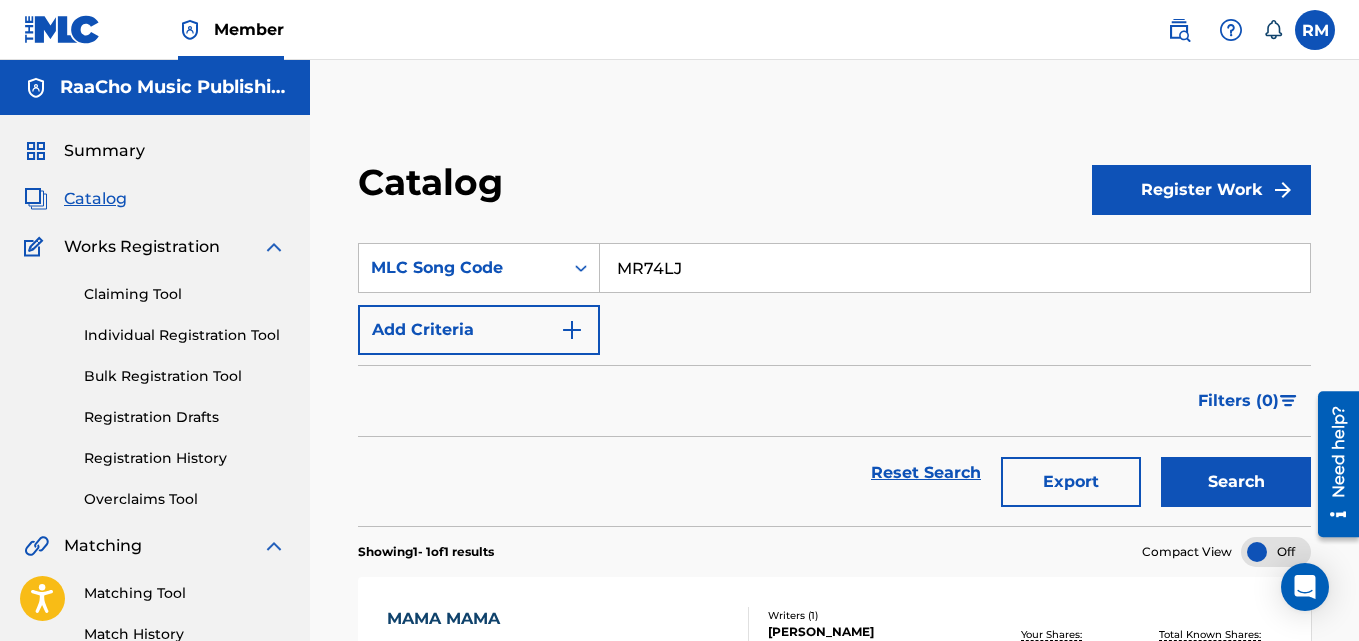 type on "MR74LJ" 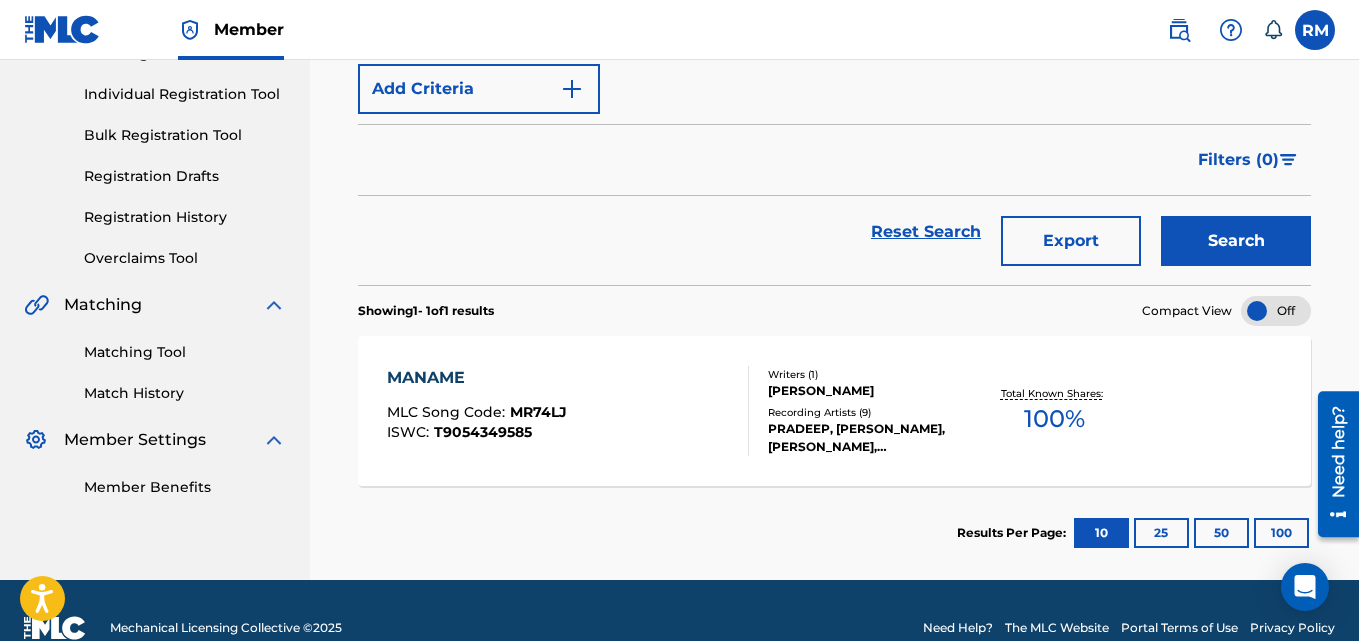 scroll, scrollTop: 276, scrollLeft: 0, axis: vertical 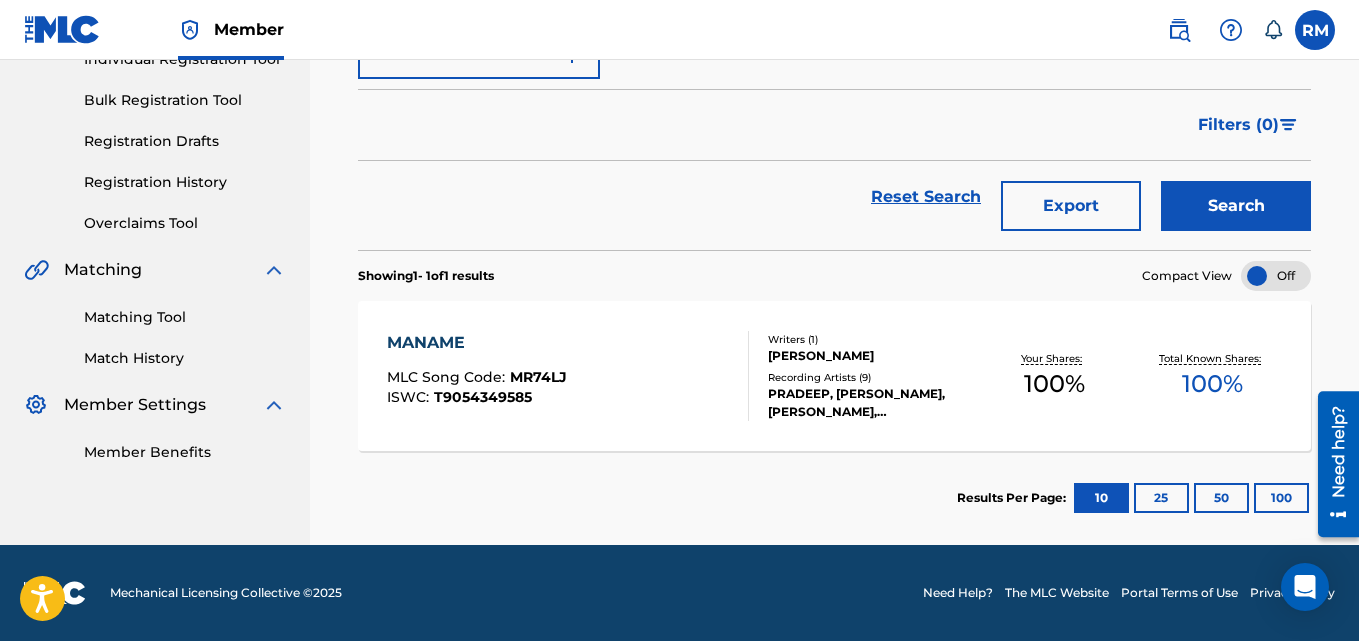 click on "MANAME" at bounding box center [477, 343] 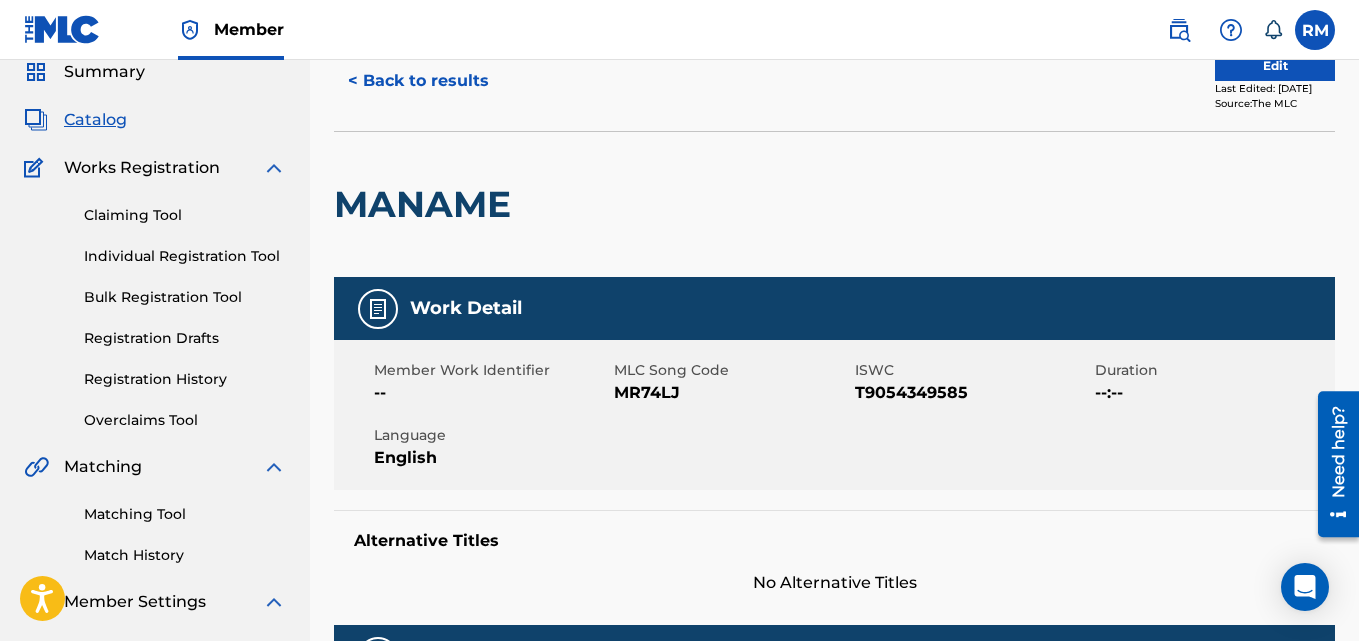 scroll, scrollTop: 0, scrollLeft: 0, axis: both 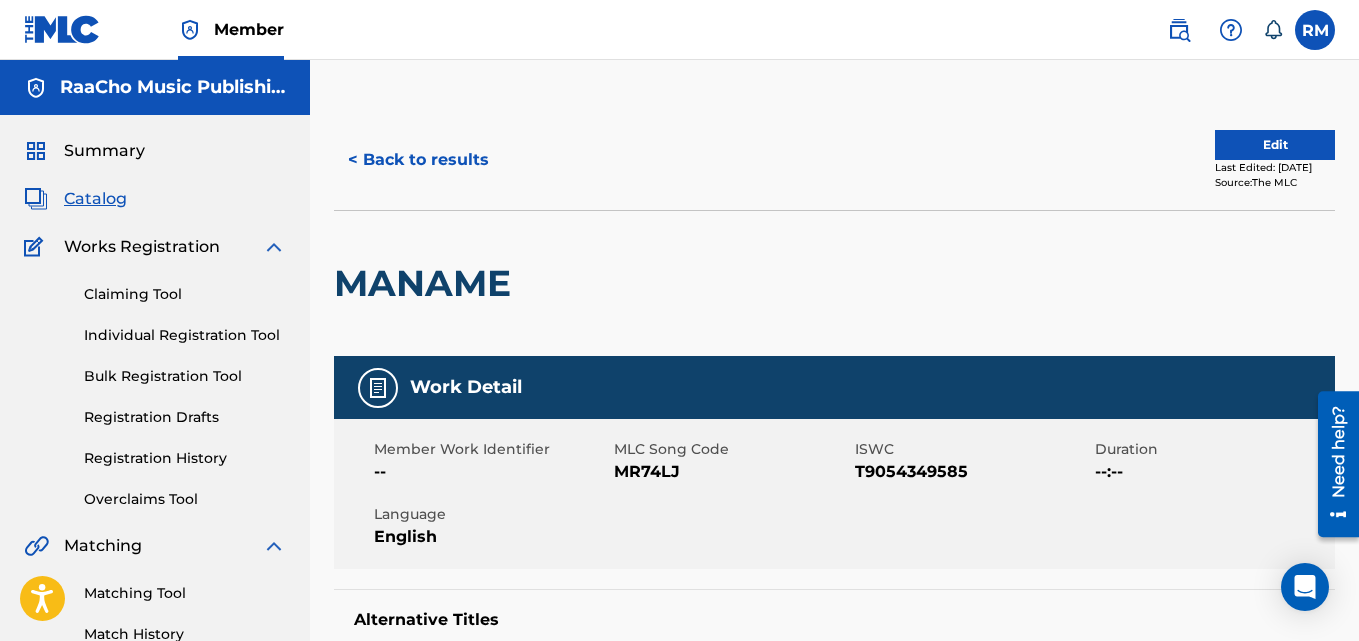 click on "< Back to results" at bounding box center [418, 160] 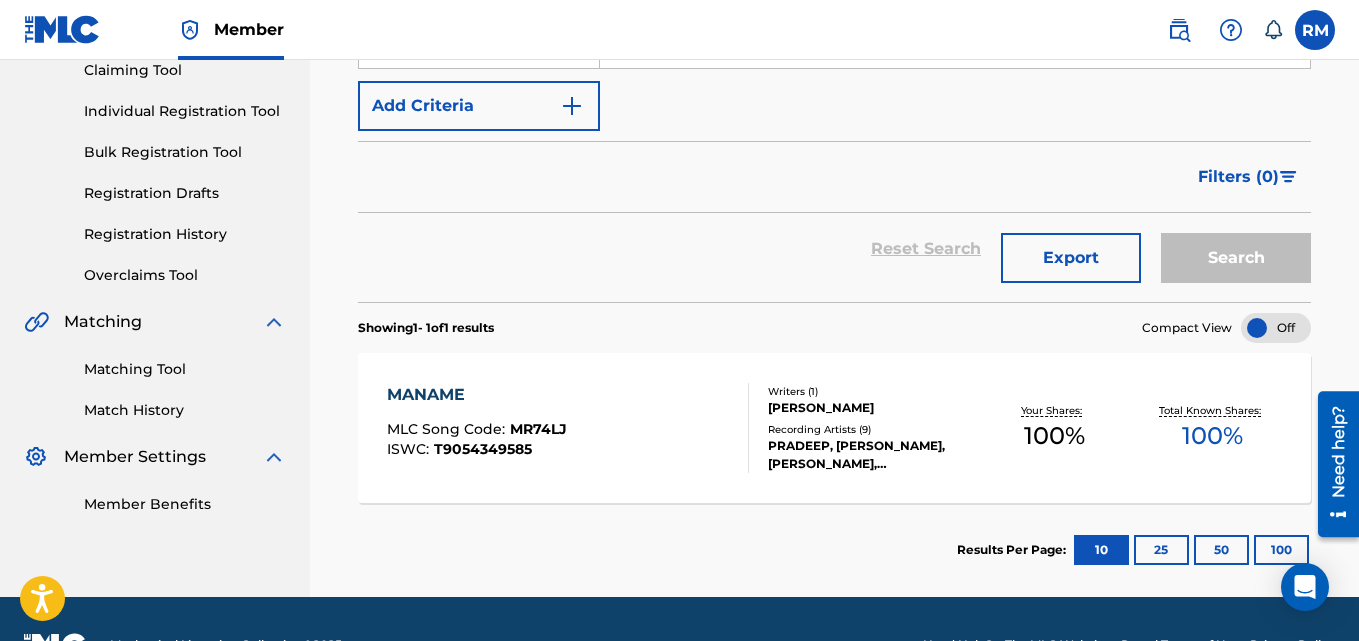 scroll, scrollTop: 0, scrollLeft: 0, axis: both 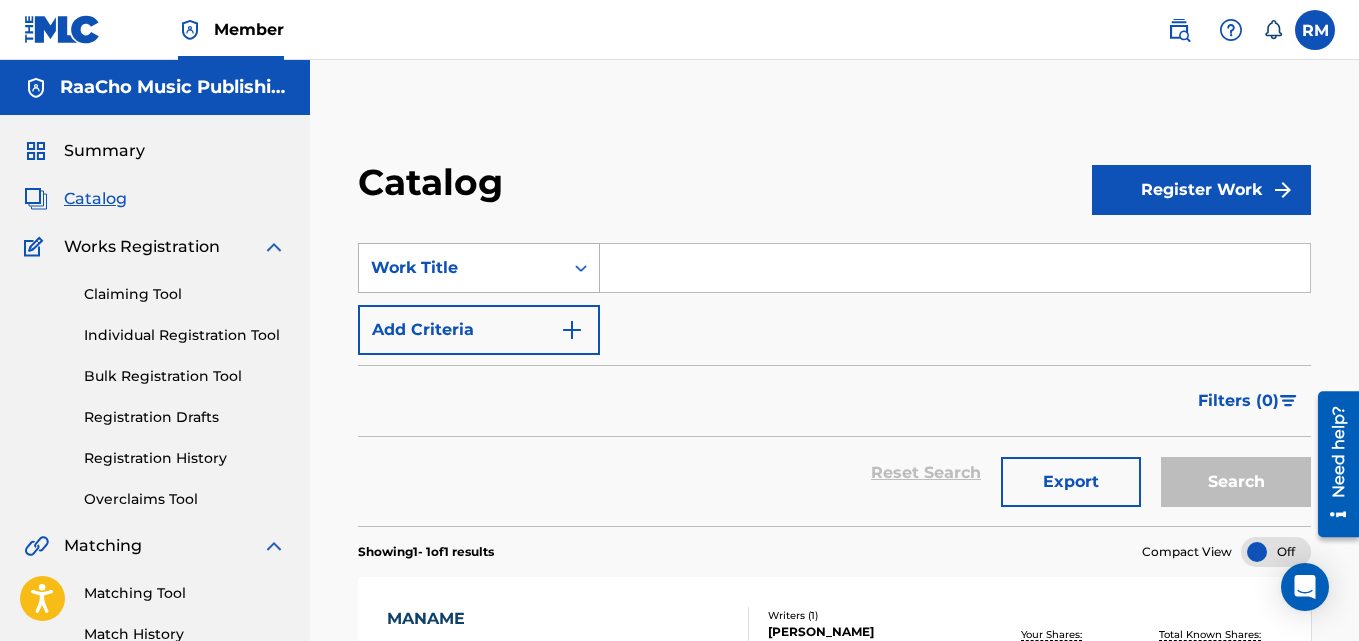 drag, startPoint x: 542, startPoint y: 279, endPoint x: 527, endPoint y: 284, distance: 15.811388 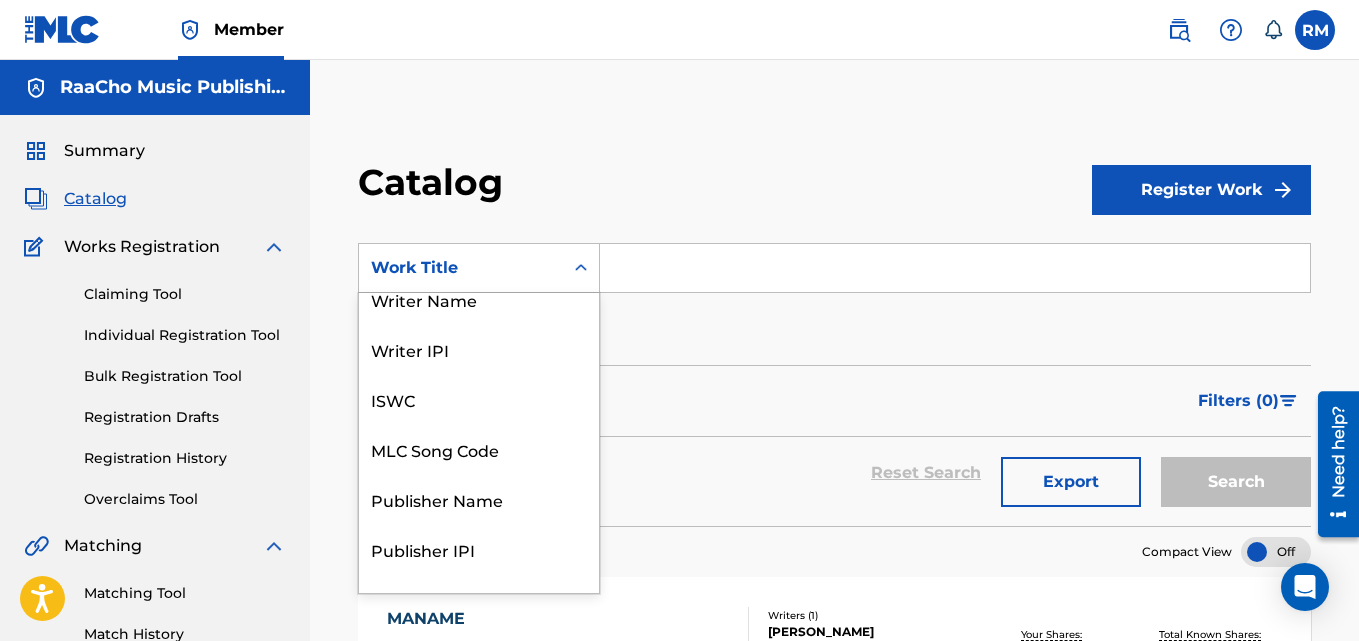 scroll, scrollTop: 0, scrollLeft: 0, axis: both 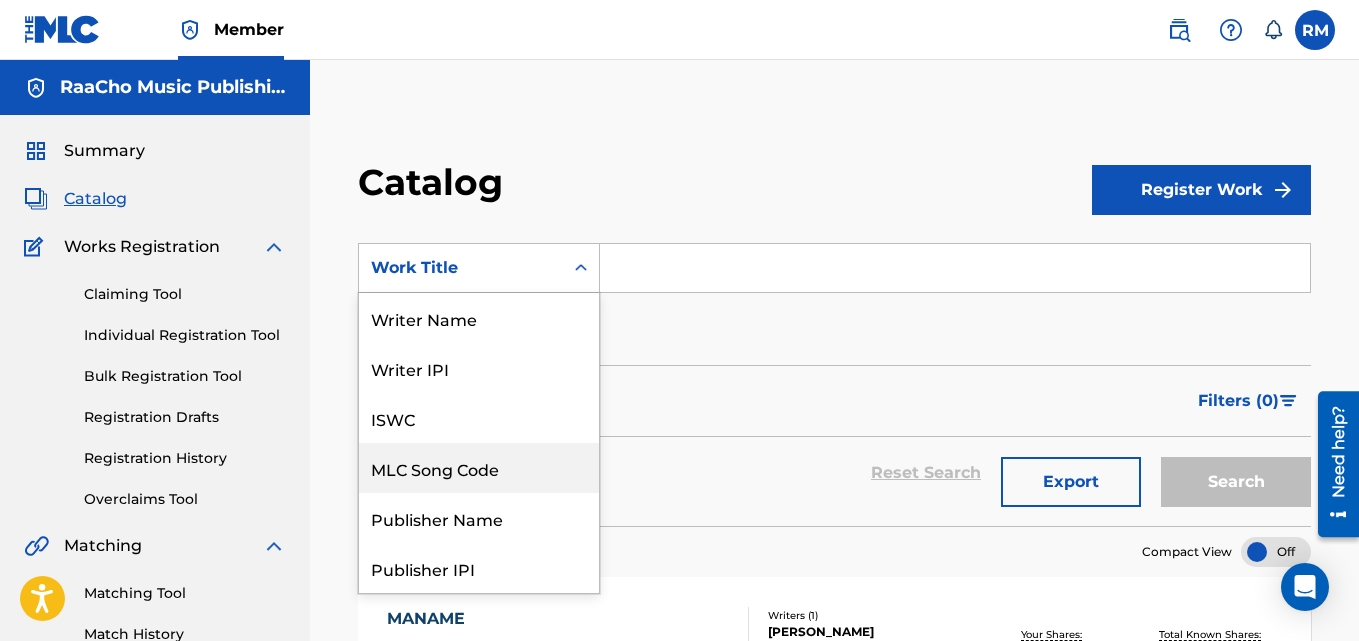 click on "MLC Song Code" at bounding box center (479, 468) 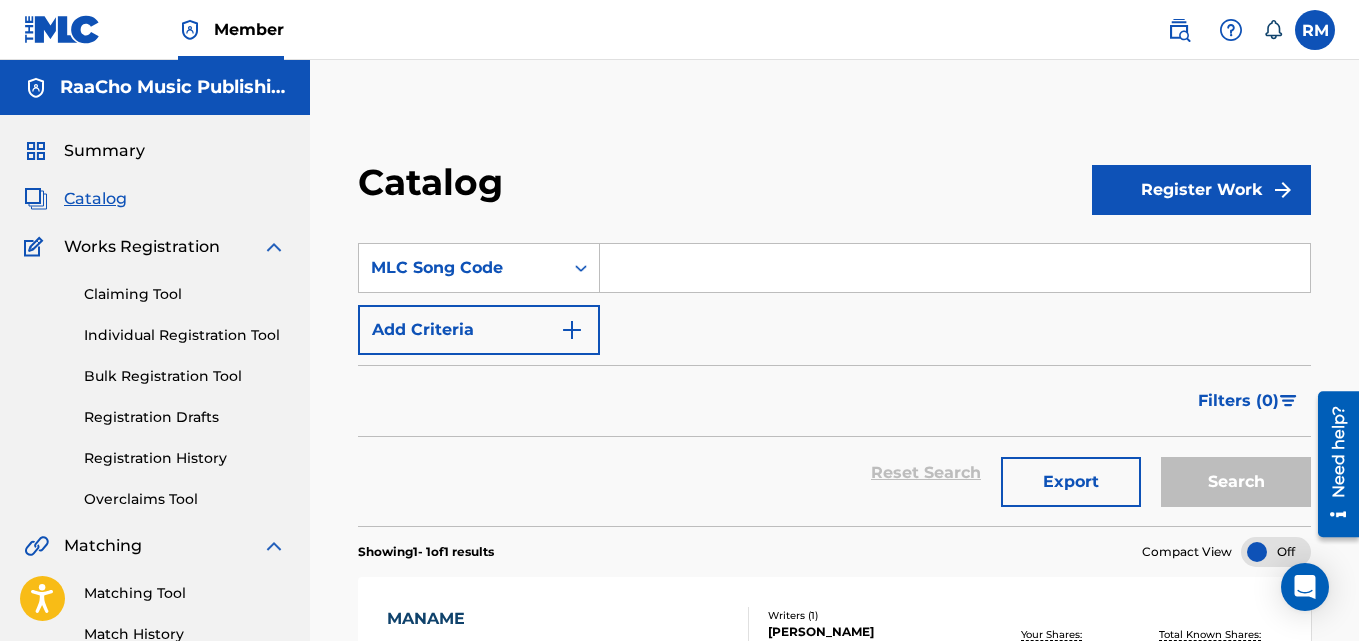 click on "SearchWithCriteria21eee3cc-32c1-400a-b4f2-91838feb7792 MLC Song Code Add Criteria" at bounding box center [834, 299] 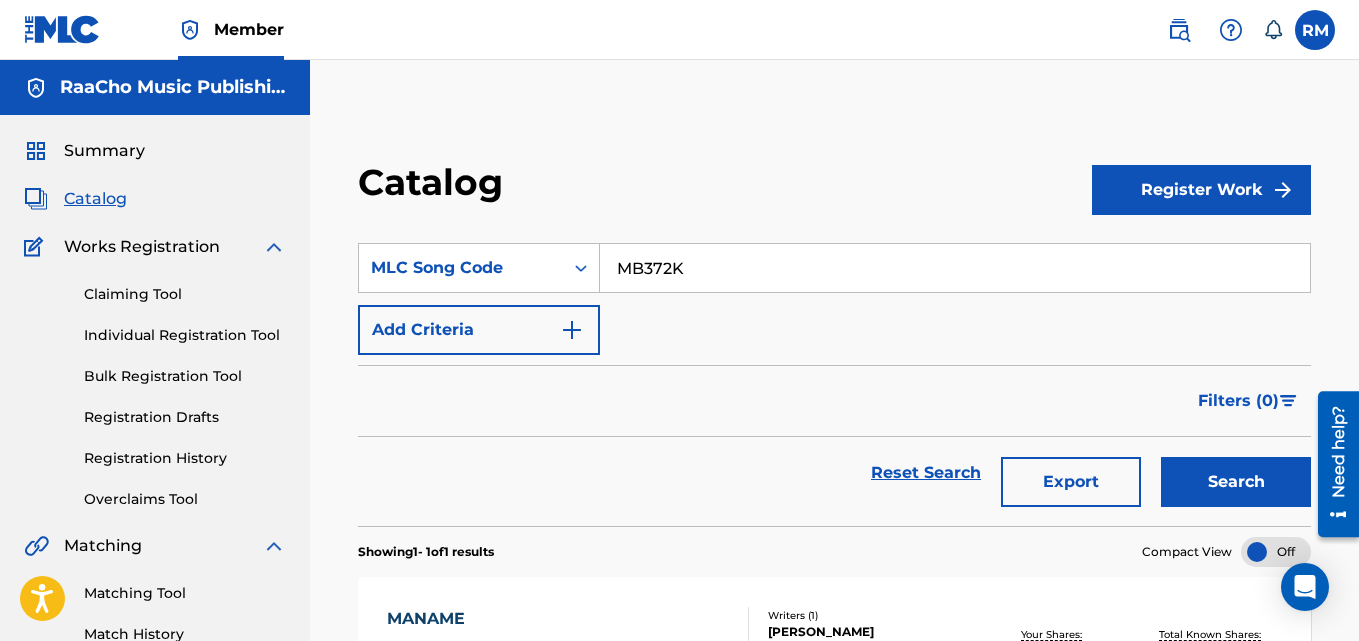type on "MB372K" 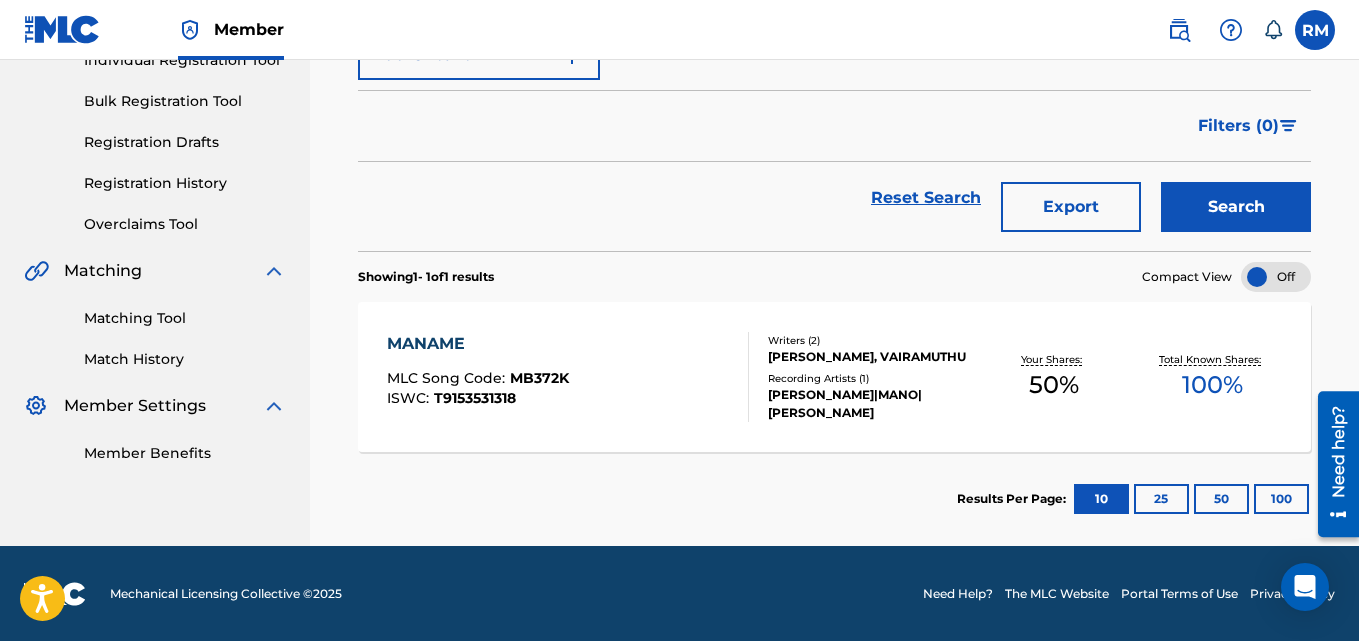 scroll, scrollTop: 276, scrollLeft: 0, axis: vertical 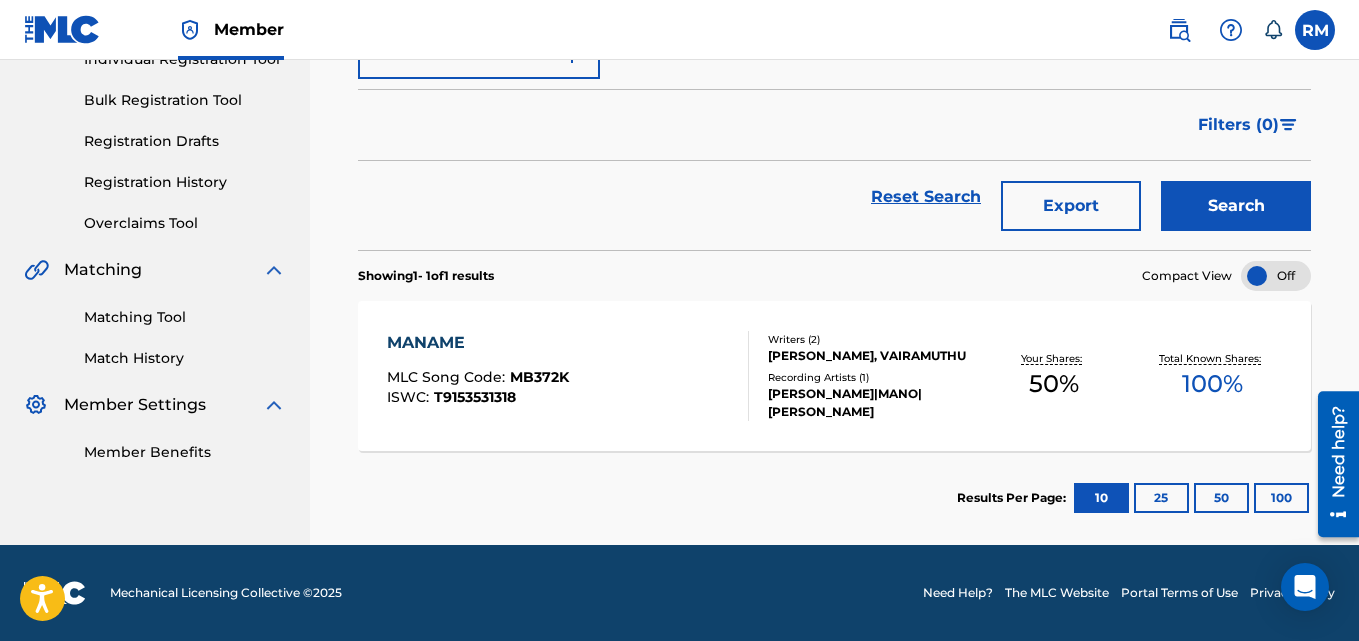 click on "MANAME" at bounding box center (478, 343) 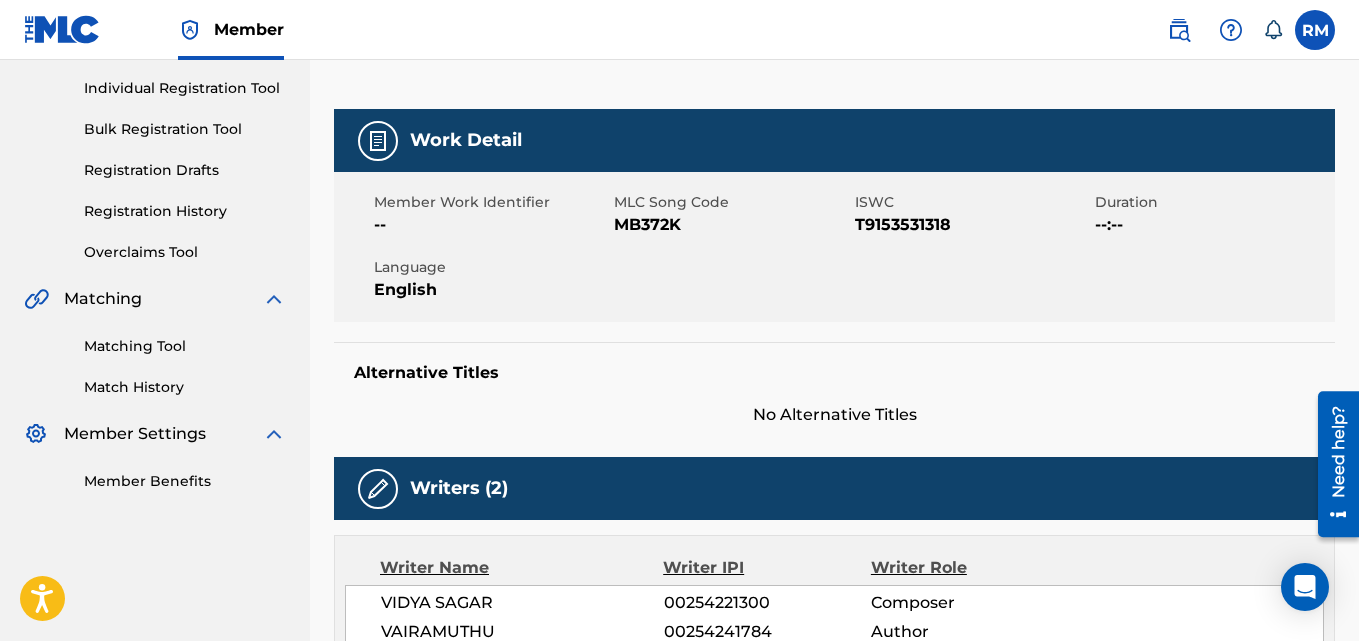 scroll, scrollTop: 0, scrollLeft: 0, axis: both 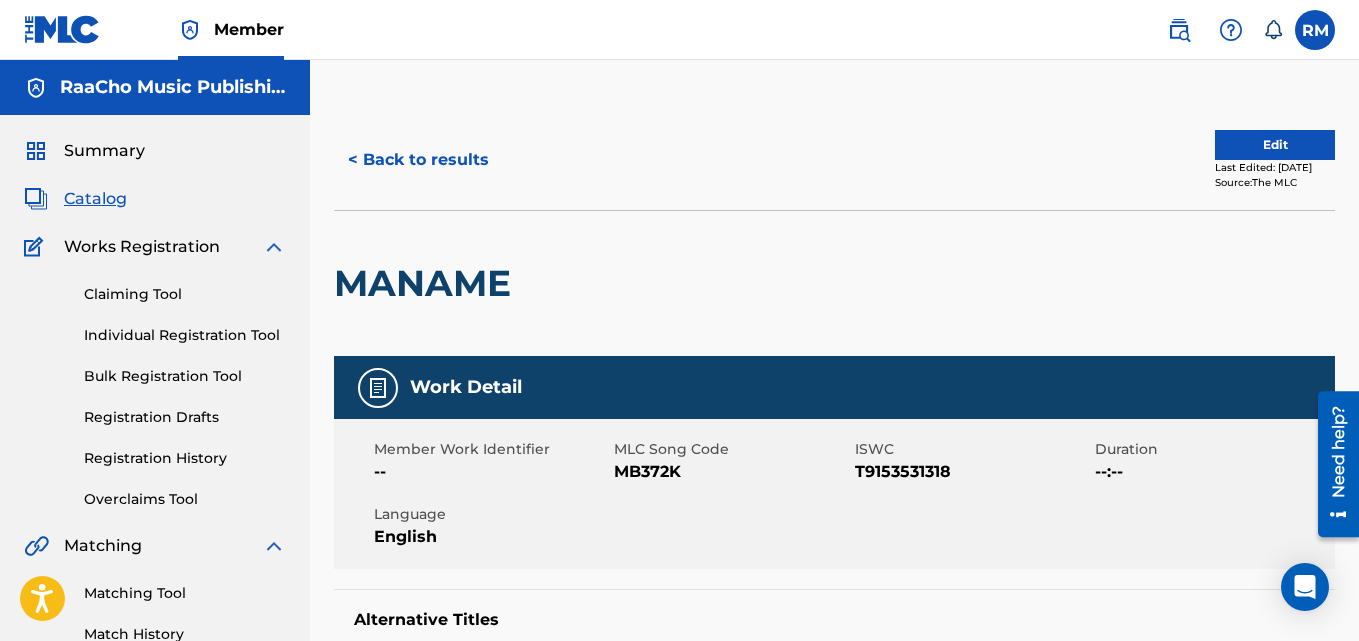 click on "< Back to results Edit Last Edited:   [DATE] Source:  The MLC" at bounding box center (834, 160) 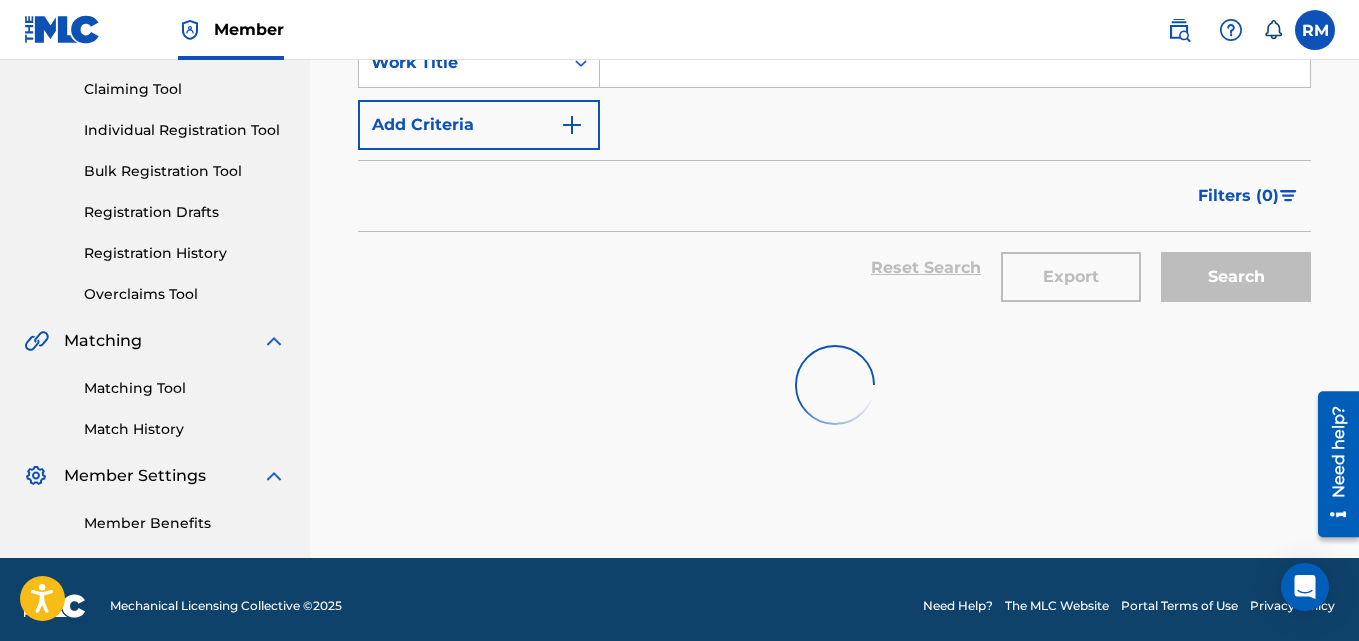 scroll, scrollTop: 18, scrollLeft: 0, axis: vertical 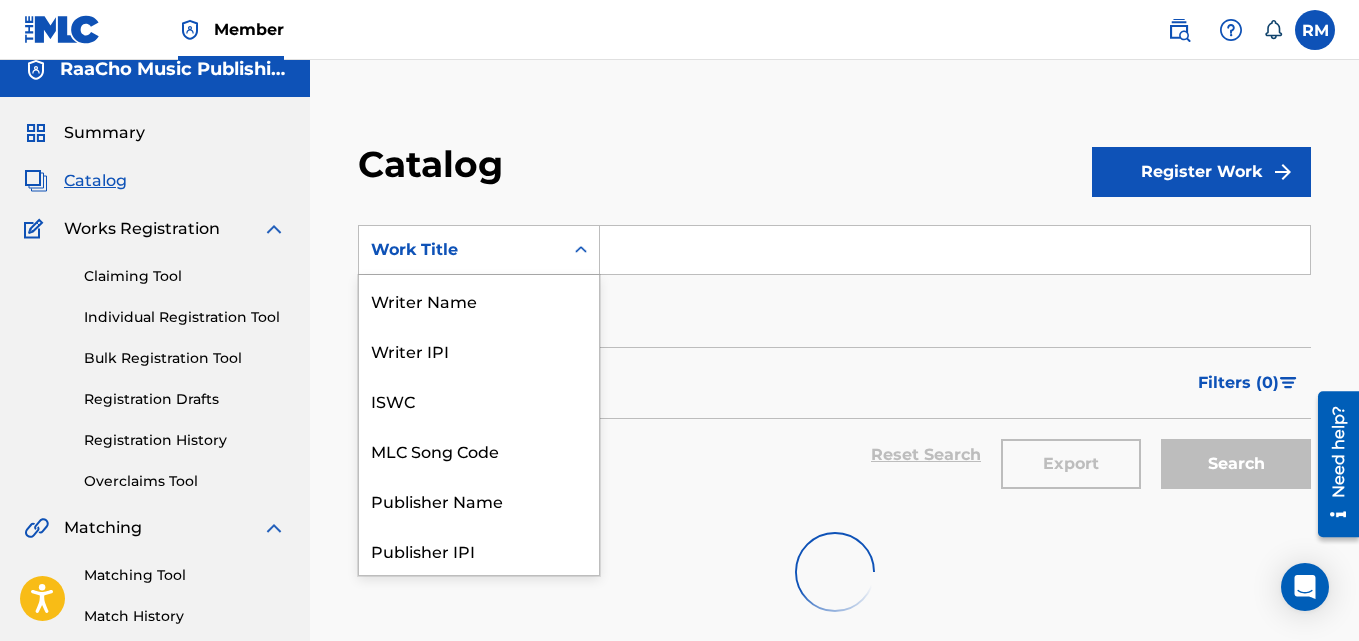 click on "Work Title" at bounding box center [461, 250] 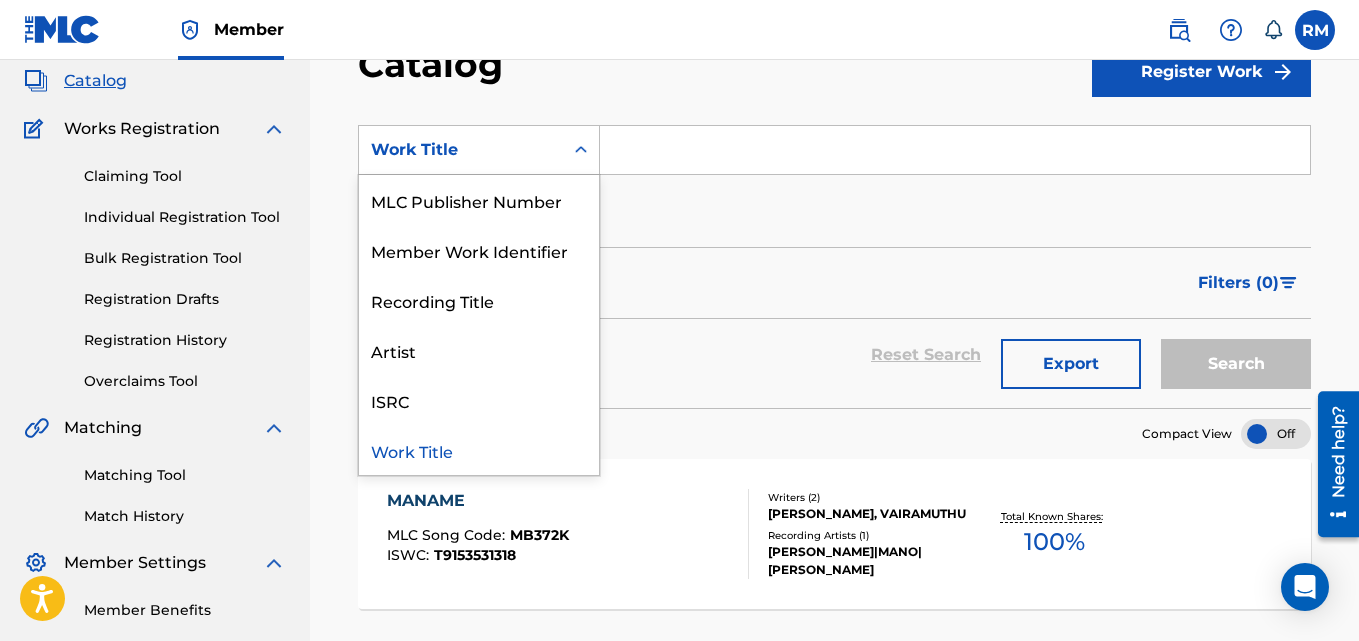 scroll, scrollTop: 276, scrollLeft: 0, axis: vertical 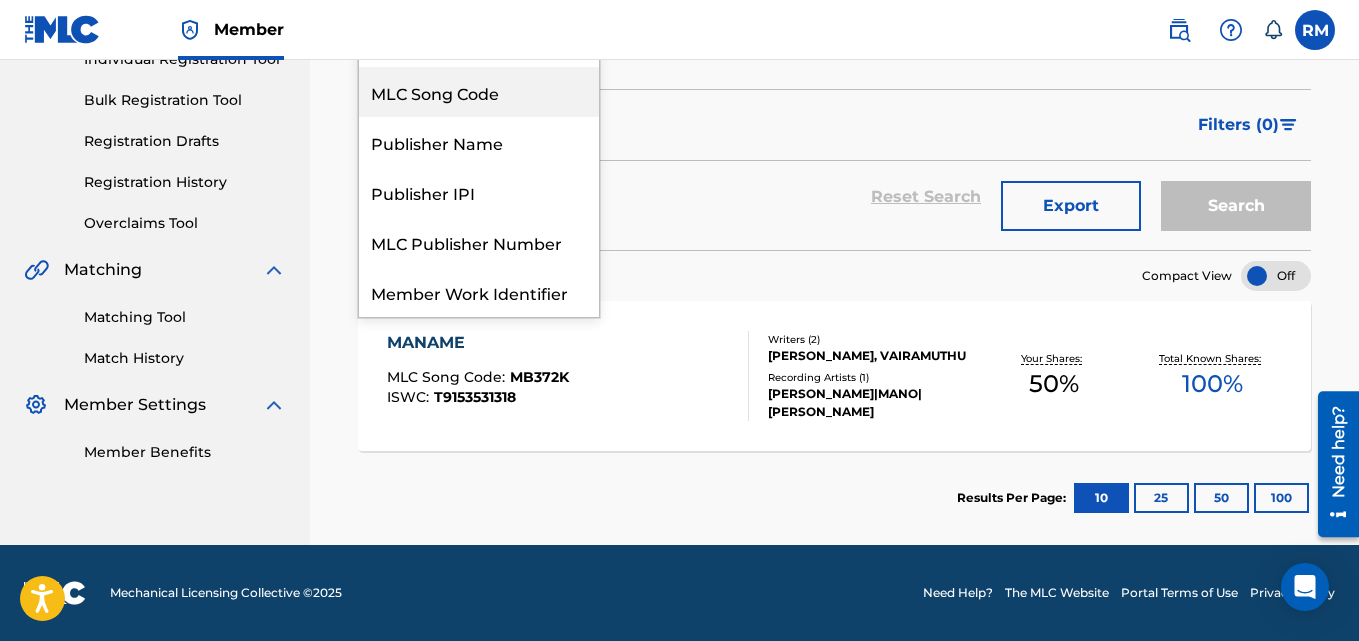 click on "MLC Song Code" at bounding box center (479, 92) 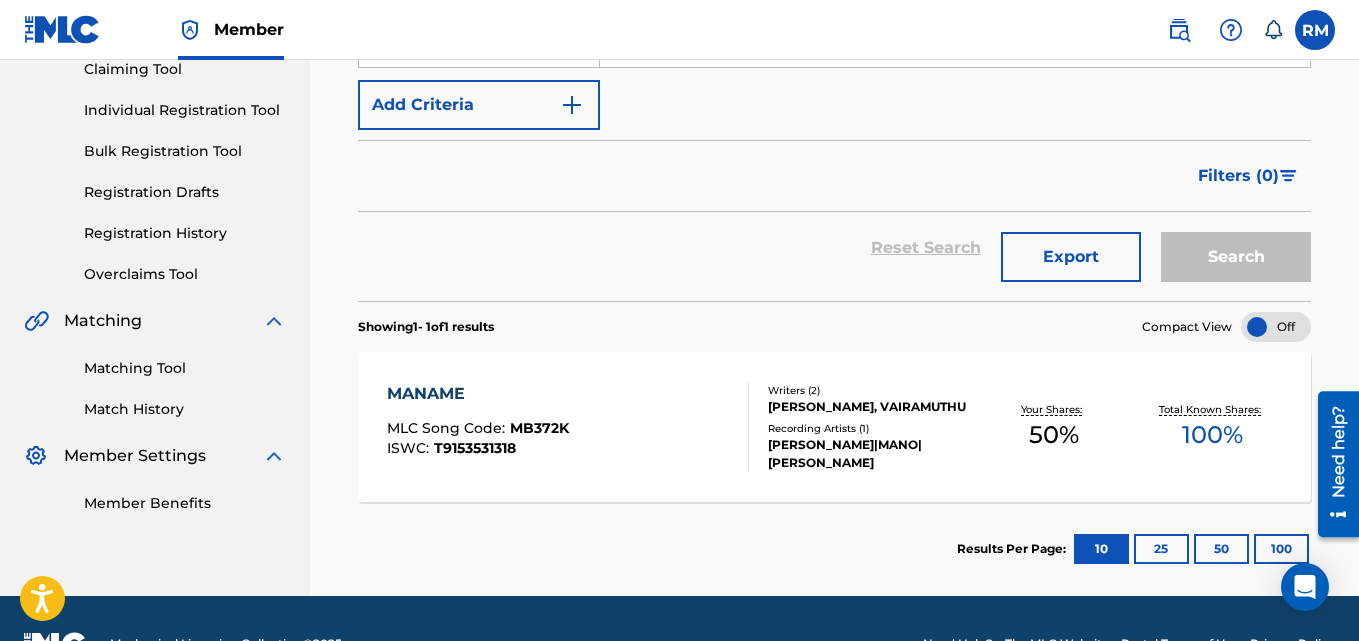 scroll, scrollTop: 176, scrollLeft: 0, axis: vertical 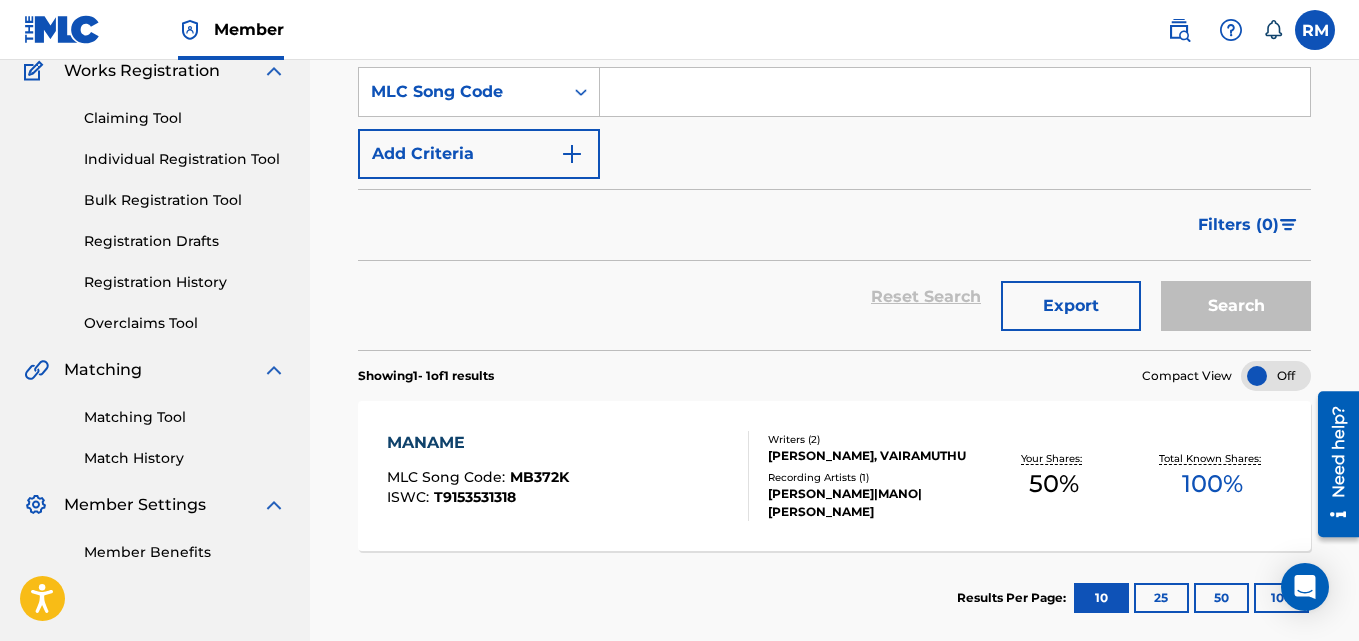 click at bounding box center [955, 92] 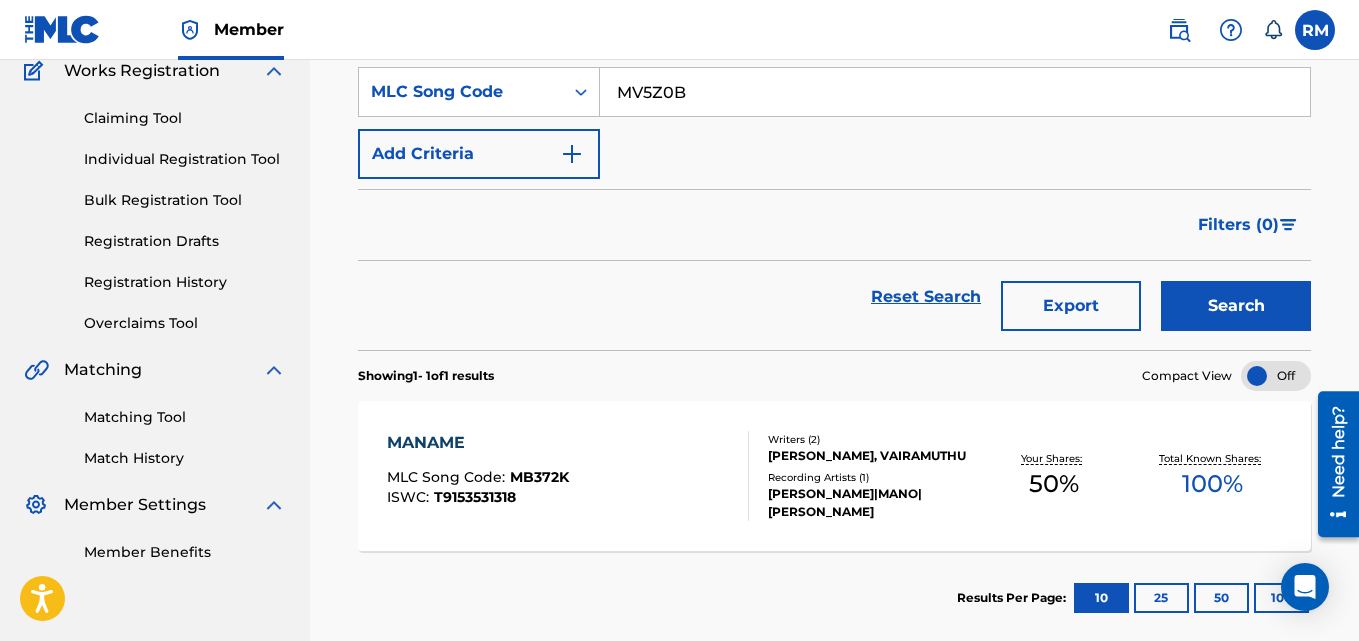 type on "MV5Z0B" 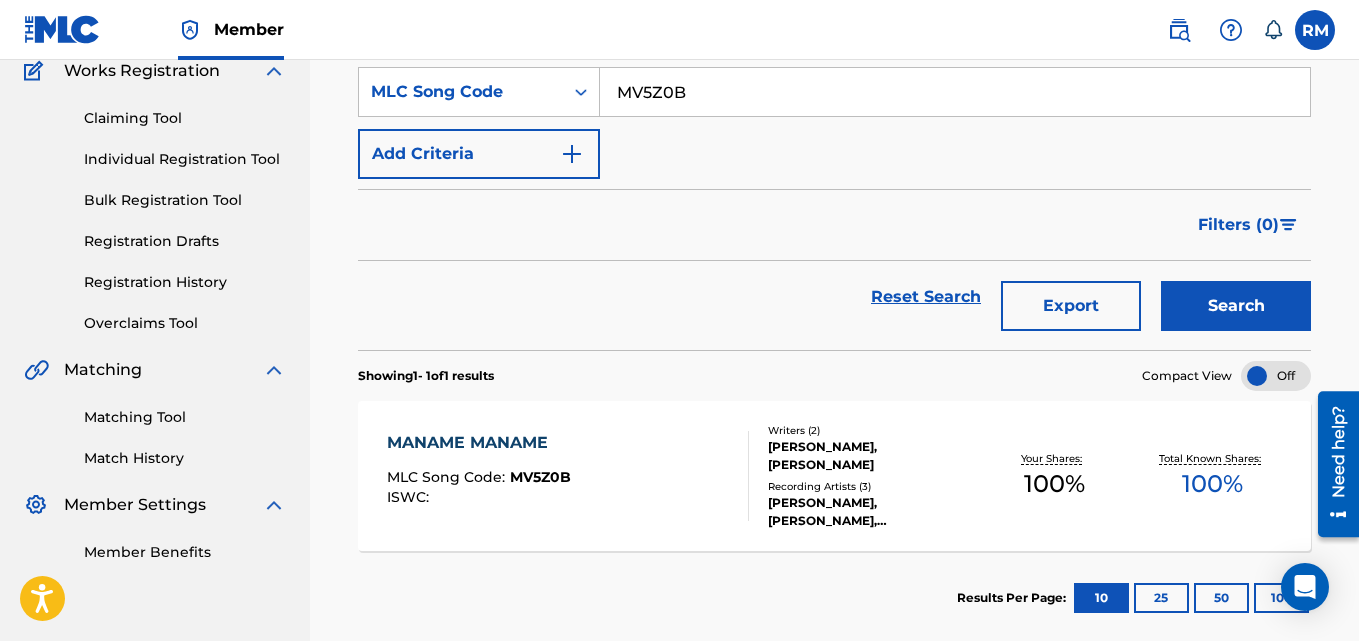 click on "MANAME MANAME" at bounding box center (479, 443) 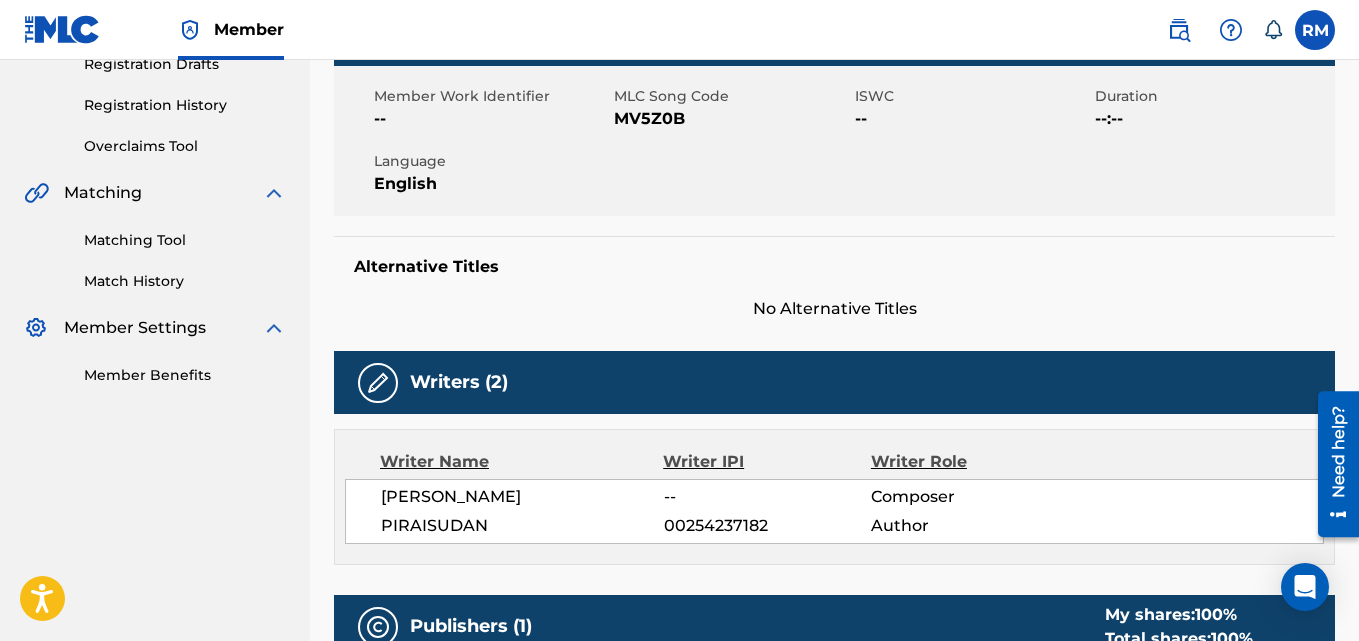 scroll, scrollTop: 0, scrollLeft: 0, axis: both 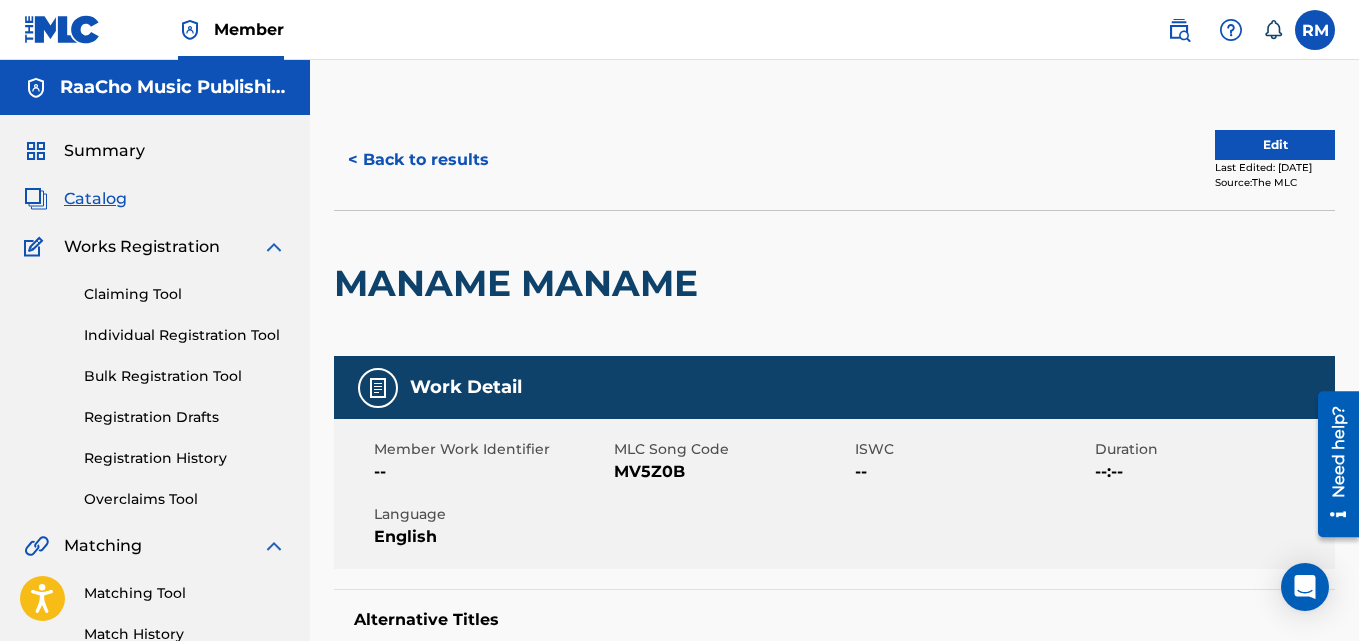 click on "< Back to results" at bounding box center (418, 160) 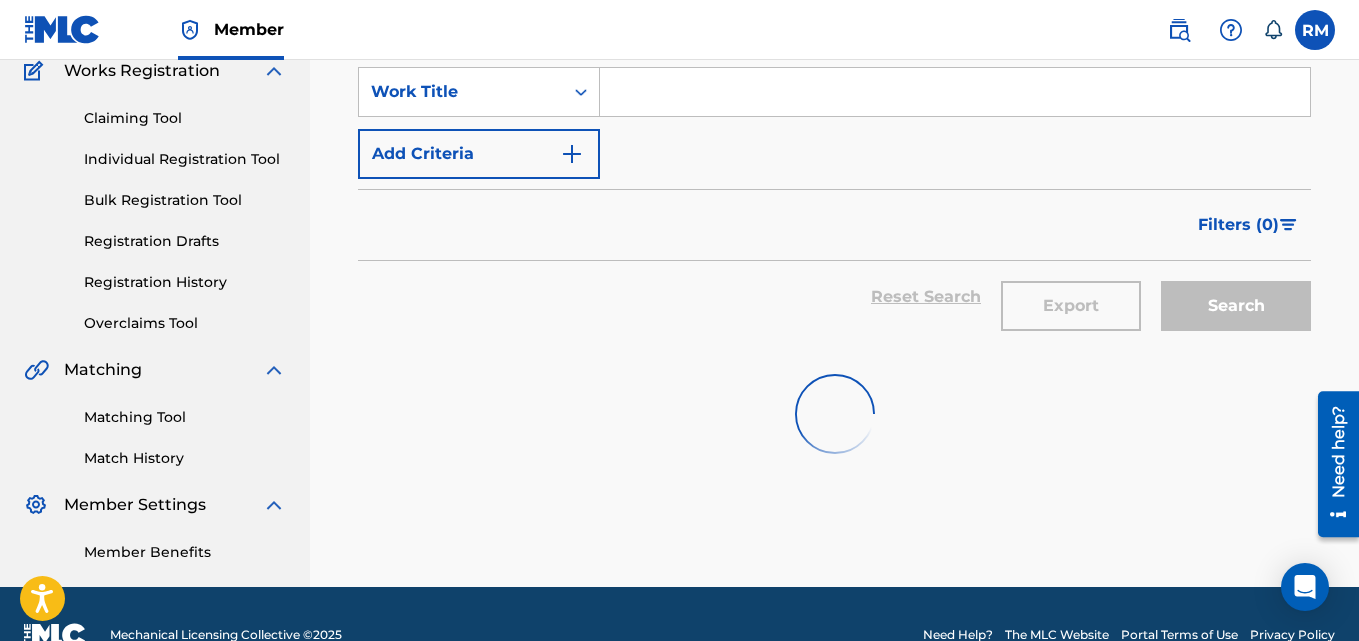 scroll, scrollTop: 0, scrollLeft: 0, axis: both 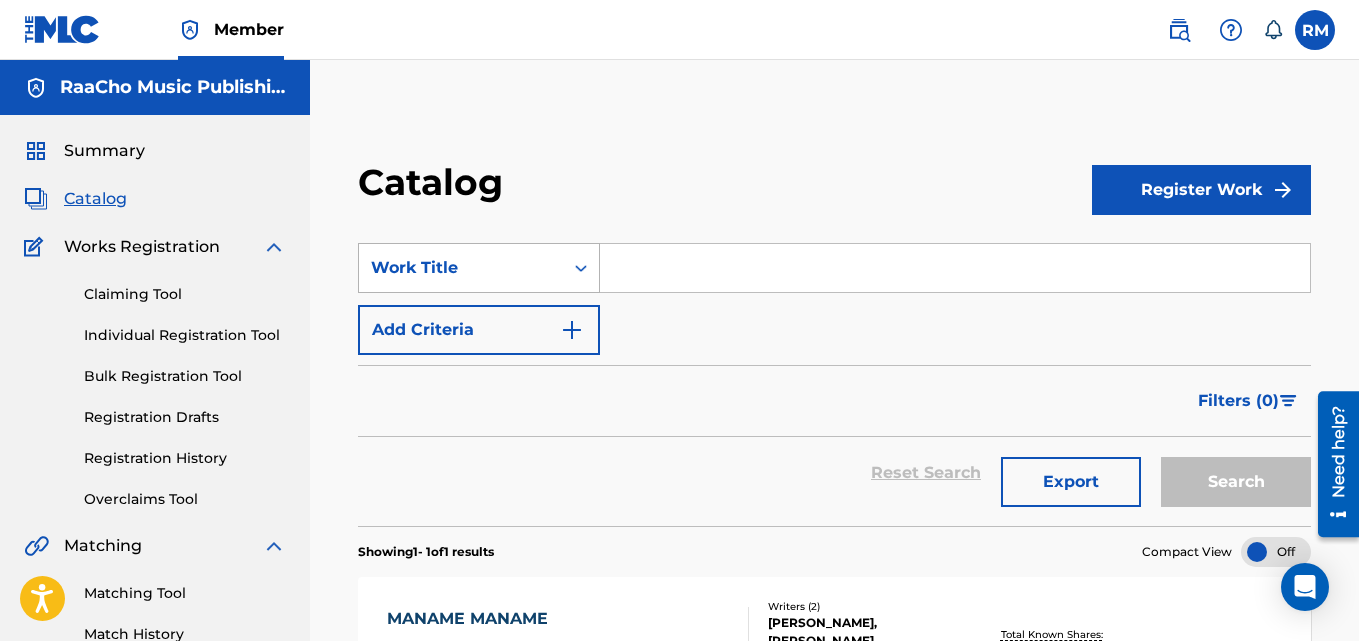click on "Work Title" at bounding box center [461, 268] 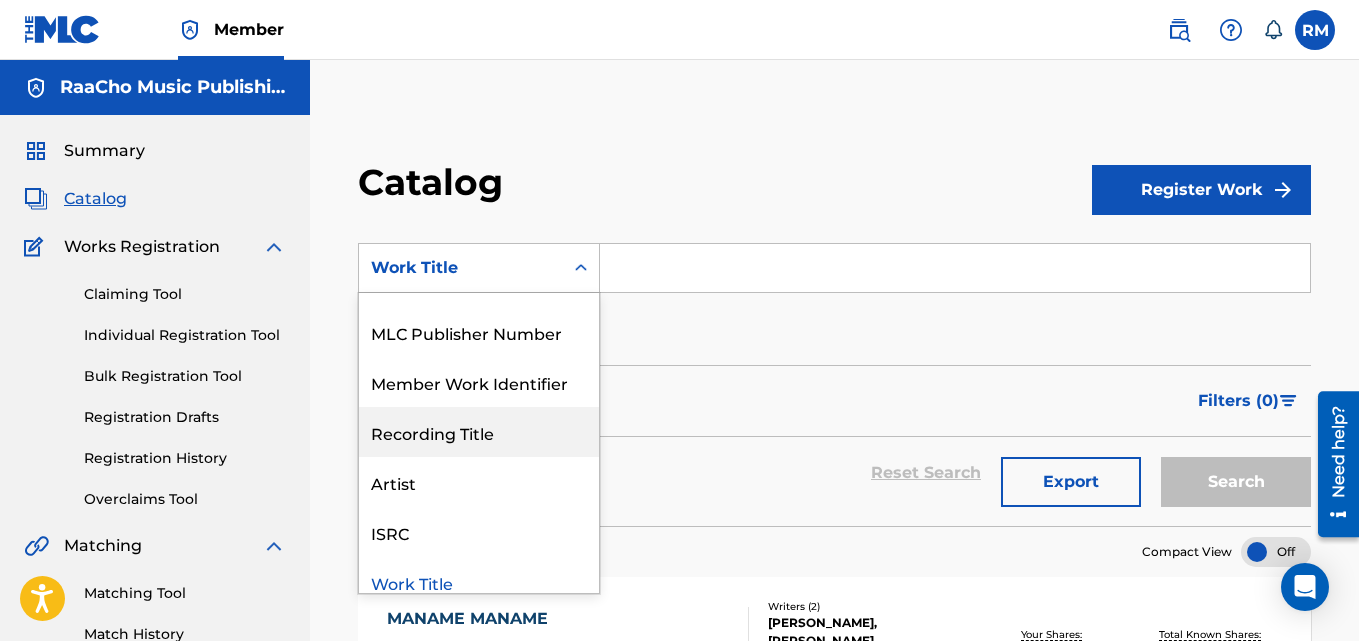 scroll, scrollTop: 100, scrollLeft: 0, axis: vertical 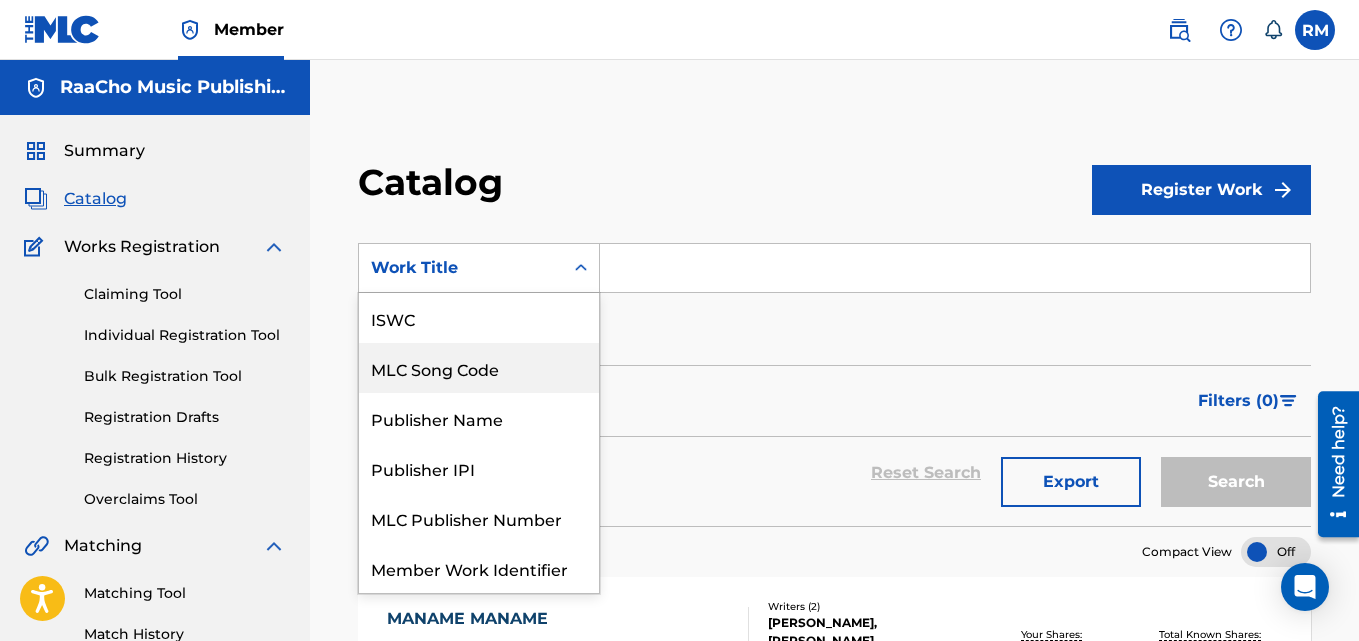 click on "MLC Song Code" at bounding box center (479, 368) 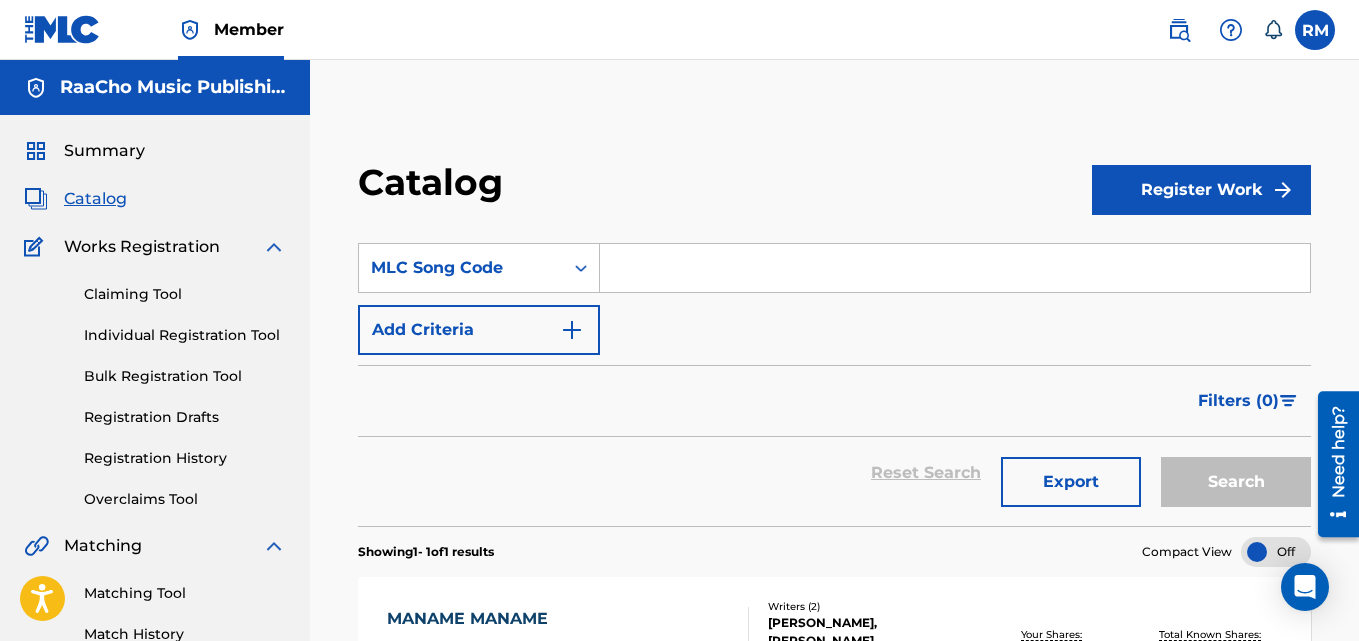 click at bounding box center [955, 268] 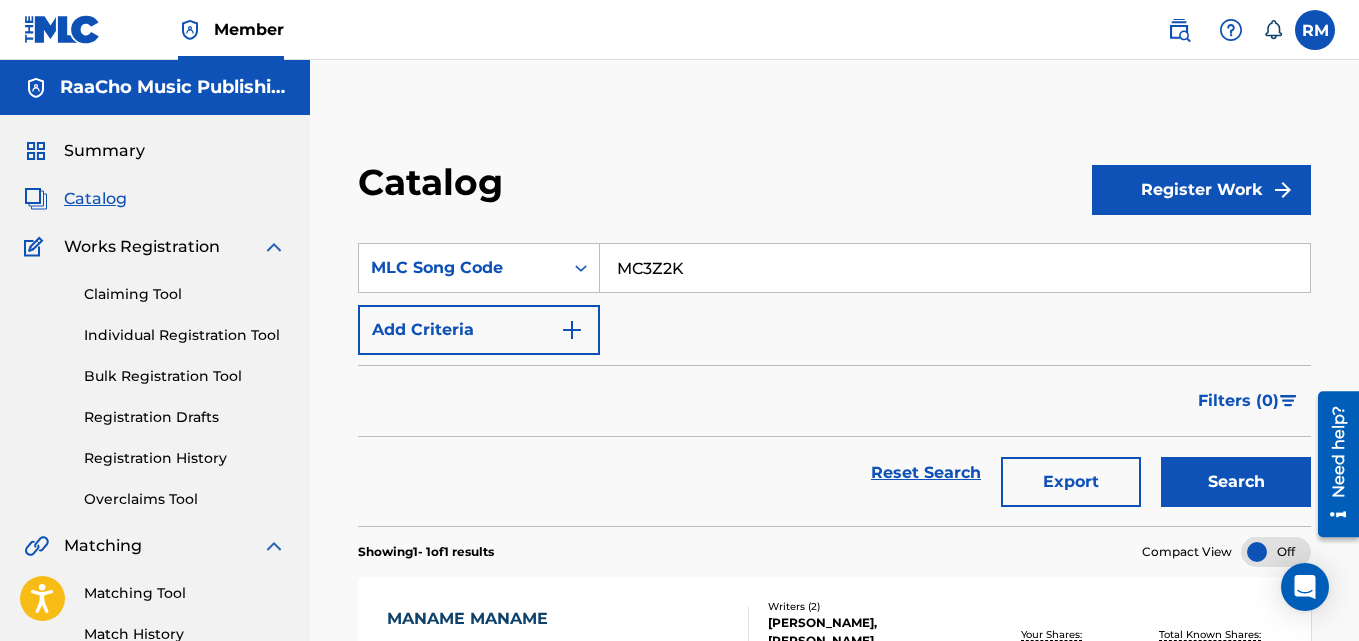type on "MC3Z2K" 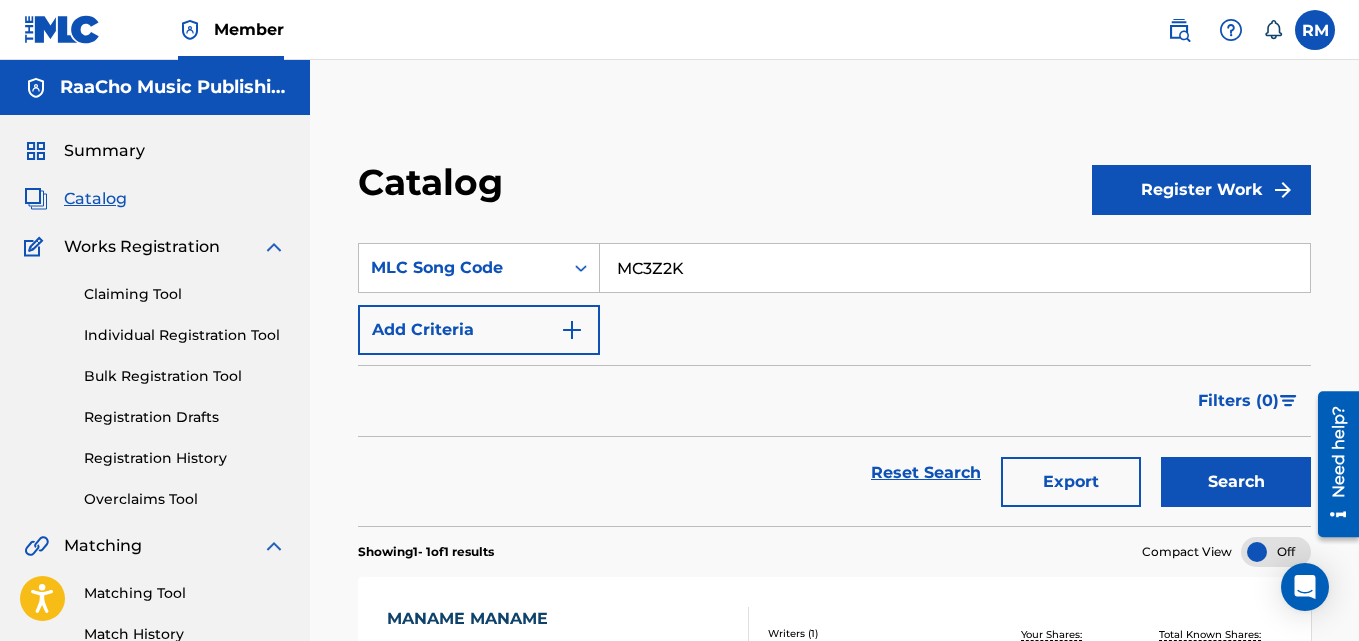 scroll, scrollTop: 276, scrollLeft: 0, axis: vertical 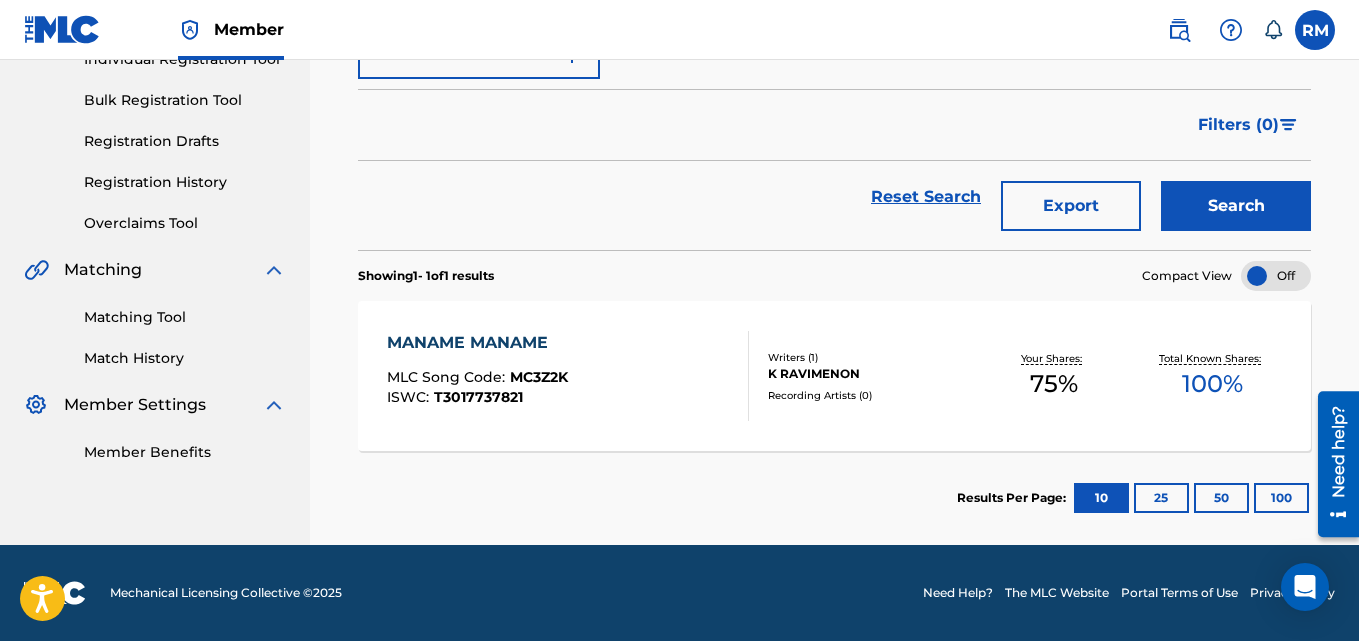 click on "MANAME MANAME" at bounding box center [477, 343] 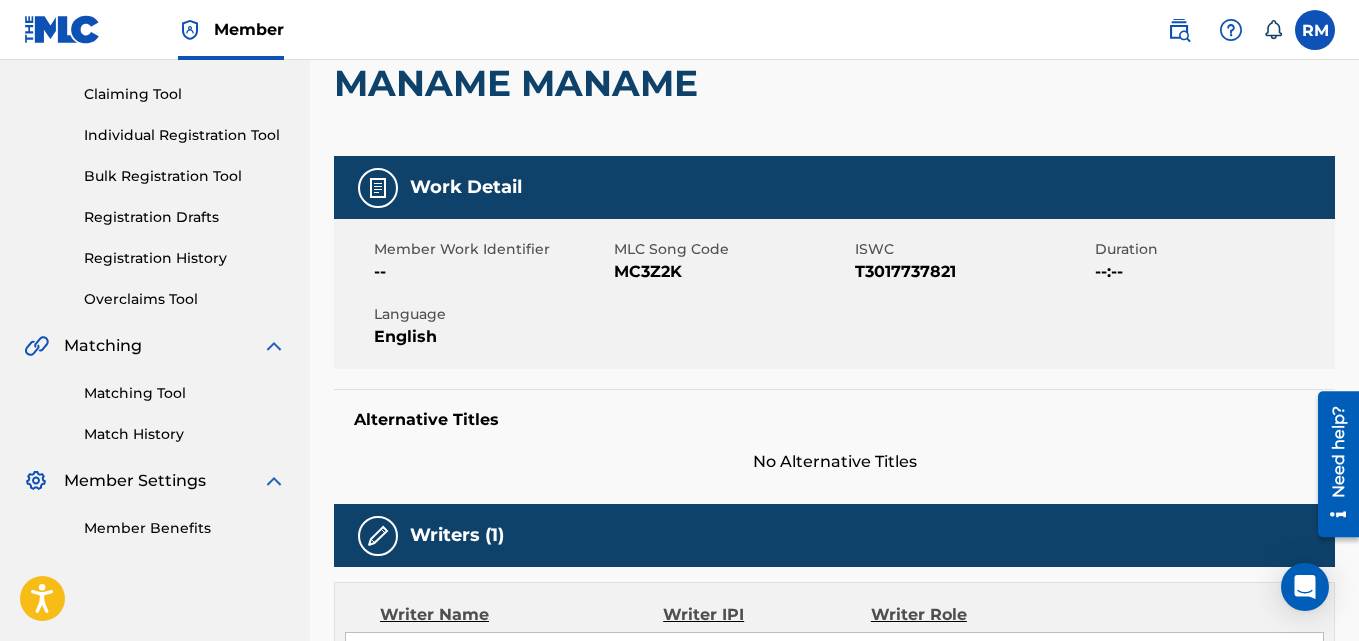 scroll, scrollTop: 0, scrollLeft: 0, axis: both 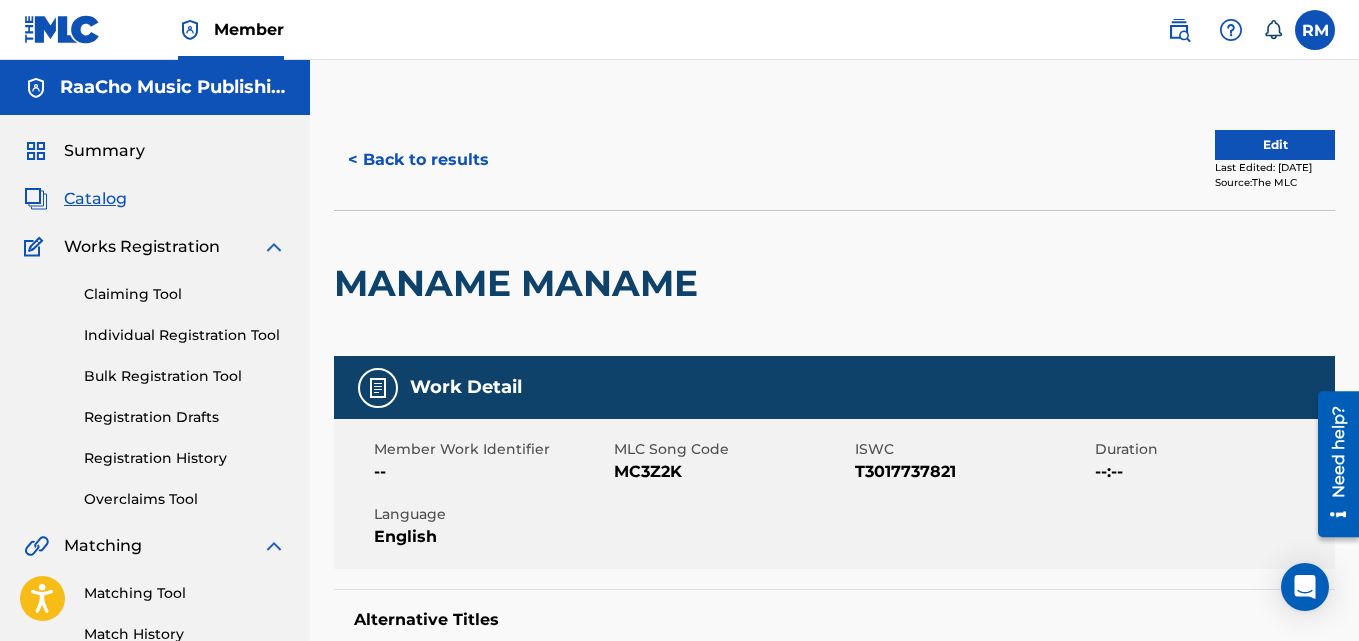 click on "< Back to results" at bounding box center (418, 160) 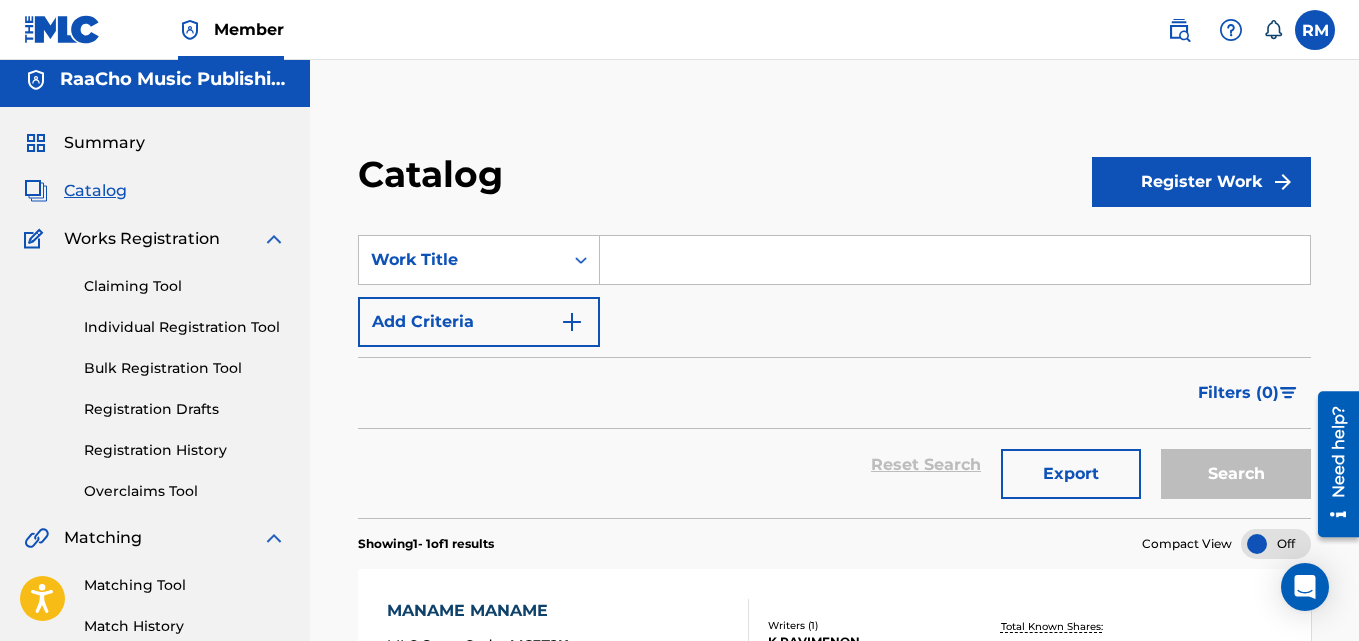 scroll, scrollTop: 0, scrollLeft: 0, axis: both 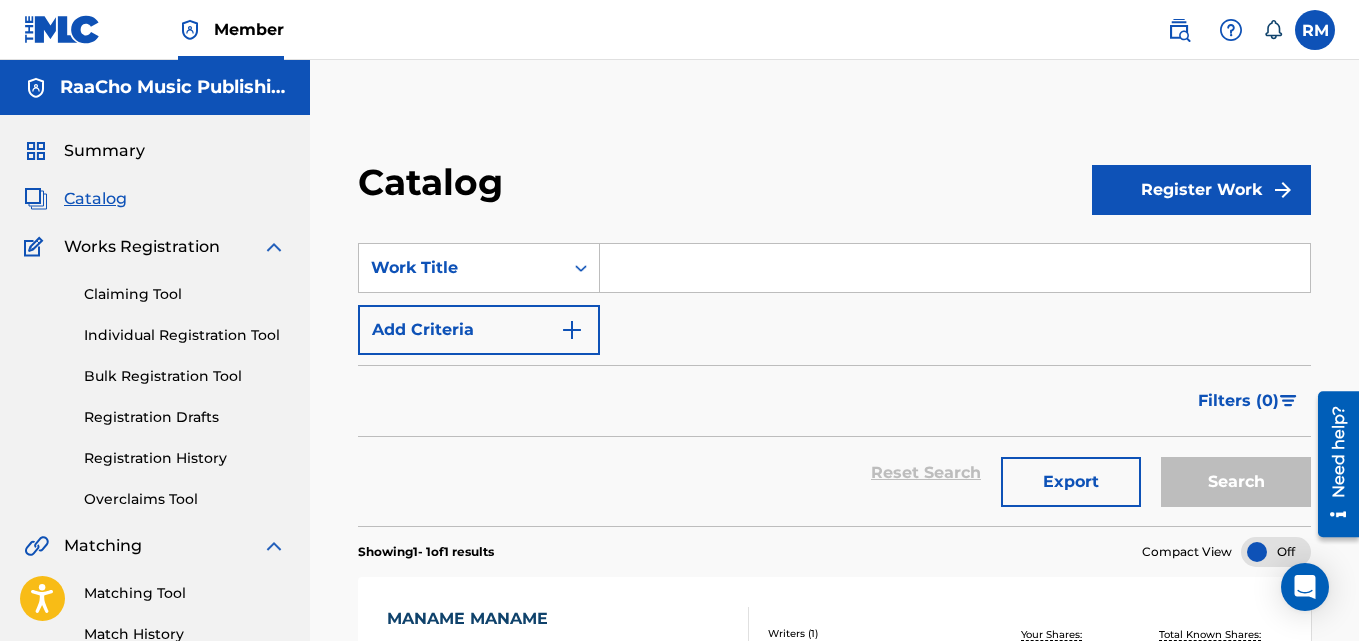 click at bounding box center (955, 268) 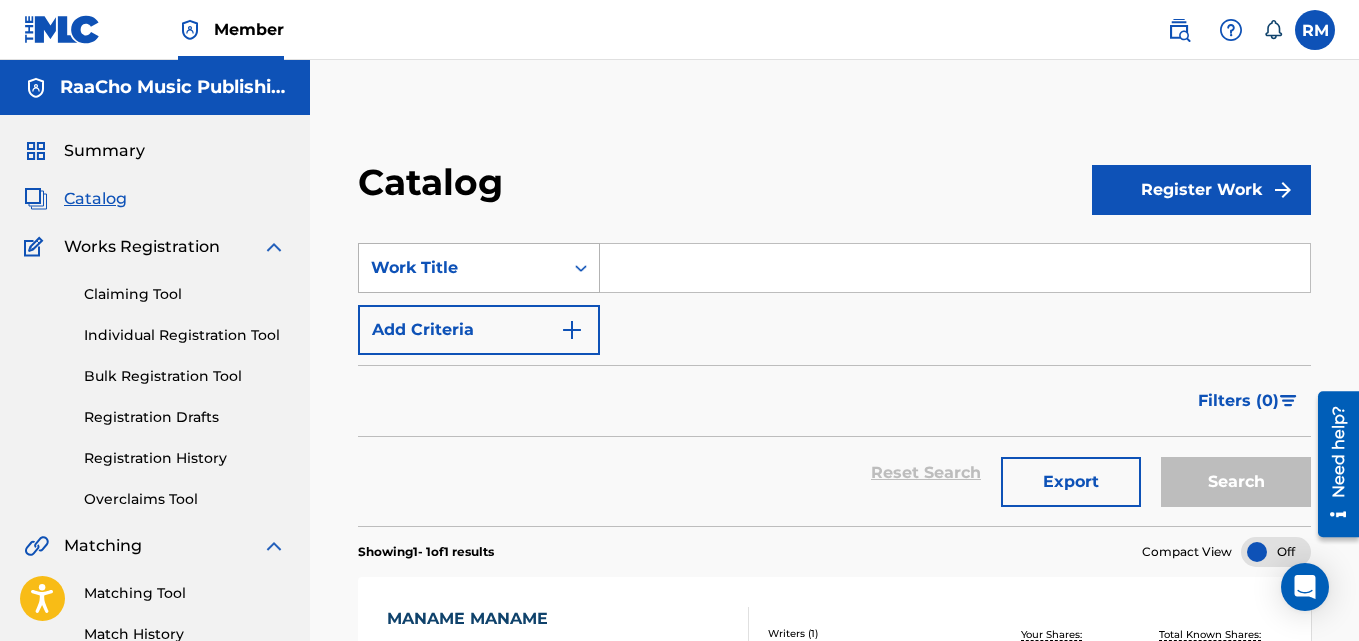 click on "Work Title" at bounding box center (461, 268) 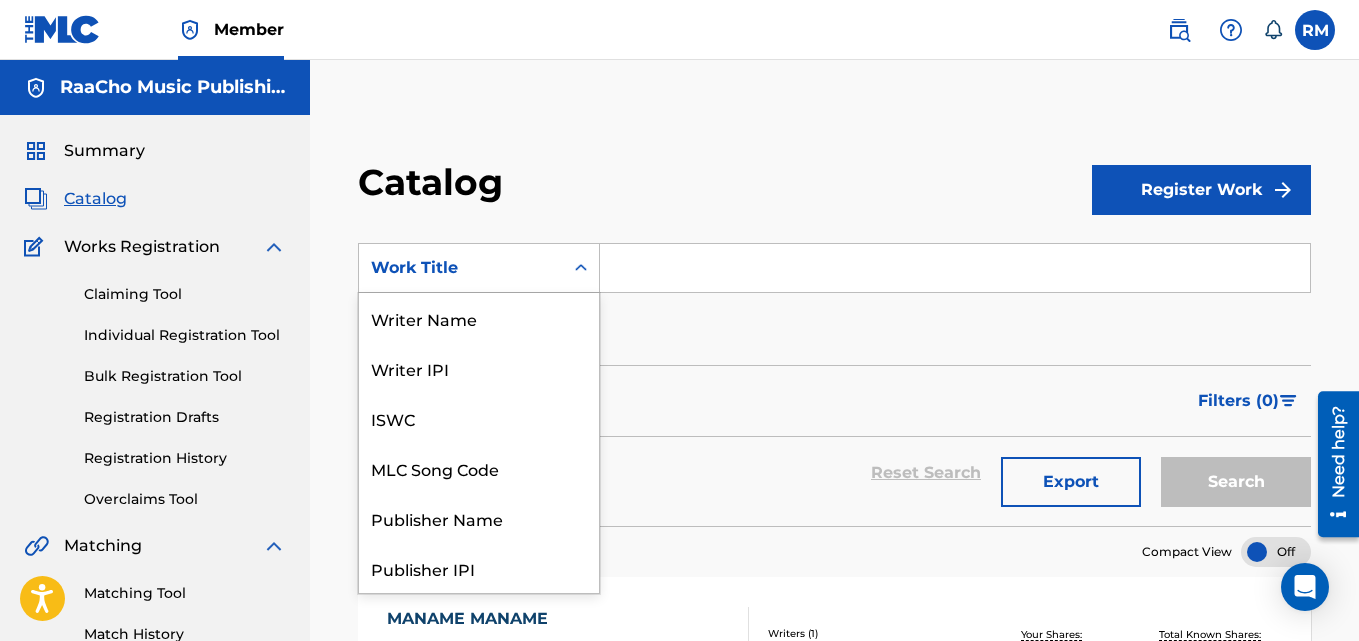 scroll, scrollTop: 300, scrollLeft: 0, axis: vertical 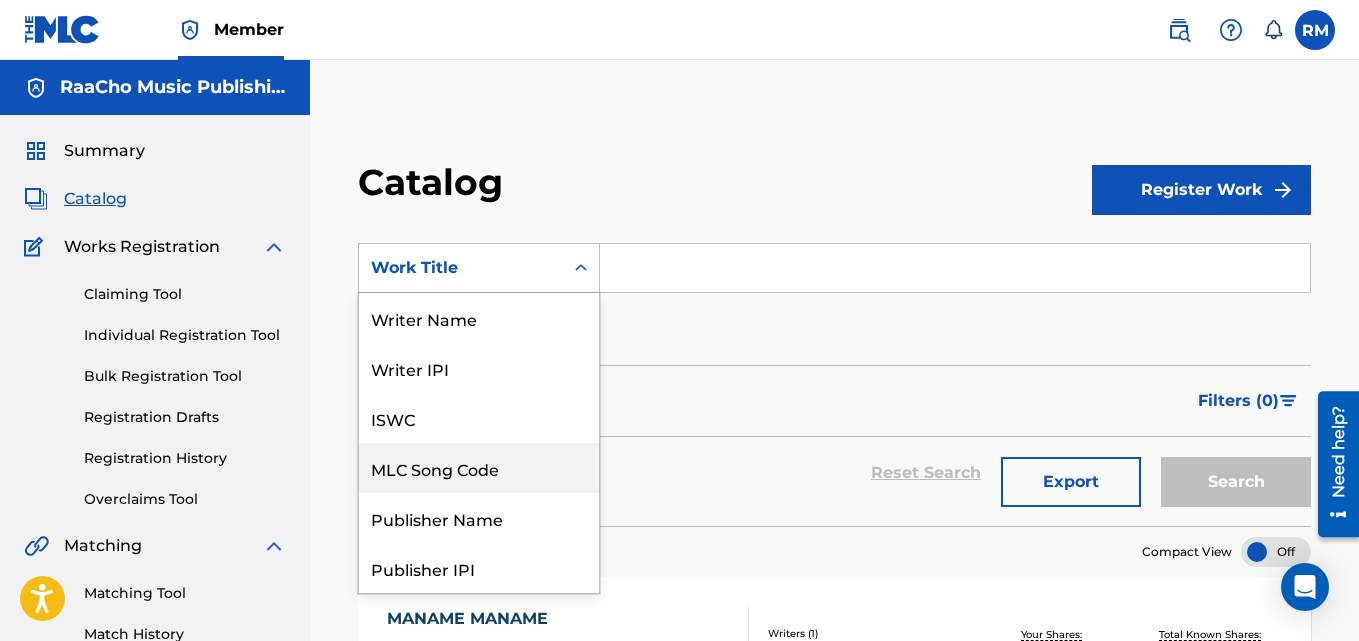 click on "MLC Song Code" at bounding box center (479, 468) 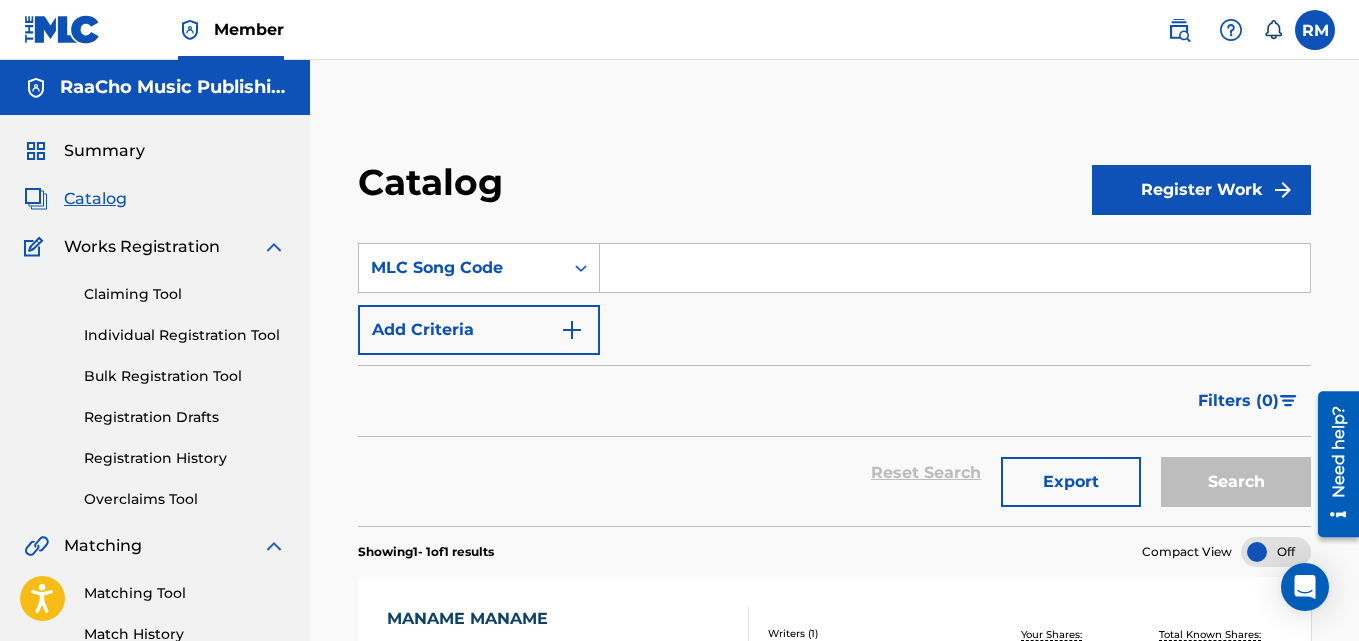 click at bounding box center (955, 268) 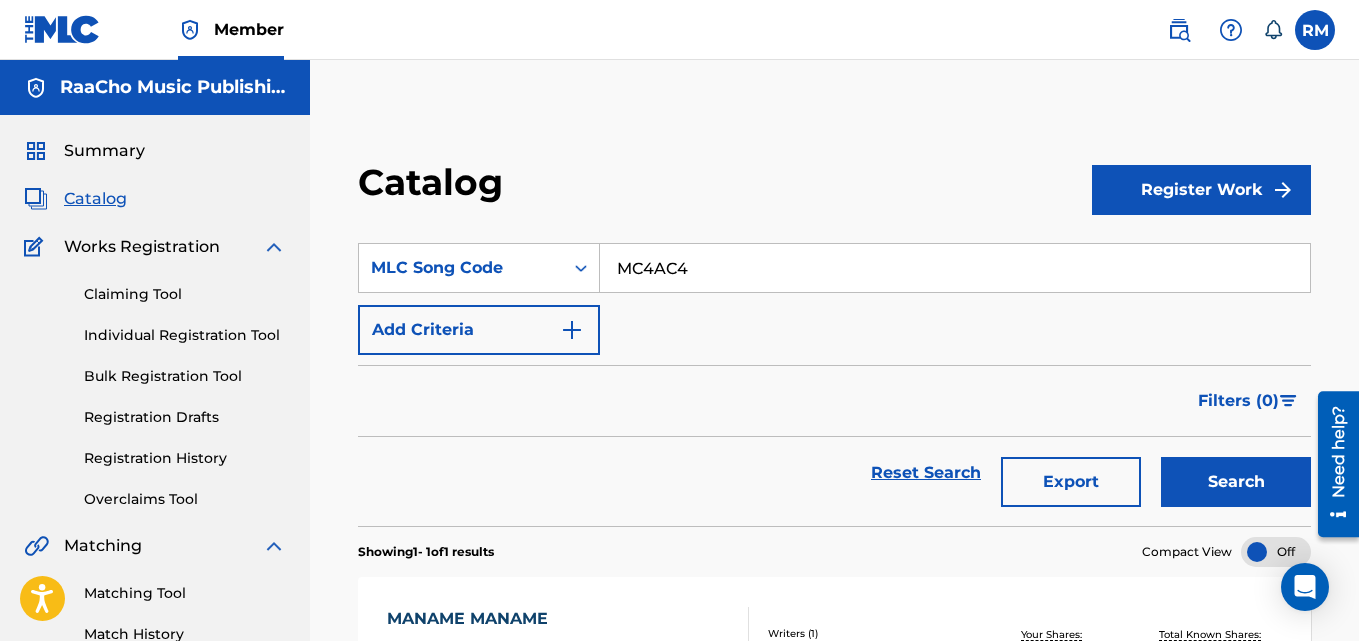 type on "MC4AC4" 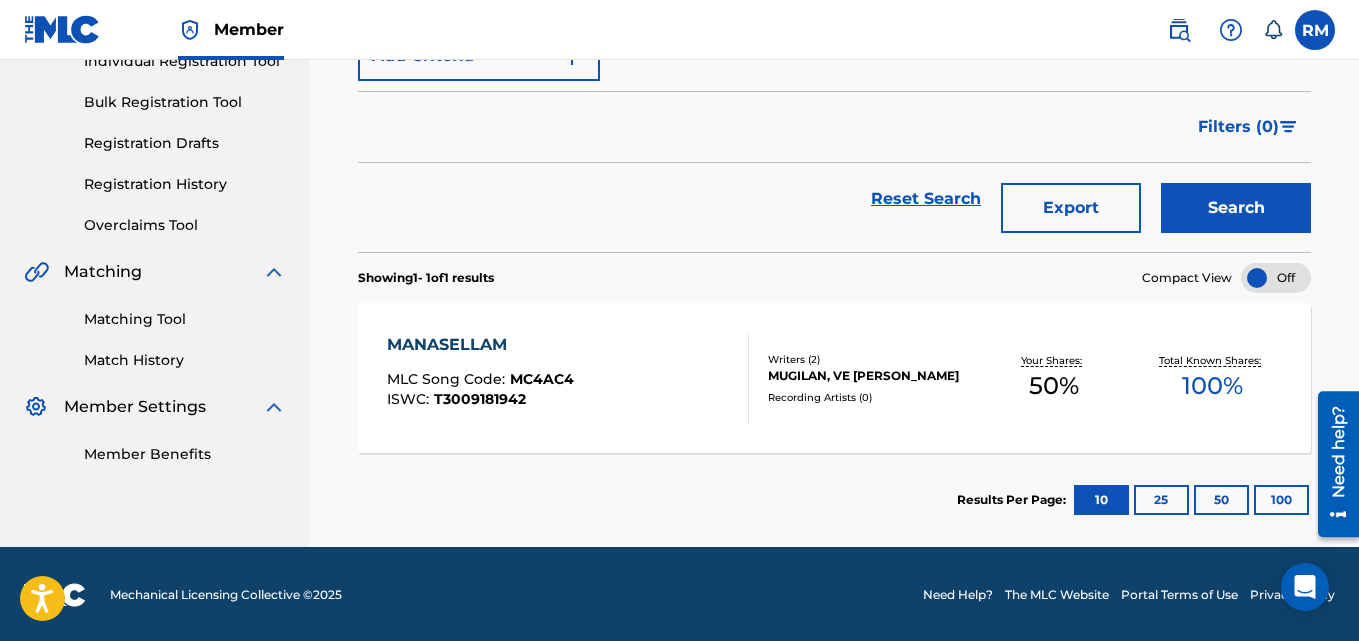 scroll, scrollTop: 276, scrollLeft: 0, axis: vertical 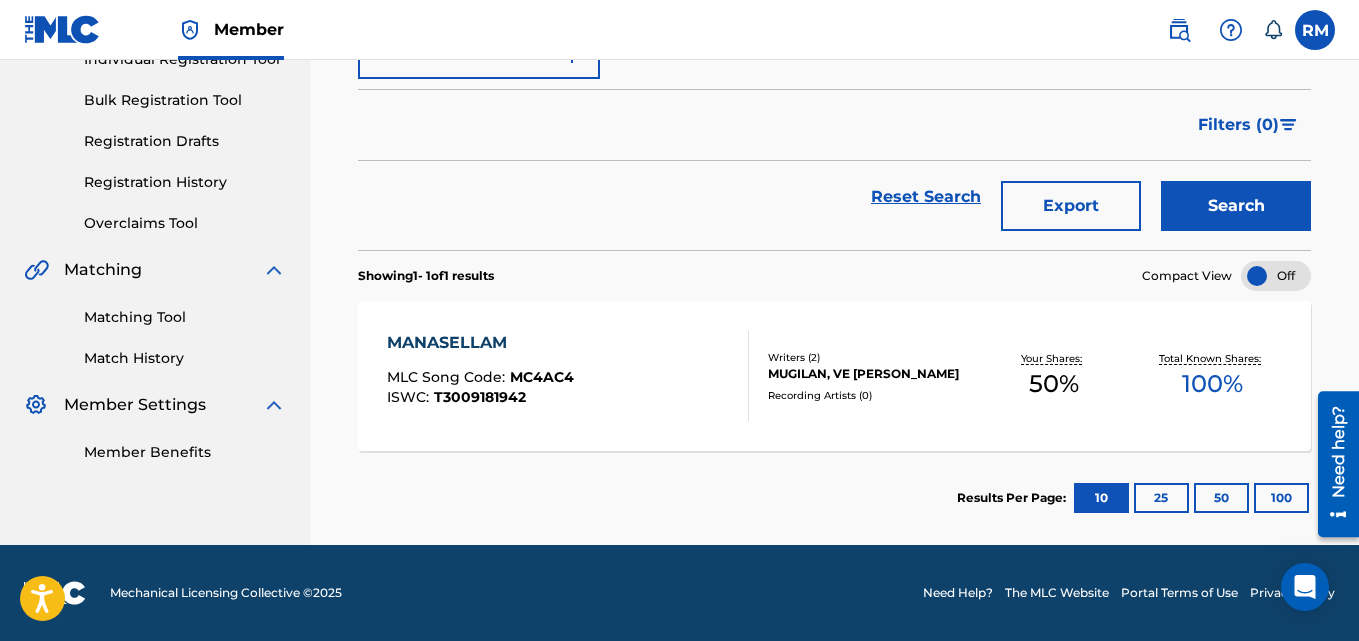 click on "MANASELLAM" at bounding box center [480, 343] 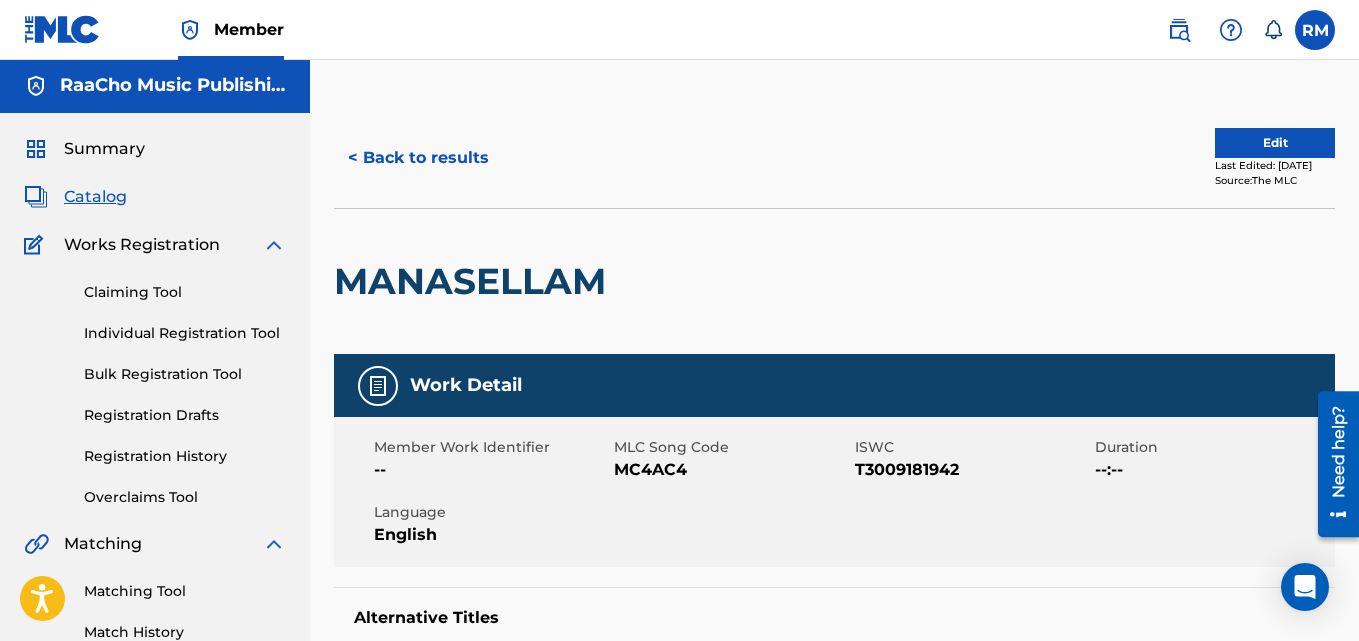 scroll, scrollTop: 0, scrollLeft: 0, axis: both 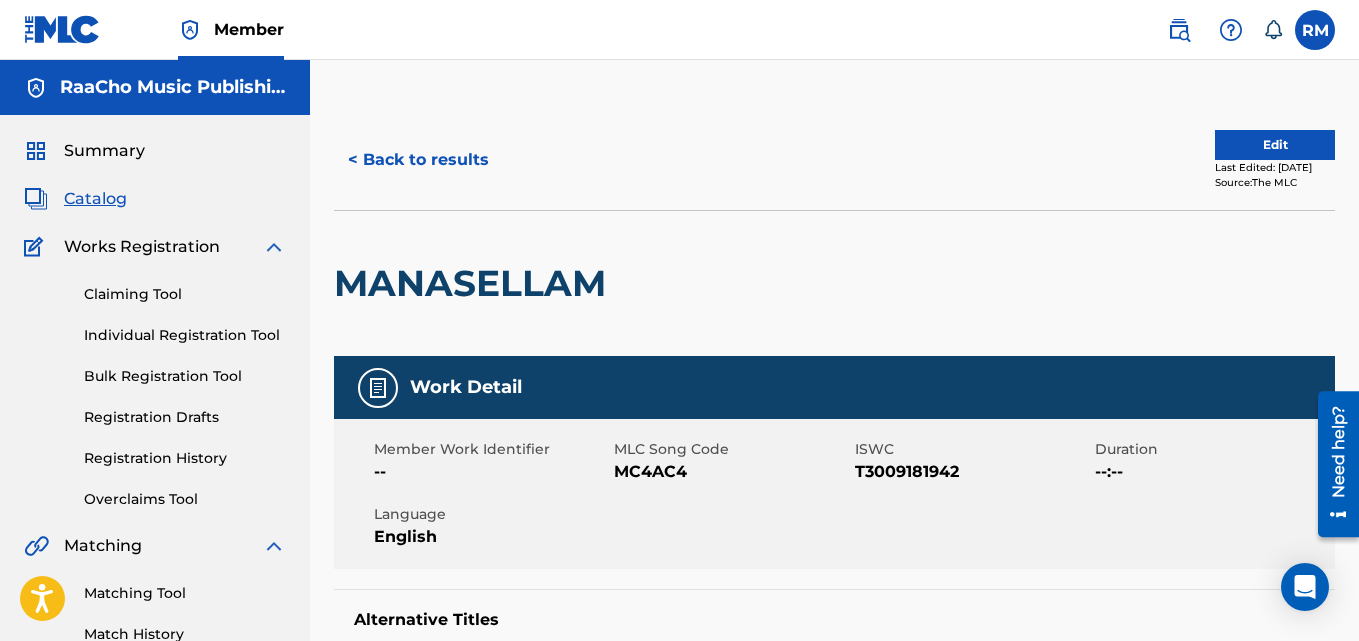 click on "< Back to results" at bounding box center (418, 160) 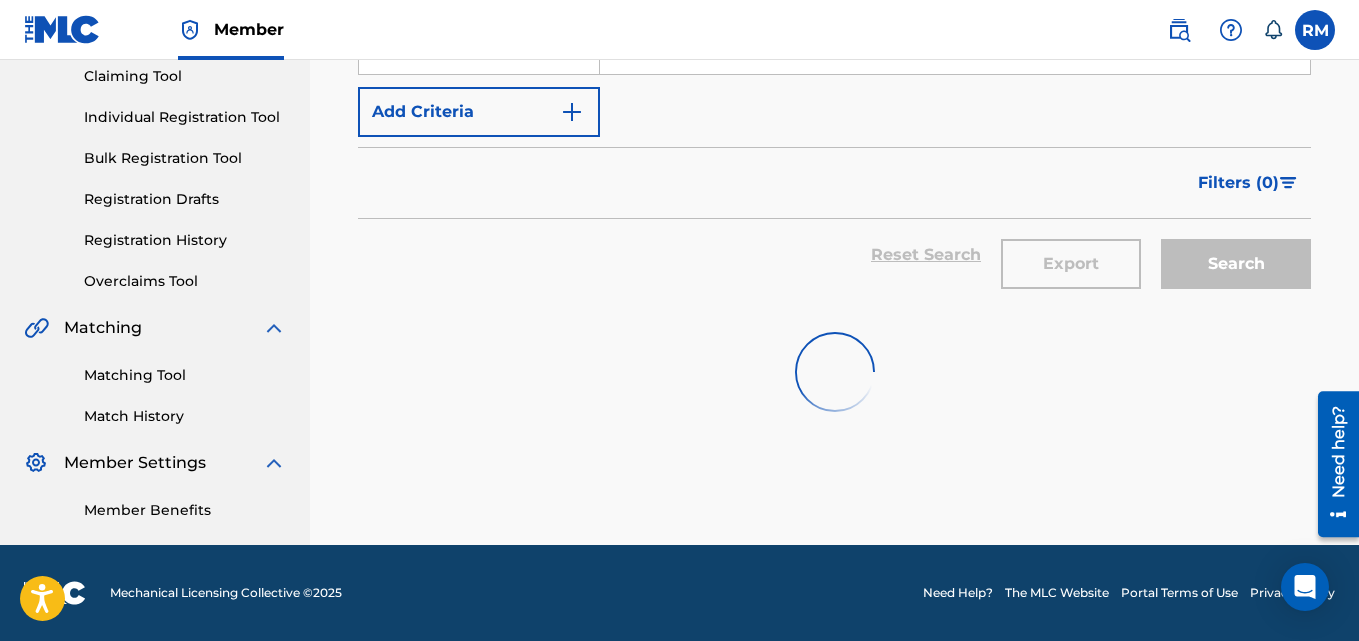 scroll, scrollTop: 224, scrollLeft: 0, axis: vertical 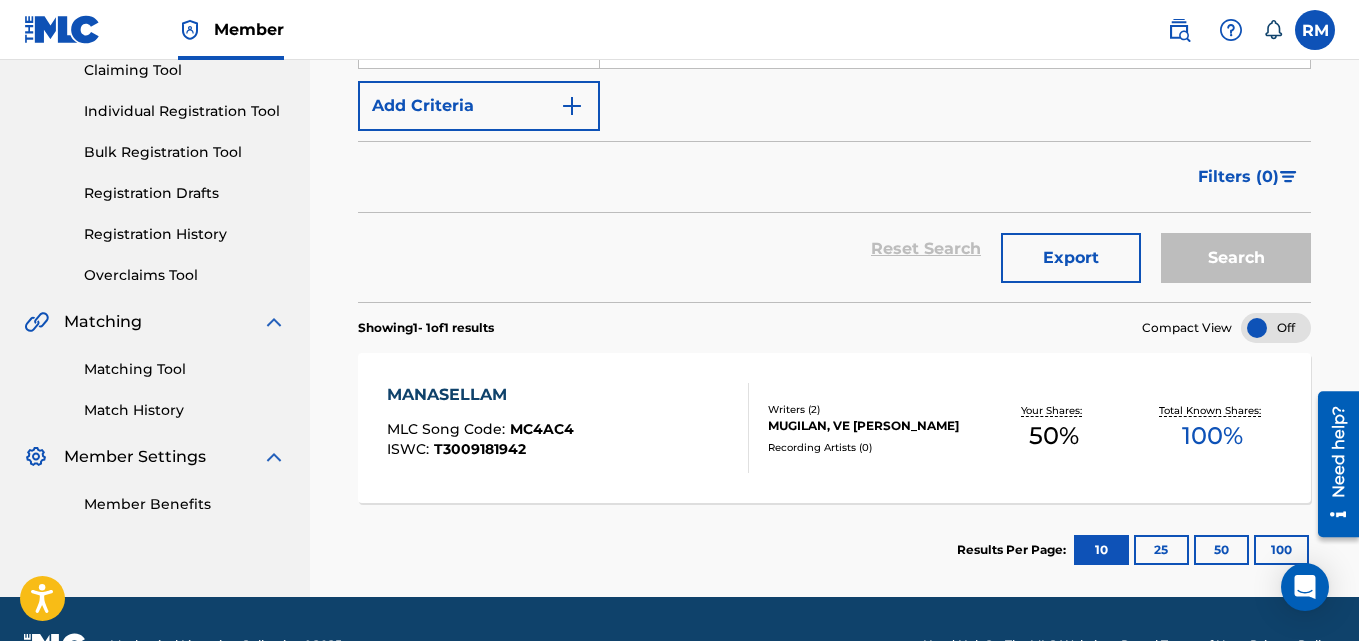 click on "MANASELLAM" at bounding box center [480, 395] 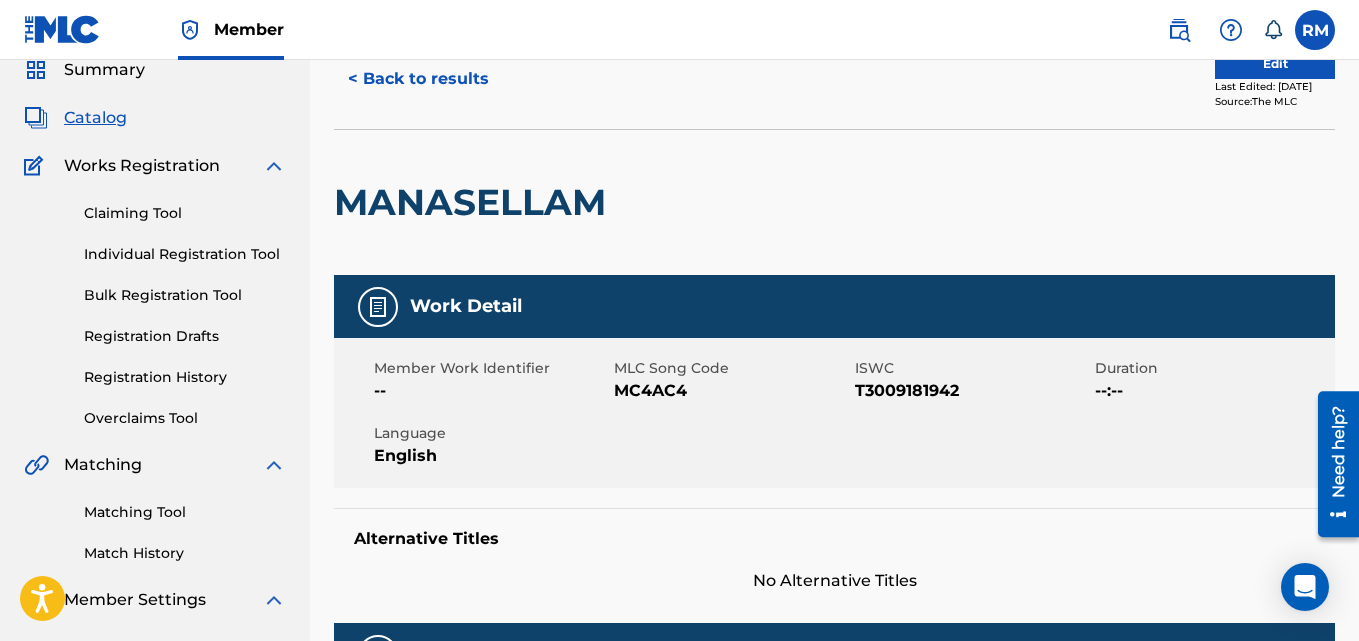 scroll, scrollTop: 0, scrollLeft: 0, axis: both 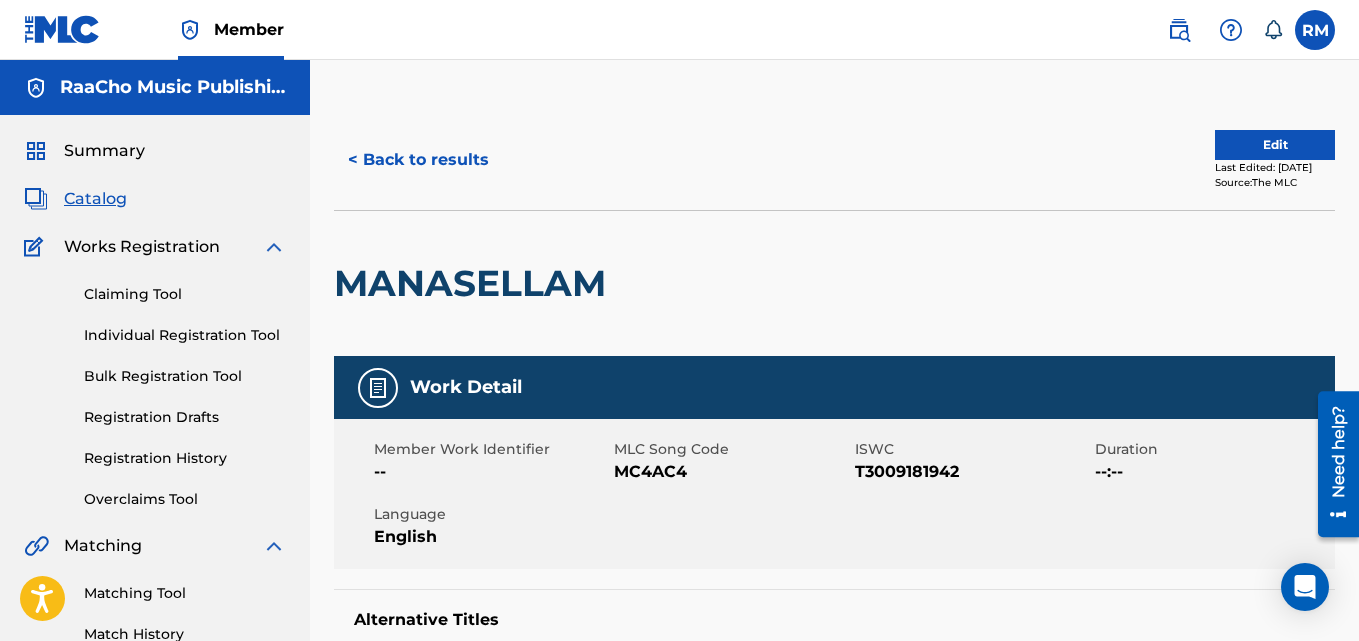 click on "< Back to results" at bounding box center [418, 160] 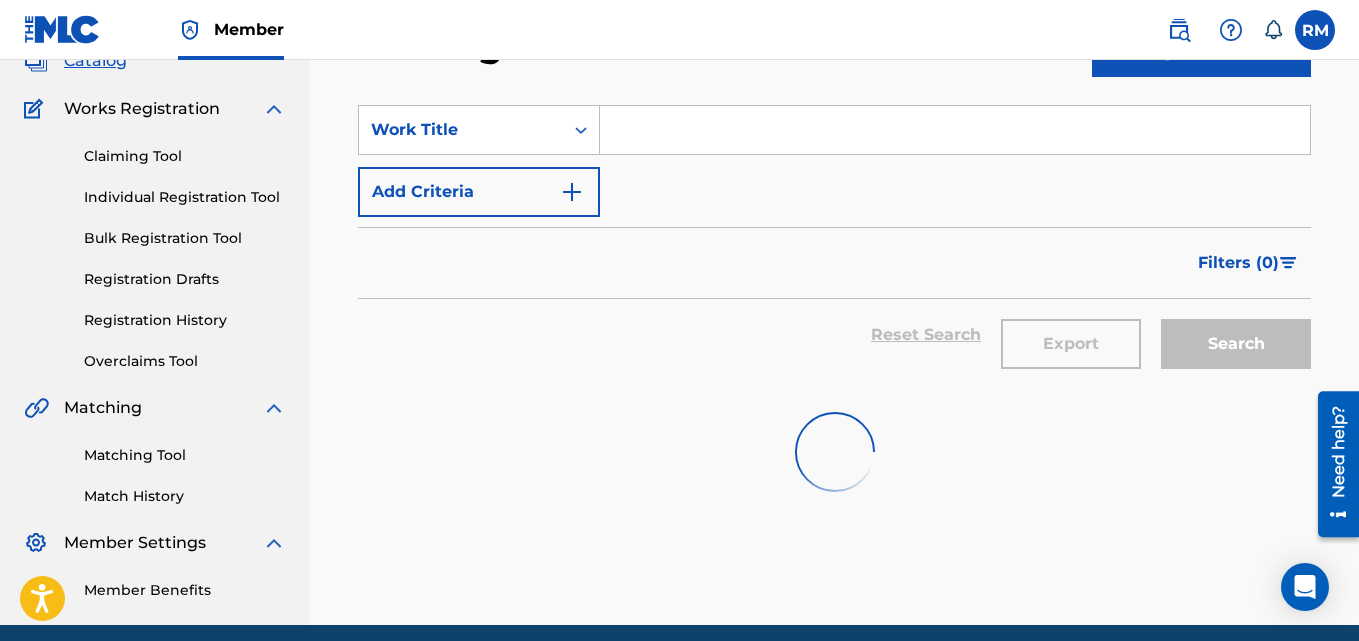scroll, scrollTop: 0, scrollLeft: 0, axis: both 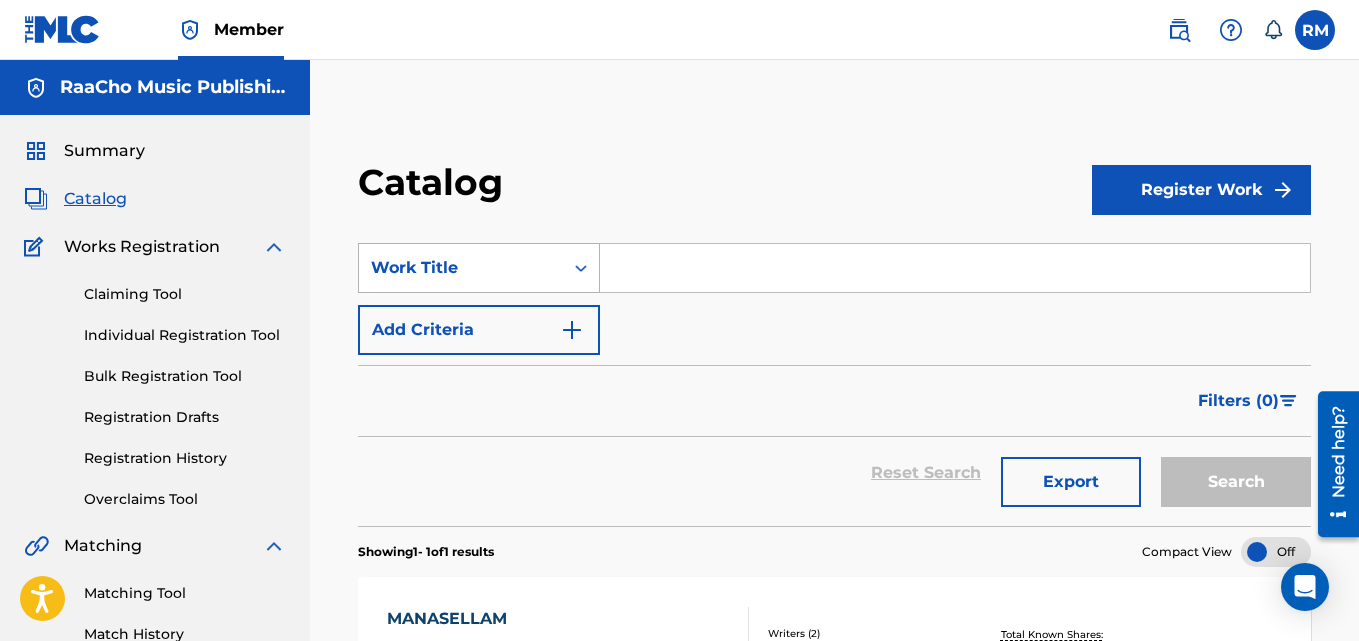 click on "Work Title" at bounding box center (461, 268) 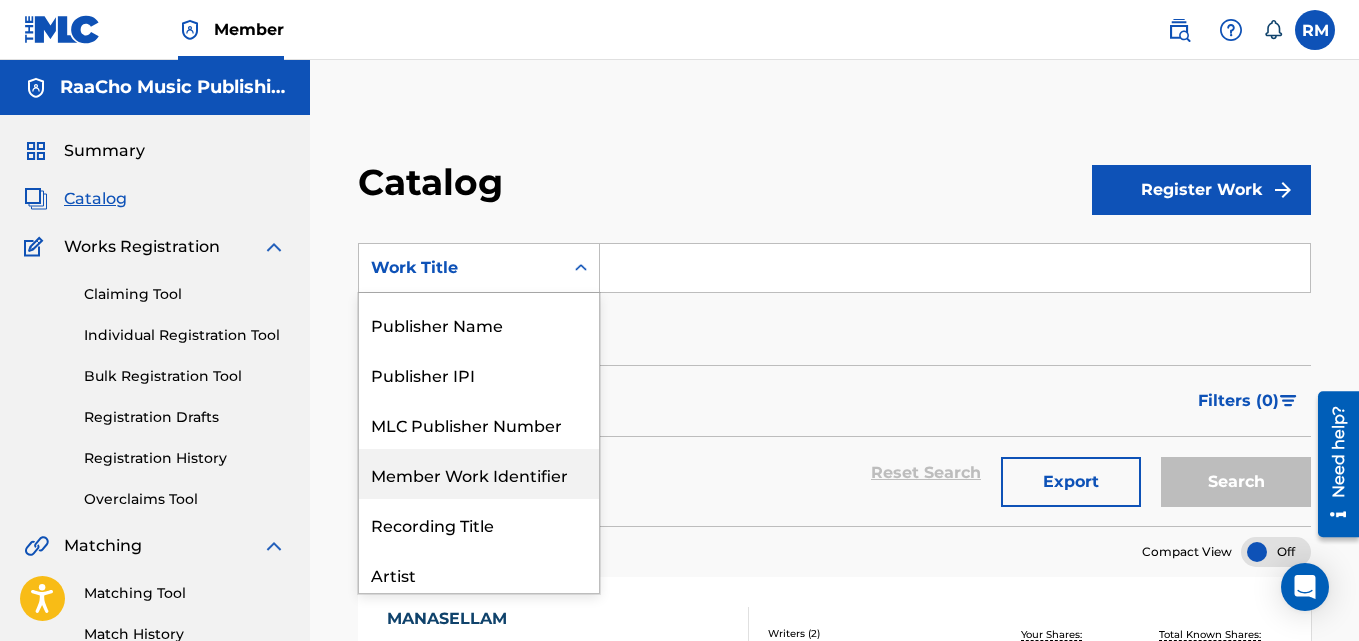 scroll, scrollTop: 0, scrollLeft: 0, axis: both 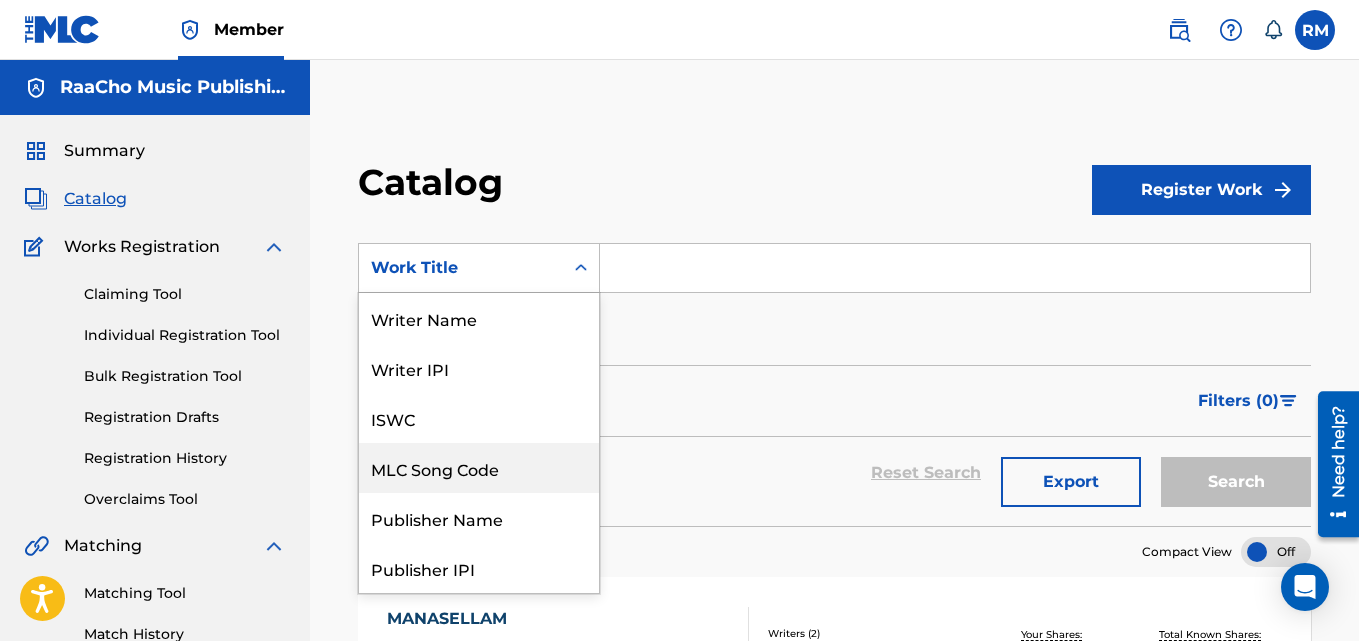 click on "MLC Song Code" at bounding box center (479, 468) 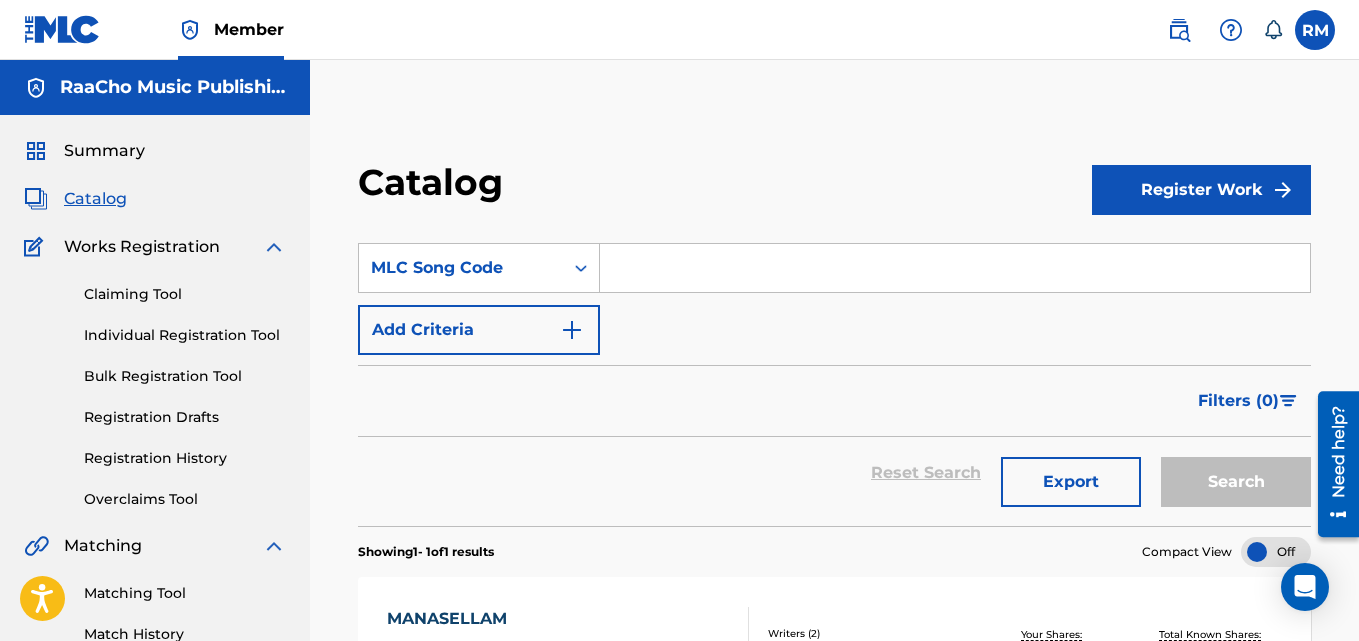 click at bounding box center [955, 268] 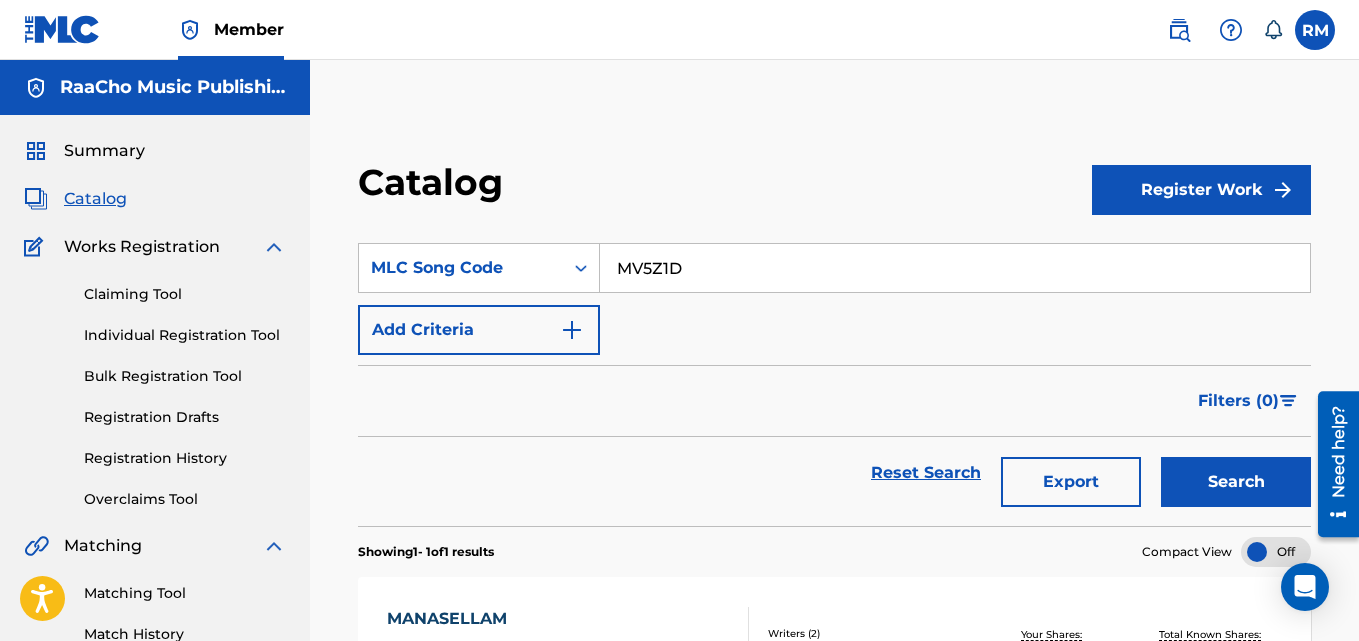 type on "MV5Z1D" 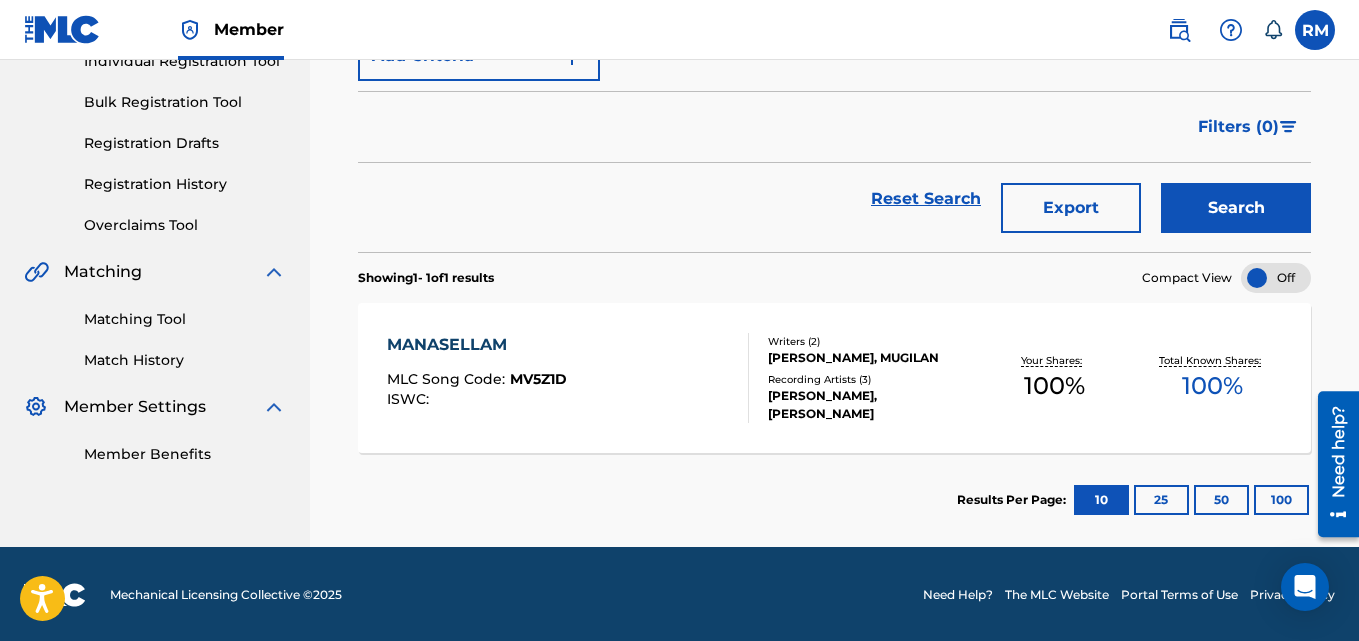 scroll, scrollTop: 276, scrollLeft: 0, axis: vertical 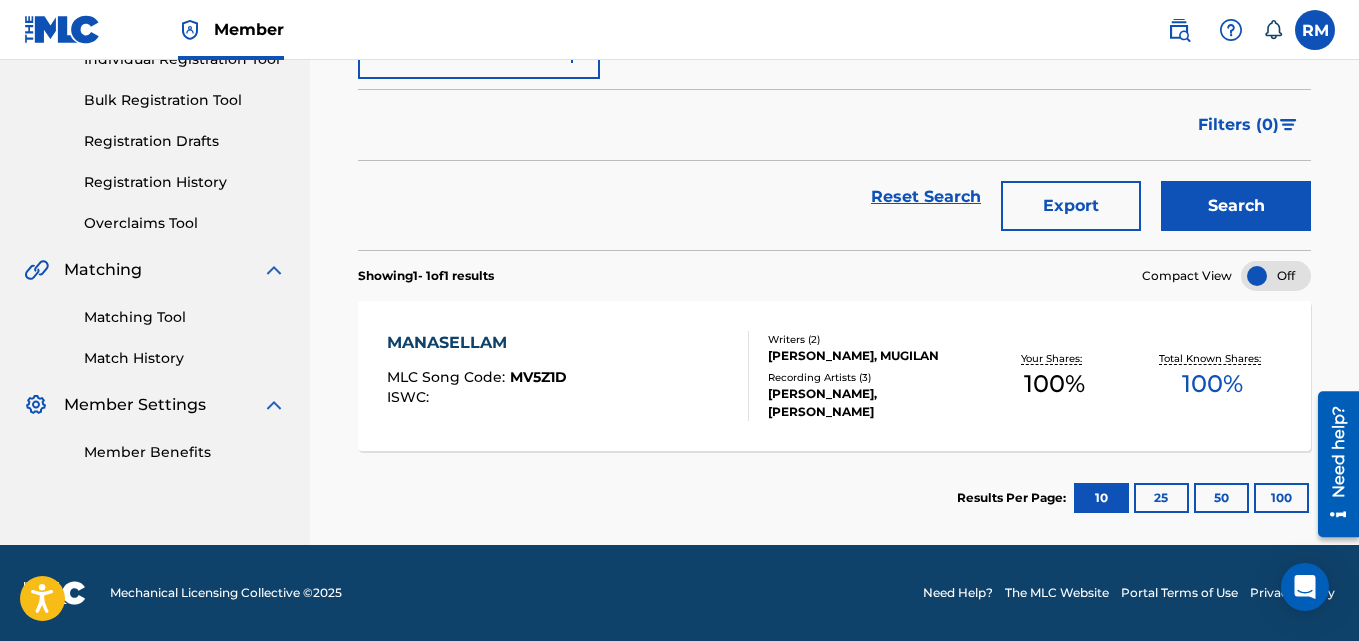 click on "MANASELLAM MLC Song Code : MV5Z1D ISWC : Writers ( 2 ) [PERSON_NAME], MUGILAN Recording Artists ( 3 ) [PERSON_NAME], [PERSON_NAME] Your Shares: 100 % Total Known Shares: 100 %" at bounding box center (834, 376) 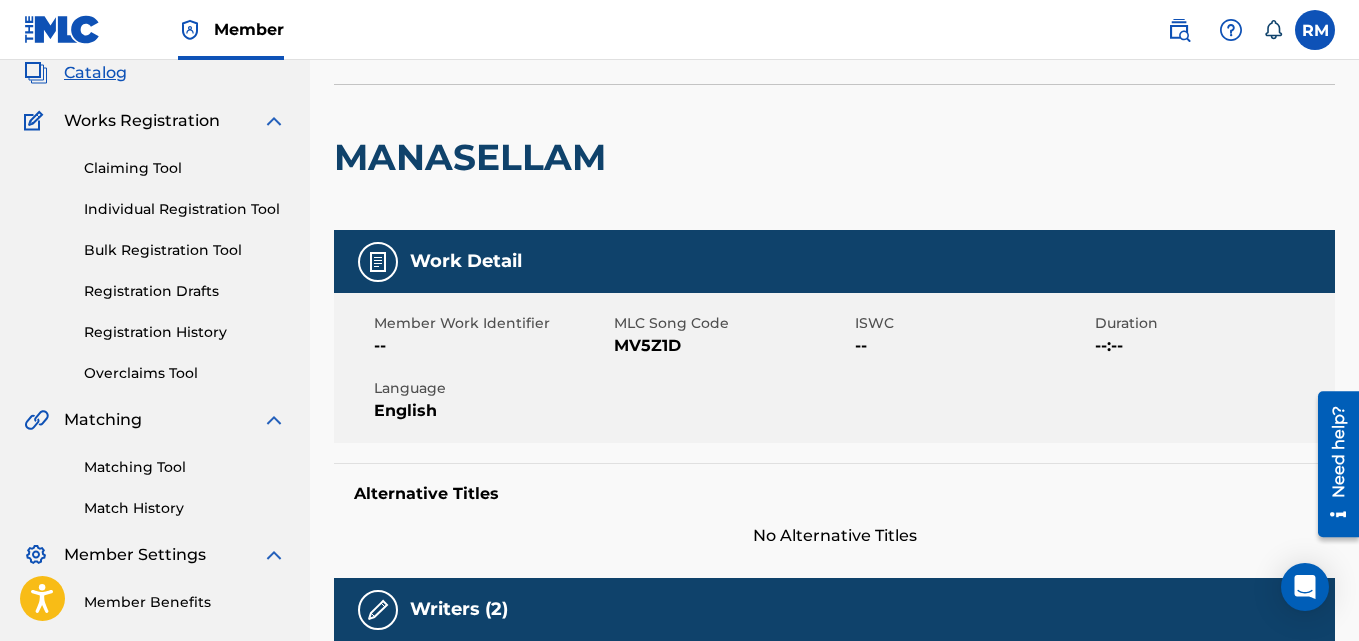 scroll, scrollTop: 0, scrollLeft: 0, axis: both 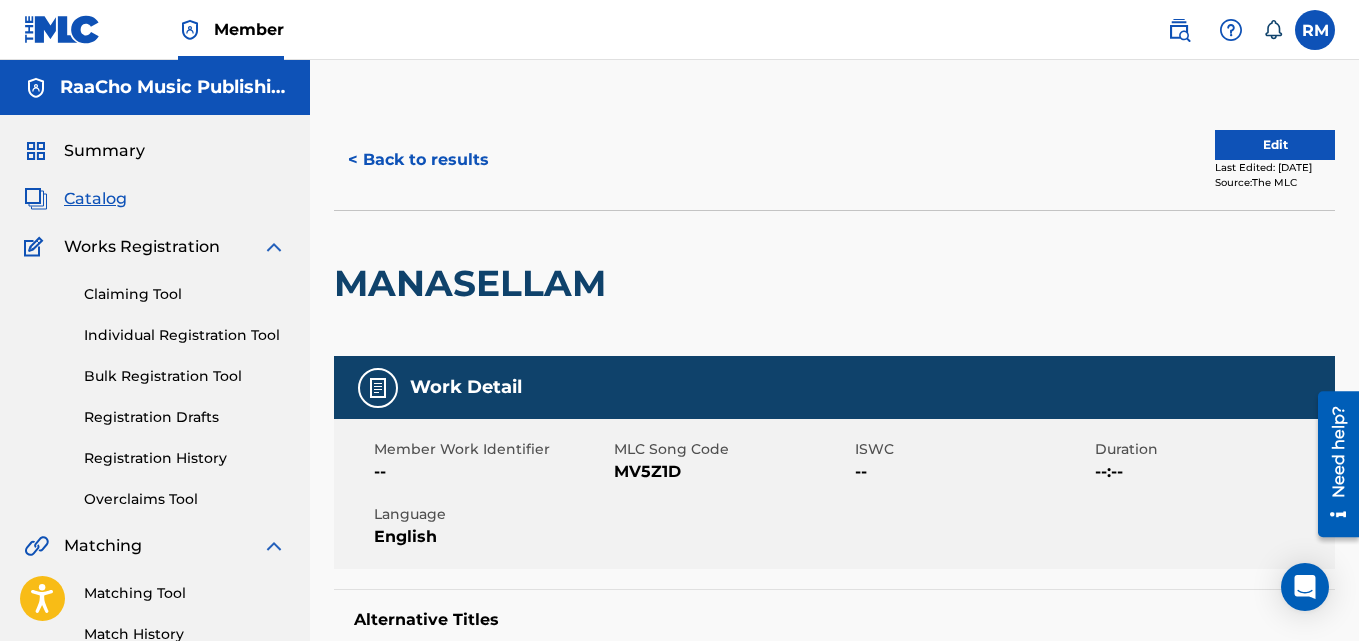 click on "< Back to results" at bounding box center [418, 160] 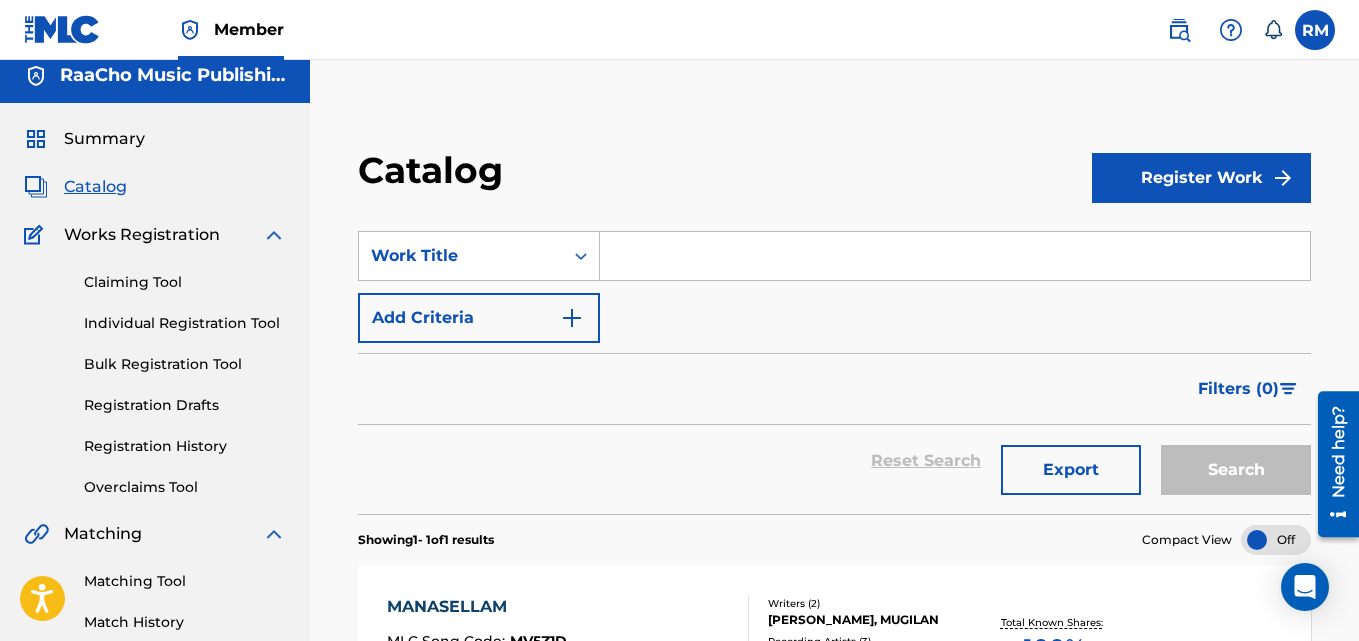 scroll, scrollTop: 0, scrollLeft: 0, axis: both 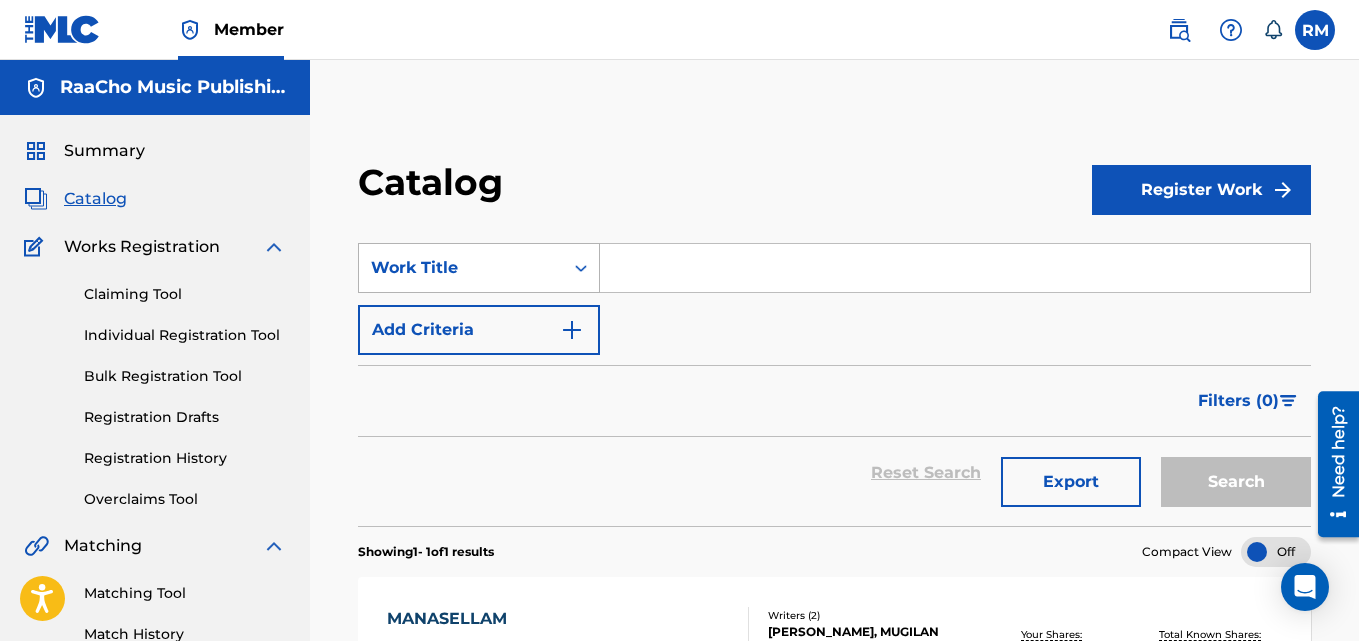 click on "Work Title" at bounding box center [461, 268] 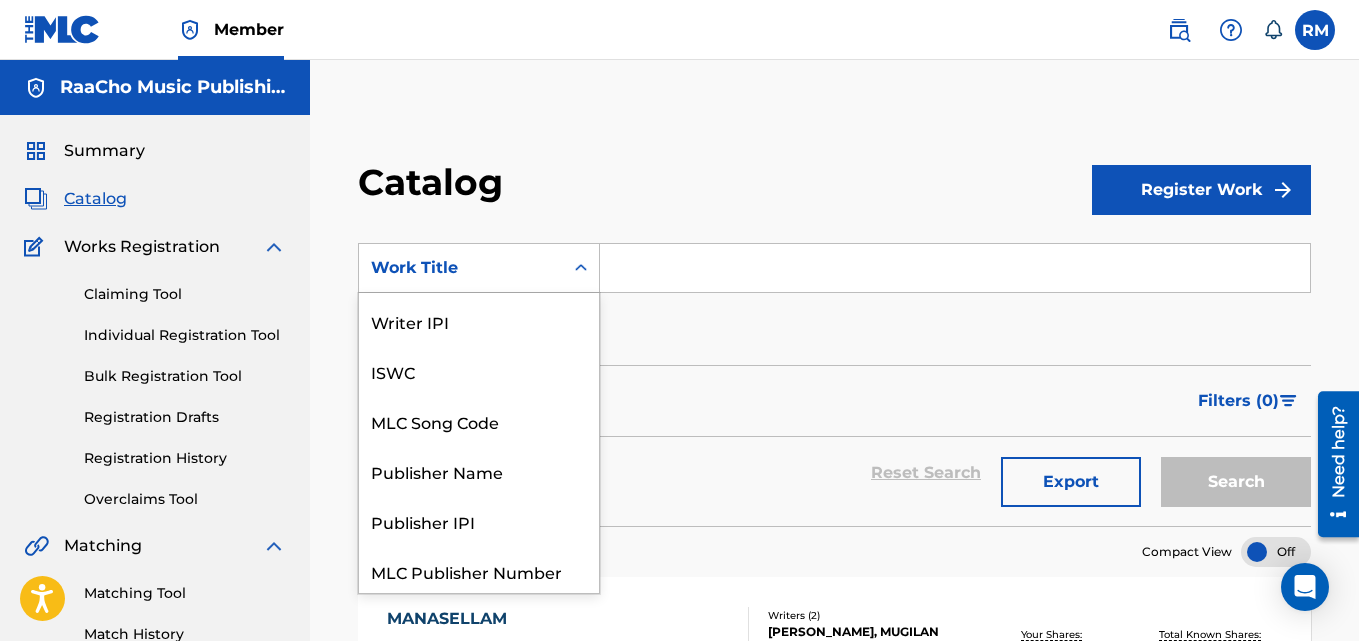 scroll, scrollTop: 0, scrollLeft: 0, axis: both 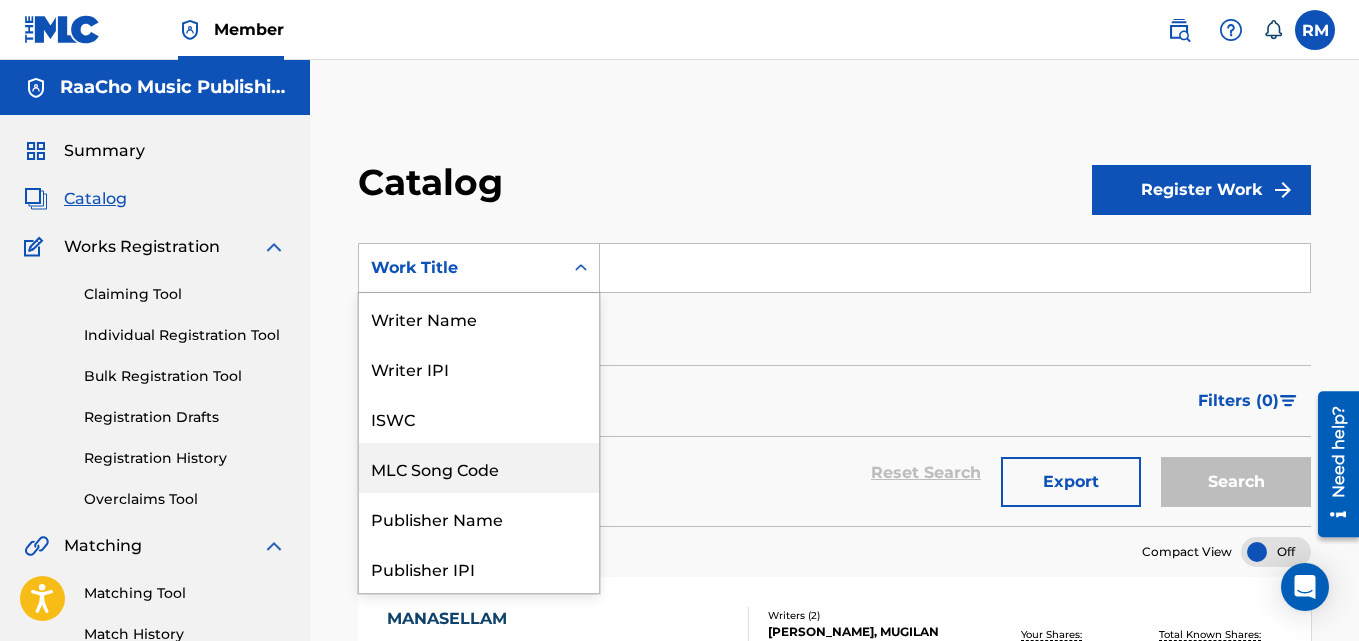 click on "MLC Song Code" at bounding box center (479, 468) 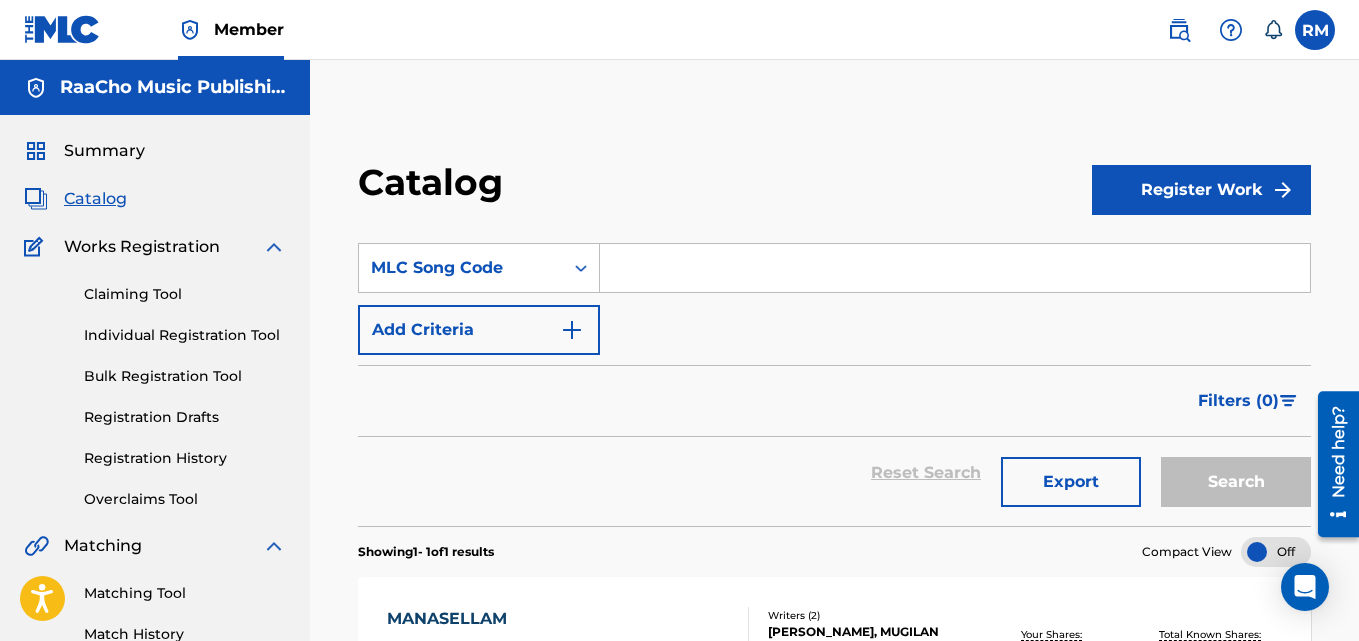 click at bounding box center [955, 268] 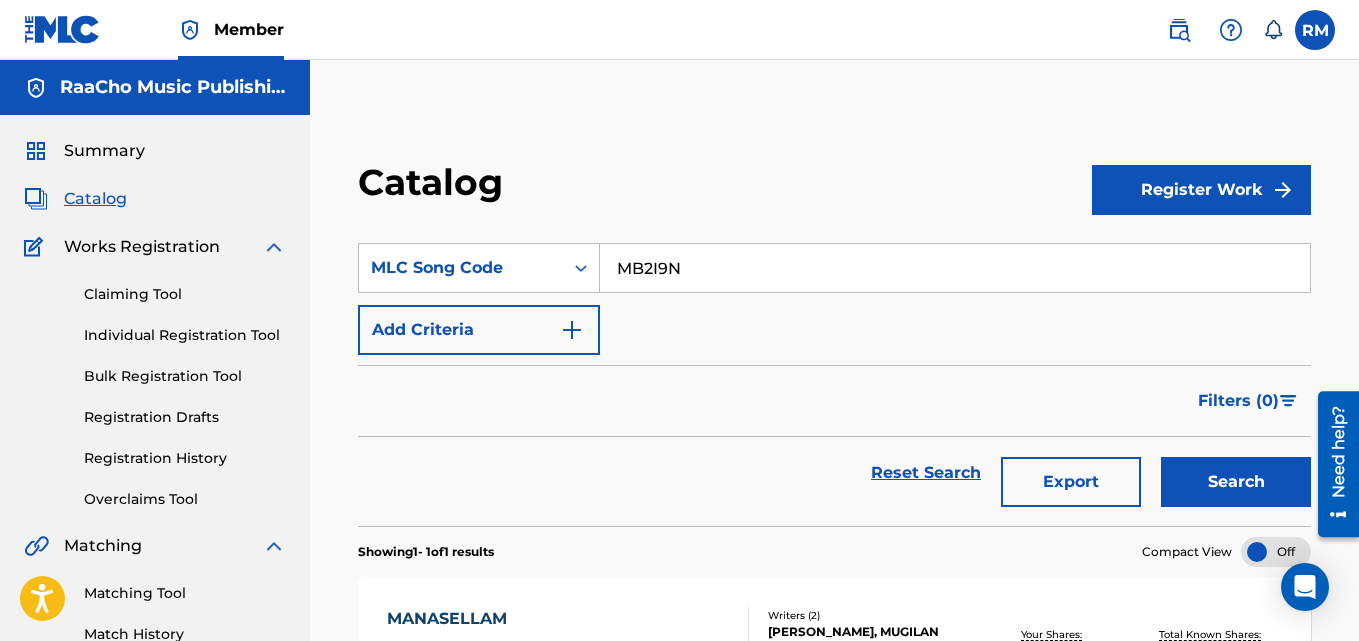 type on "MB2I9N" 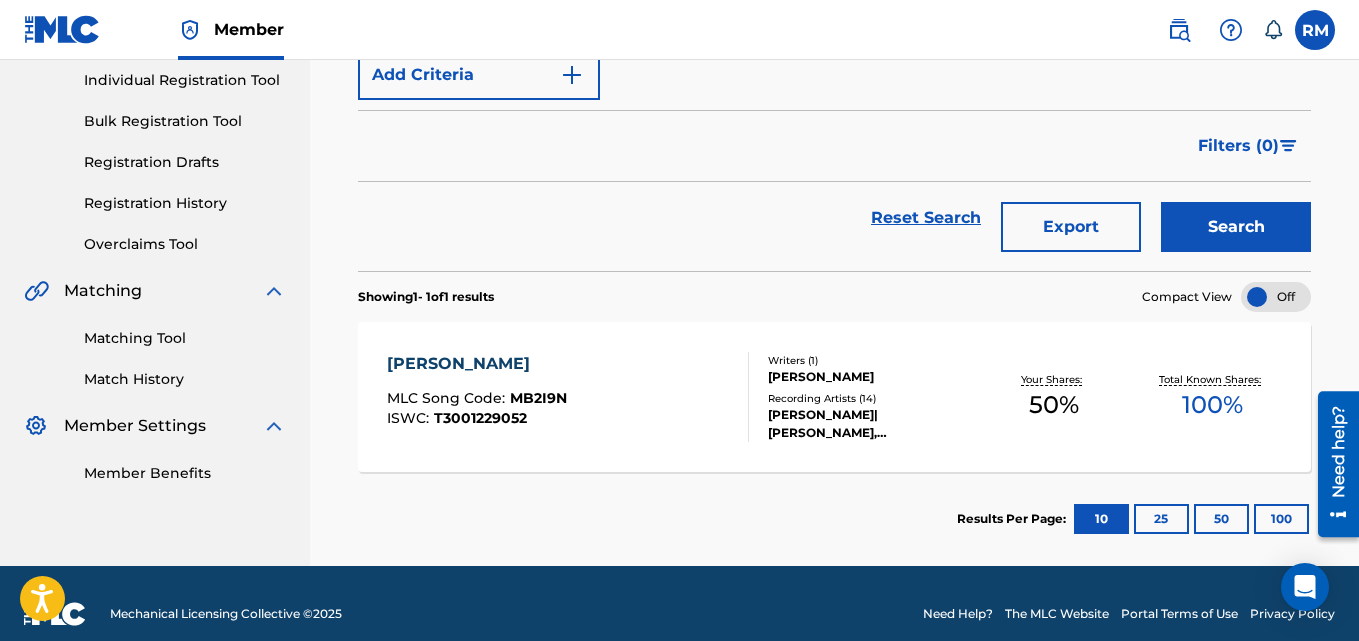 scroll, scrollTop: 276, scrollLeft: 0, axis: vertical 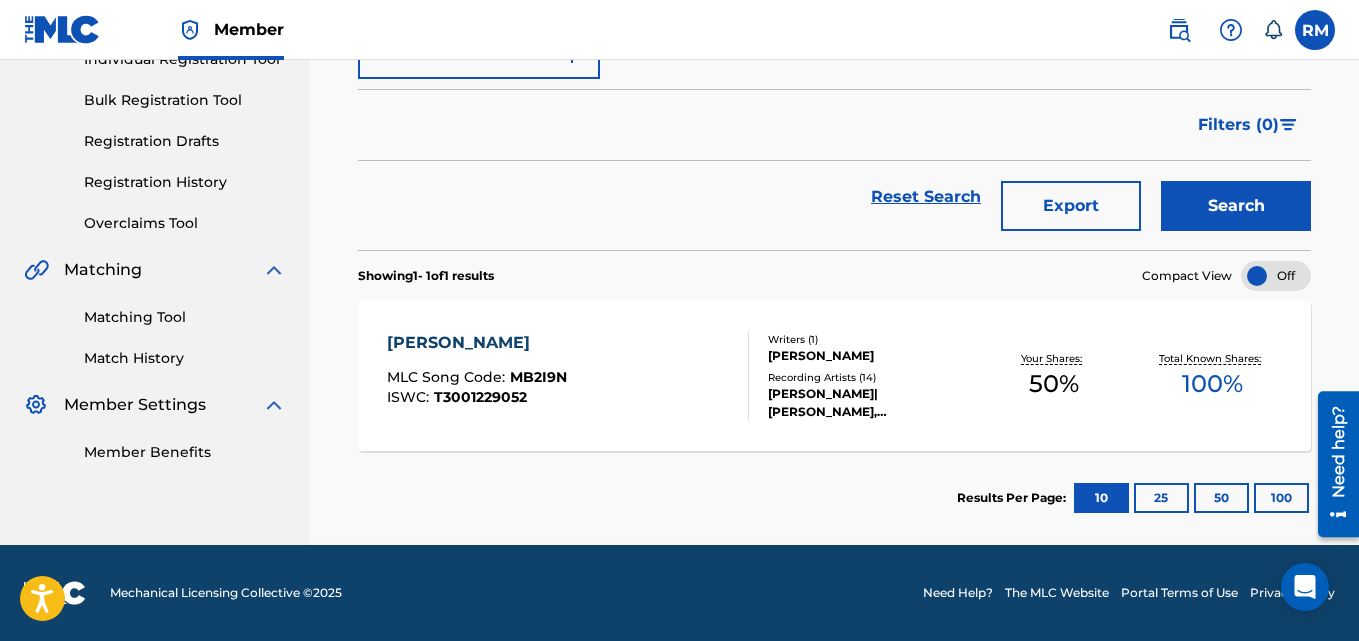click on "[PERSON_NAME]" at bounding box center (477, 343) 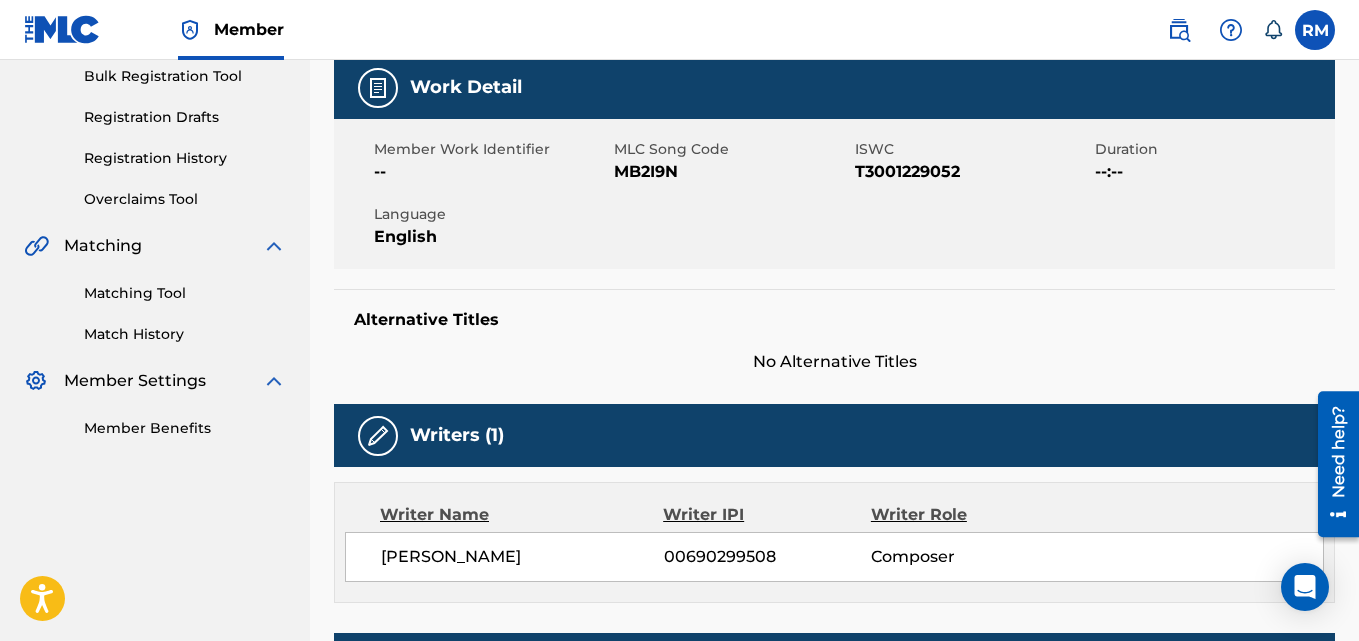 scroll, scrollTop: 0, scrollLeft: 0, axis: both 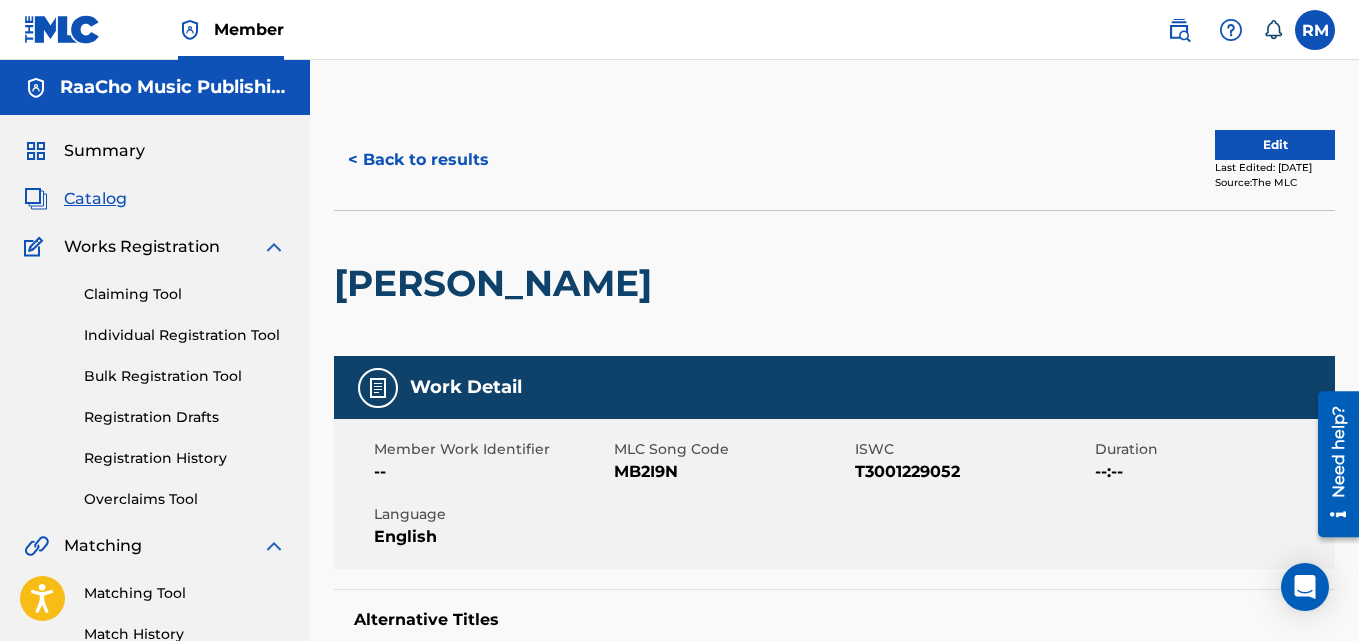 click on "< Back to results" at bounding box center [418, 160] 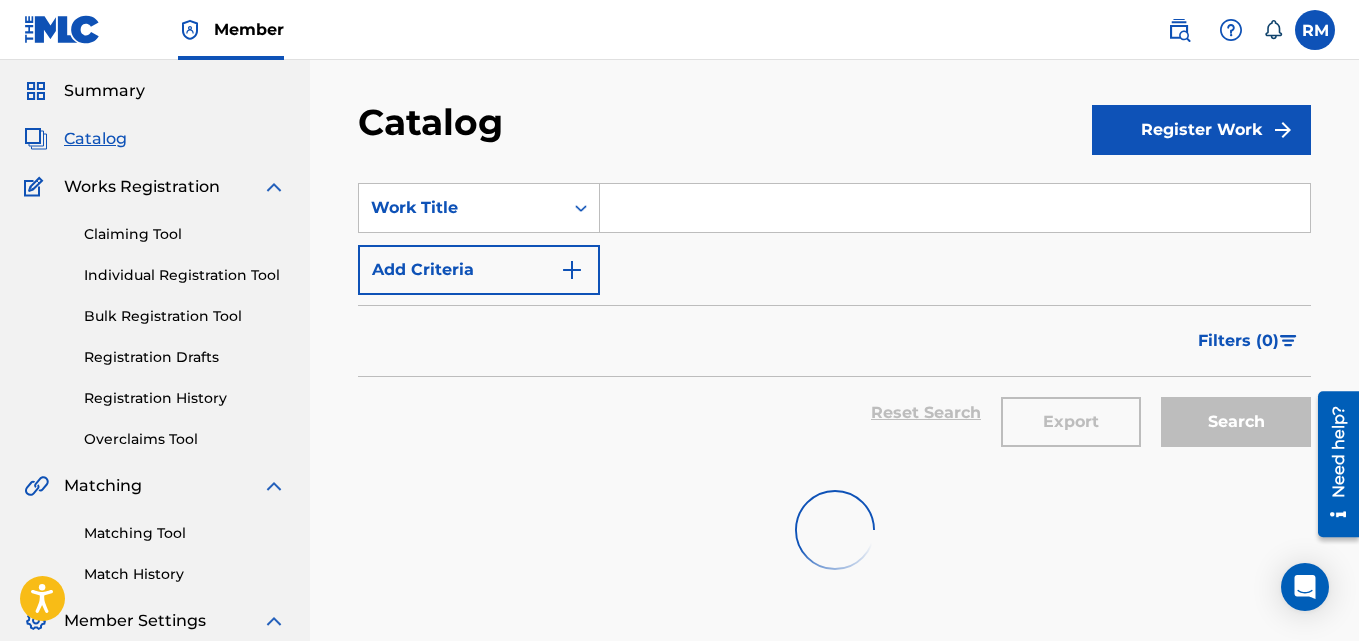 scroll, scrollTop: 0, scrollLeft: 0, axis: both 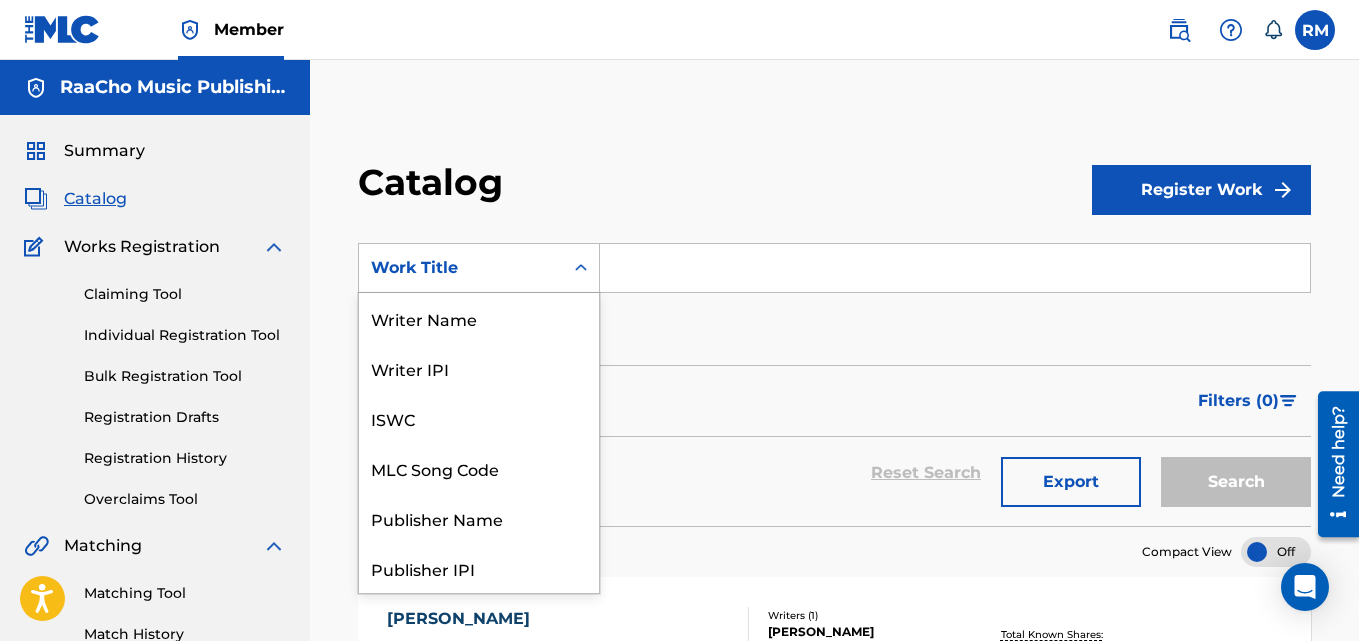 click on "Work Title" at bounding box center (479, 268) 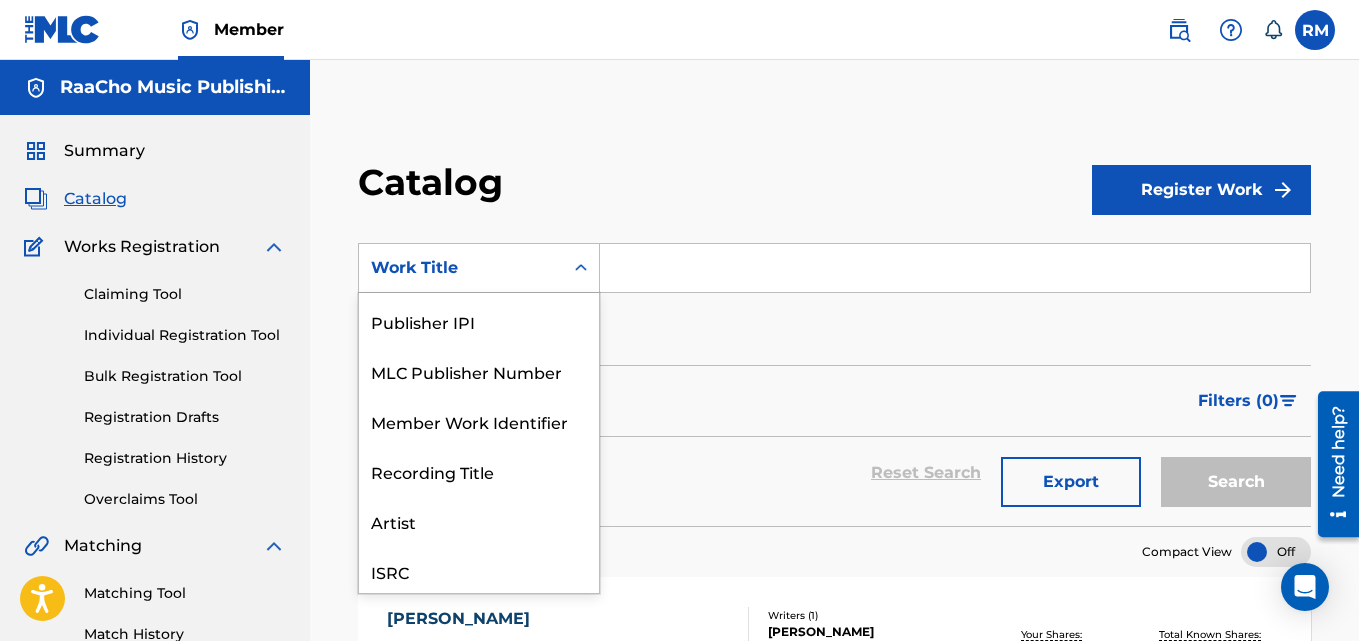 scroll, scrollTop: 0, scrollLeft: 0, axis: both 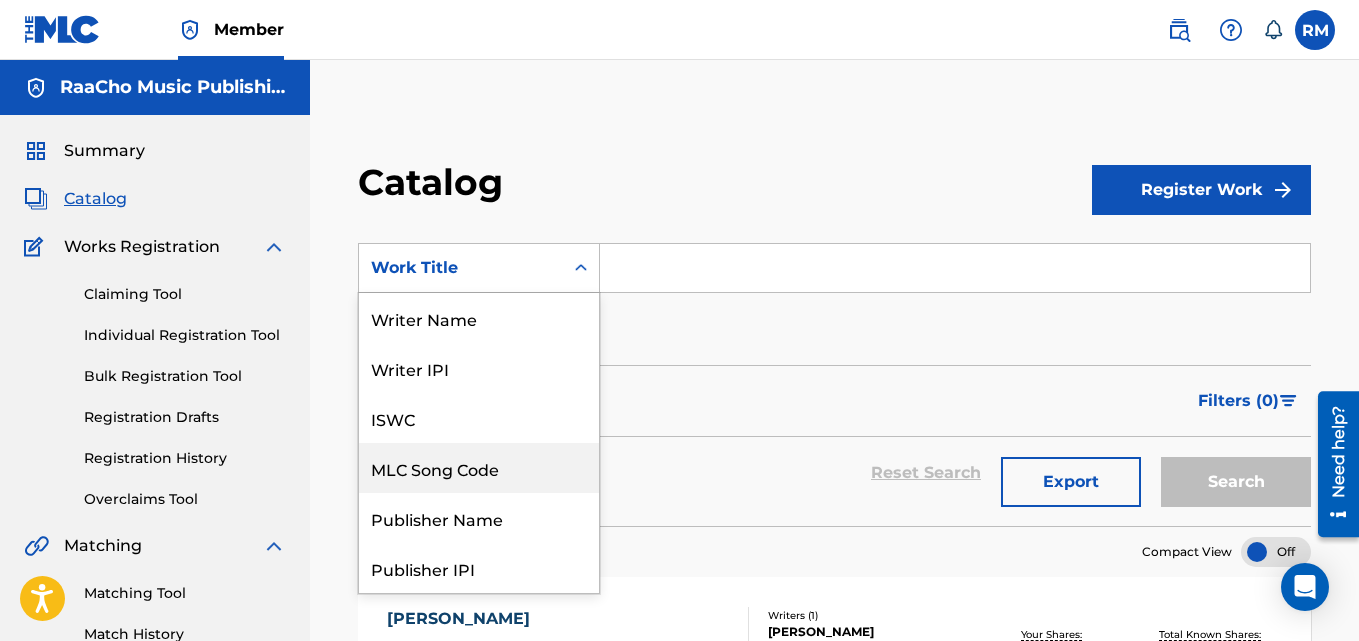 click on "MLC Song Code" at bounding box center [479, 468] 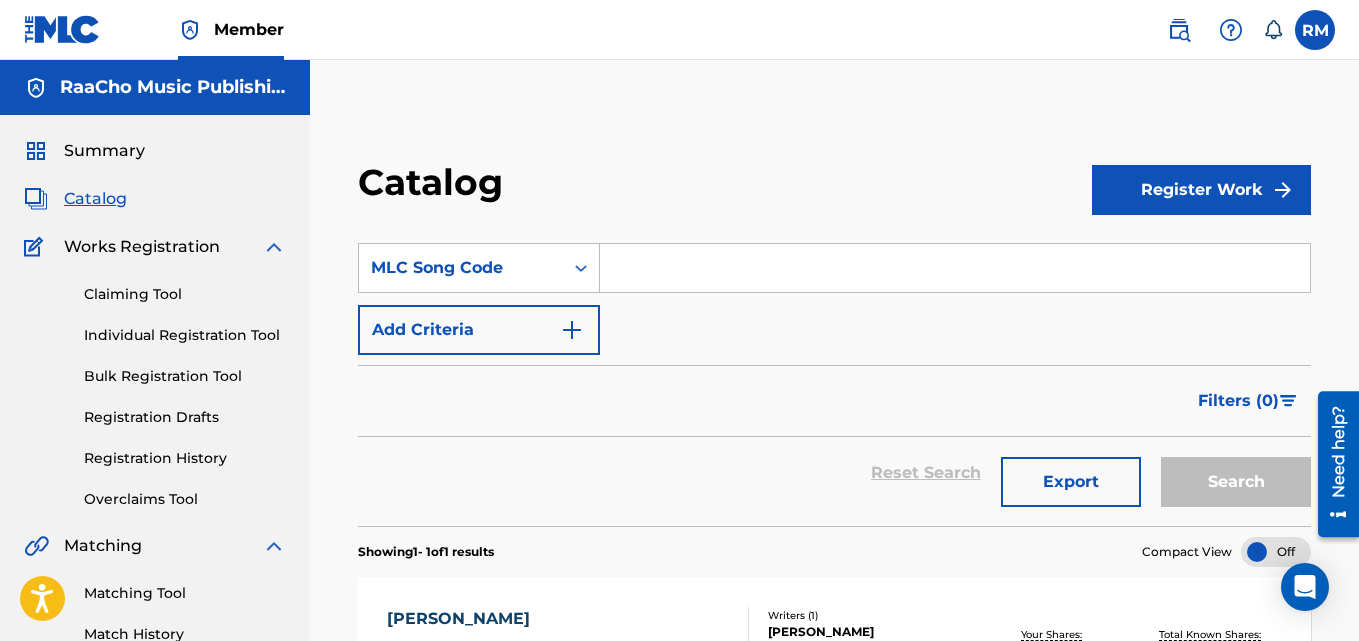 click at bounding box center [955, 268] 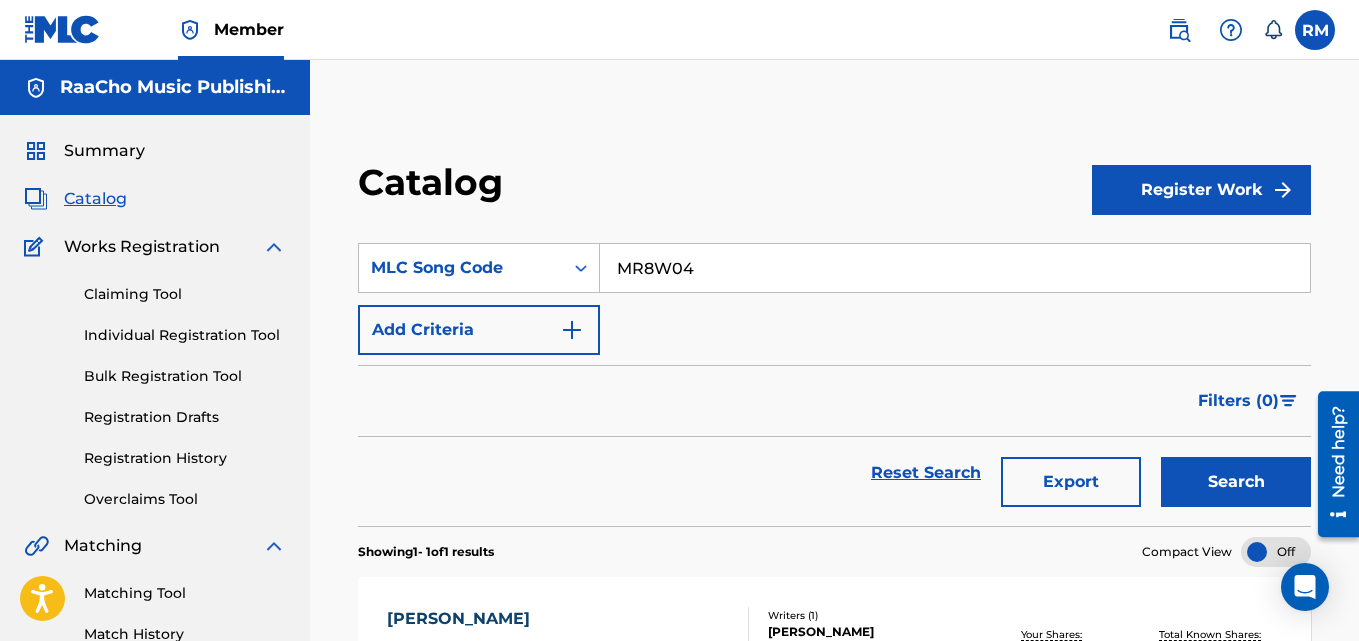 type on "MR8W04" 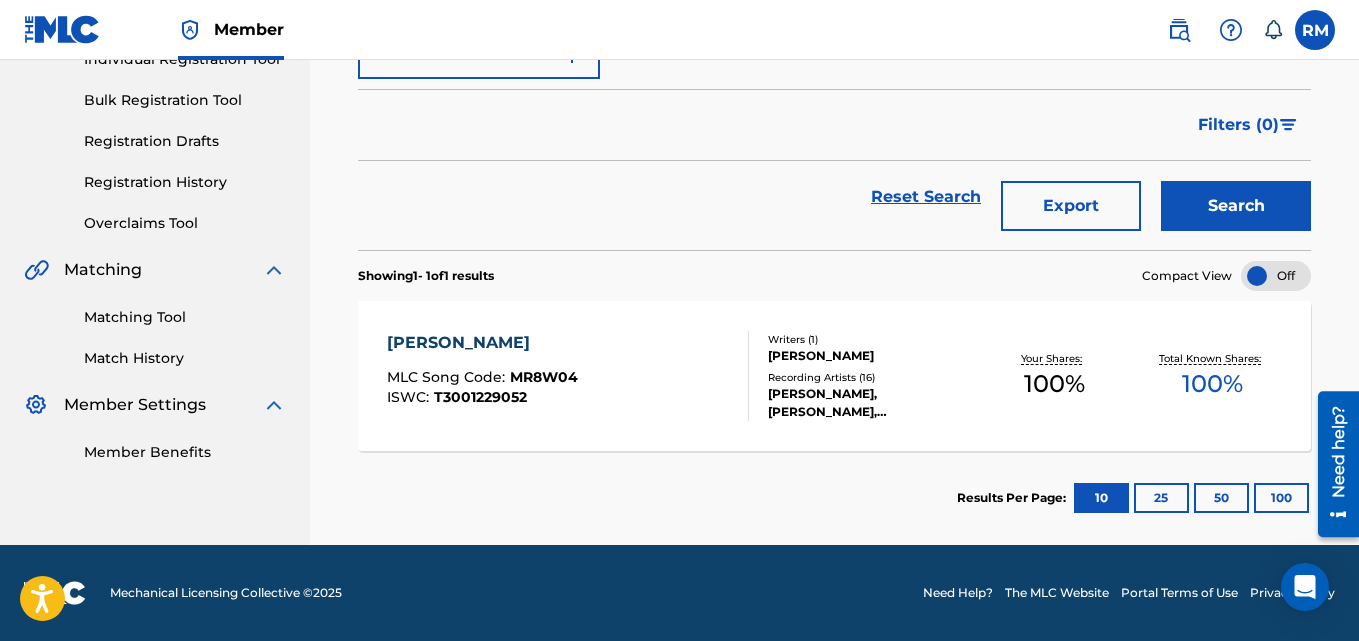 click on "[PERSON_NAME]" at bounding box center [482, 343] 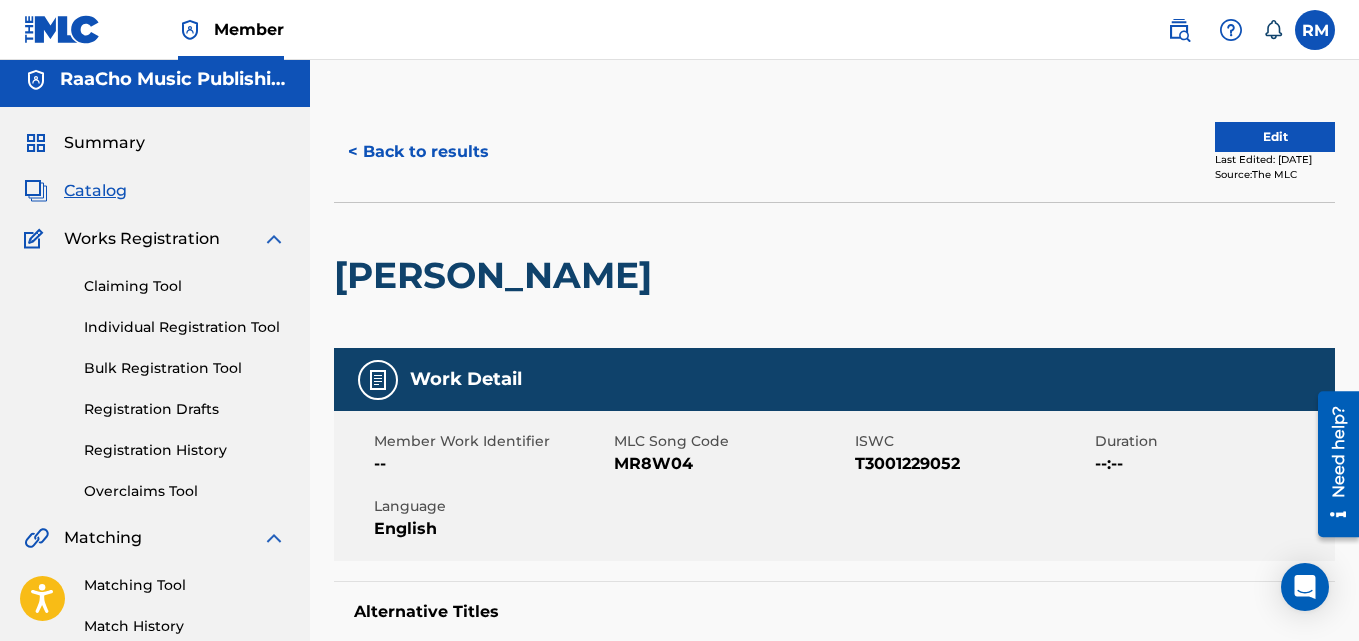scroll, scrollTop: 0, scrollLeft: 0, axis: both 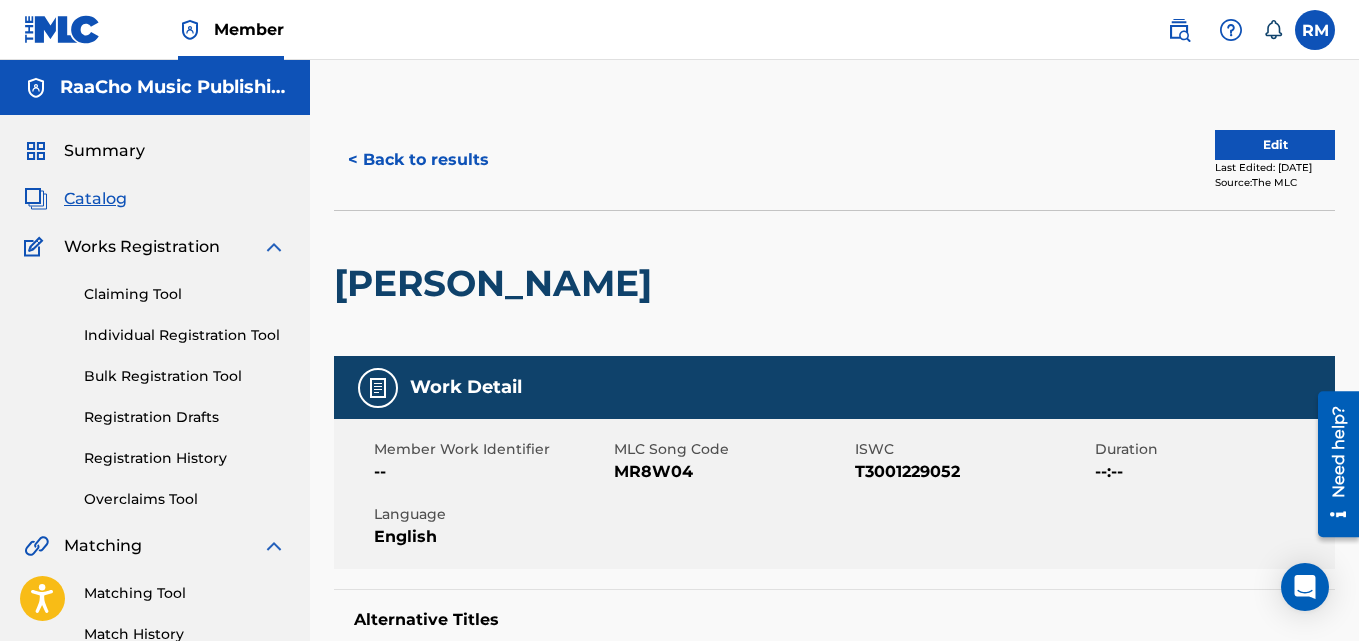 click on "< Back to results" at bounding box center (418, 160) 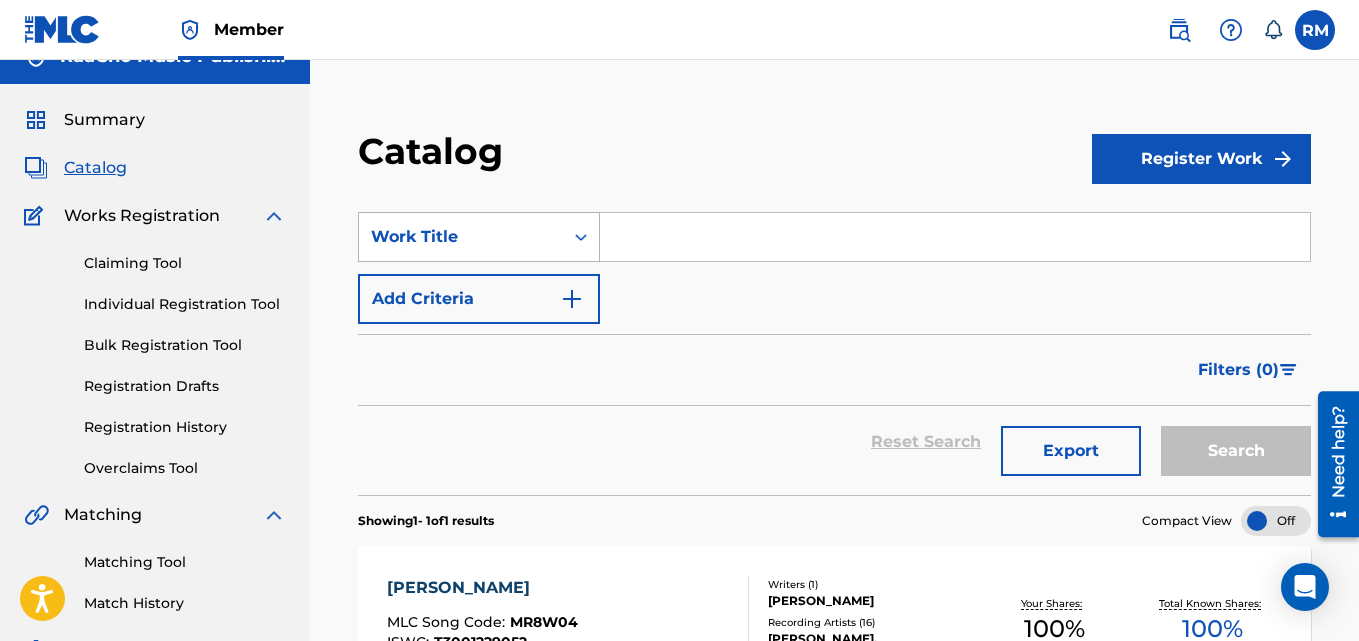 scroll, scrollTop: 24, scrollLeft: 0, axis: vertical 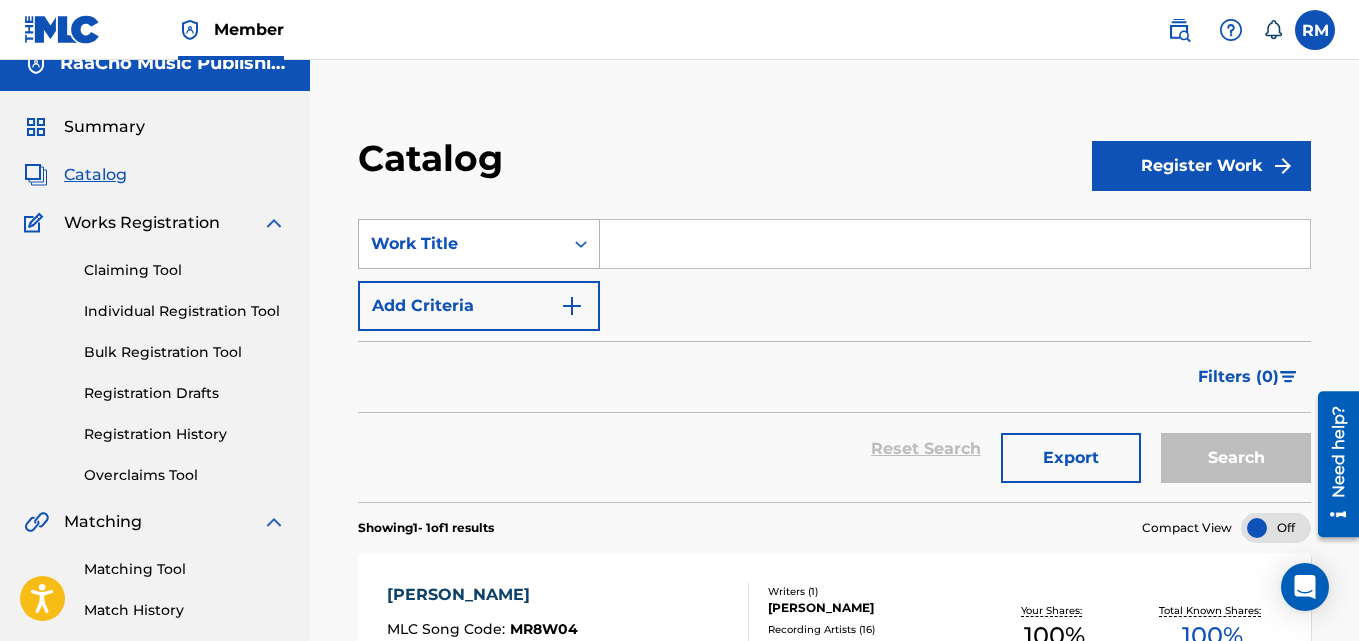 click on "Work Title" at bounding box center [461, 244] 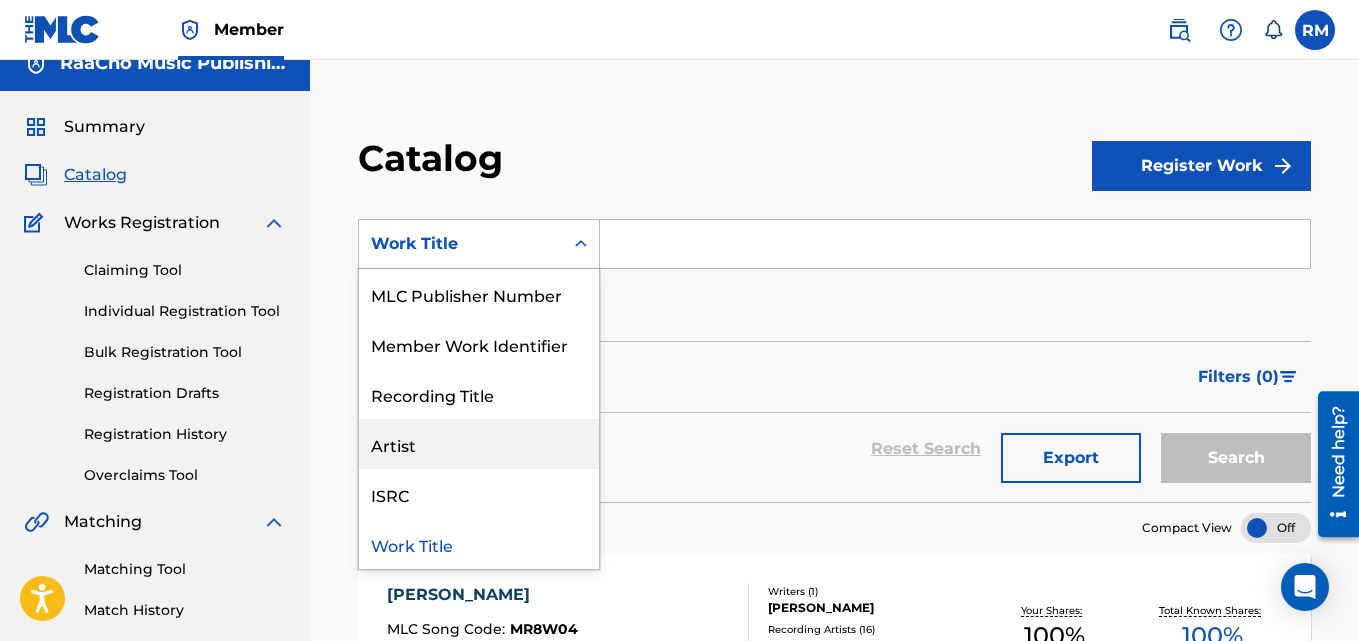 scroll, scrollTop: 0, scrollLeft: 0, axis: both 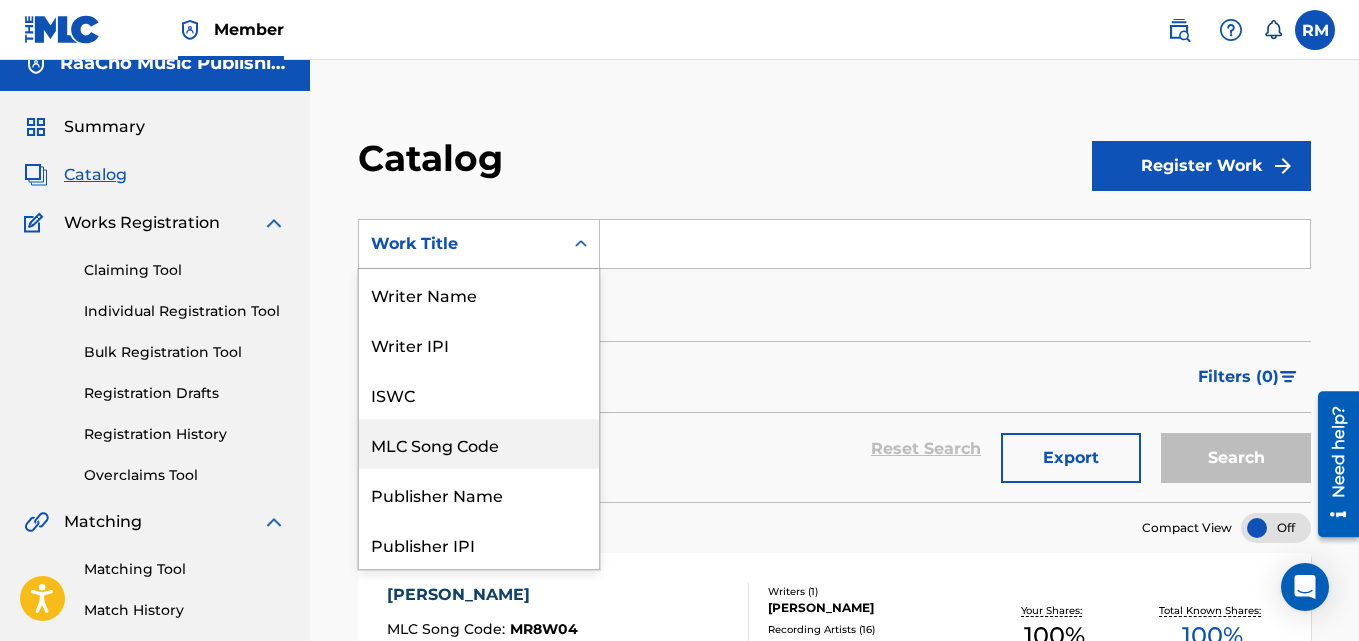 click on "MLC Song Code" at bounding box center [479, 444] 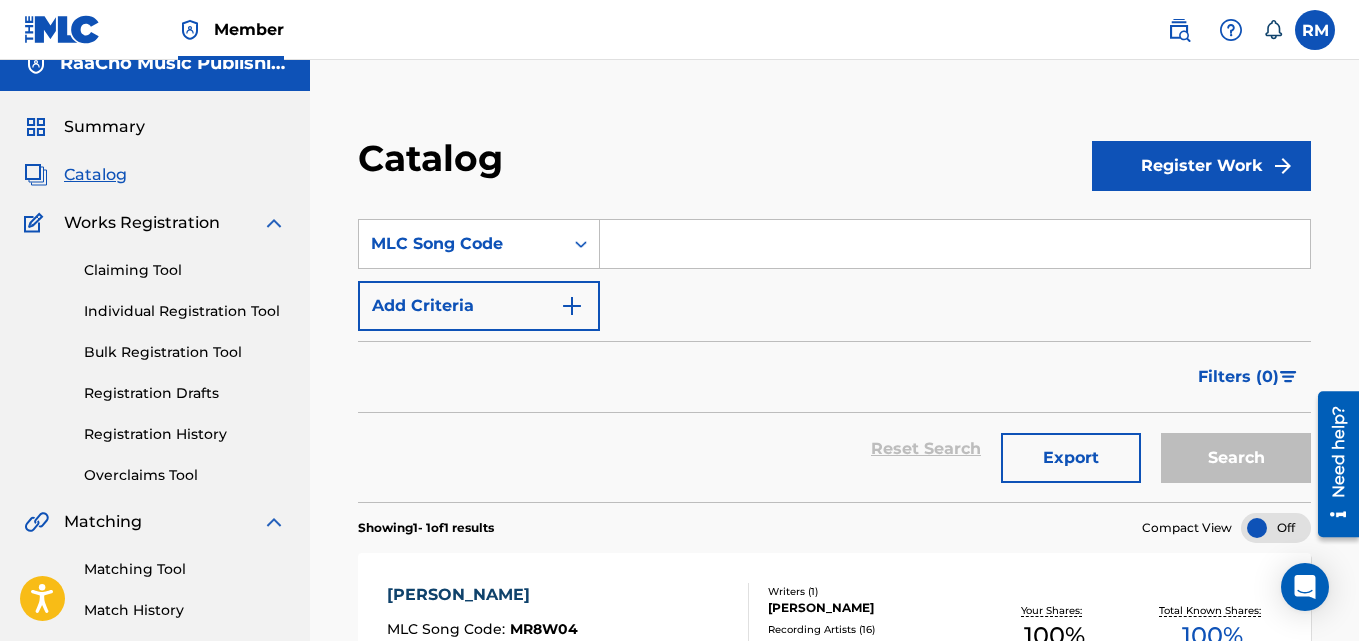 click at bounding box center [955, 244] 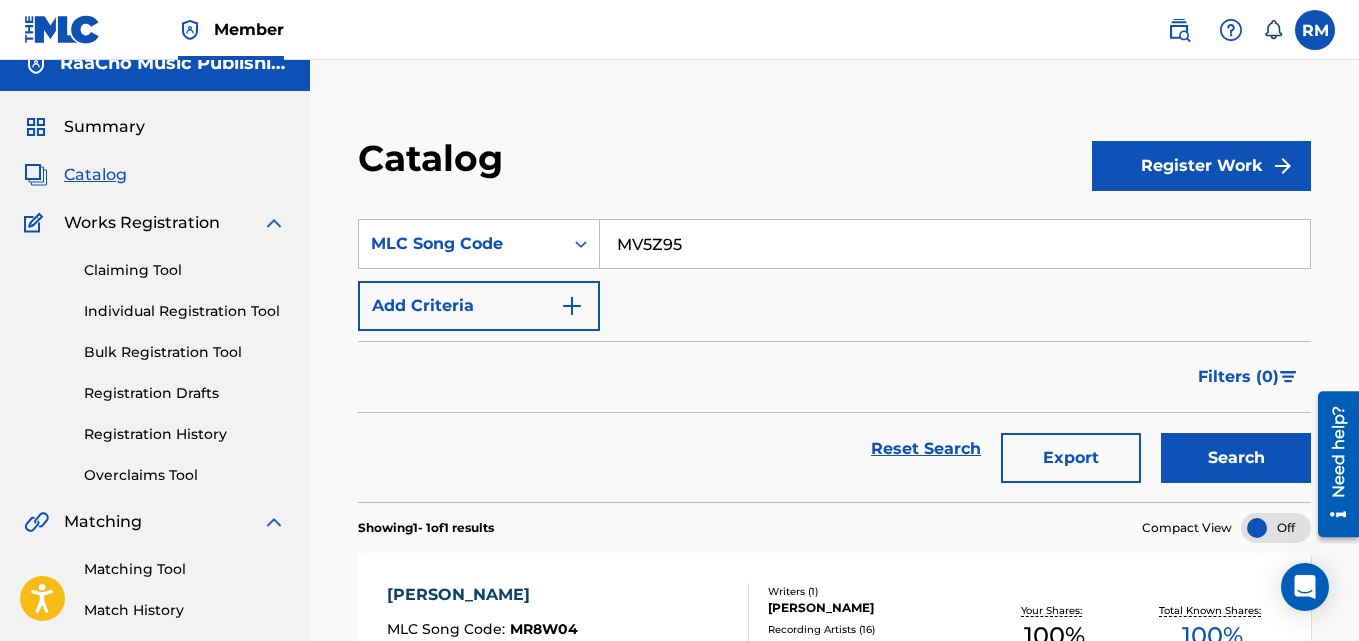 type on "MV5Z95" 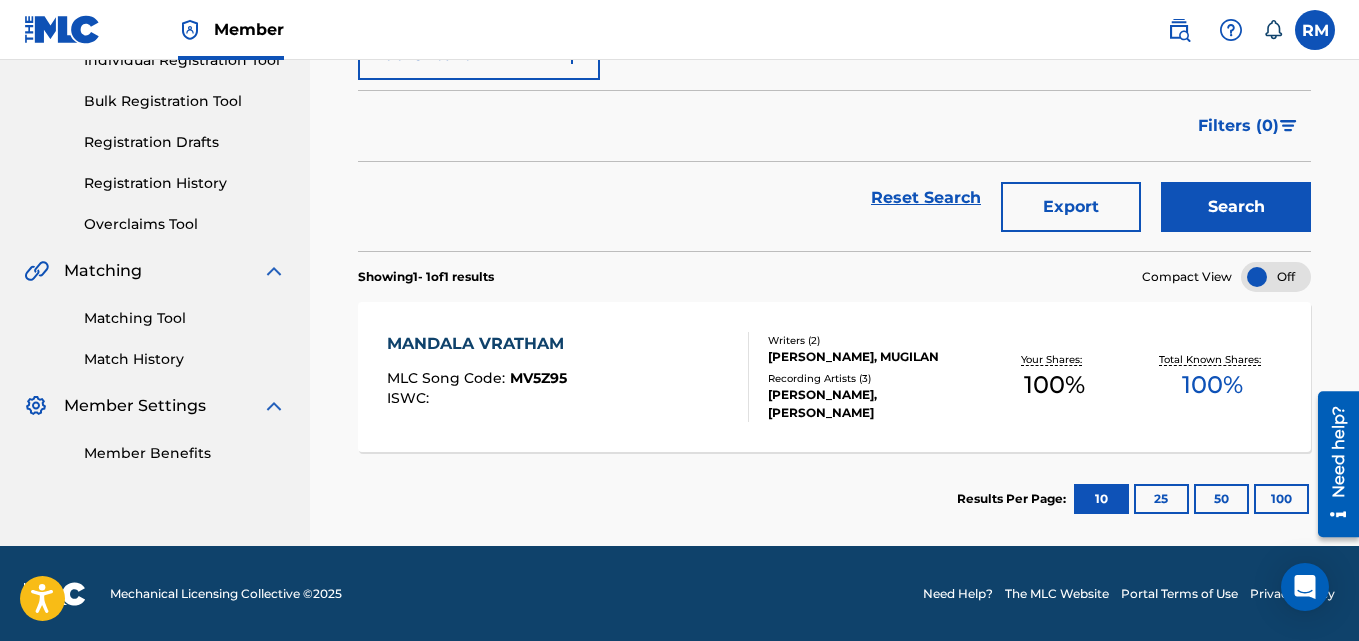 scroll, scrollTop: 276, scrollLeft: 0, axis: vertical 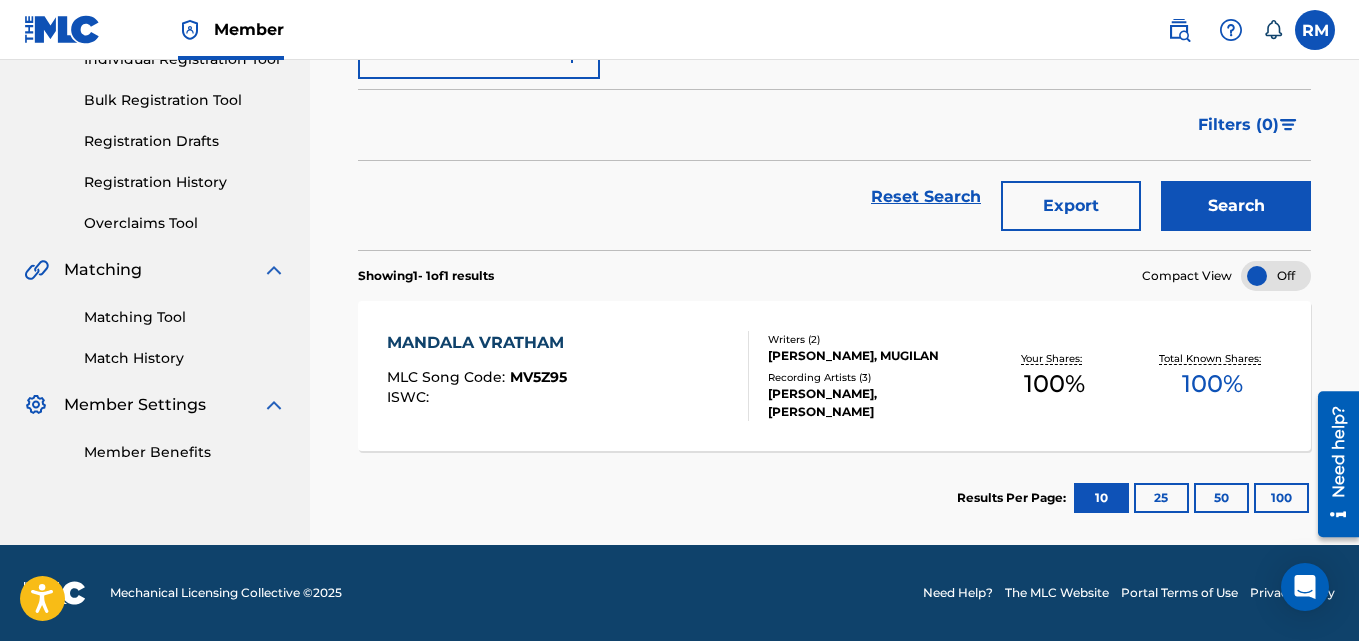 click on "MANDALA VRATHAM" at bounding box center [480, 343] 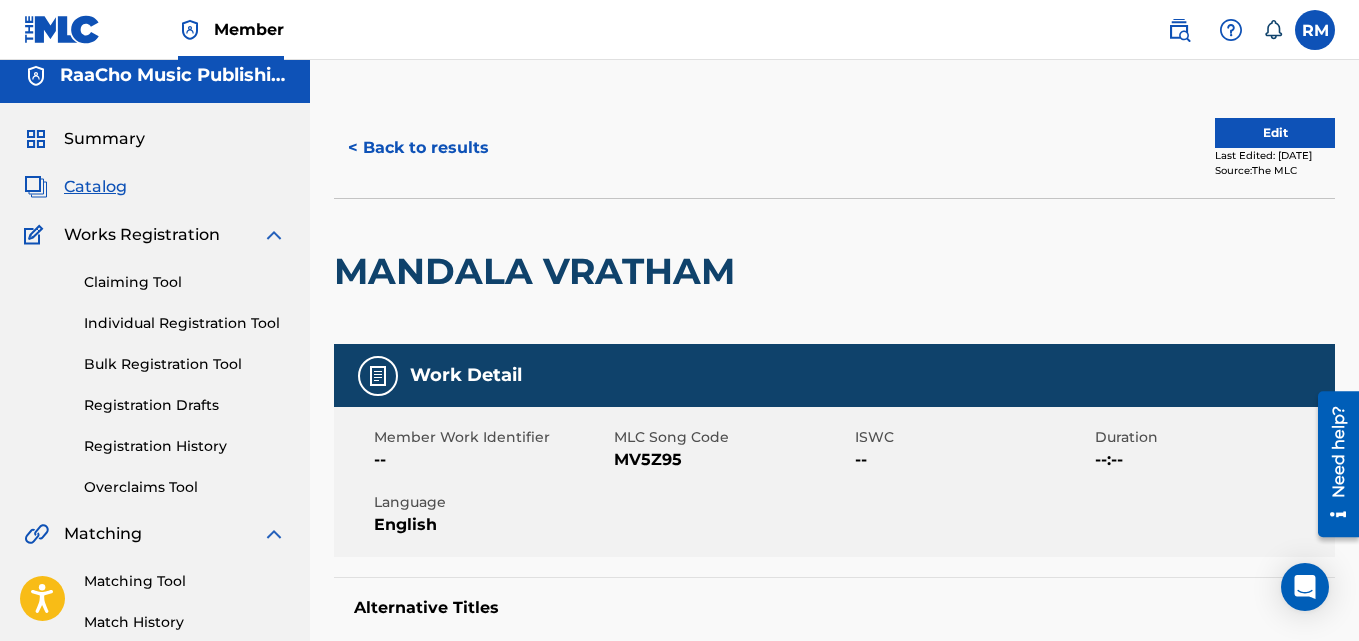 scroll, scrollTop: 0, scrollLeft: 0, axis: both 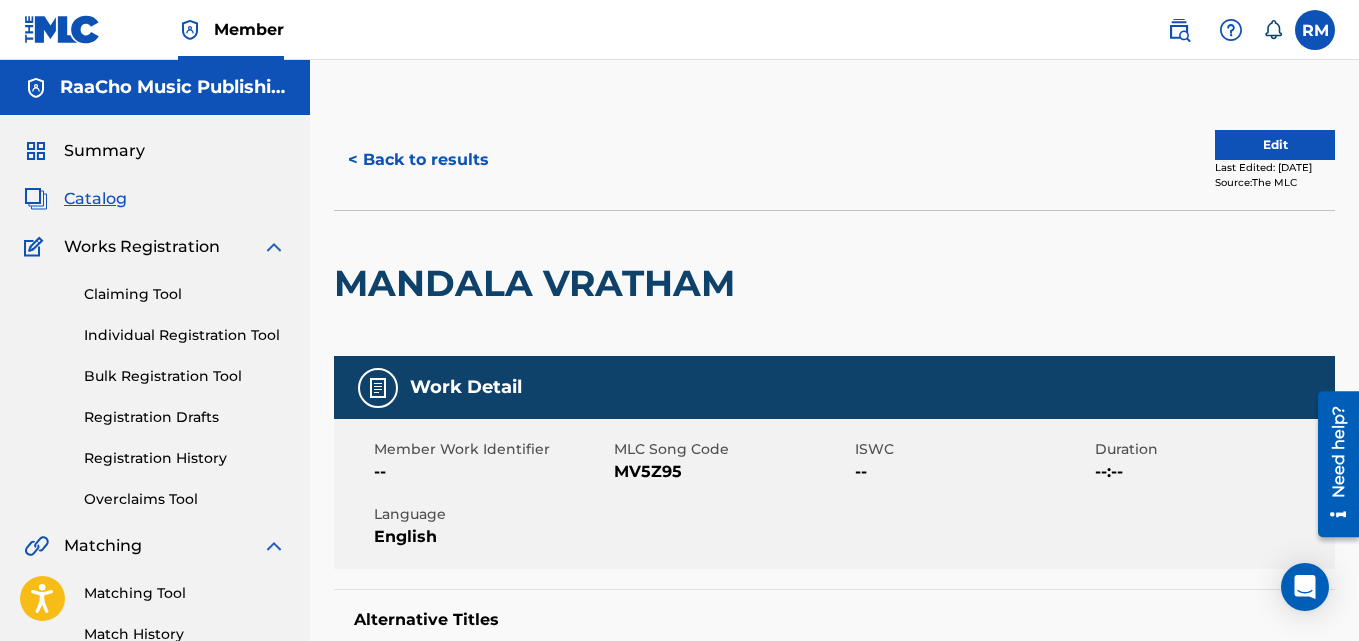 click on "< Back to results" at bounding box center [418, 160] 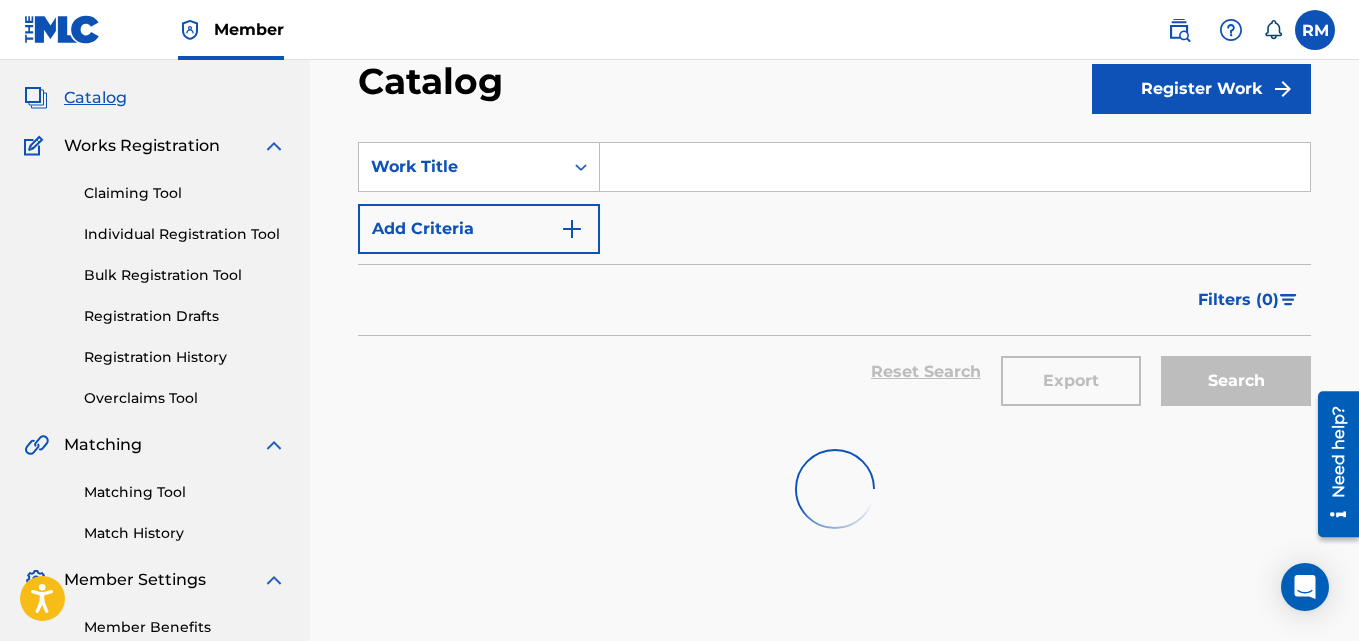 scroll, scrollTop: 18, scrollLeft: 0, axis: vertical 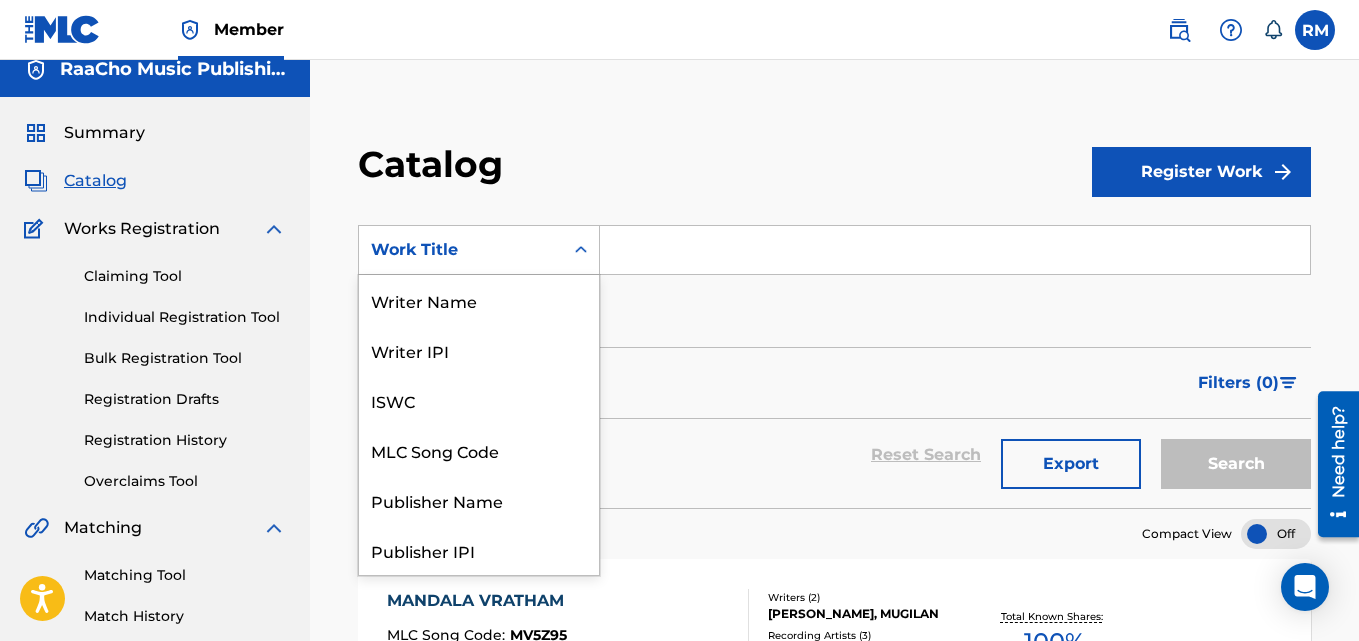 click on "Work Title" at bounding box center [461, 250] 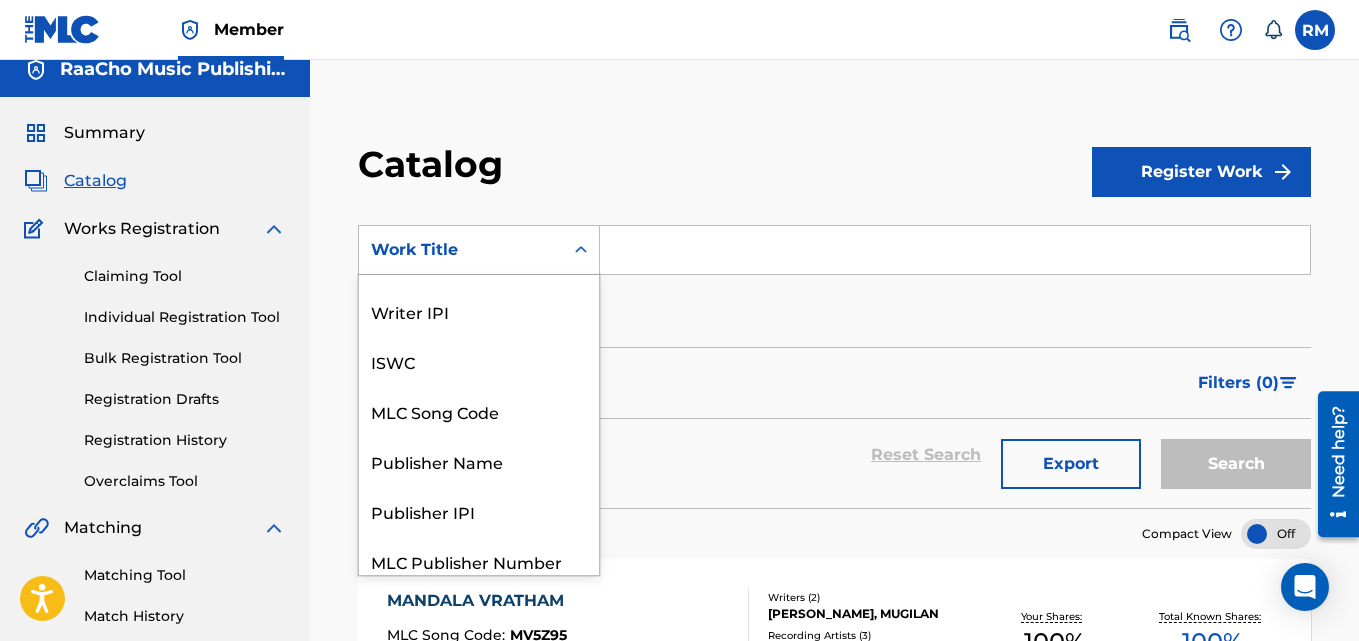 scroll, scrollTop: 0, scrollLeft: 0, axis: both 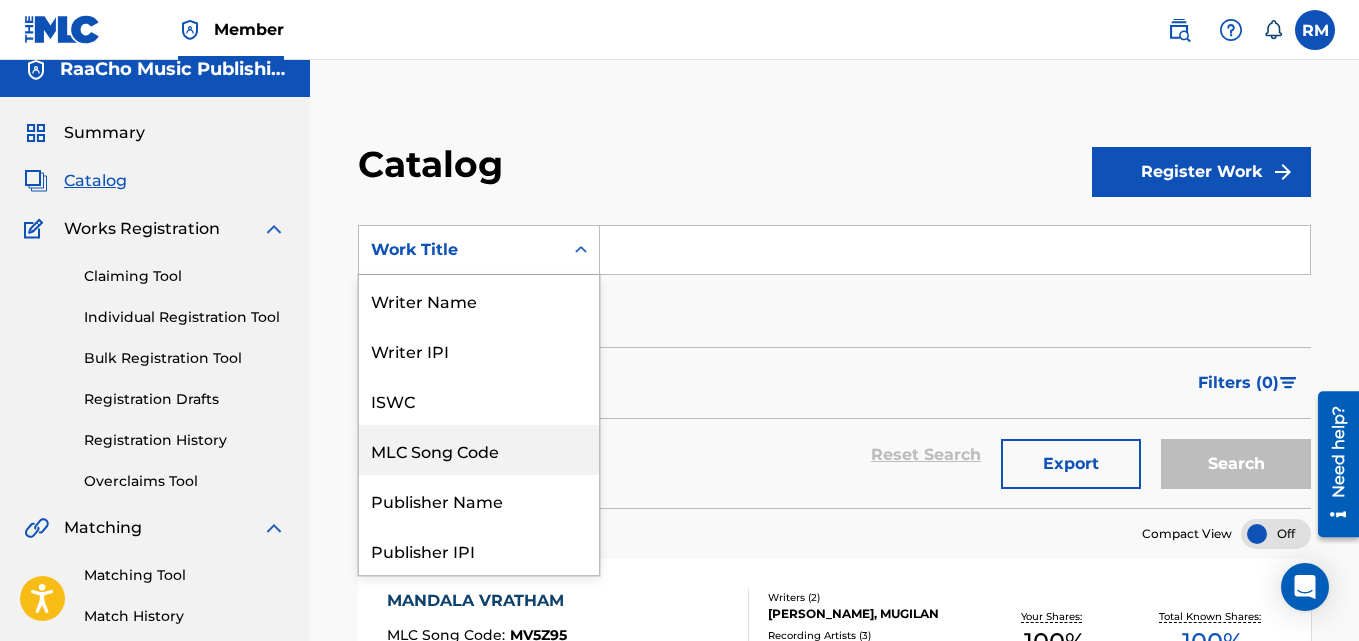 click on "MLC Song Code" at bounding box center (479, 450) 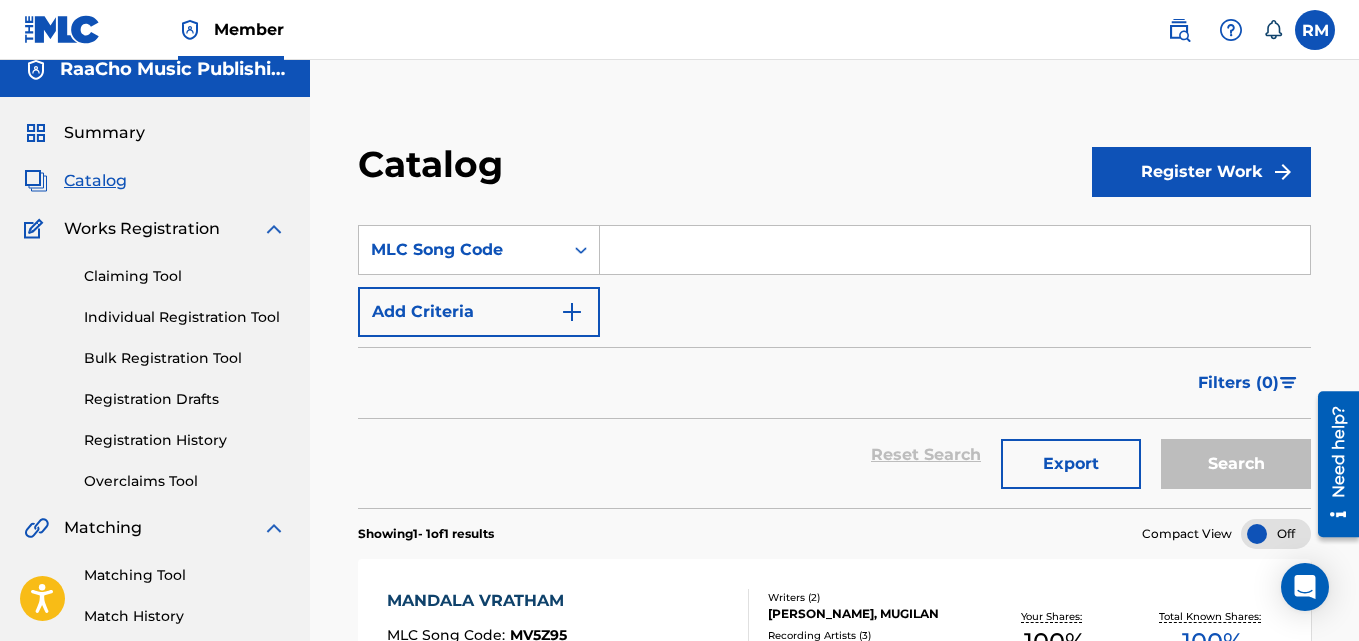 click on "SearchWithCriteriaa3da32ac-6eb9-4c49-b54e-eb961211d646 MLC Song Code Add Criteria" at bounding box center (834, 281) 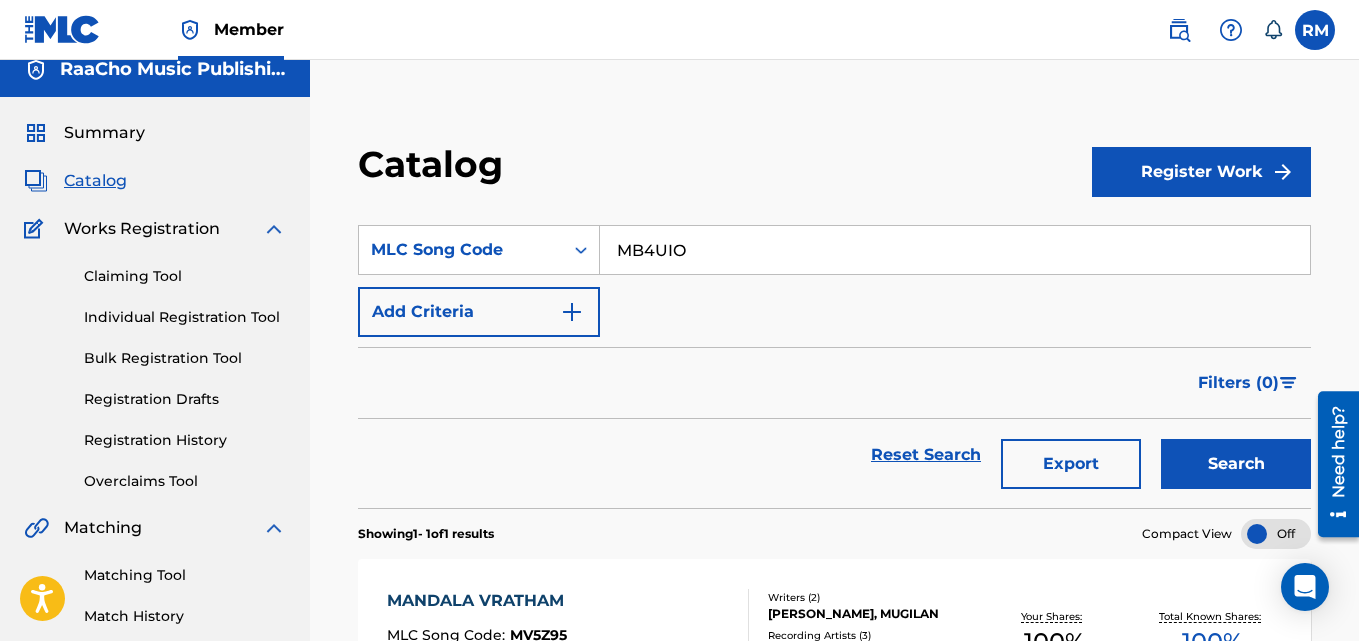 type on "MB4UIO" 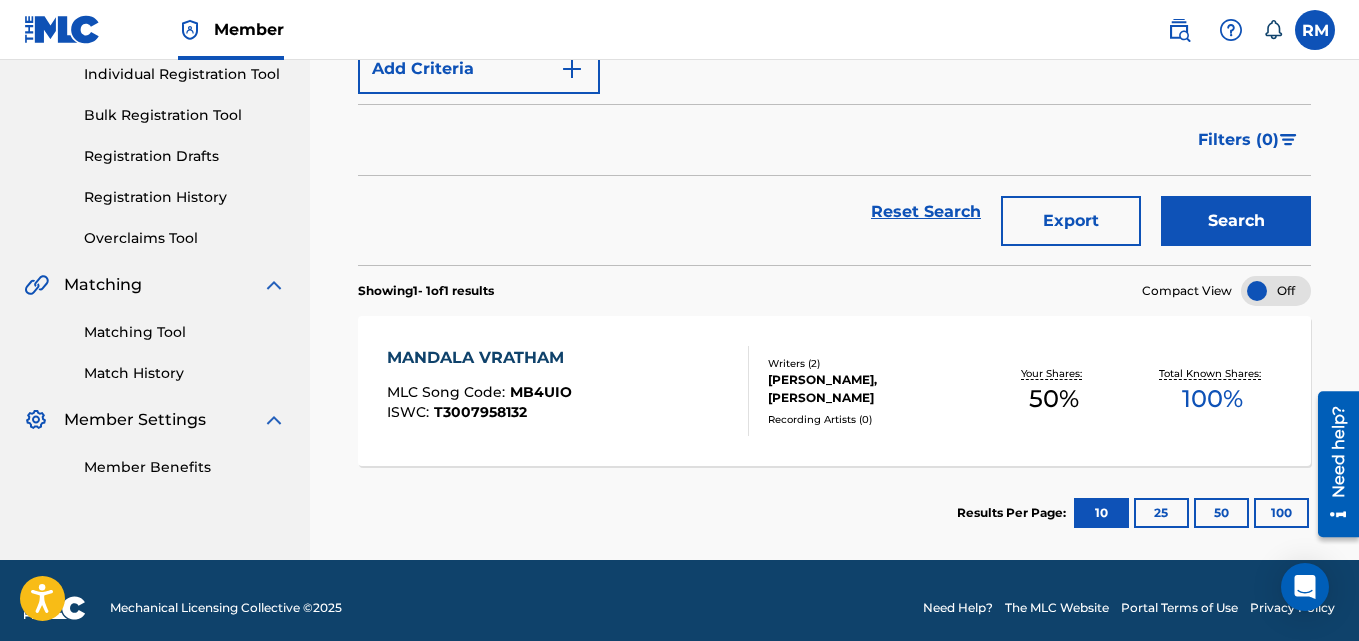 scroll, scrollTop: 276, scrollLeft: 0, axis: vertical 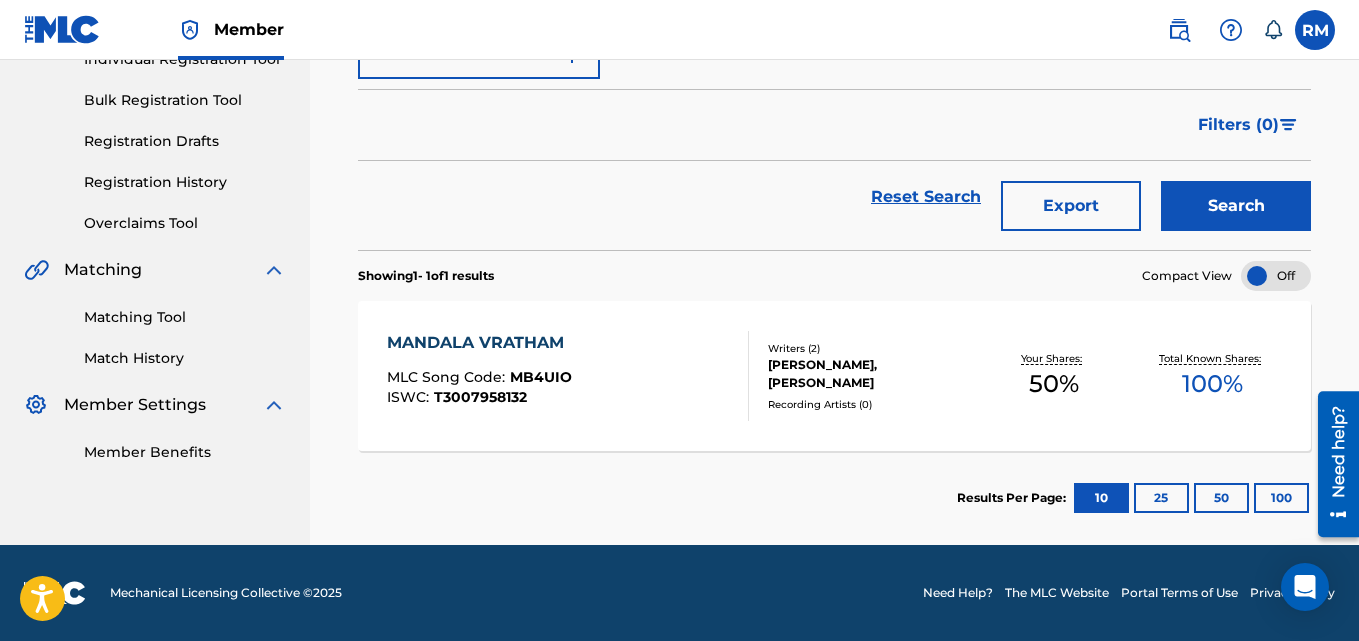 click on "MANDALA VRATHAM" at bounding box center (480, 343) 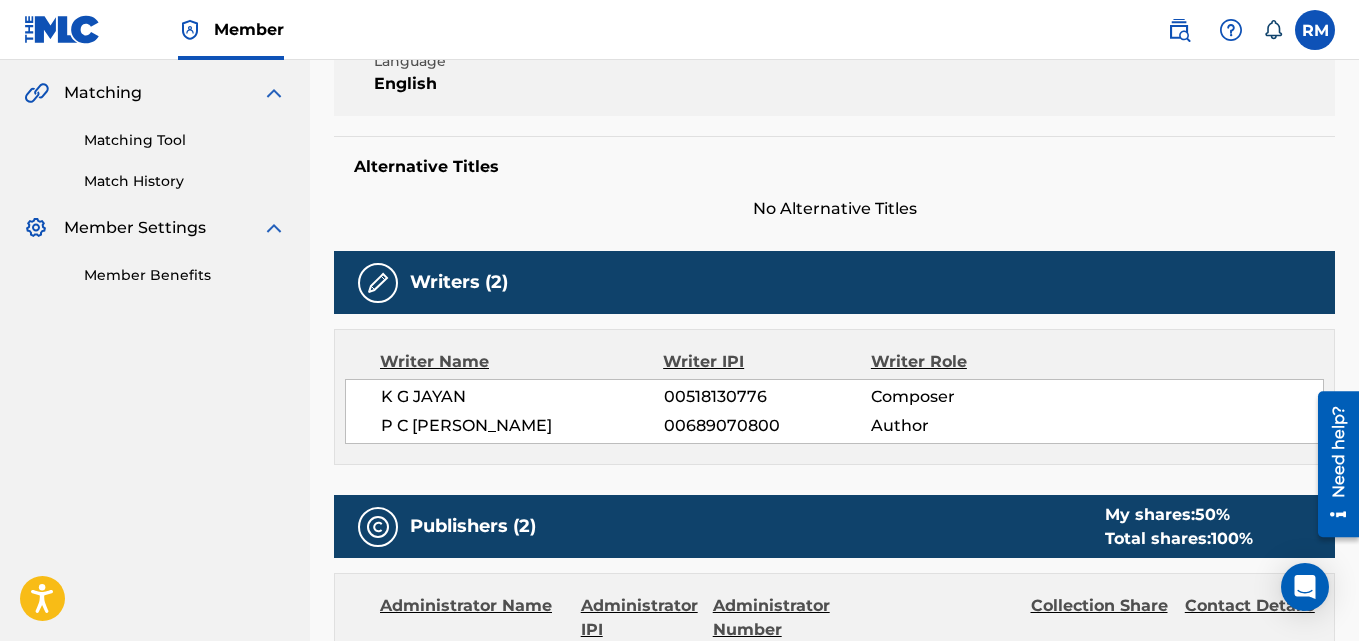 scroll, scrollTop: 0, scrollLeft: 0, axis: both 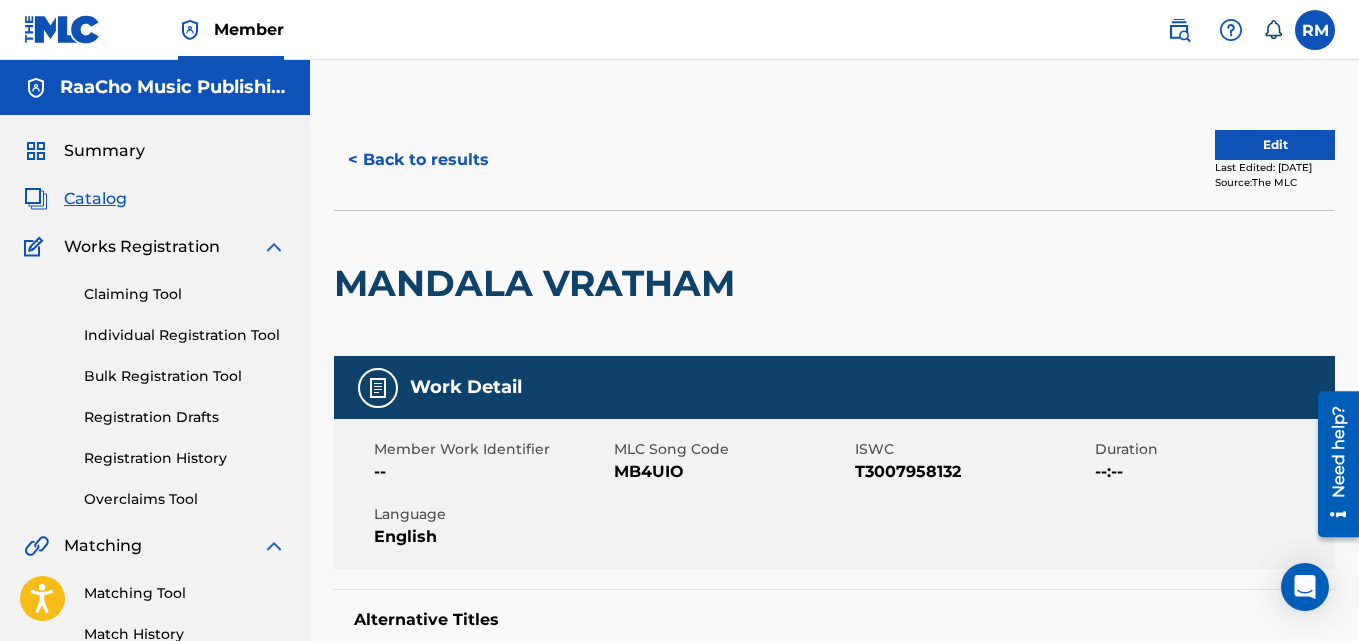 click on "< Back to results" at bounding box center [418, 160] 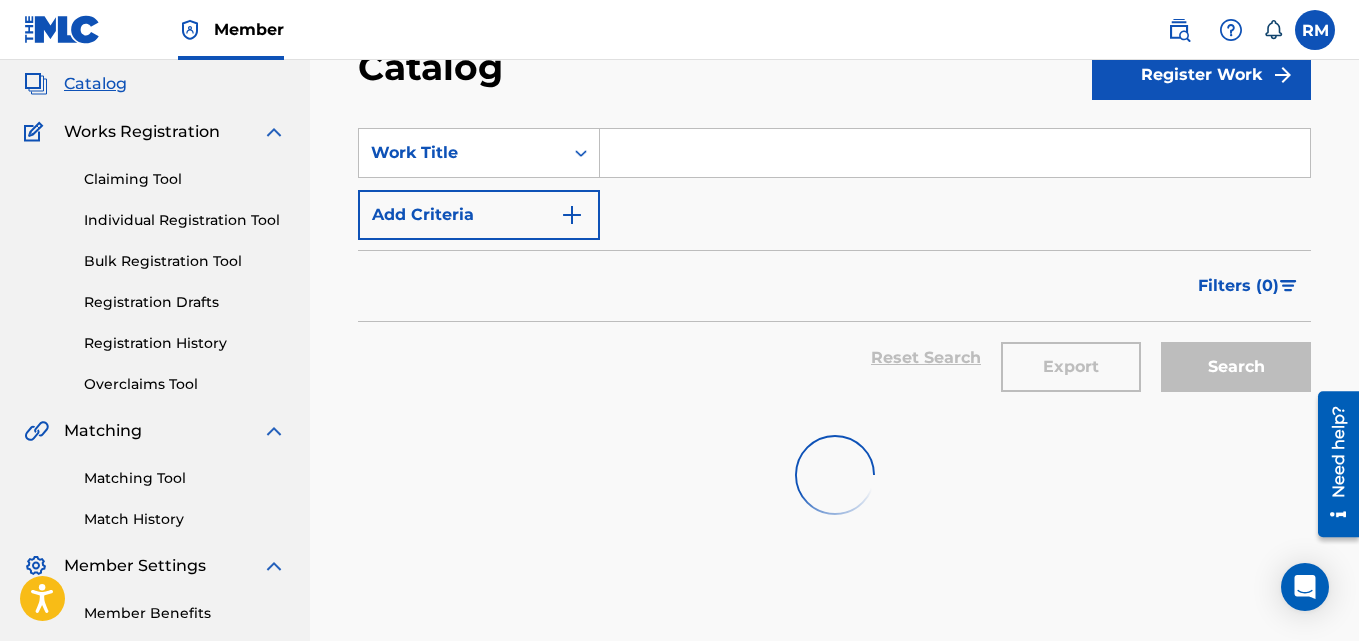 scroll, scrollTop: 0, scrollLeft: 0, axis: both 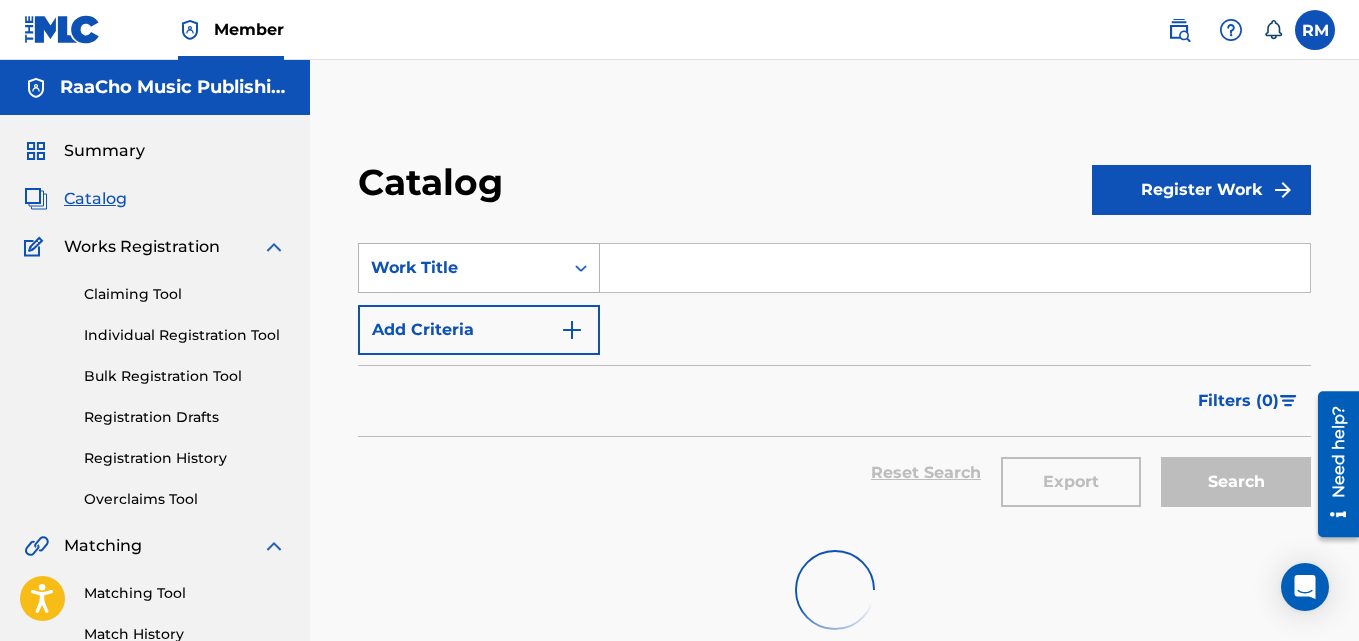 click on "Work Title" at bounding box center (461, 268) 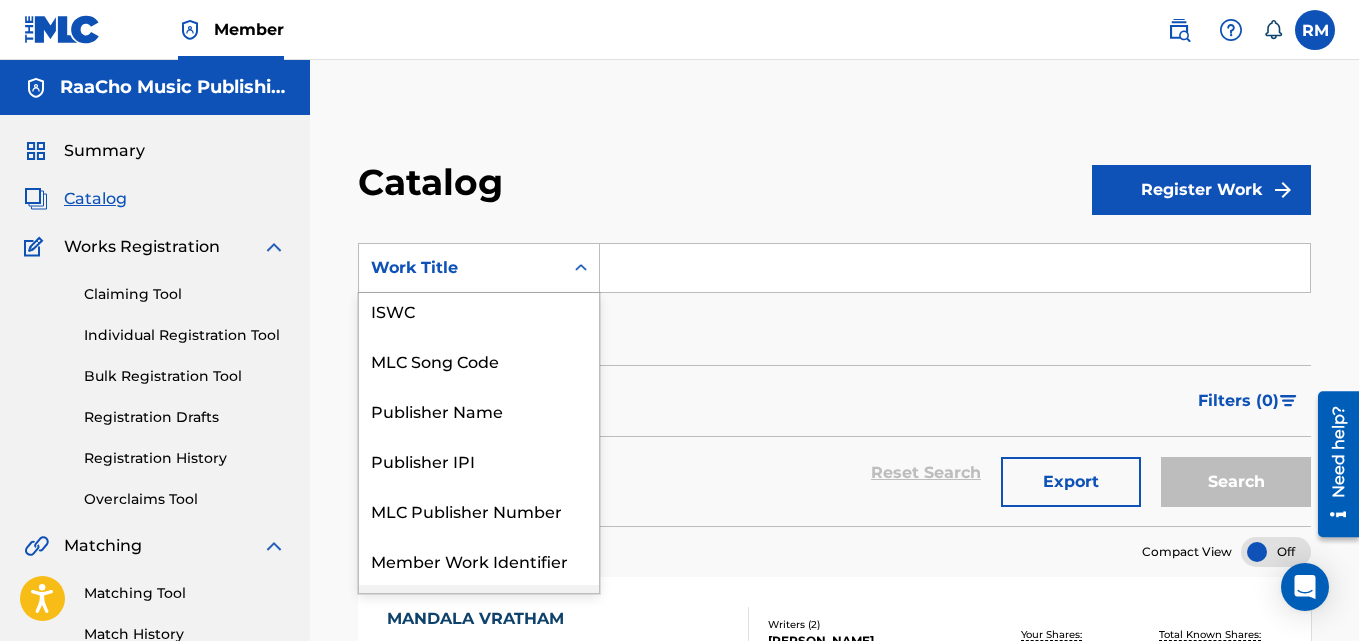 scroll, scrollTop: 100, scrollLeft: 0, axis: vertical 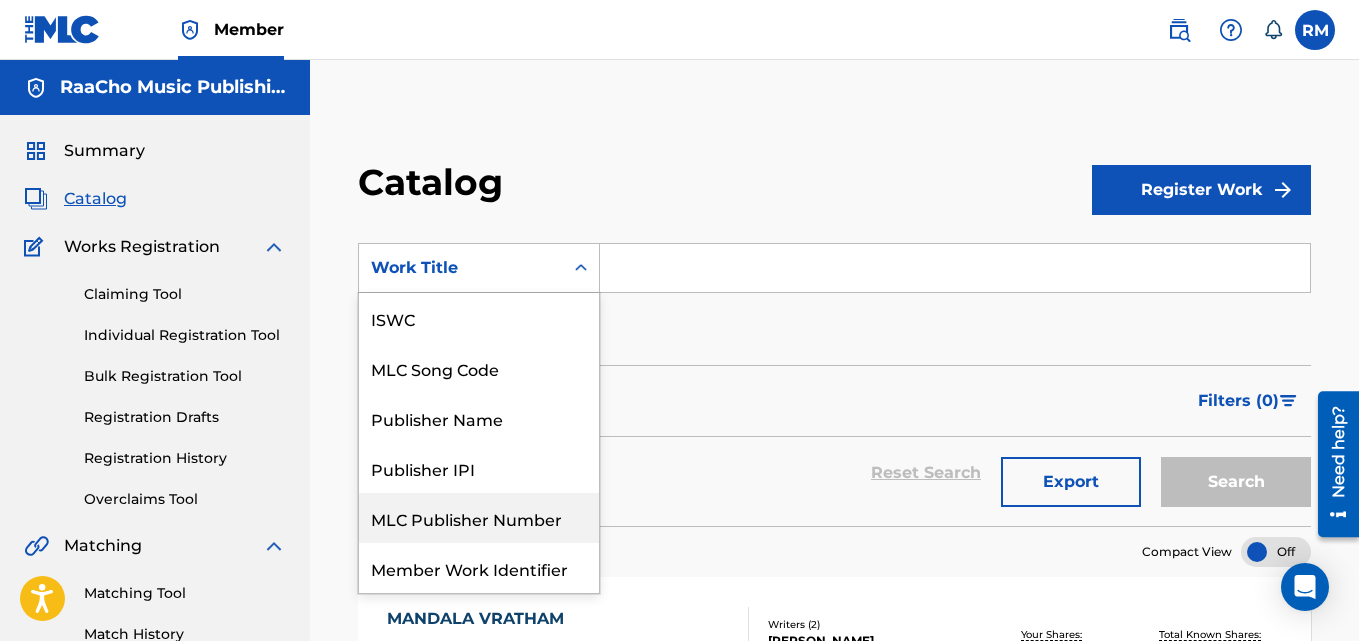 click on "MLC Publisher Number" at bounding box center (479, 518) 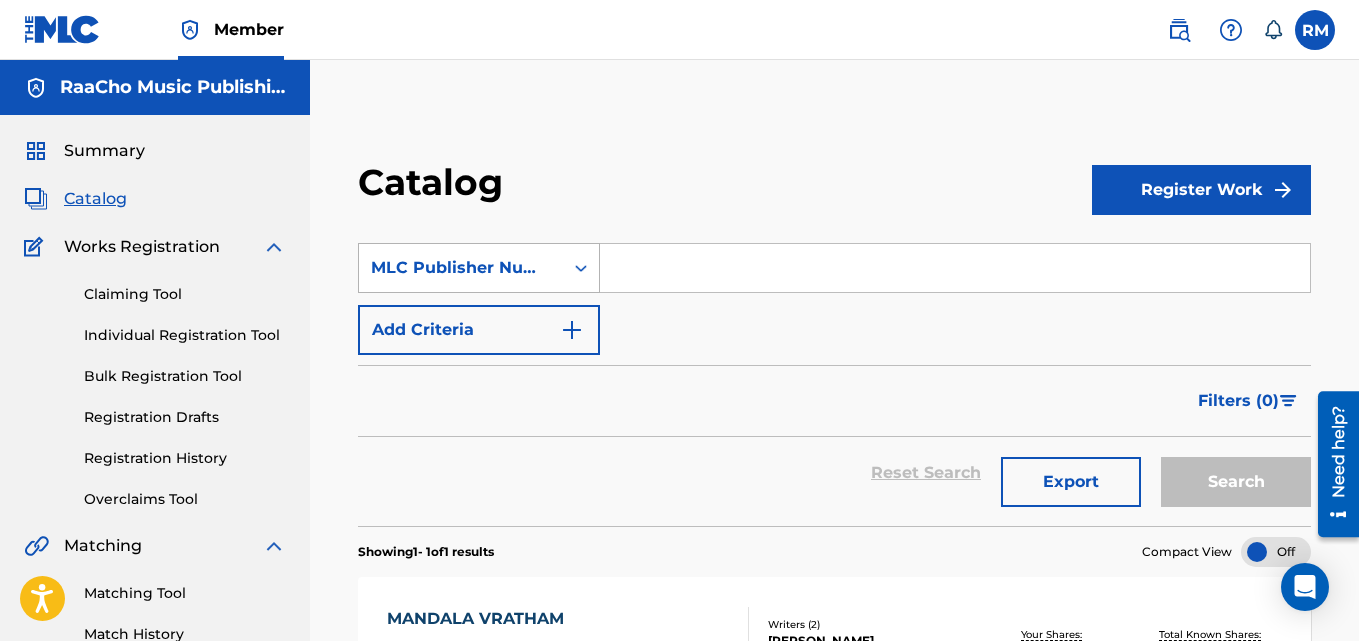 click on "MLC Publisher Number" at bounding box center (461, 268) 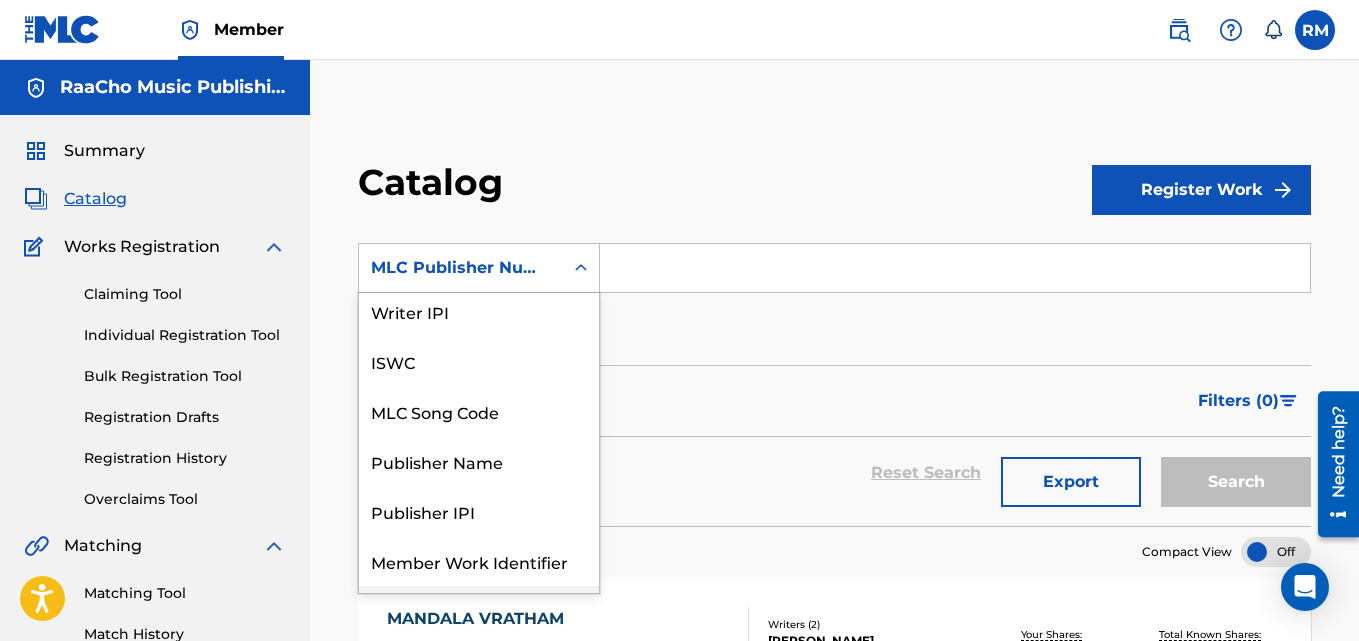 scroll, scrollTop: 100, scrollLeft: 0, axis: vertical 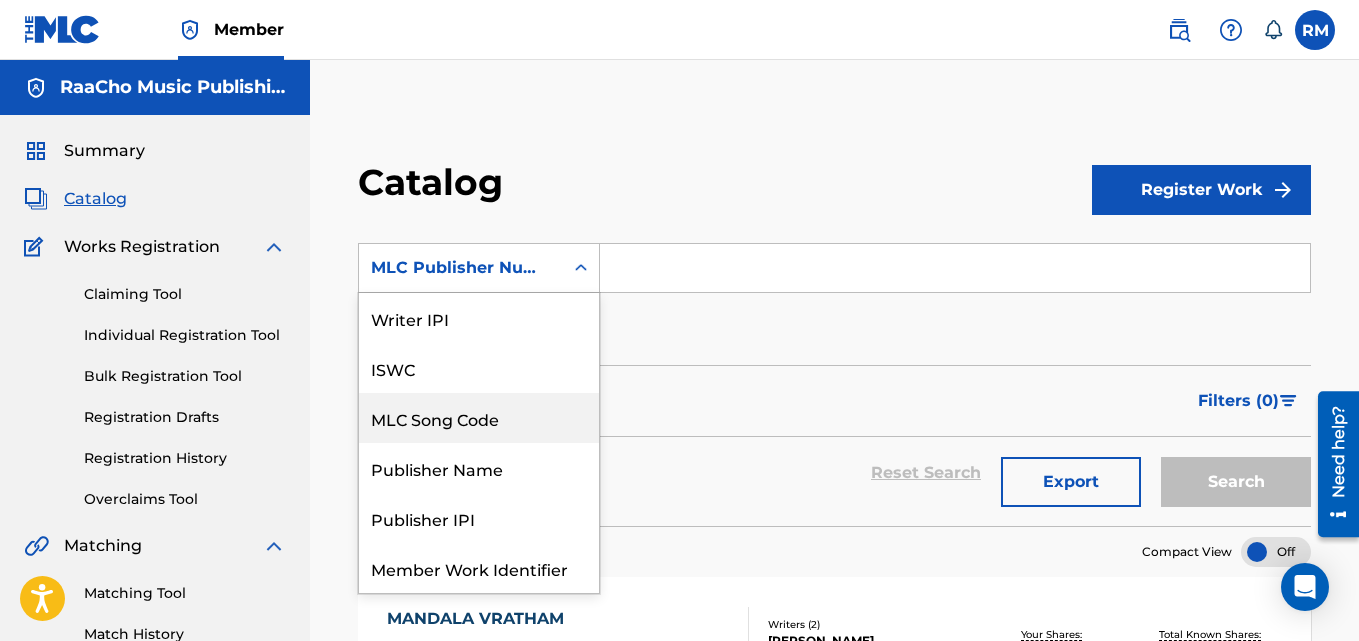 click on "MLC Song Code" at bounding box center (479, 418) 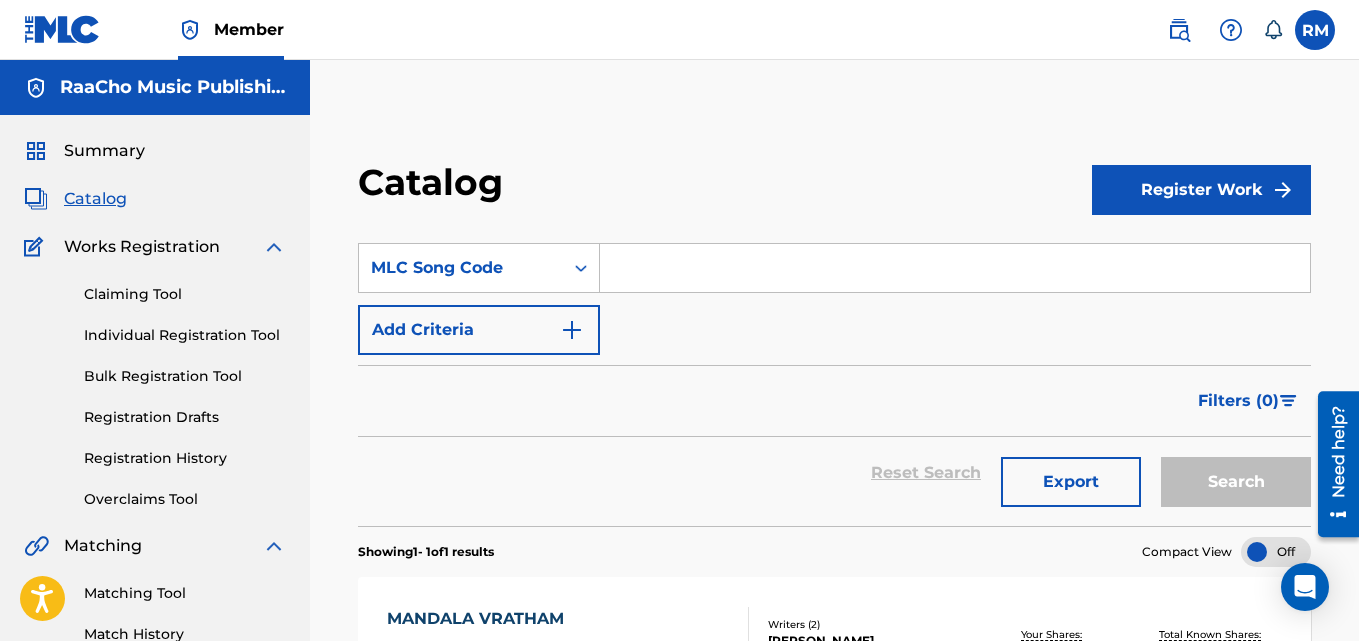 click at bounding box center [955, 268] 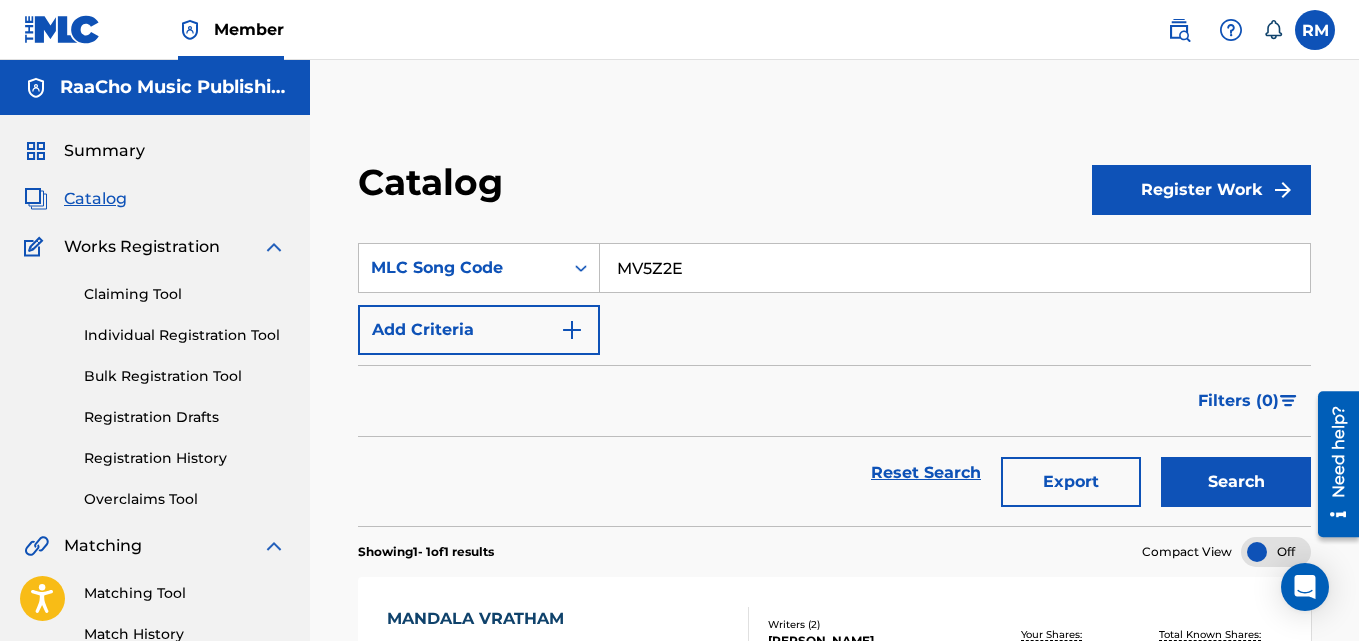 type on "MV5Z2E" 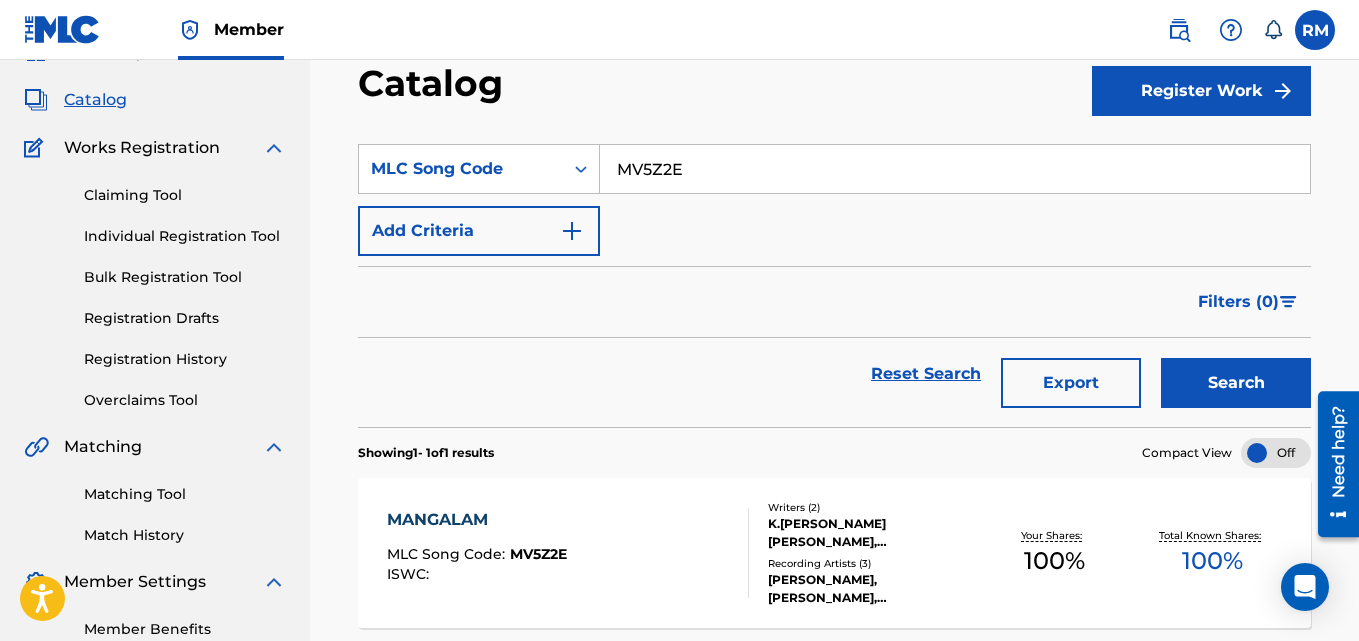 scroll, scrollTop: 276, scrollLeft: 0, axis: vertical 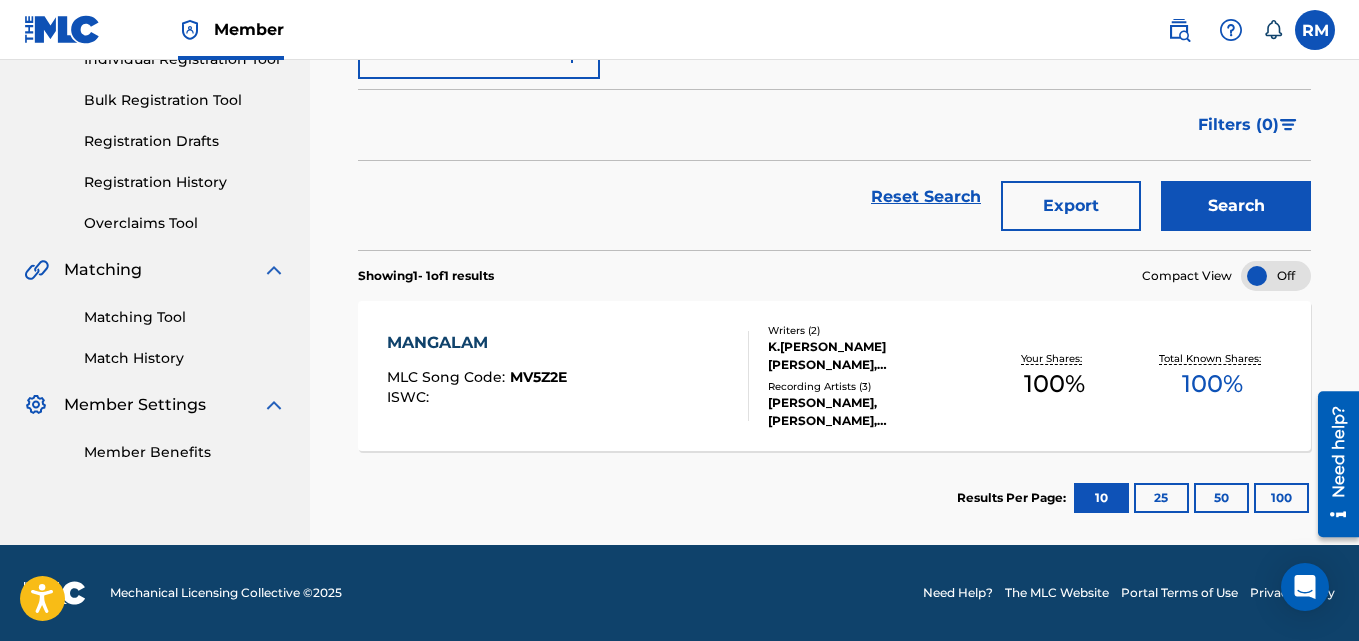 click on "MANGALAM" at bounding box center [477, 343] 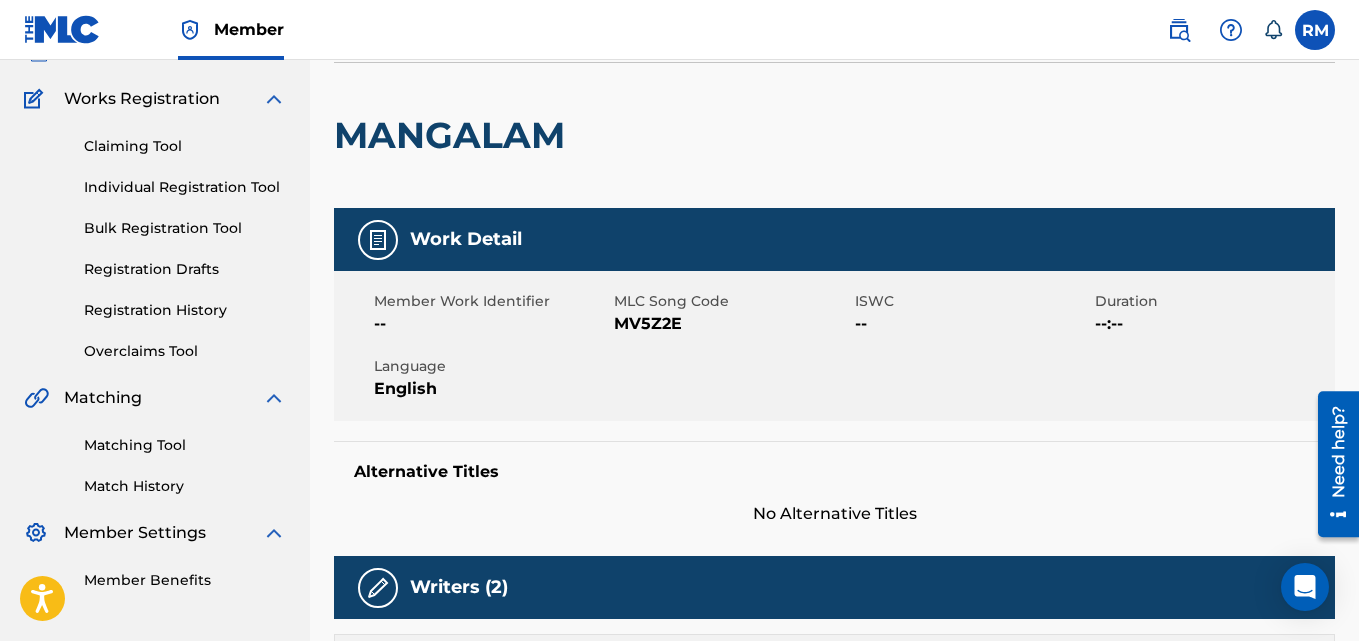 scroll, scrollTop: 0, scrollLeft: 0, axis: both 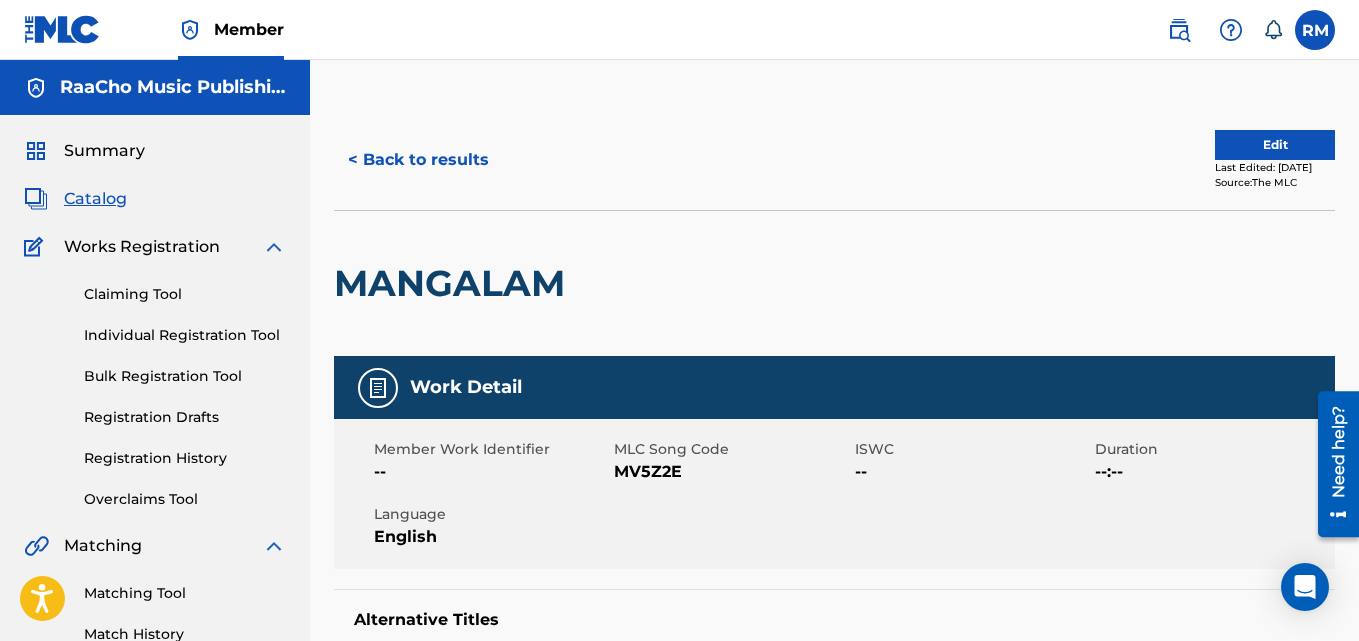 click on "< Back to results" at bounding box center (418, 160) 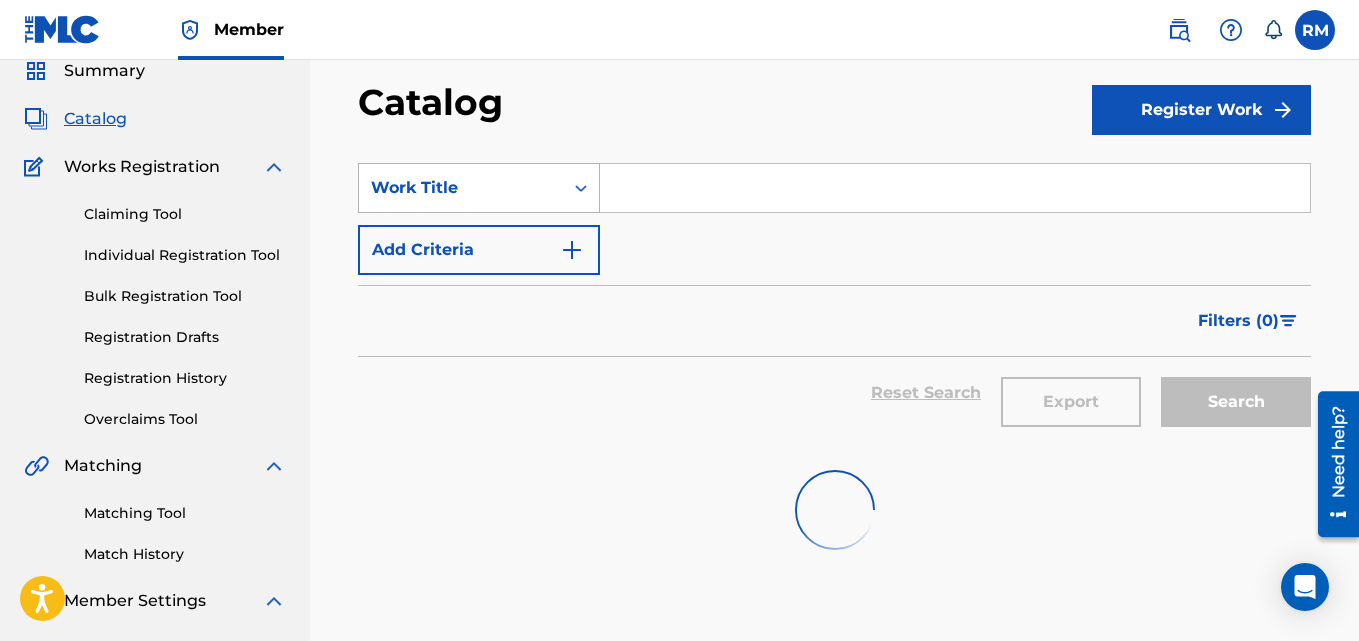 scroll, scrollTop: 0, scrollLeft: 0, axis: both 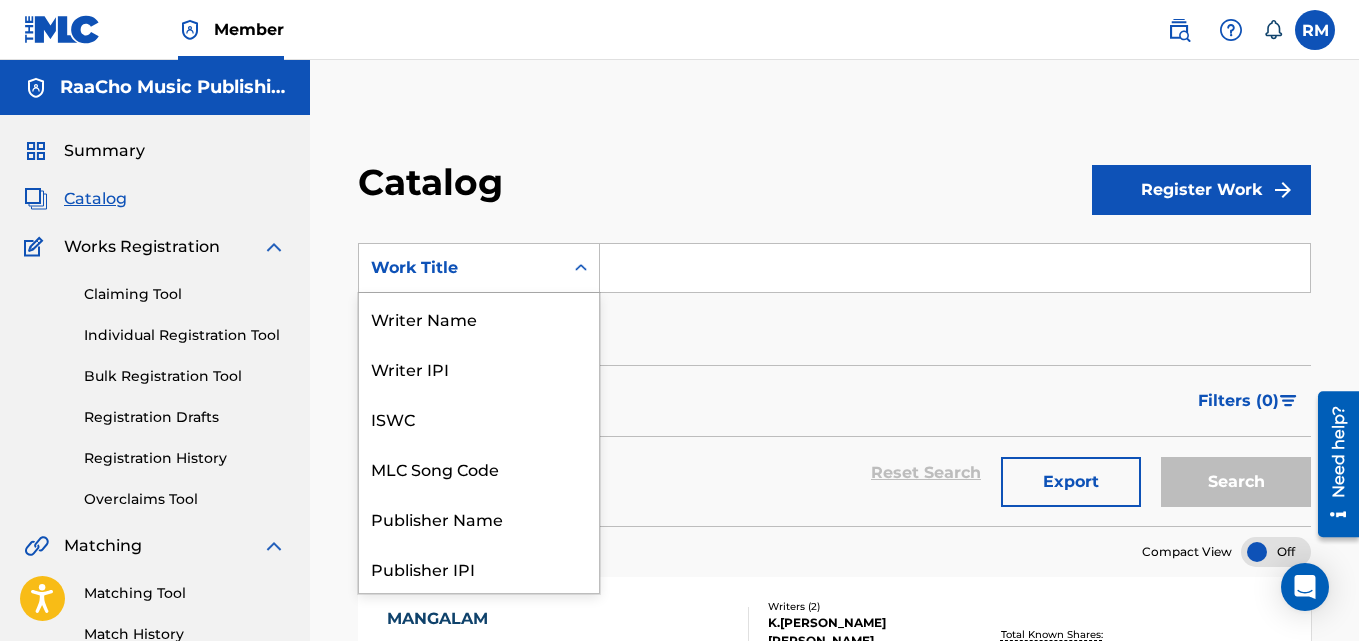 click on "Work Title" at bounding box center [461, 268] 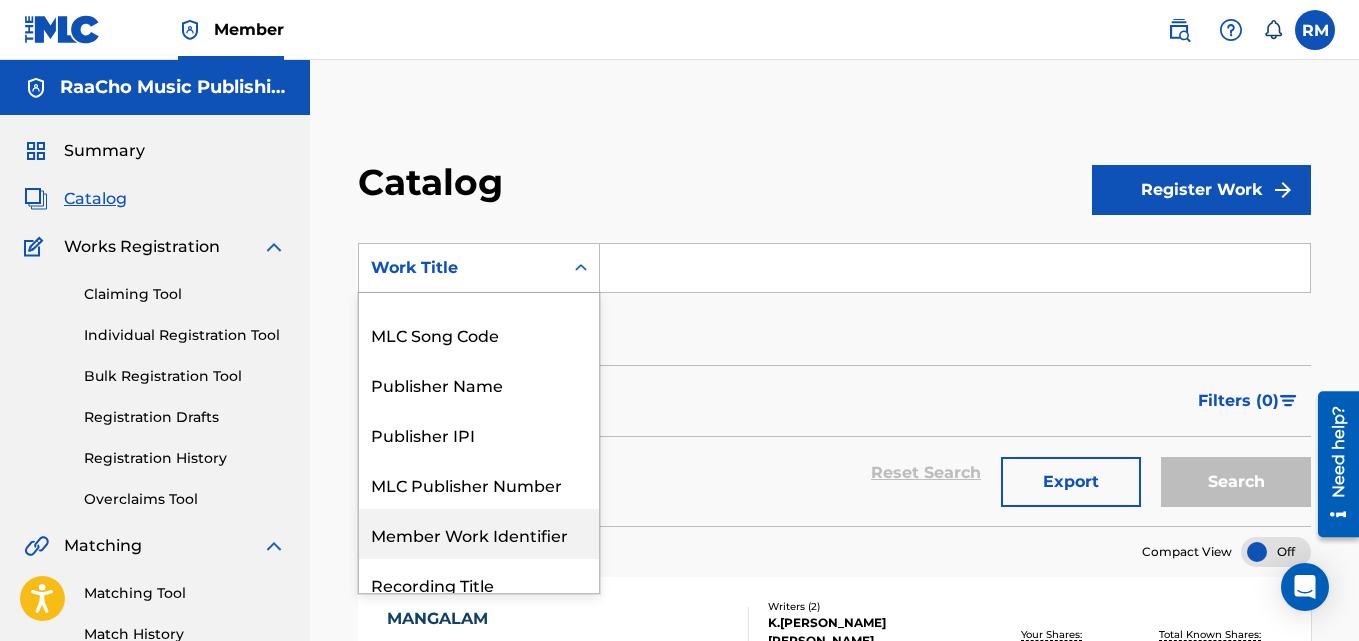 scroll, scrollTop: 0, scrollLeft: 0, axis: both 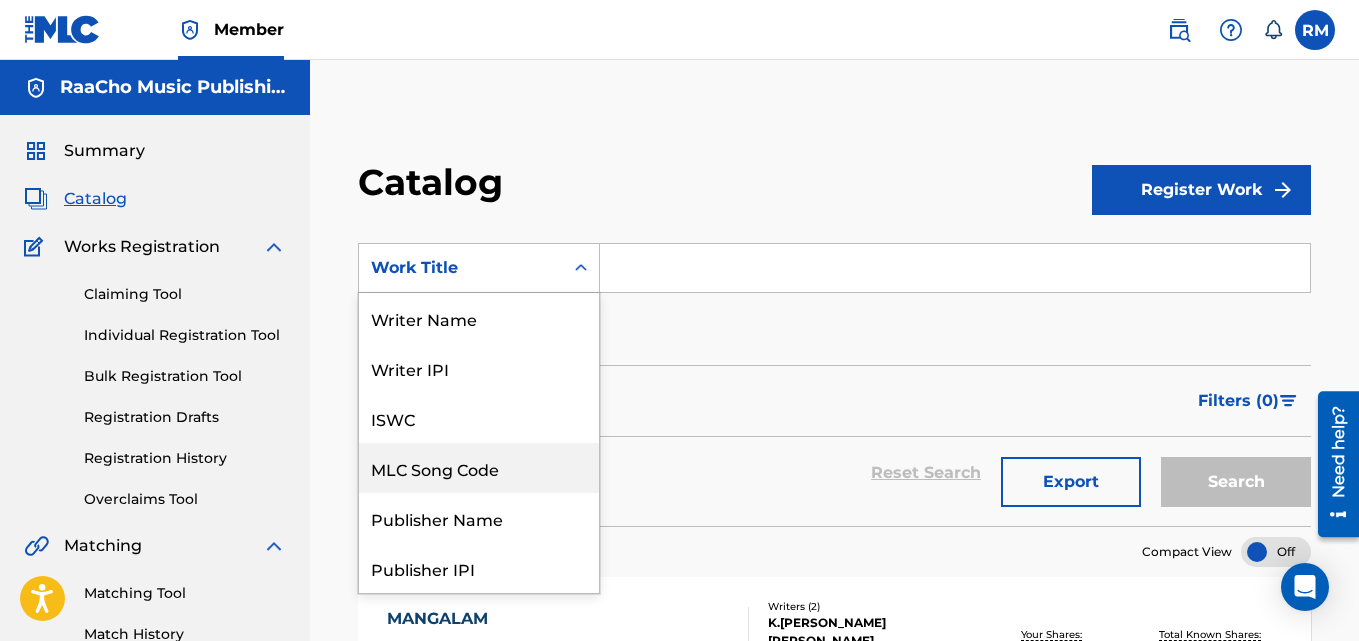 click on "MLC Song Code" at bounding box center [479, 468] 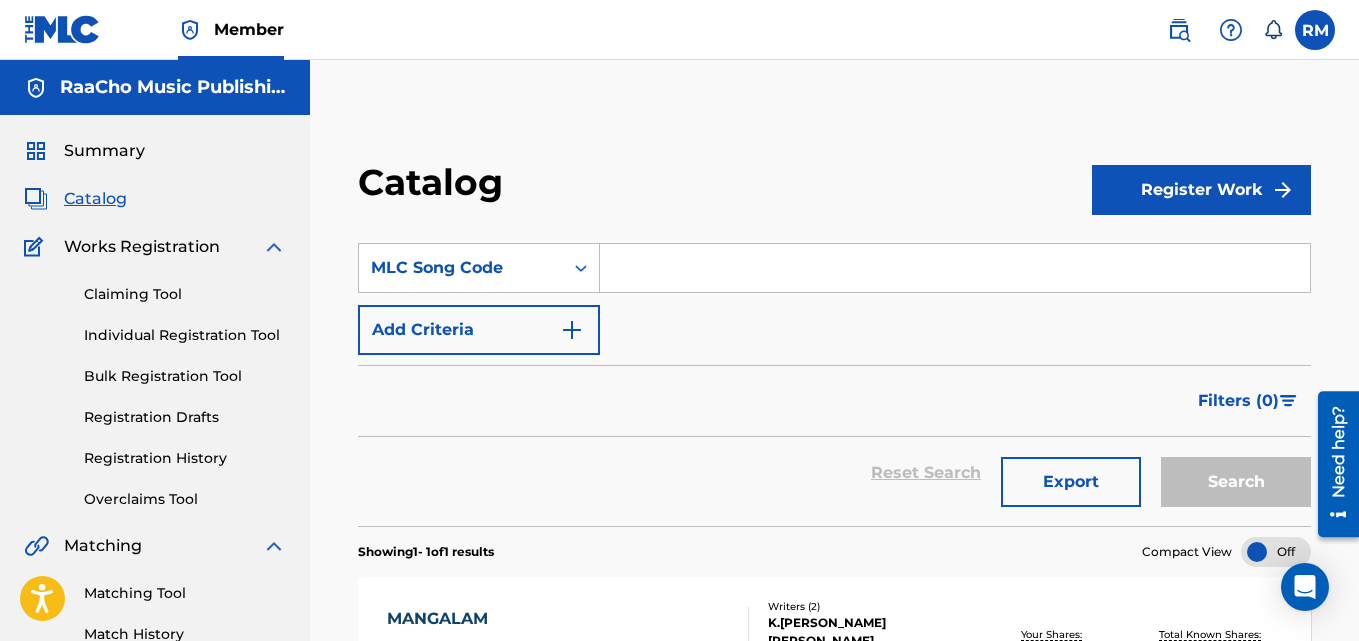 click at bounding box center (955, 268) 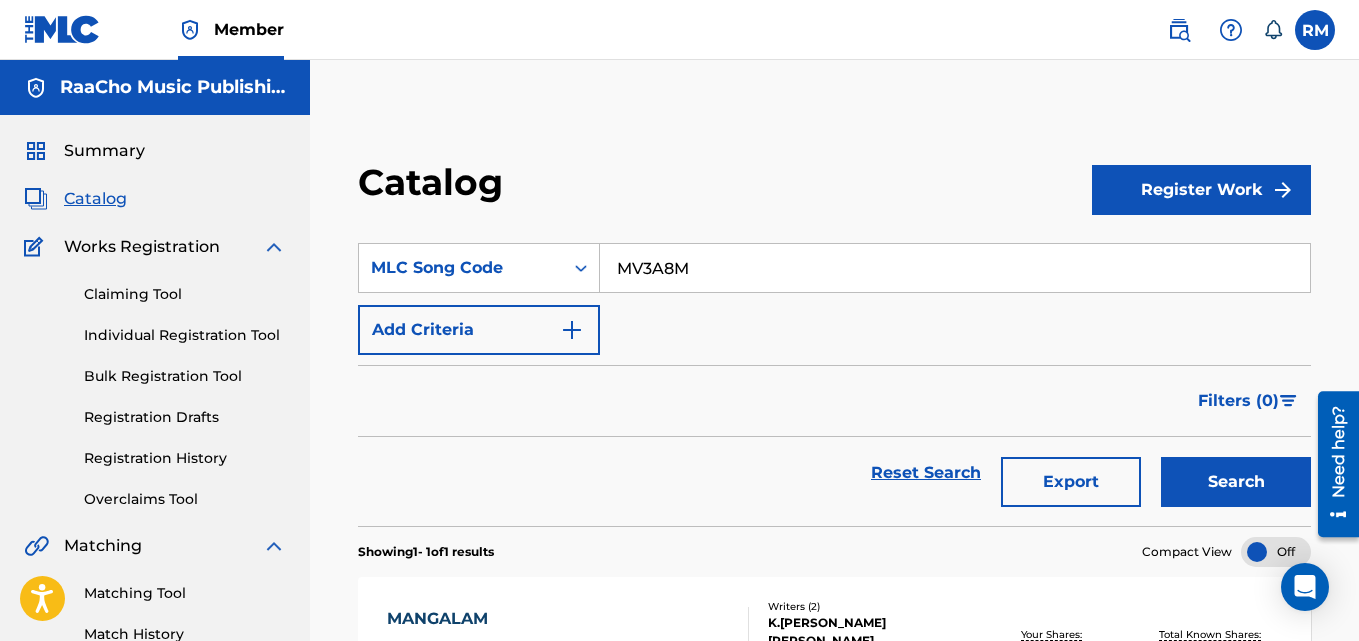 type on "MV3A8M" 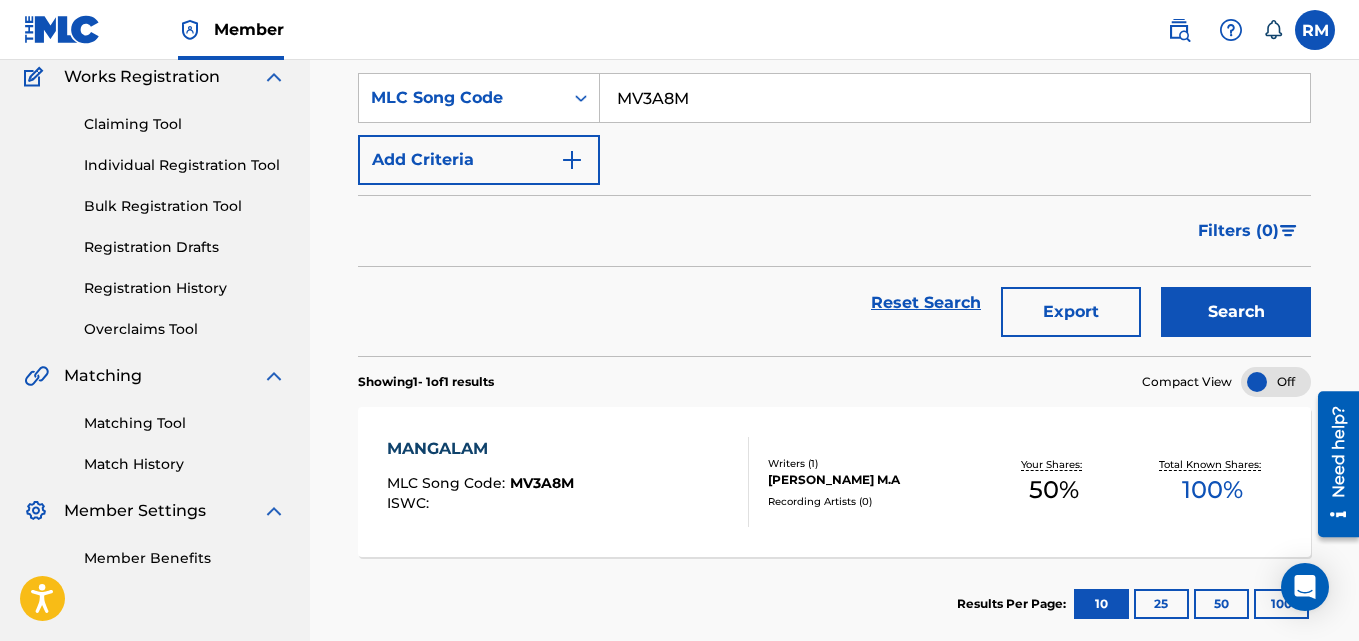 scroll, scrollTop: 276, scrollLeft: 0, axis: vertical 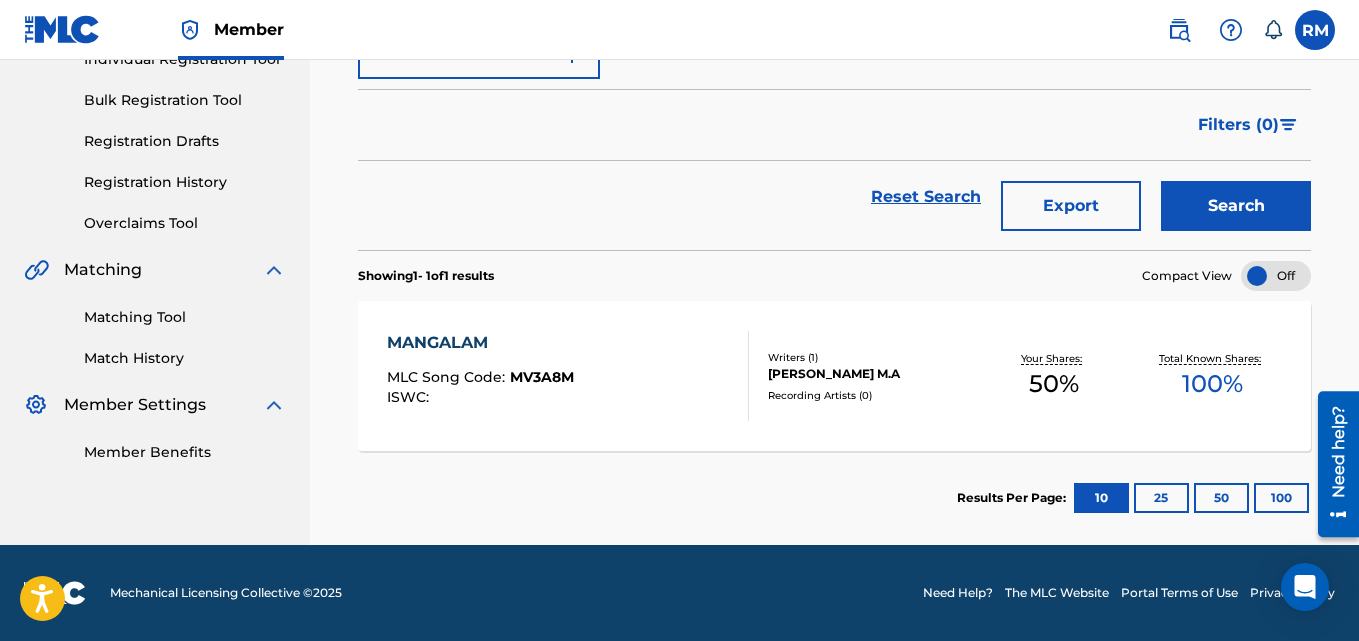 click on "MANGALAM" at bounding box center (480, 343) 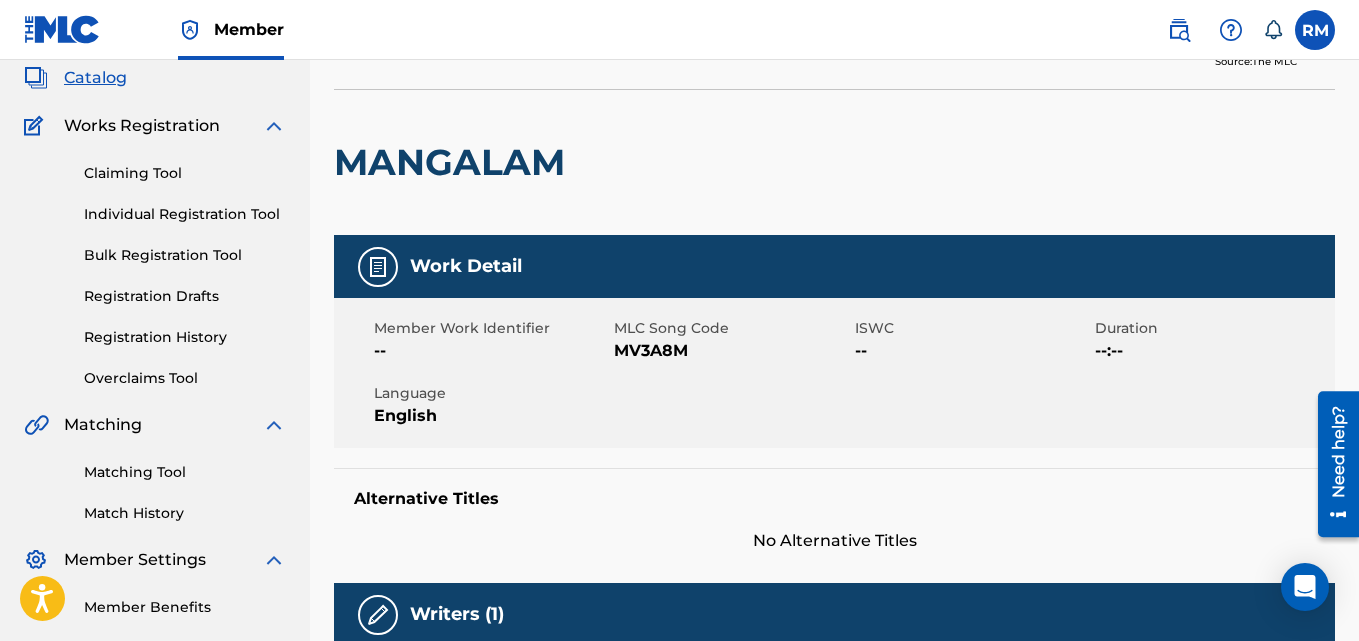 scroll, scrollTop: 0, scrollLeft: 0, axis: both 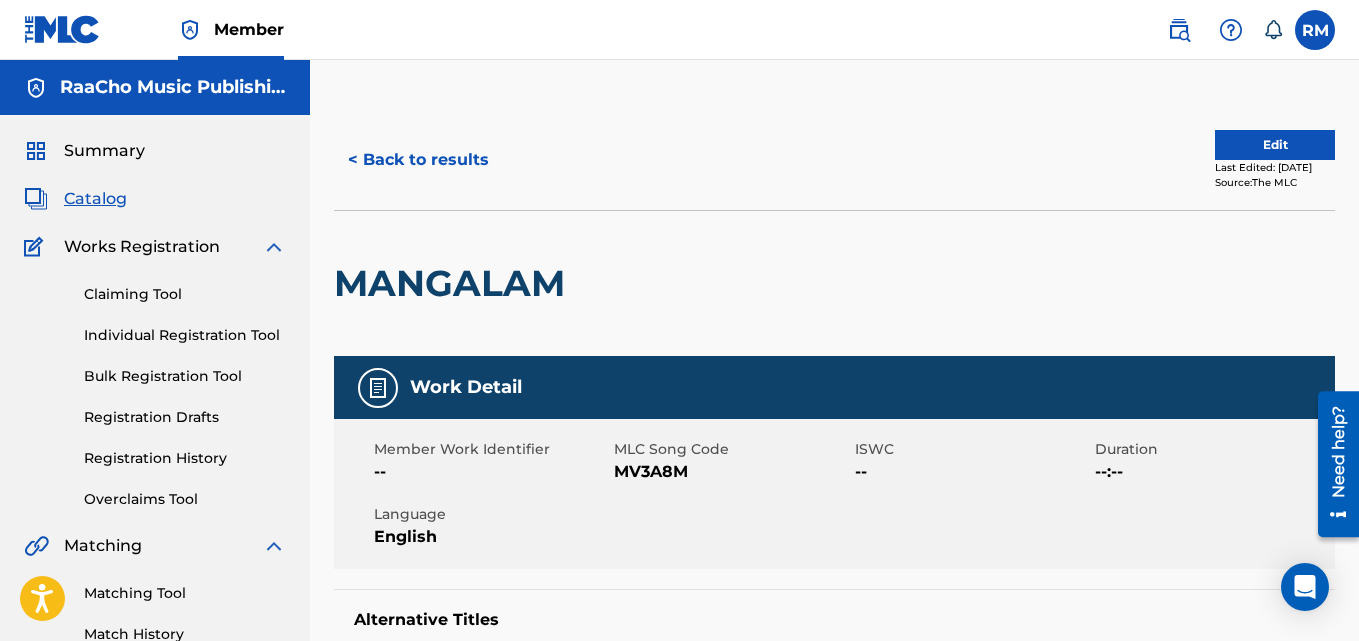 click on "< Back to results" at bounding box center [418, 160] 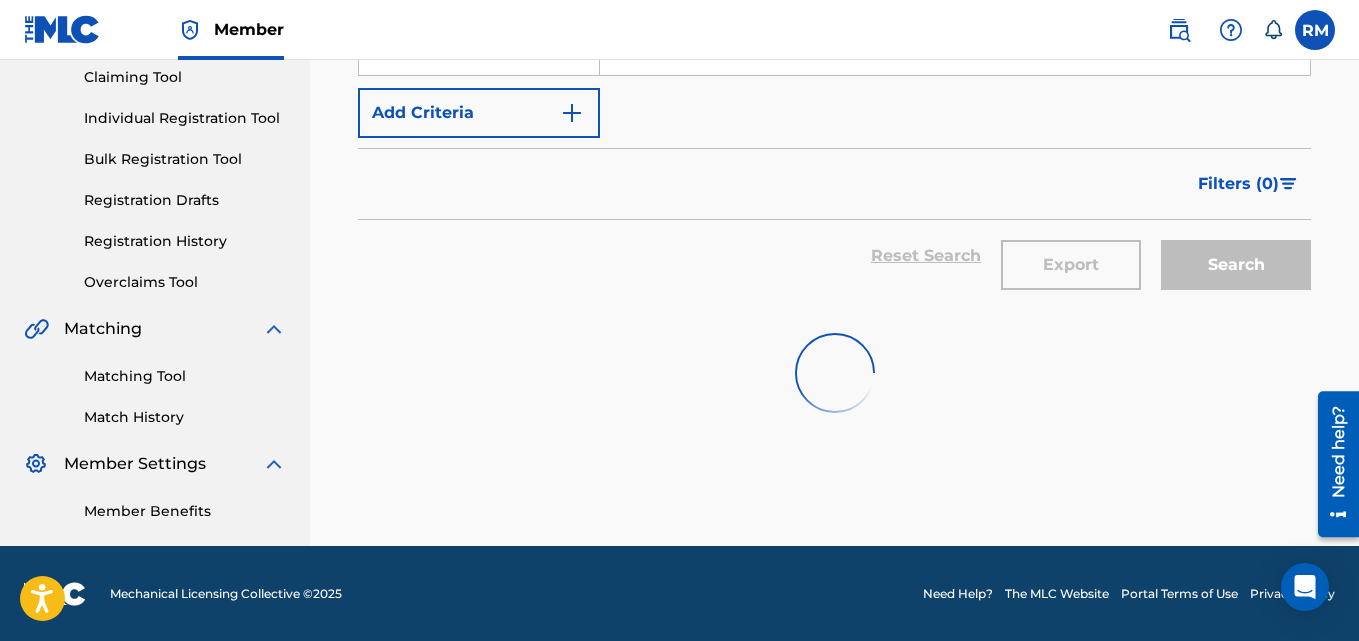 scroll, scrollTop: 17, scrollLeft: 0, axis: vertical 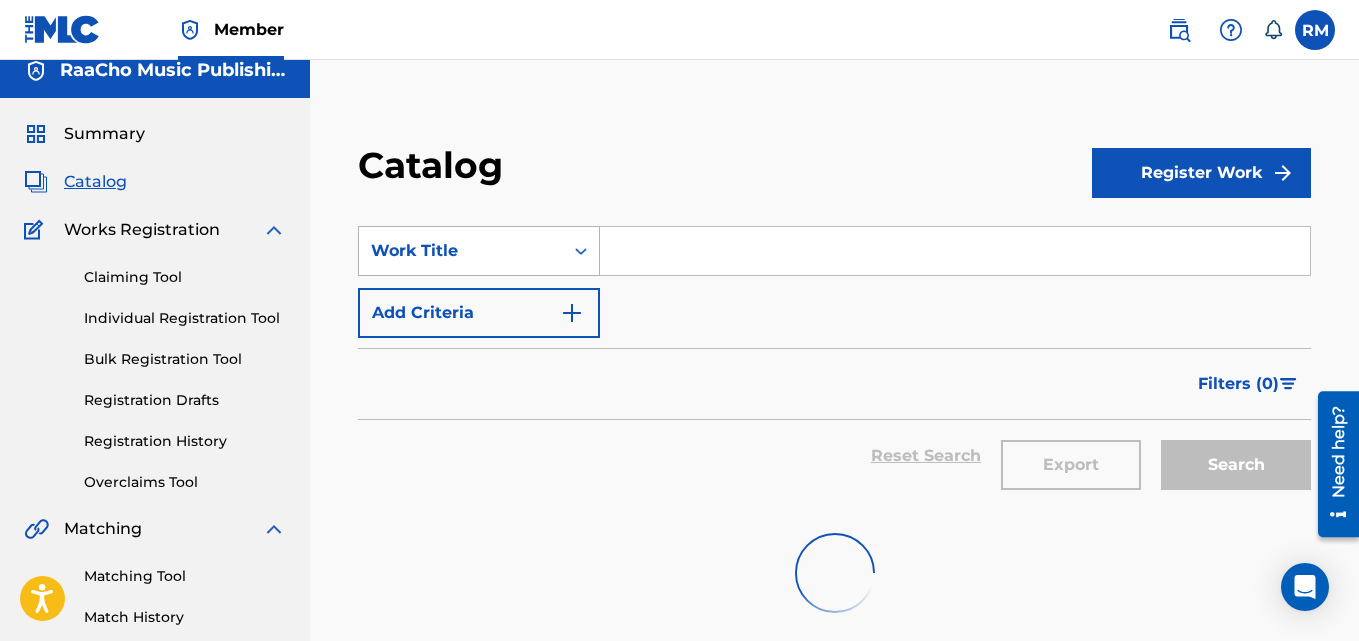 click on "Work Title" at bounding box center [461, 251] 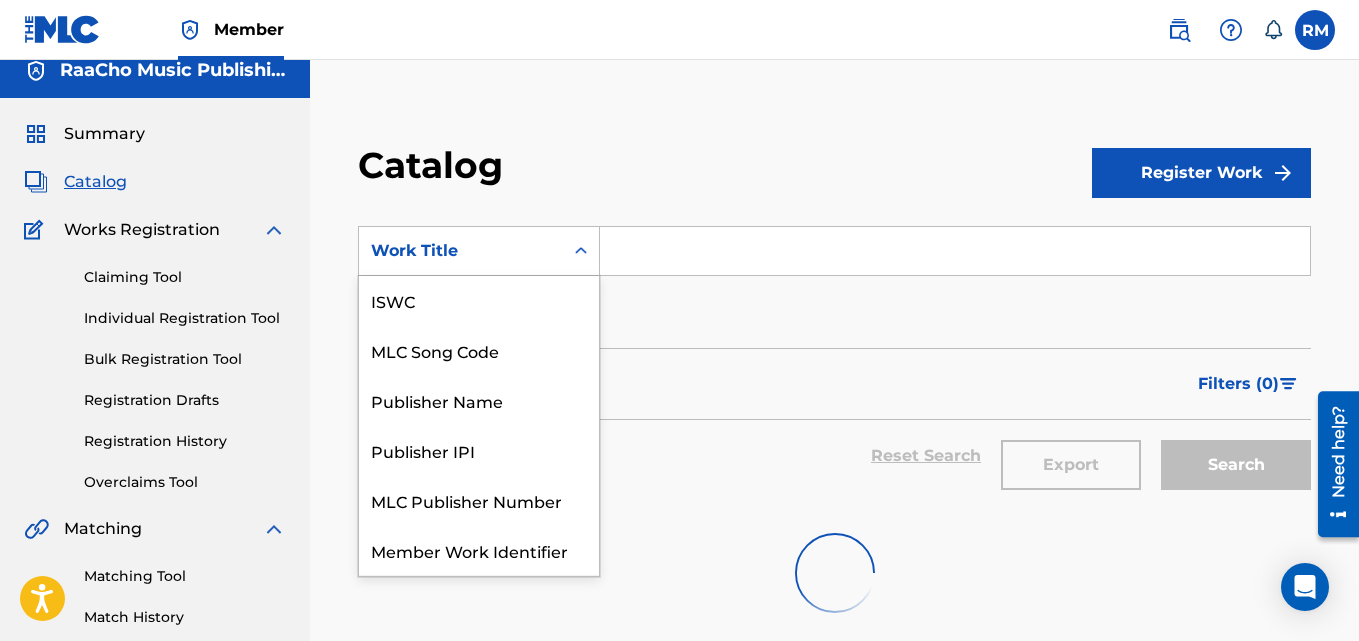 scroll, scrollTop: 0, scrollLeft: 0, axis: both 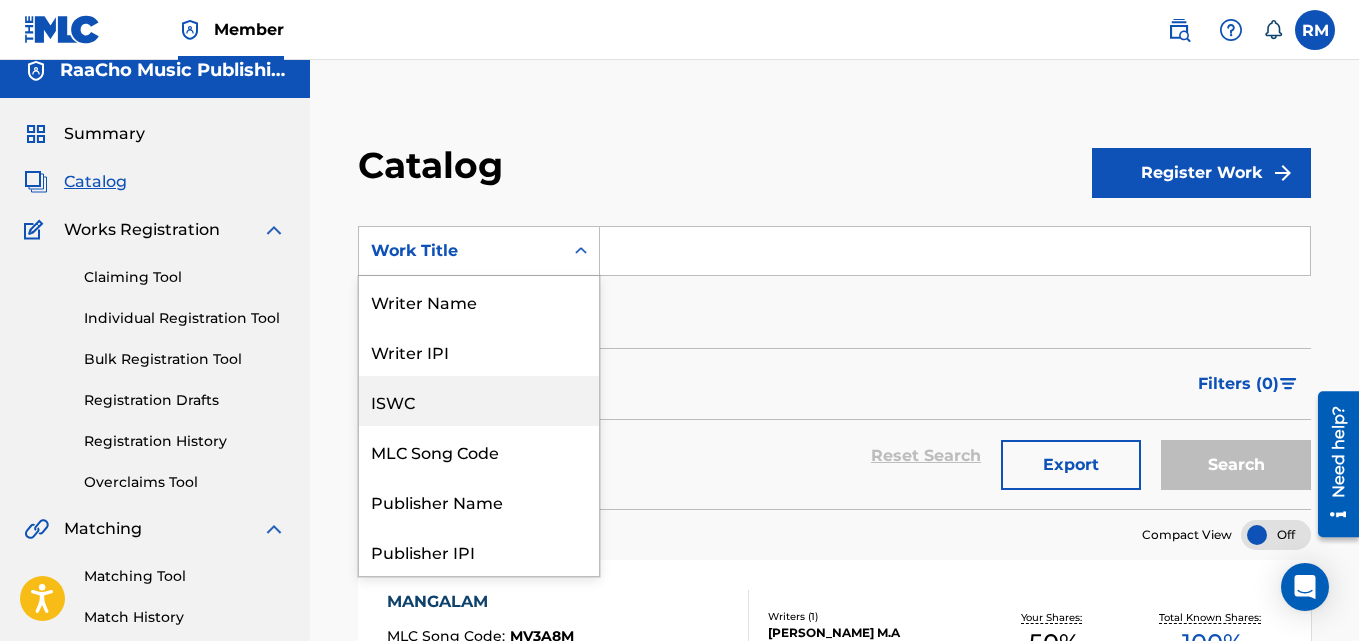 click on "ISWC" at bounding box center [479, 401] 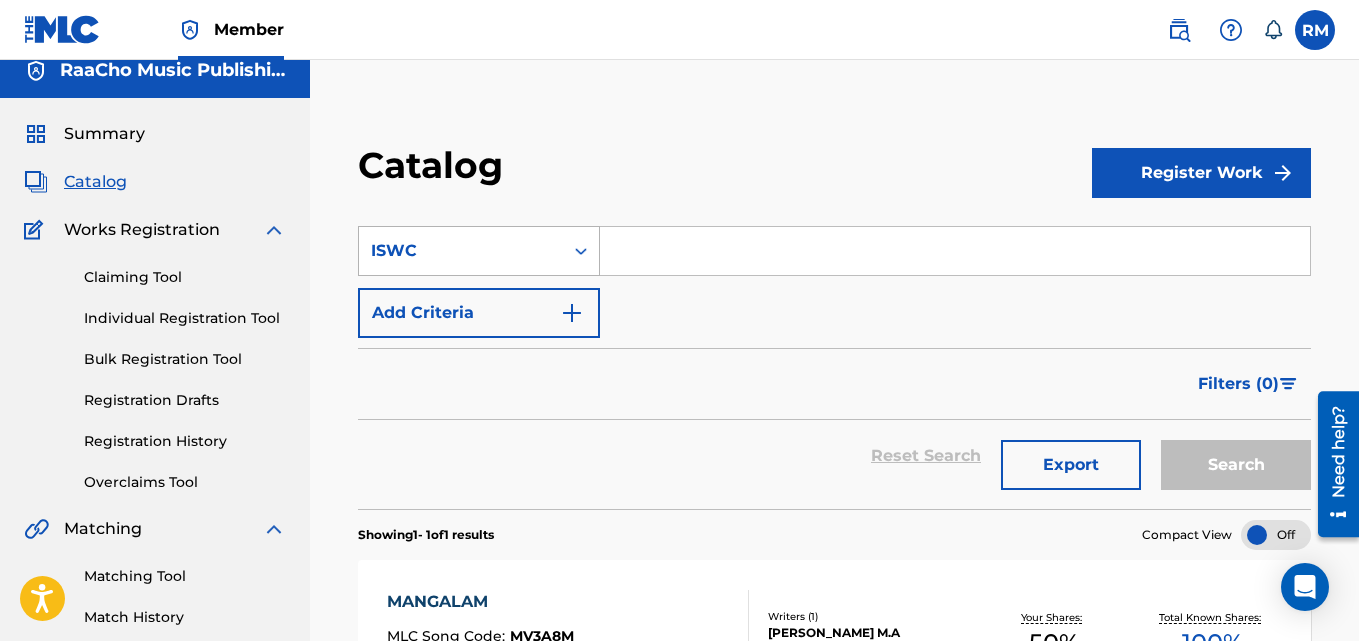click on "ISWC" at bounding box center (479, 251) 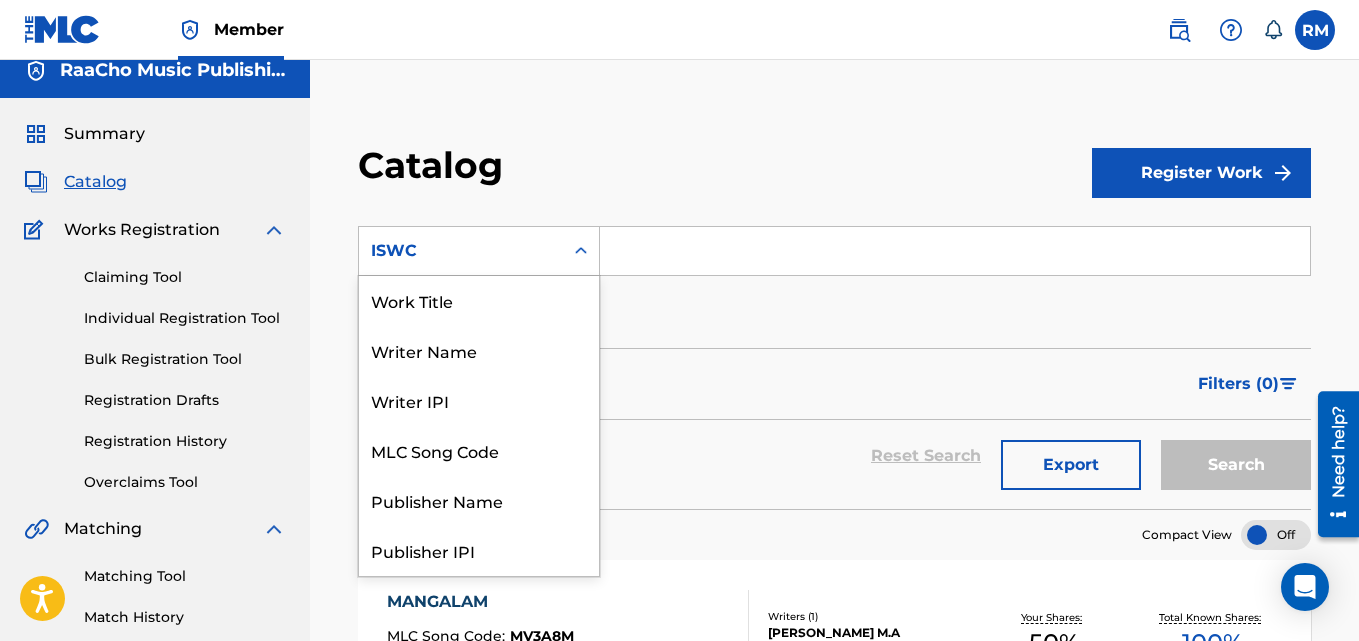scroll, scrollTop: 0, scrollLeft: 0, axis: both 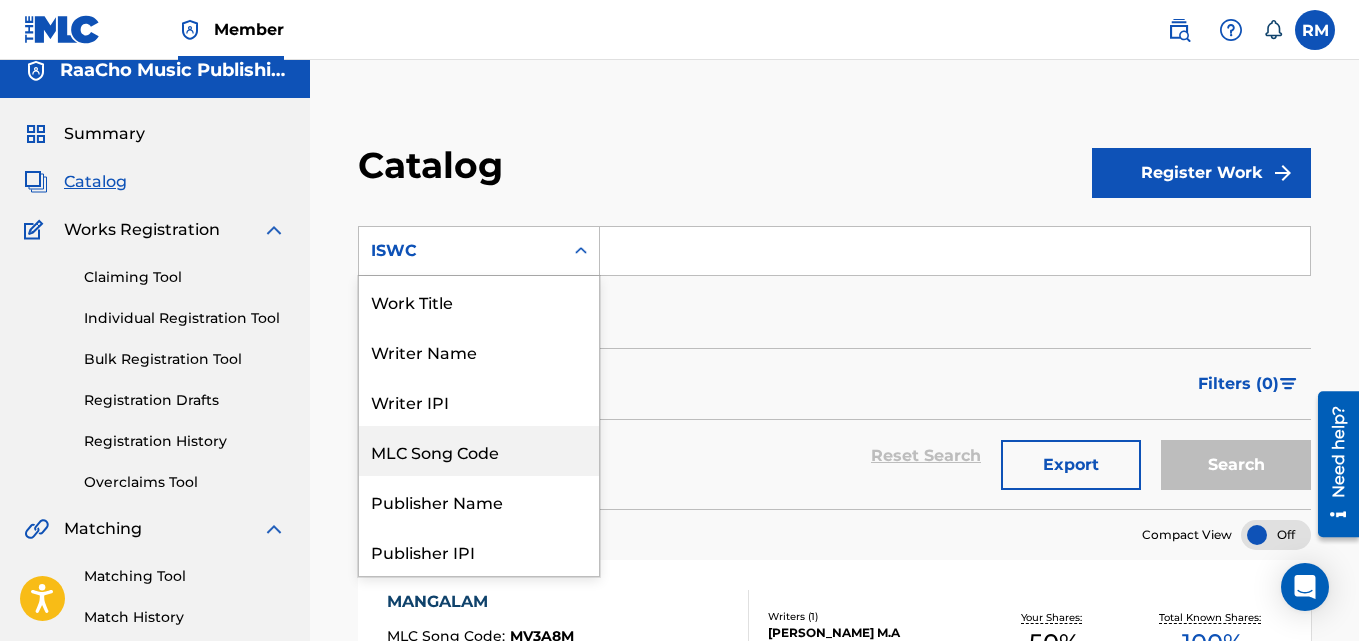 click on "MLC Song Code" at bounding box center (479, 451) 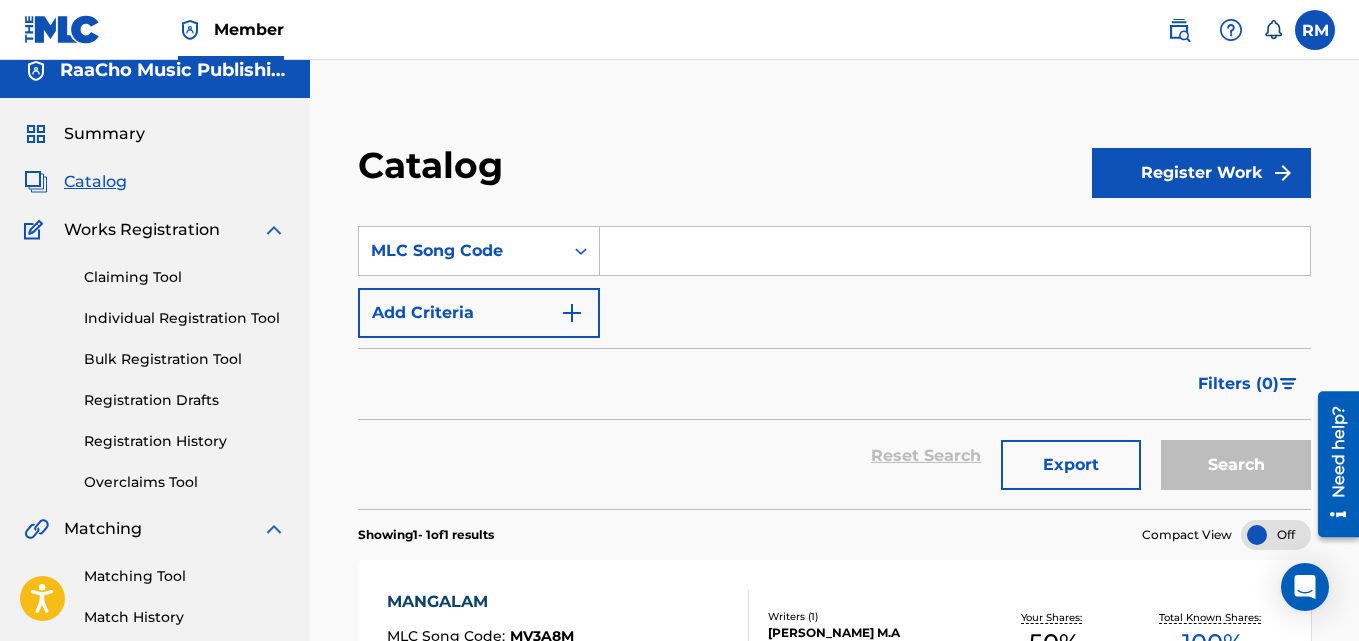 click at bounding box center (955, 251) 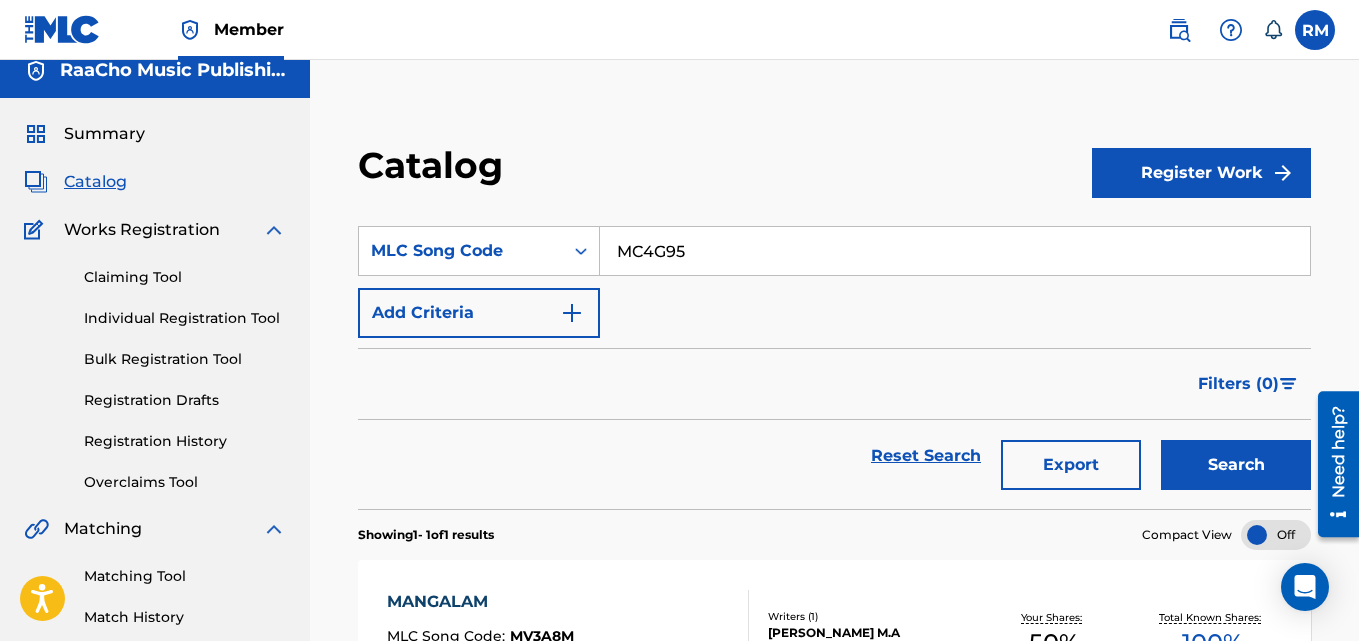 type on "MC4G95" 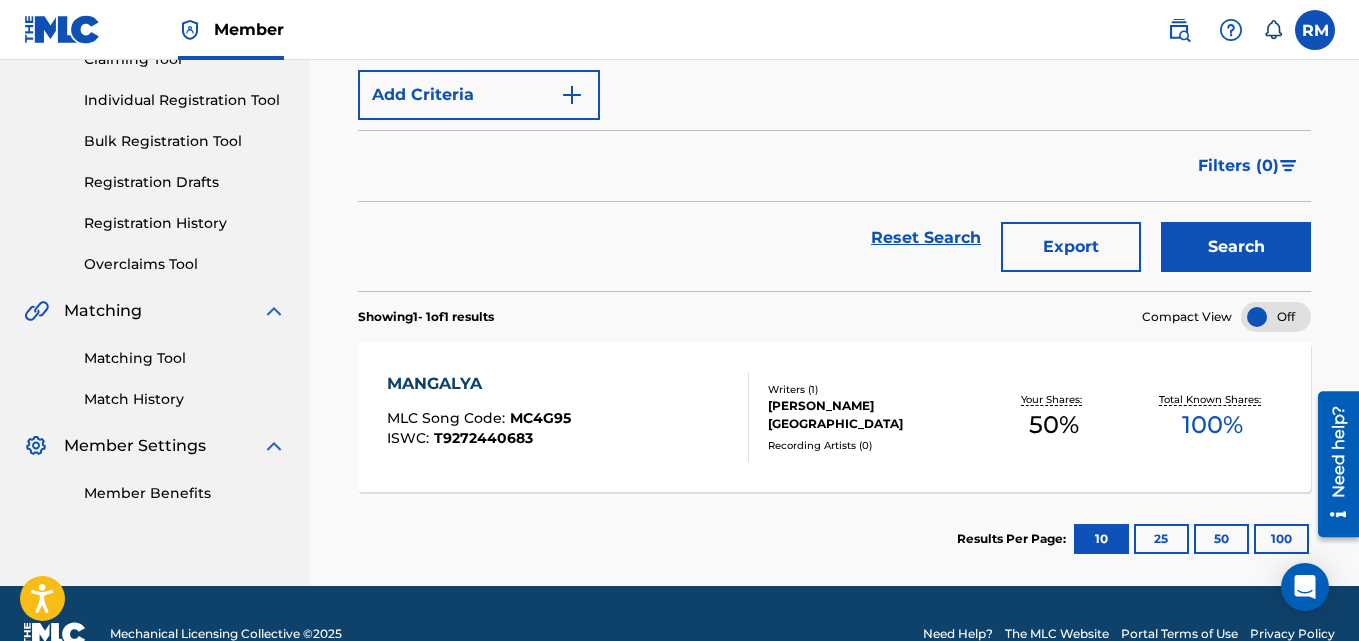 scroll, scrollTop: 276, scrollLeft: 0, axis: vertical 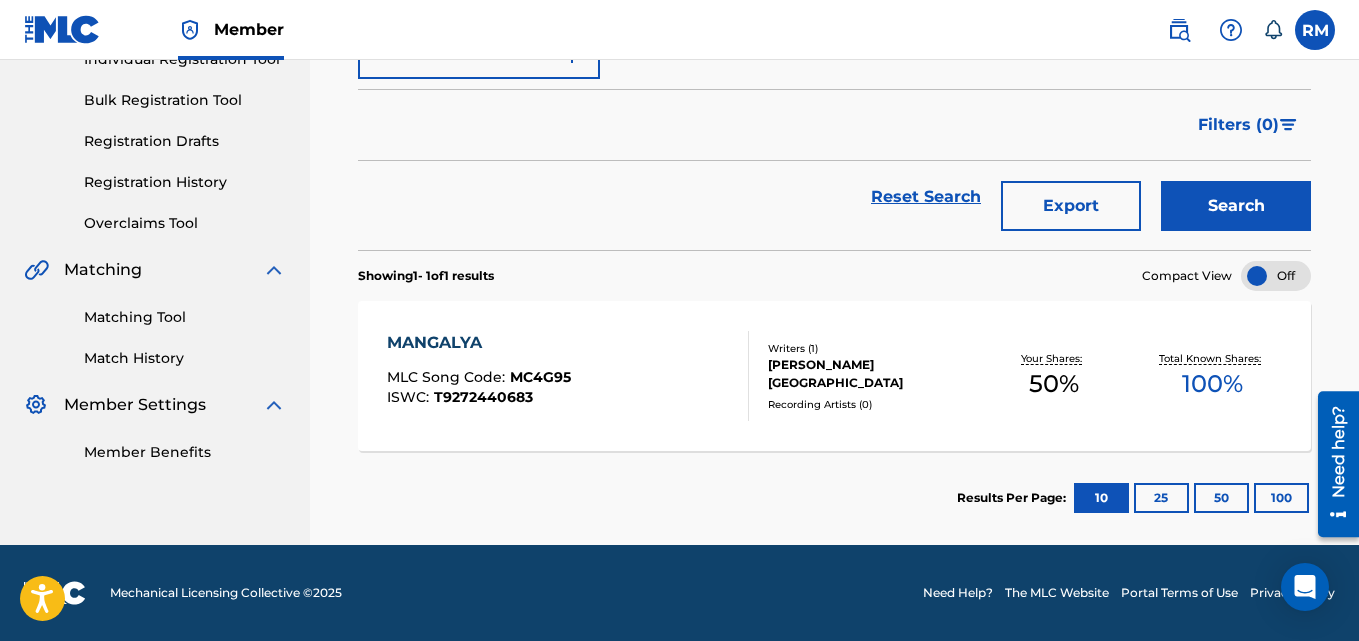 click on "MANGALYA" at bounding box center (479, 343) 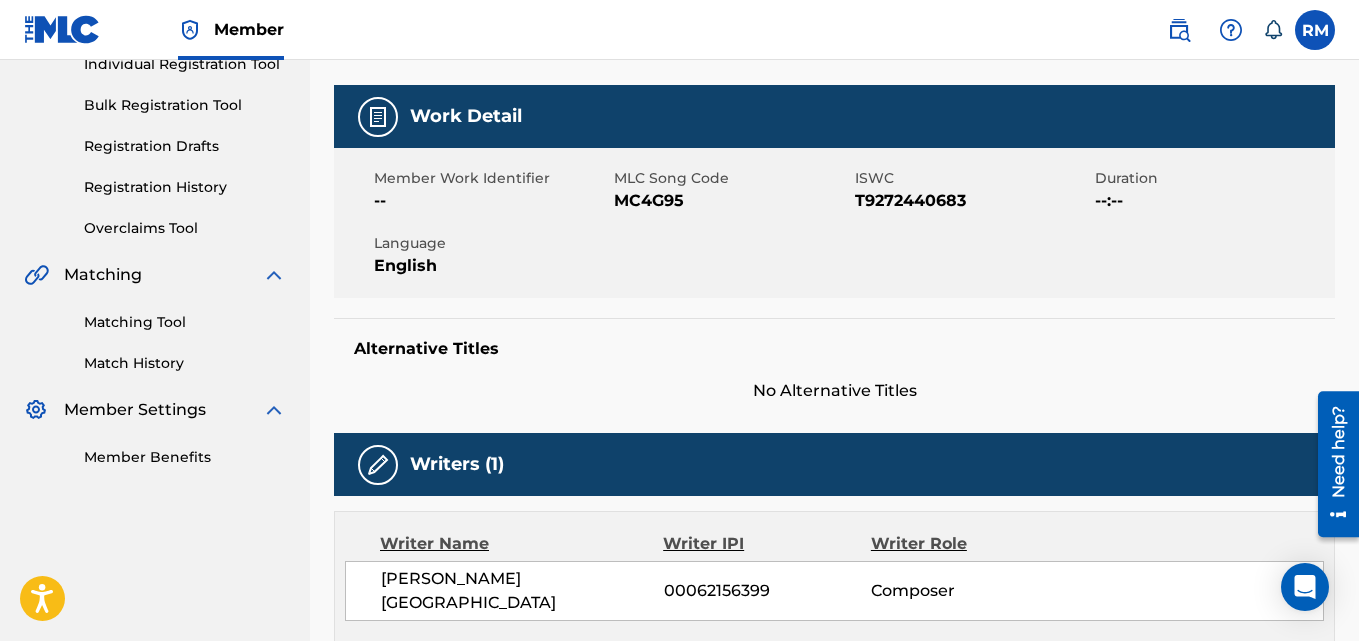 scroll, scrollTop: 0, scrollLeft: 0, axis: both 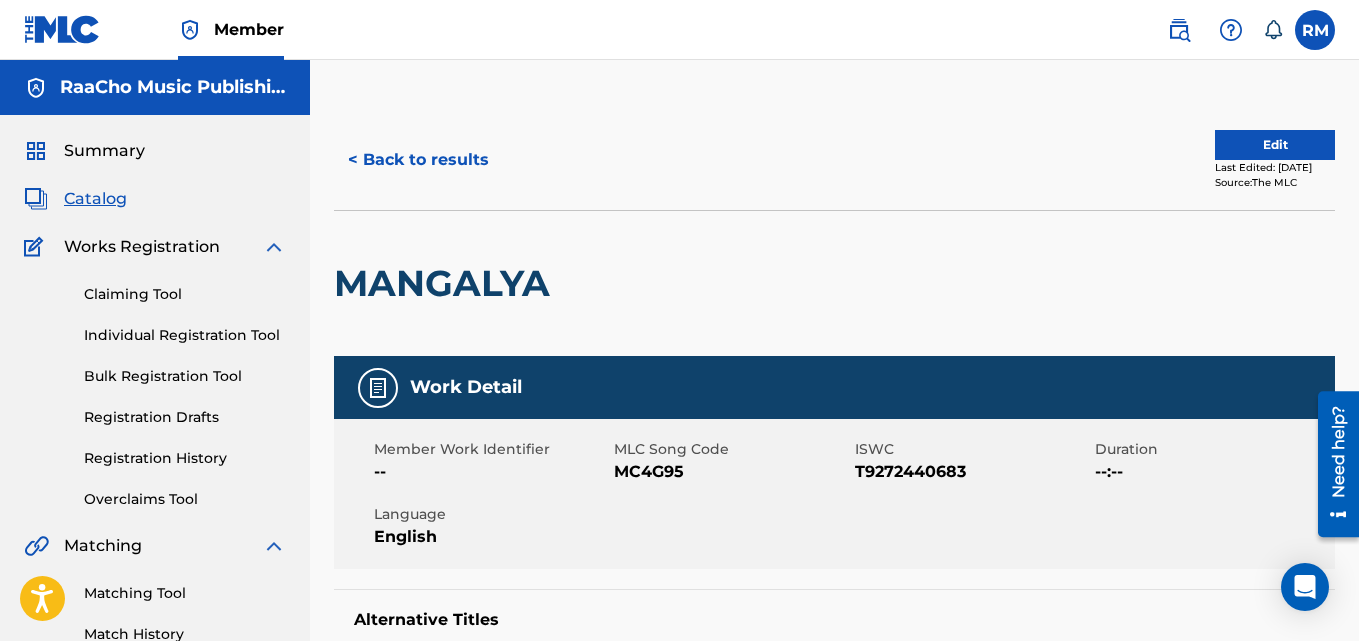 click on "< Back to results" at bounding box center [418, 160] 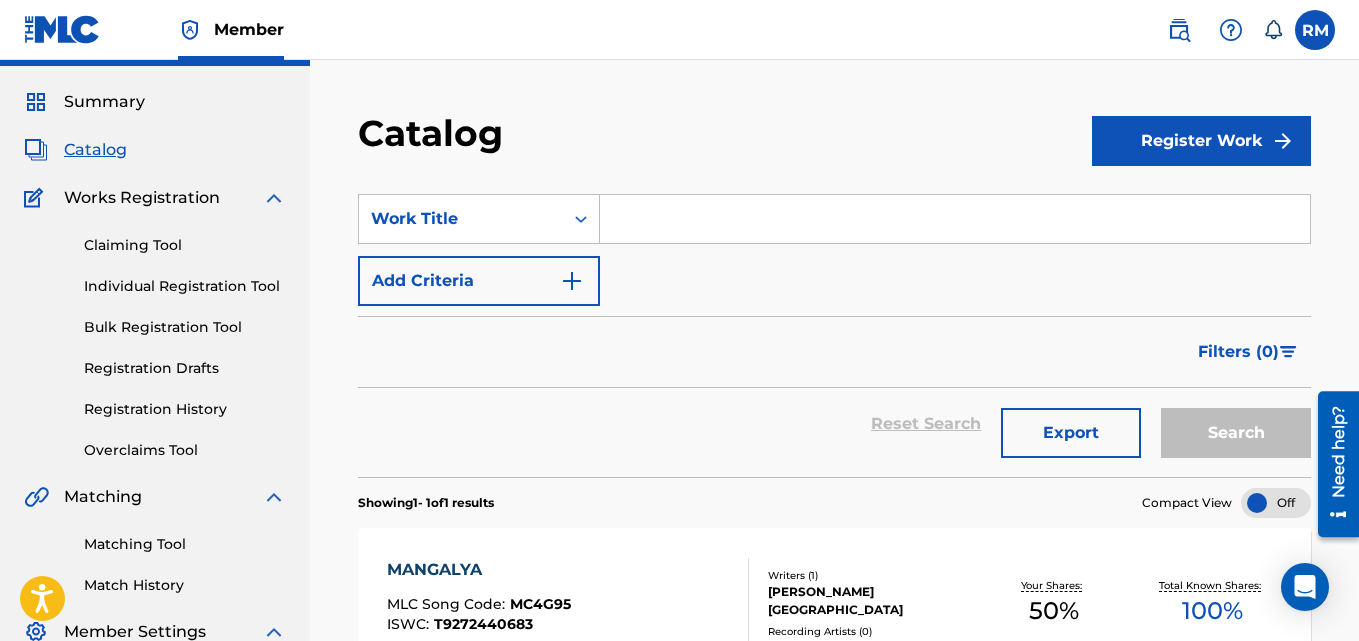 scroll, scrollTop: 24, scrollLeft: 0, axis: vertical 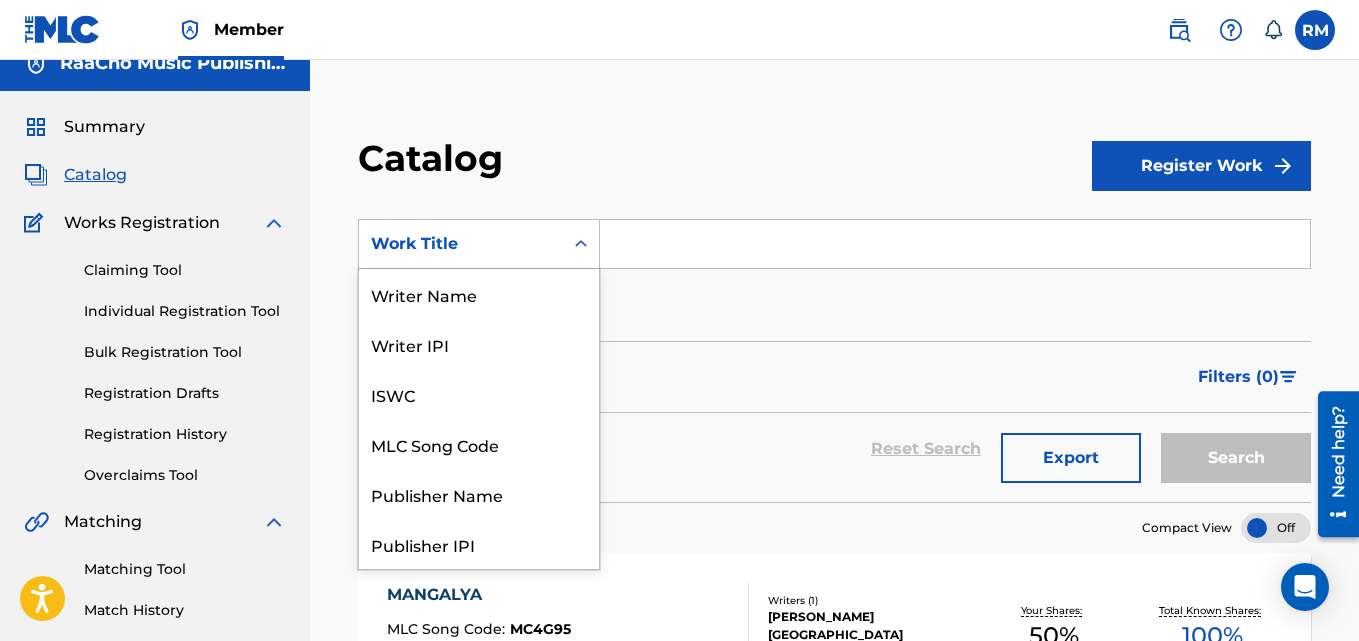 click on "Work Title" at bounding box center [461, 244] 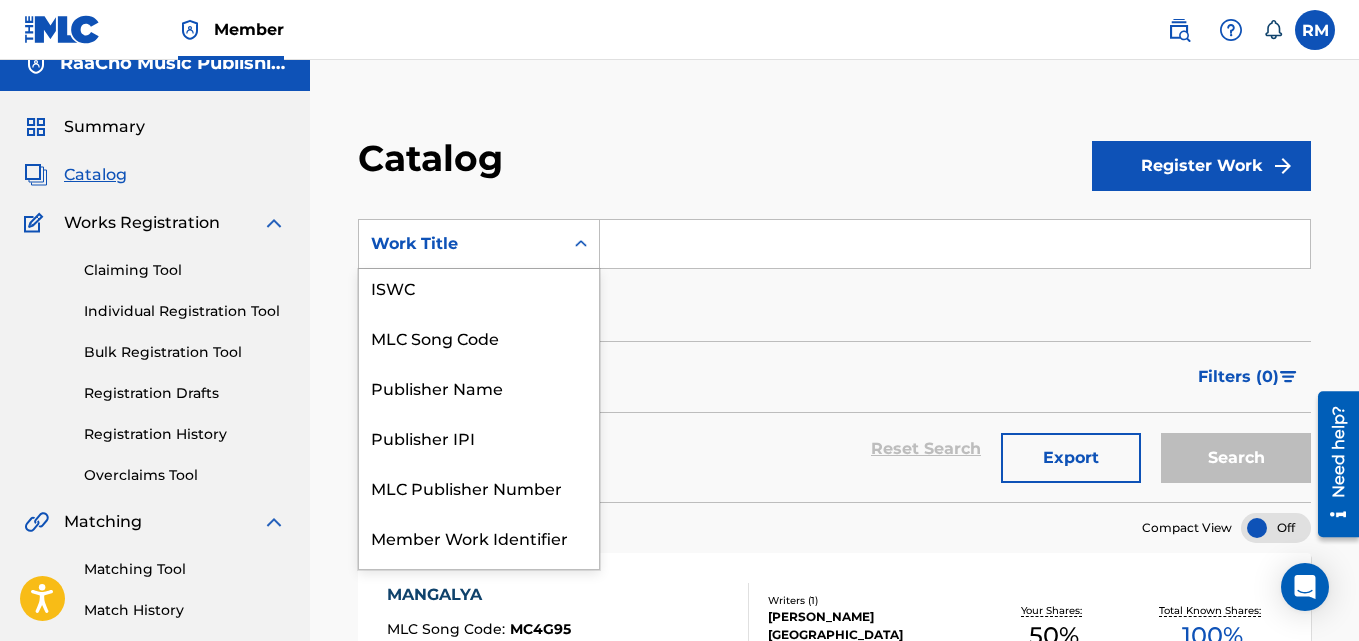 scroll, scrollTop: 100, scrollLeft: 0, axis: vertical 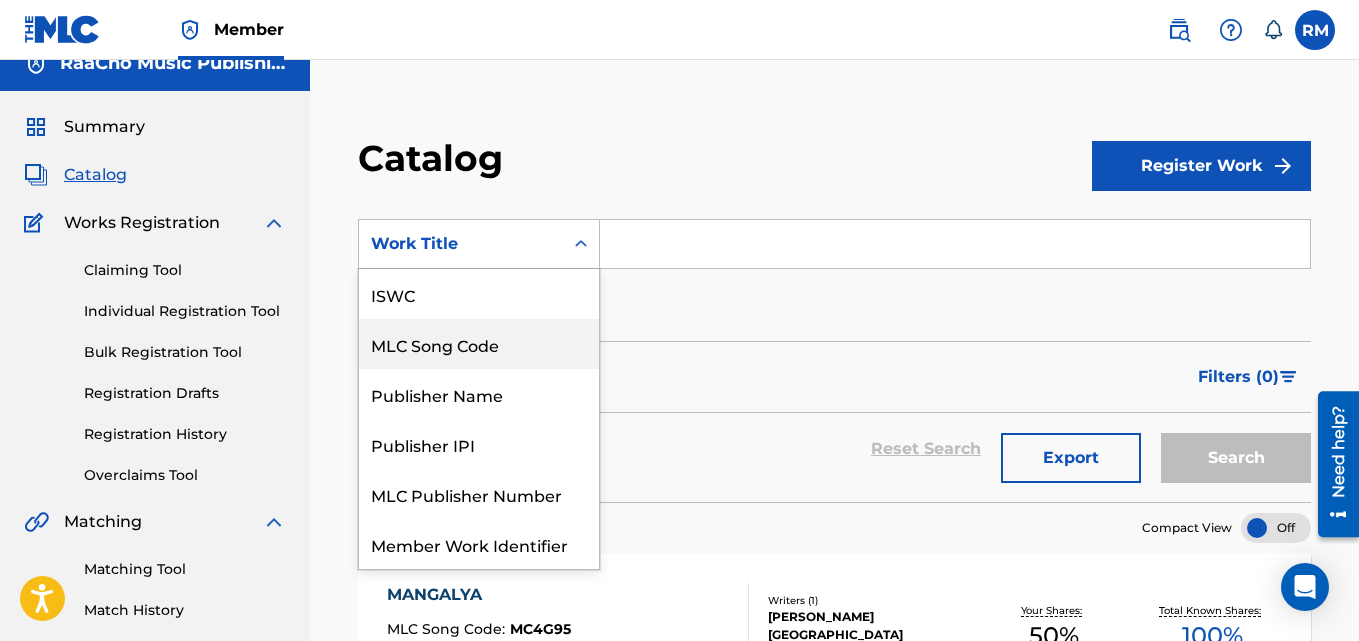 click on "MLC Song Code" at bounding box center (479, 344) 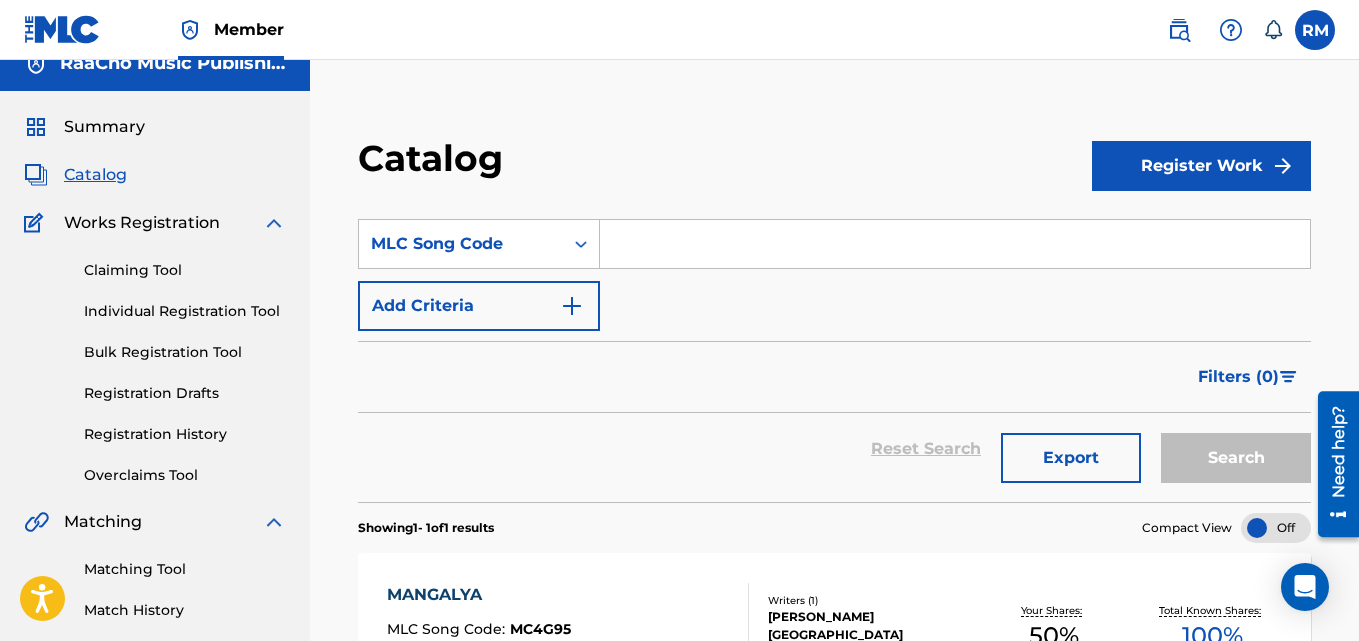 click at bounding box center (955, 244) 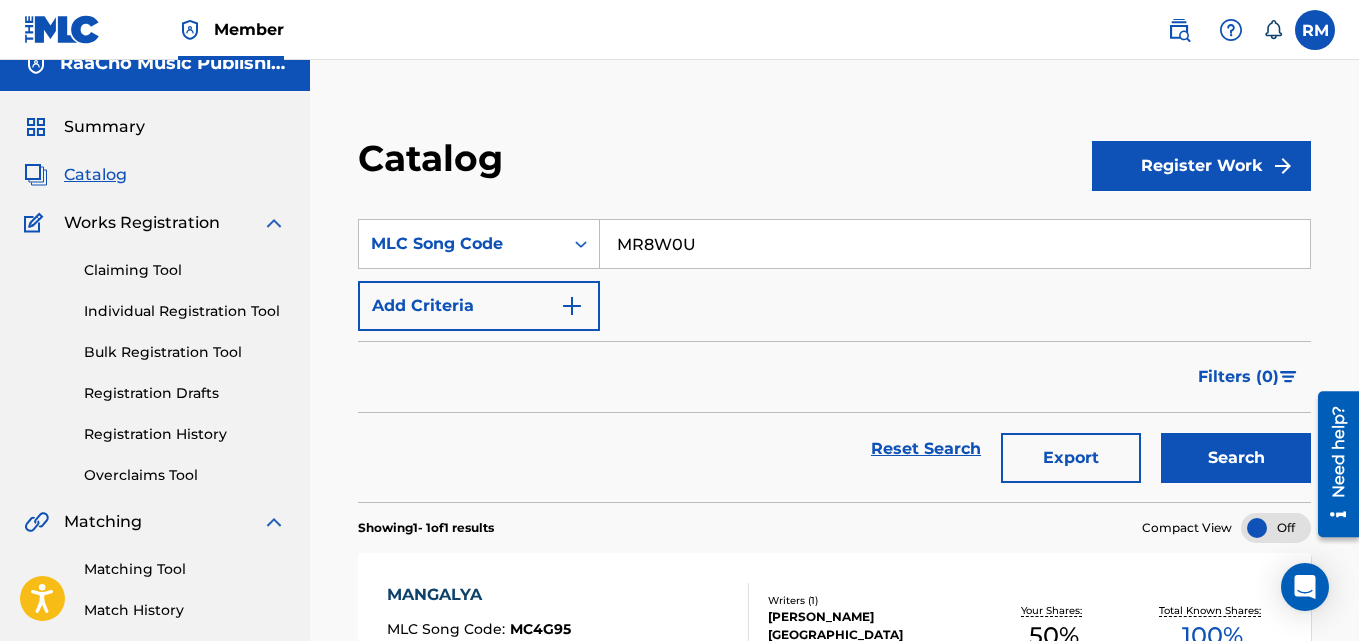 type on "MR8W0U" 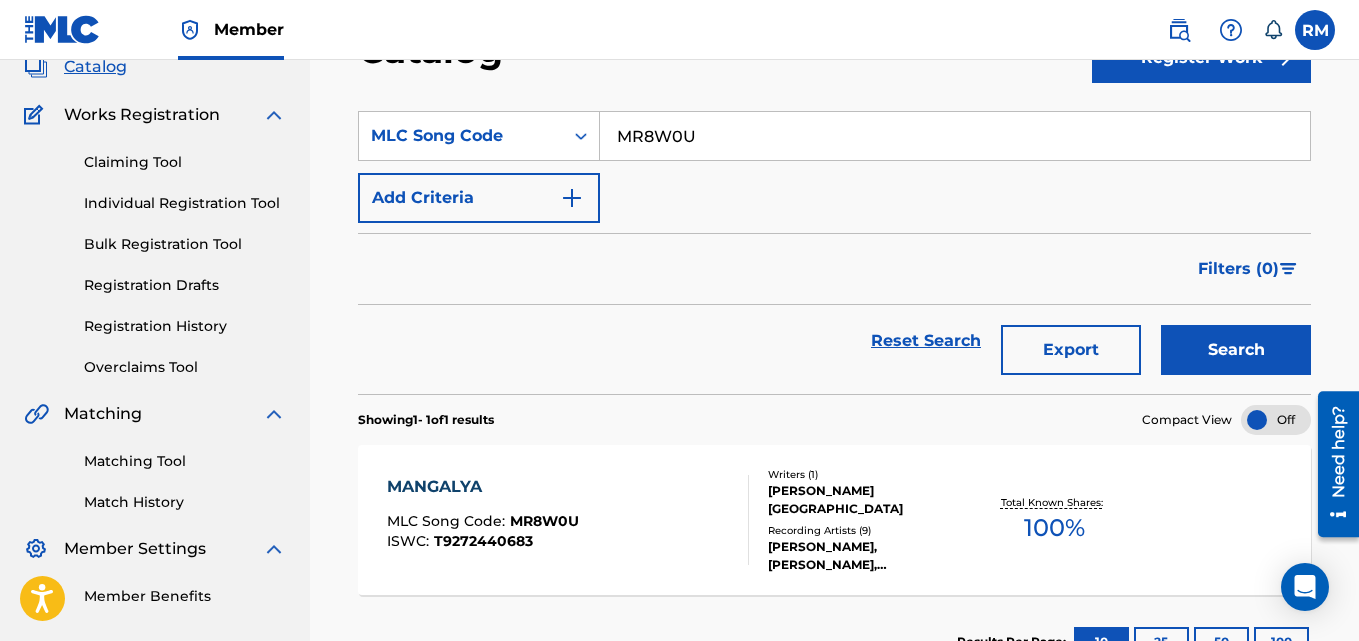scroll, scrollTop: 276, scrollLeft: 0, axis: vertical 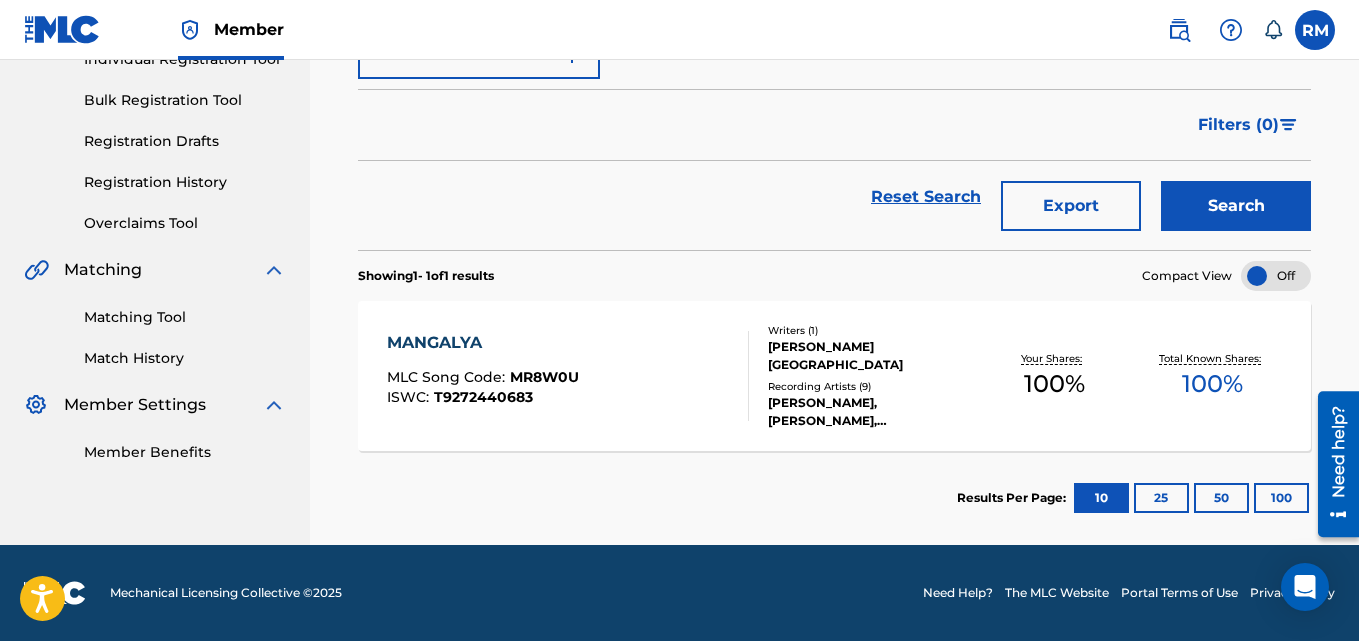 click on "MANGALYA" at bounding box center (483, 343) 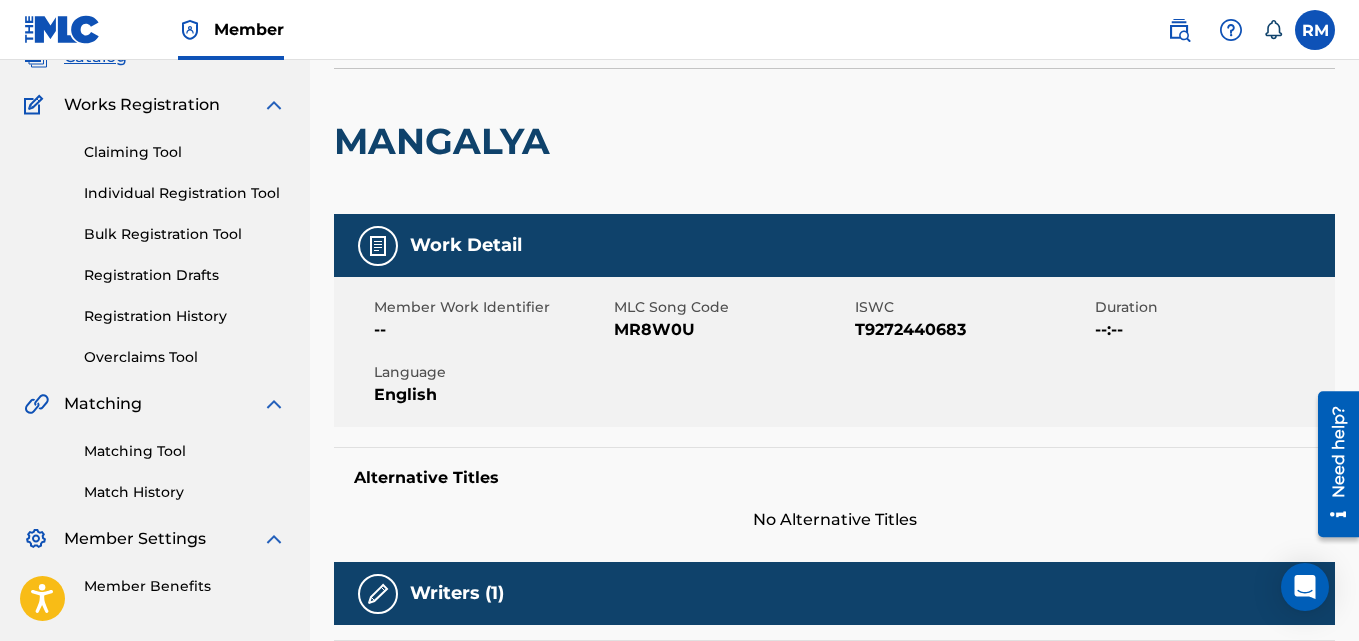 scroll, scrollTop: 0, scrollLeft: 0, axis: both 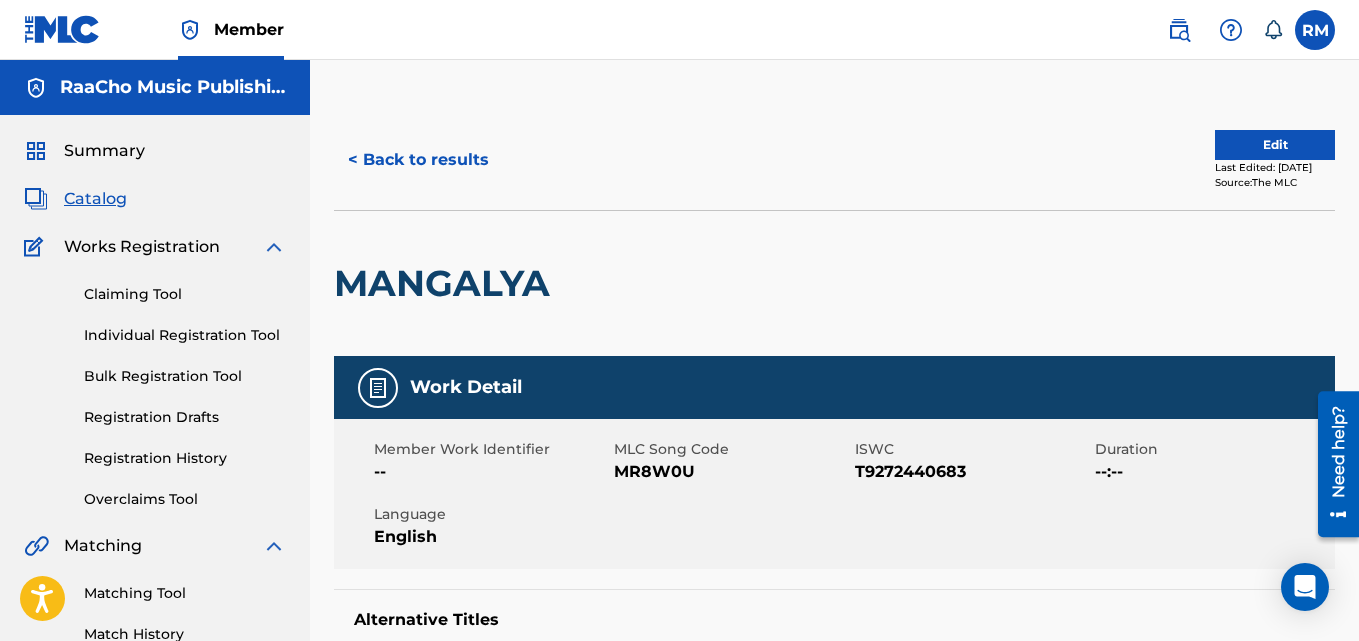 click on "< Back to results" at bounding box center [418, 160] 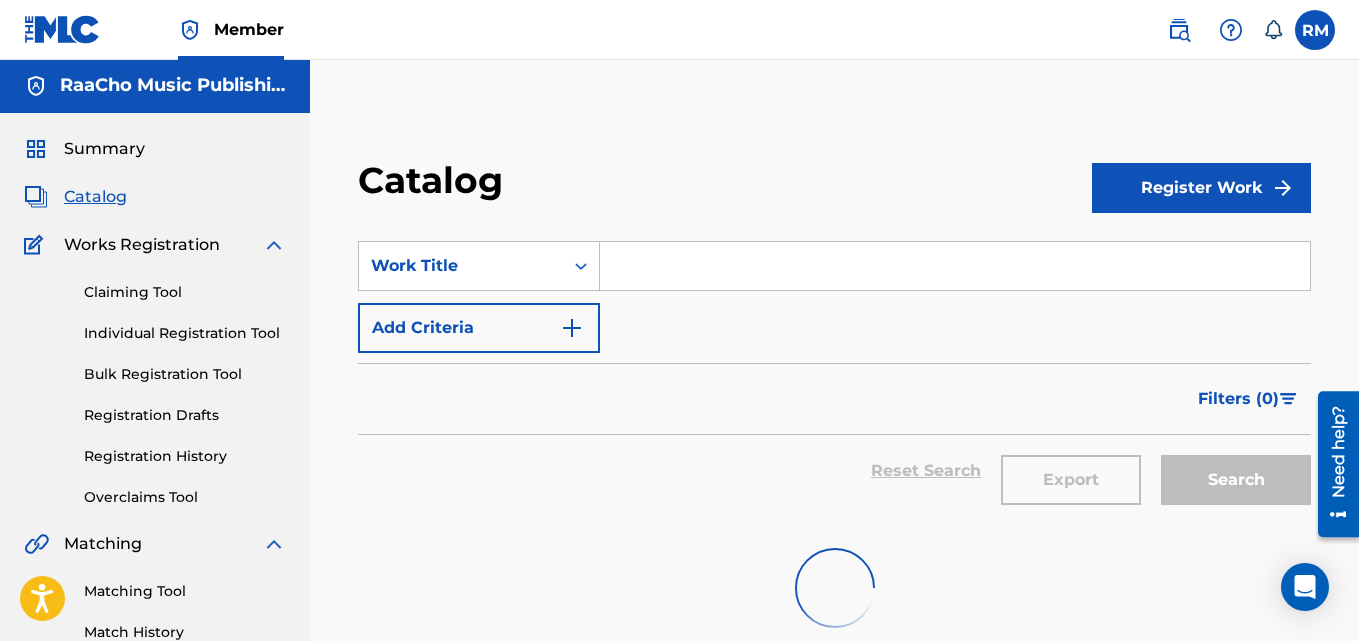 scroll, scrollTop: 0, scrollLeft: 0, axis: both 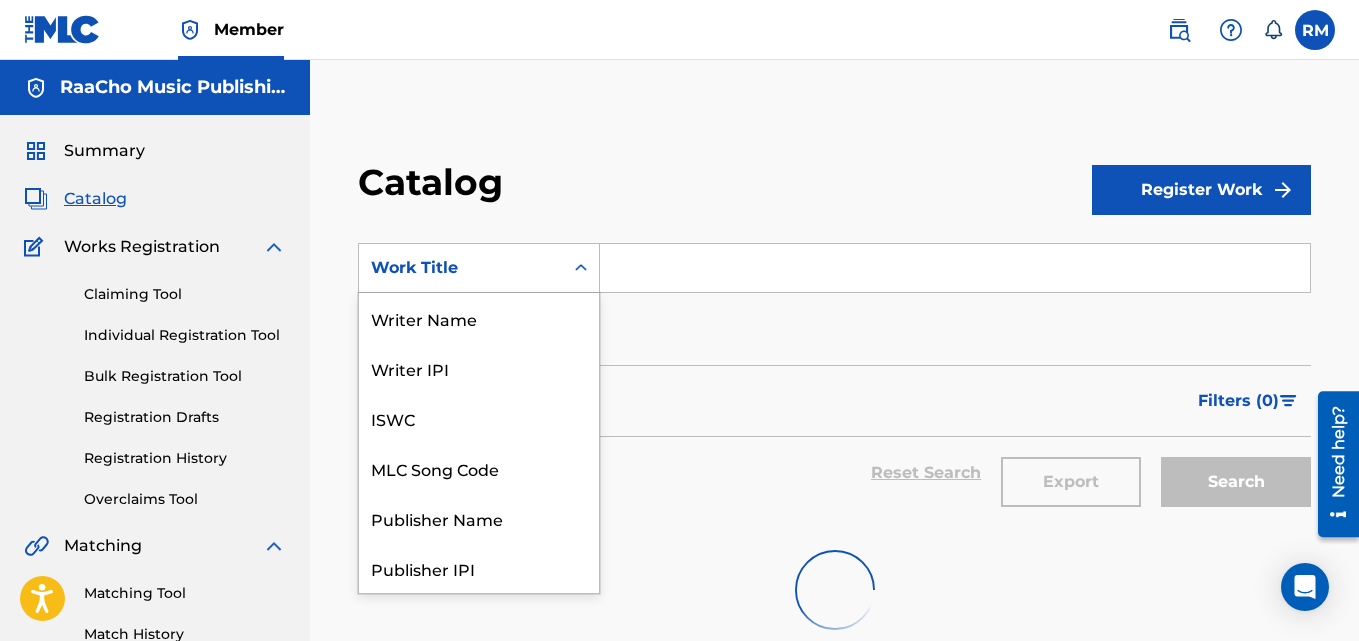 click on "Work Title" at bounding box center [461, 268] 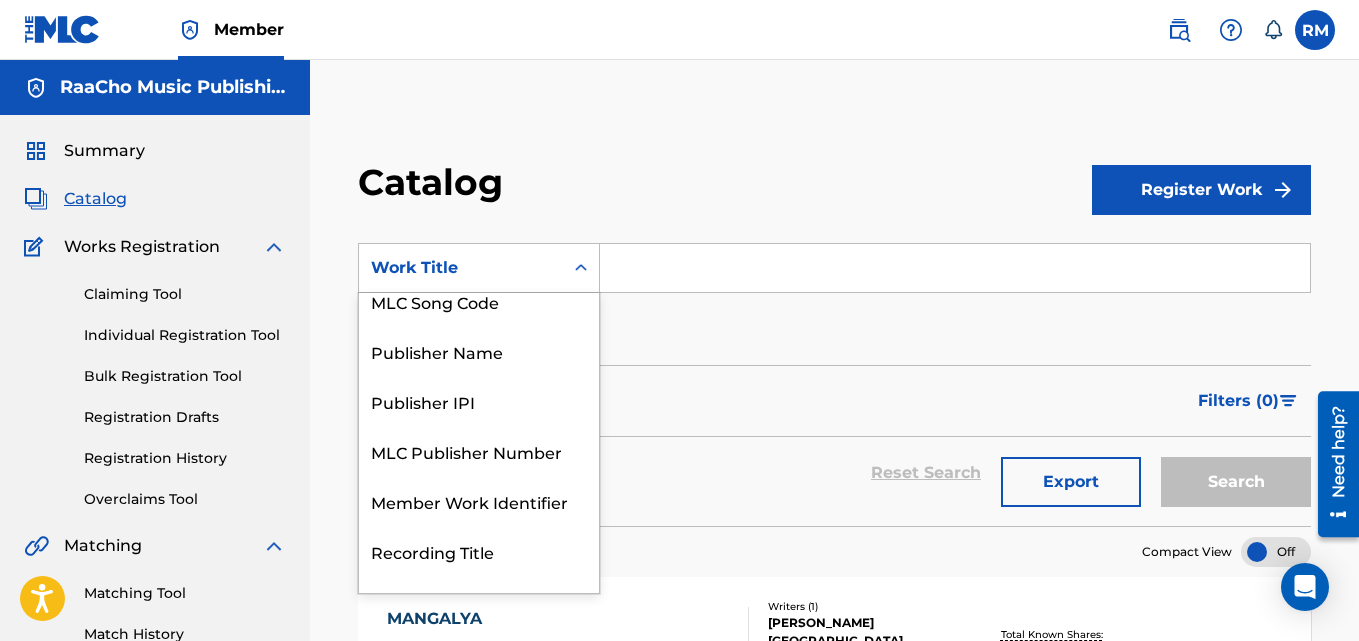 scroll, scrollTop: 0, scrollLeft: 0, axis: both 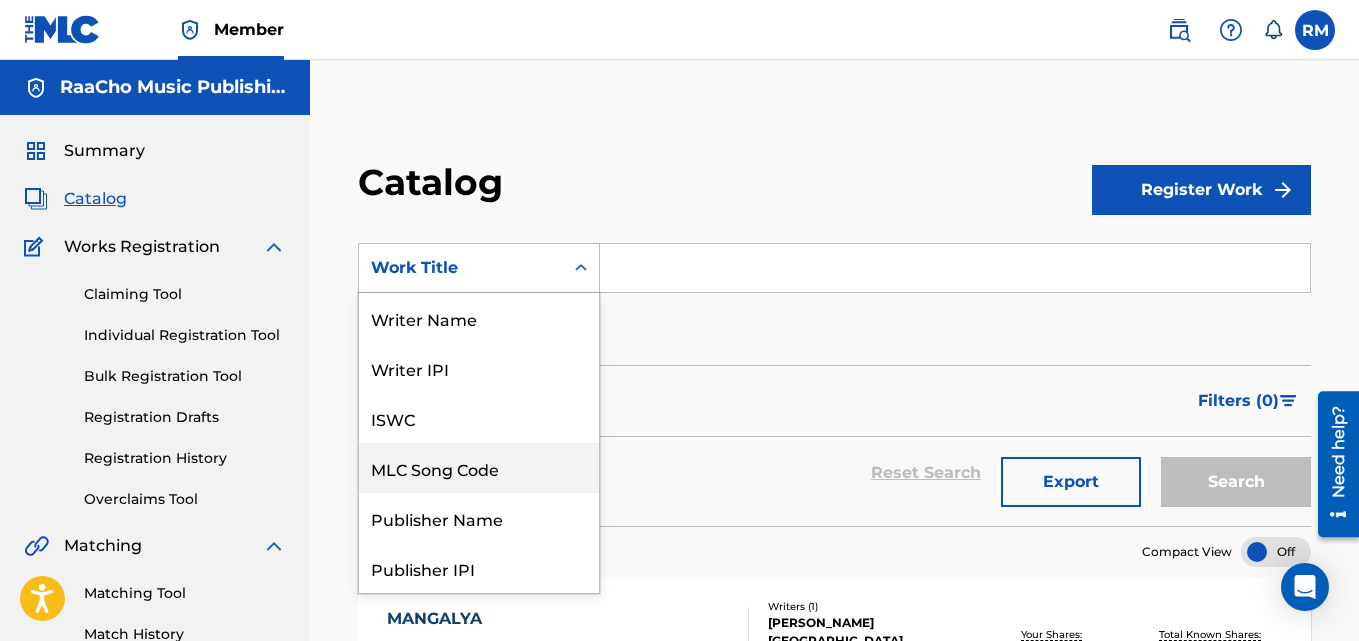 click on "MLC Song Code" at bounding box center (479, 468) 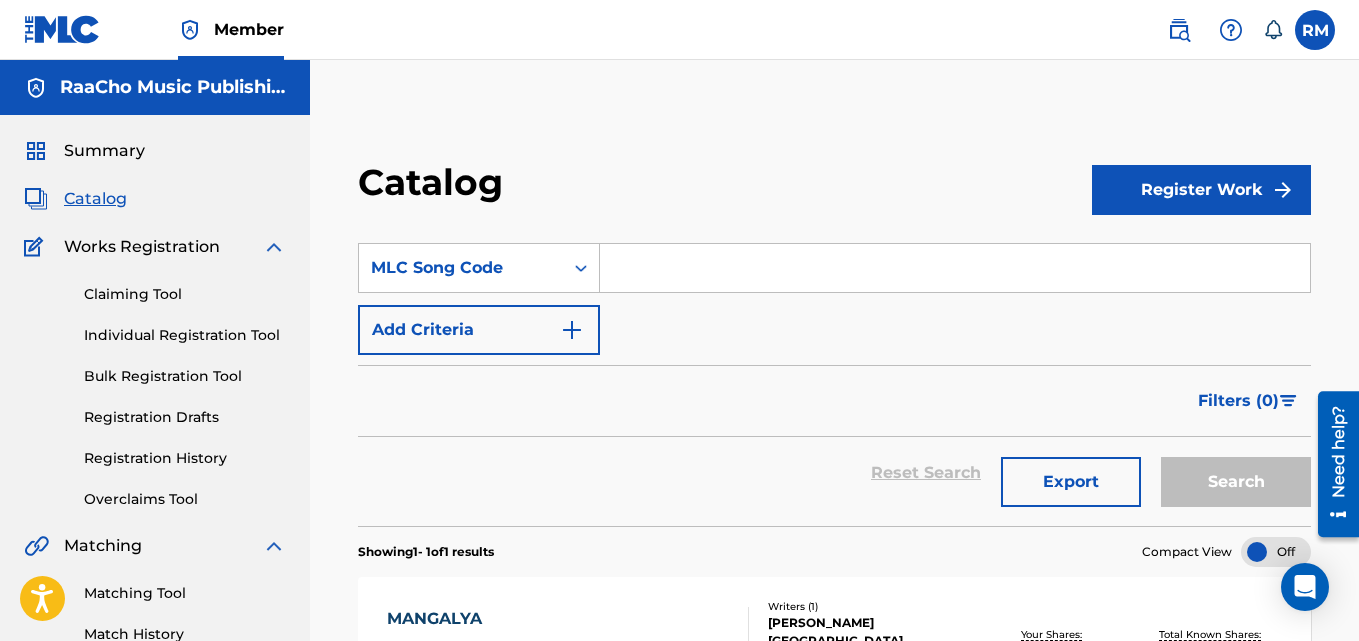 click at bounding box center [955, 268] 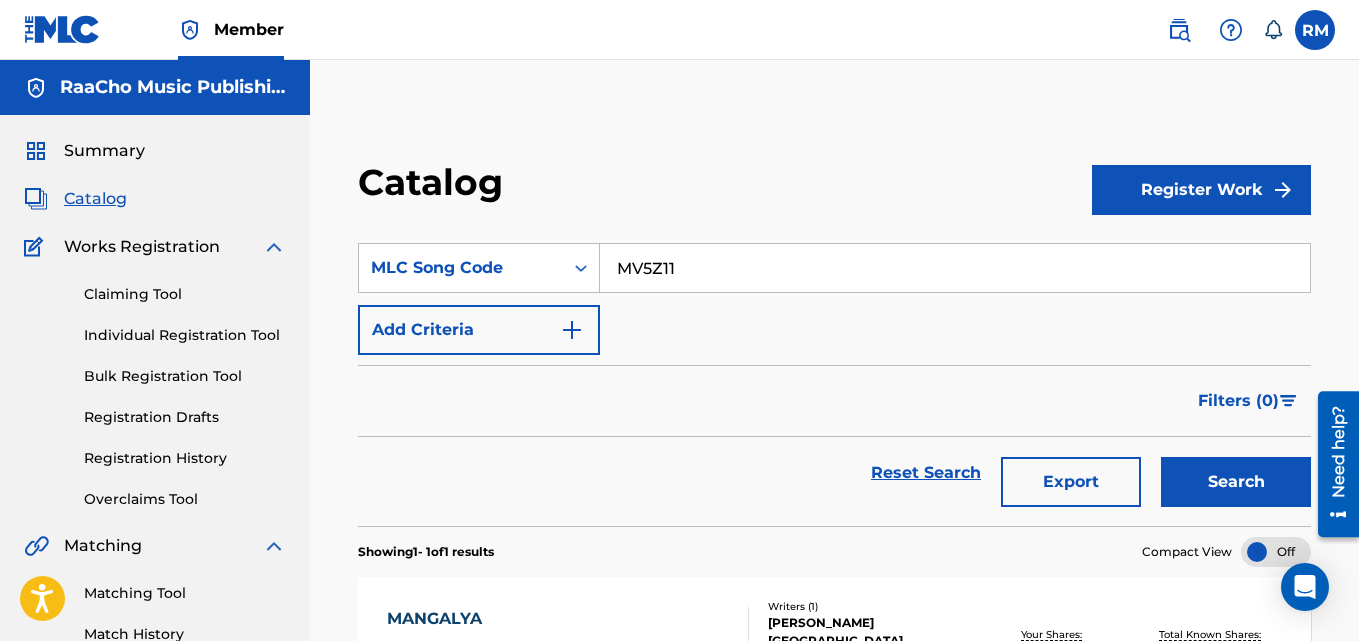 type on "MV5Z11" 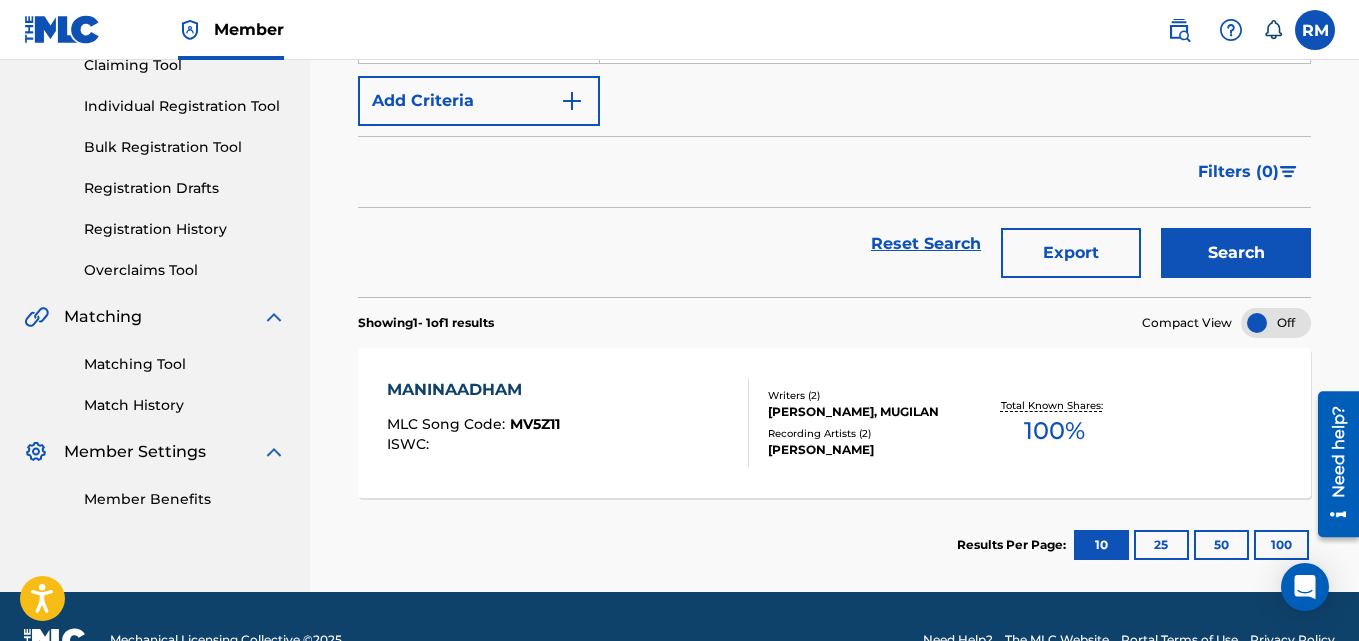 scroll, scrollTop: 276, scrollLeft: 0, axis: vertical 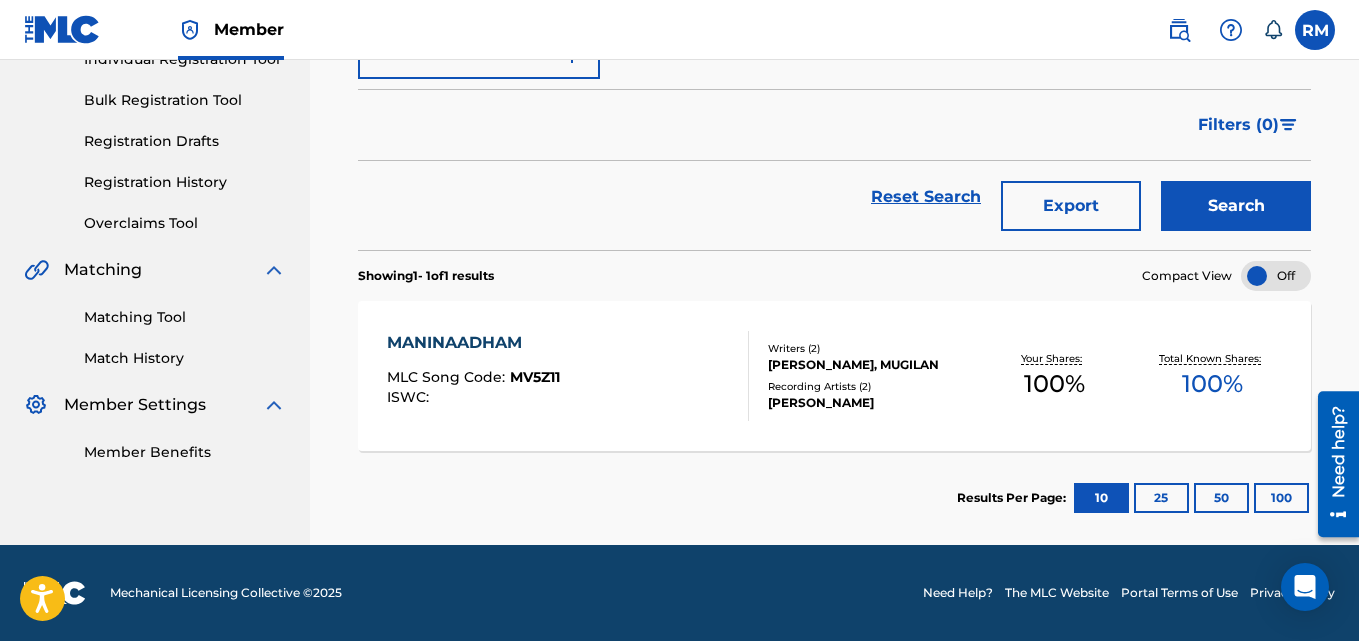 click on "MANINAADHAM" at bounding box center [473, 343] 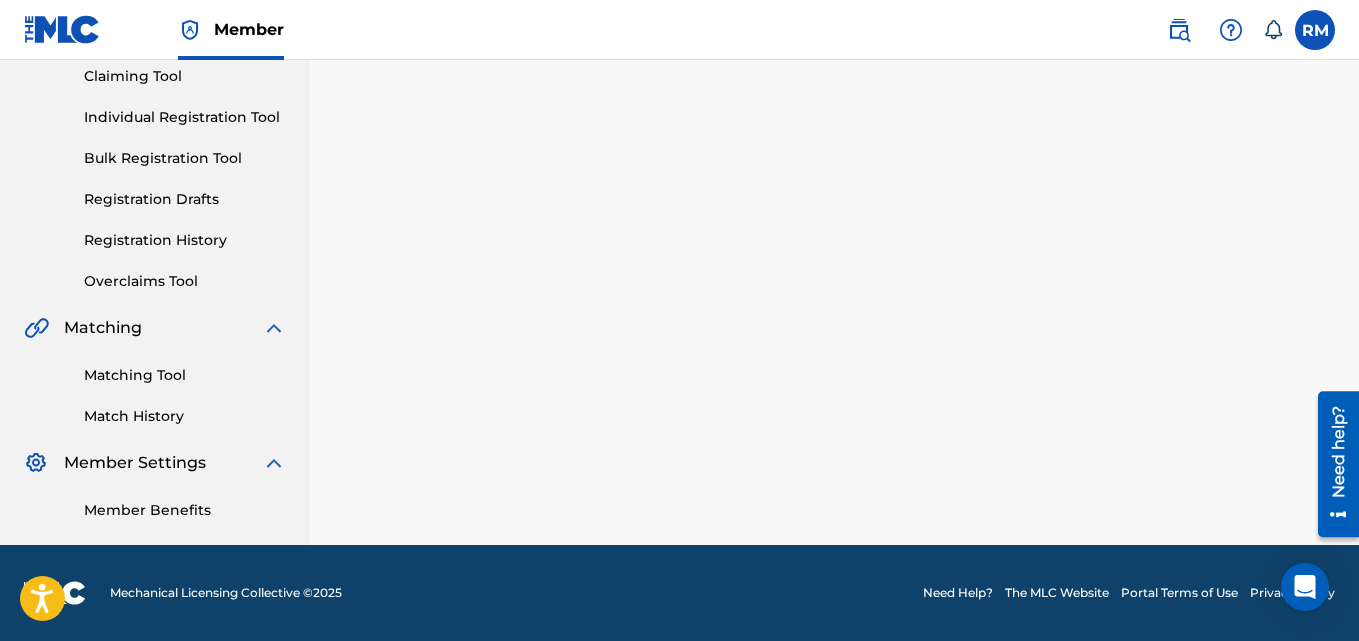 scroll, scrollTop: 0, scrollLeft: 0, axis: both 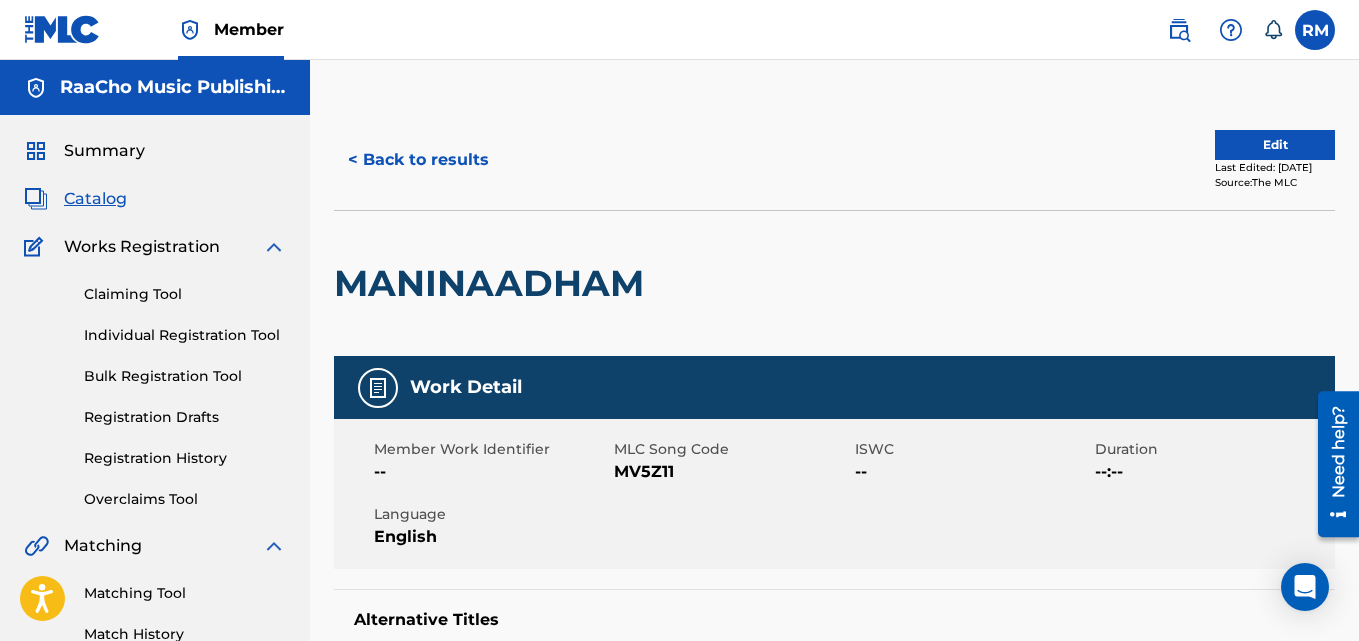 click at bounding box center [1315, 30] 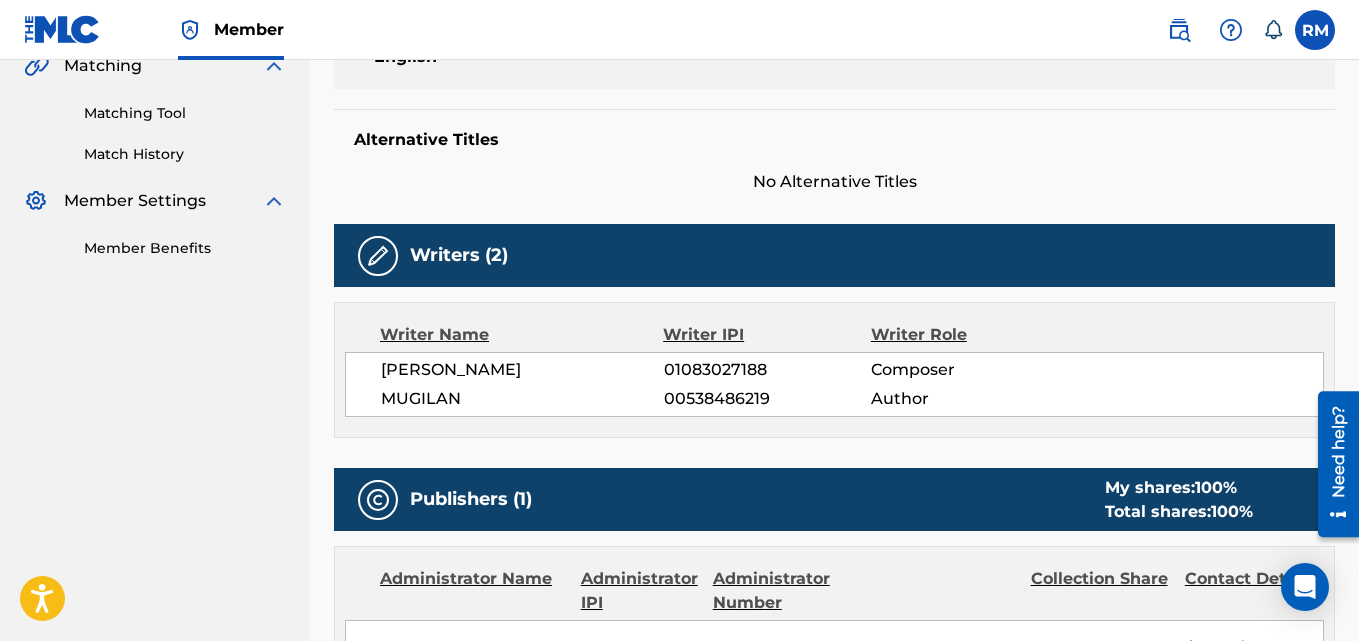 scroll, scrollTop: 0, scrollLeft: 0, axis: both 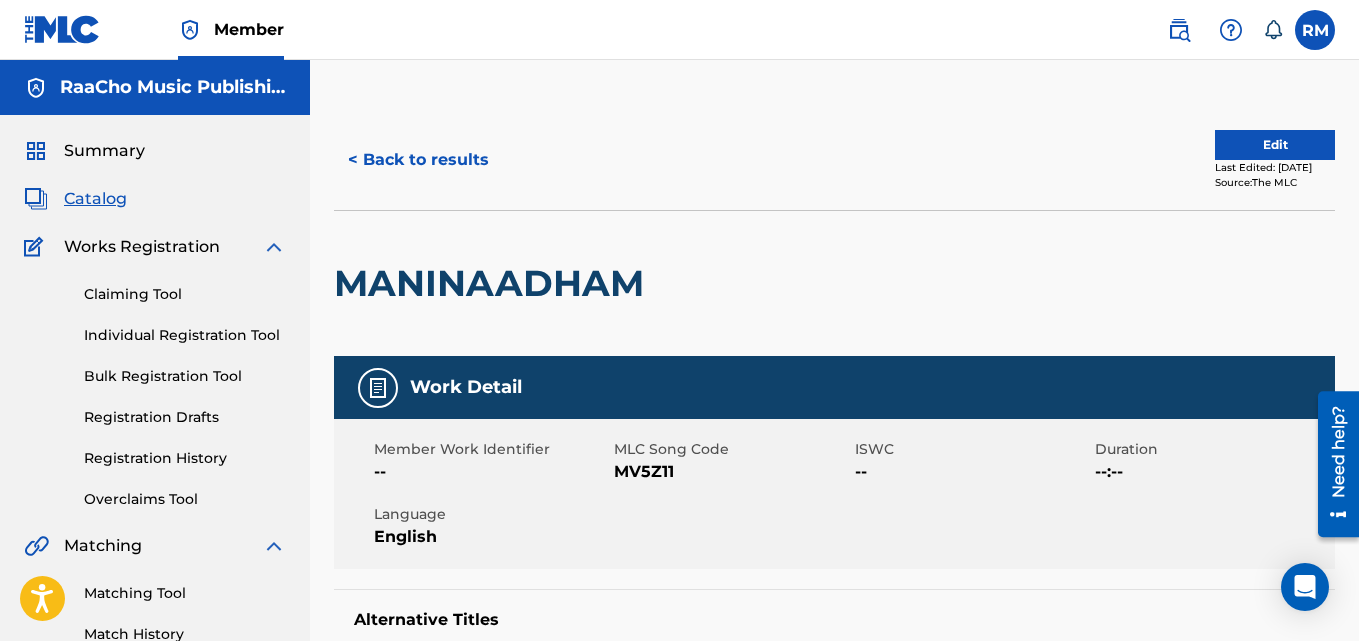 click on "< Back to results" at bounding box center [418, 160] 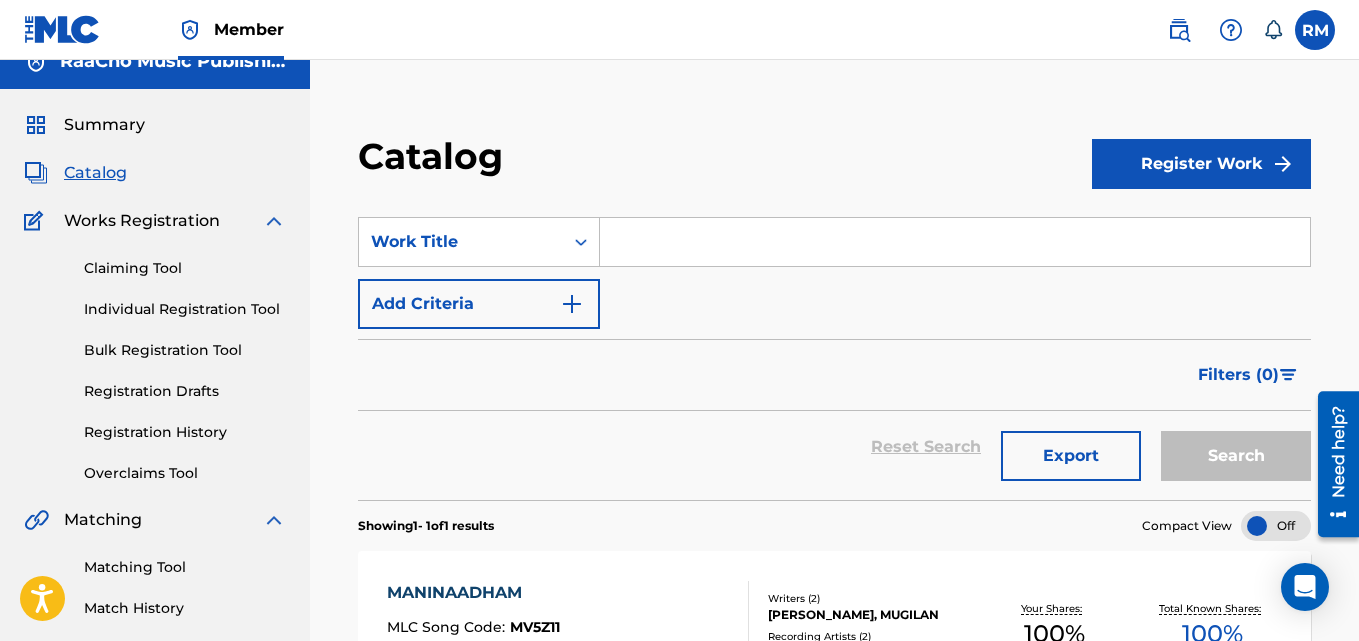 scroll, scrollTop: 24, scrollLeft: 0, axis: vertical 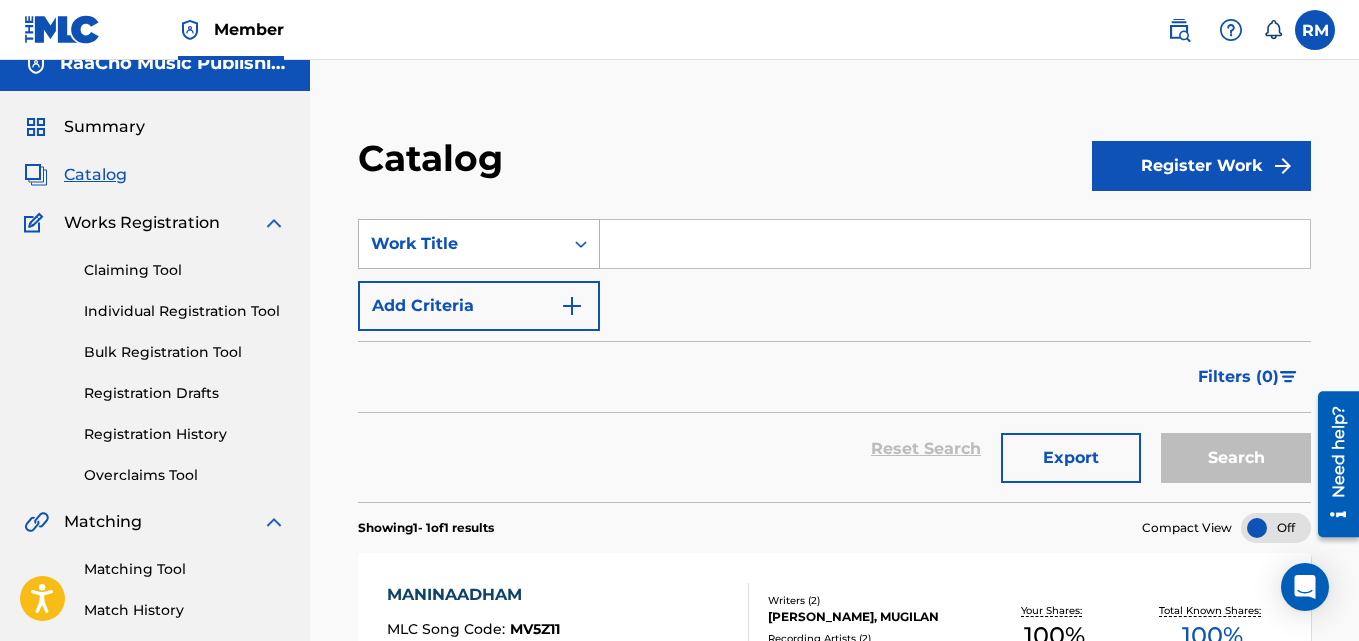 click 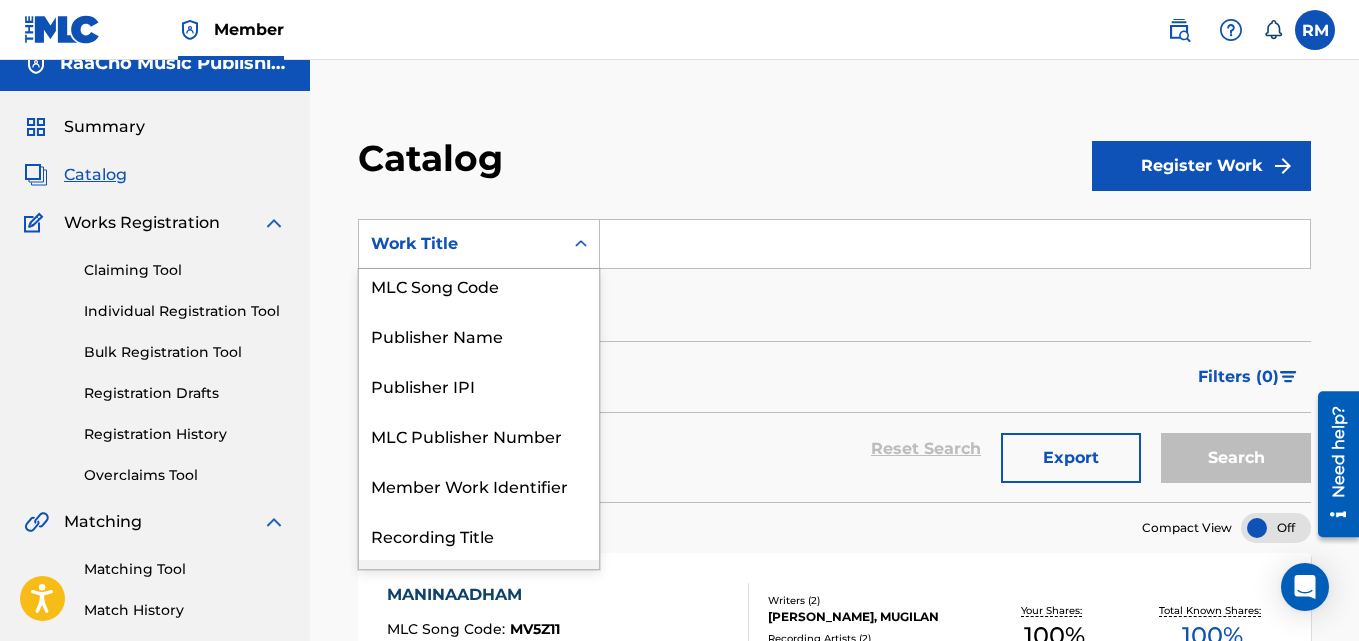 scroll, scrollTop: 100, scrollLeft: 0, axis: vertical 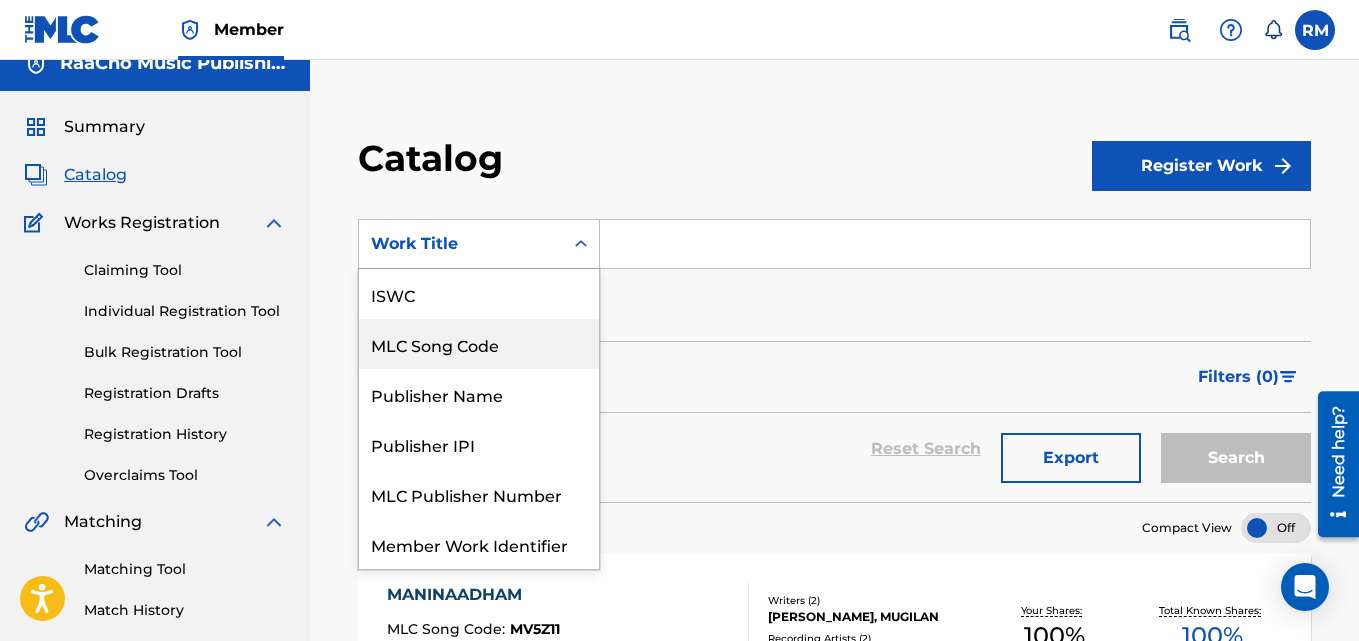 click on "MLC Song Code" at bounding box center [479, 344] 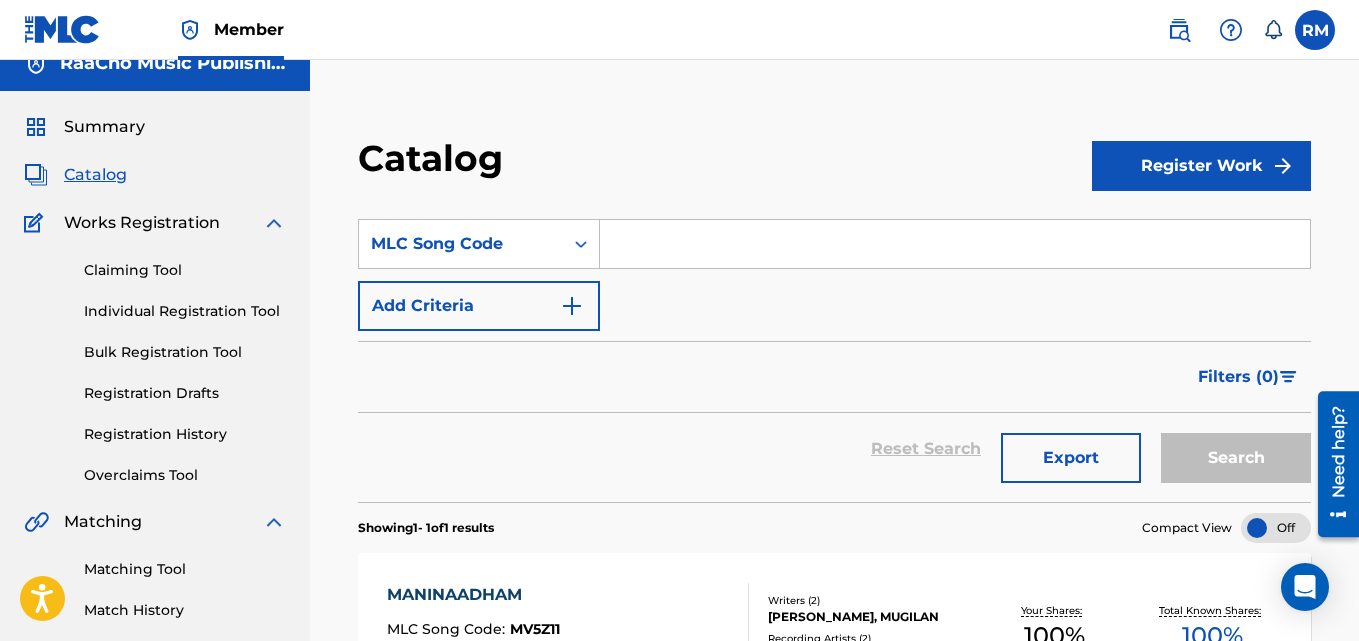click at bounding box center (955, 244) 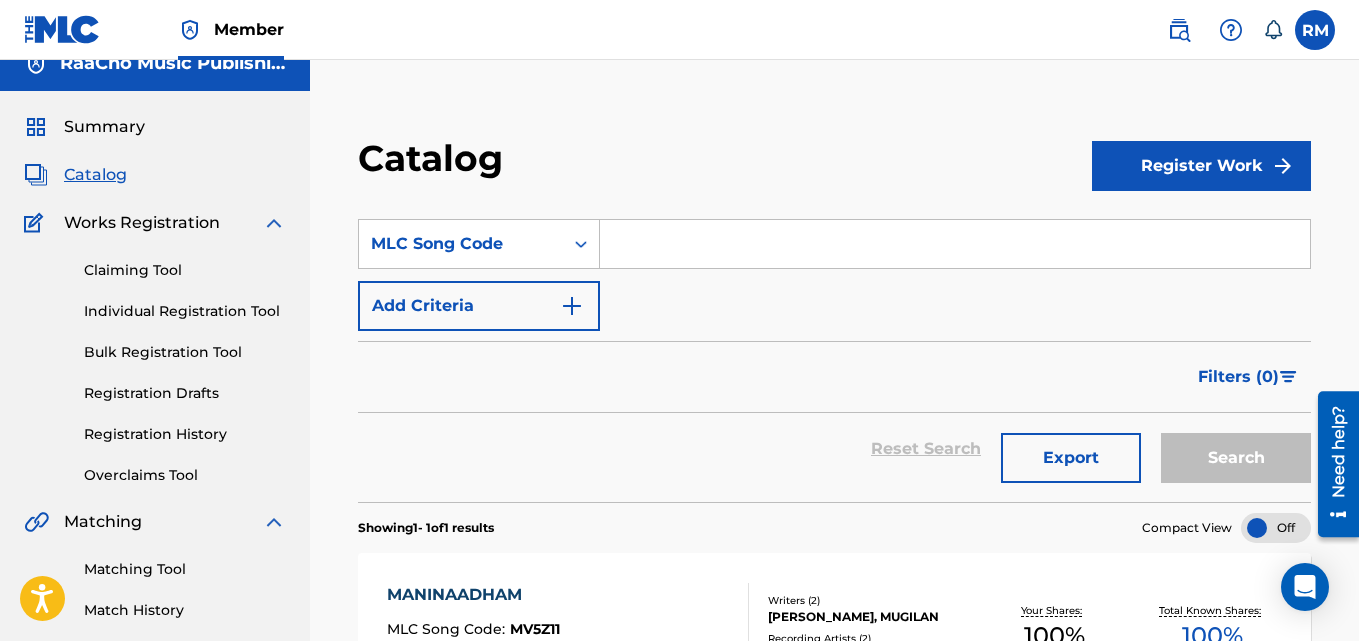 paste on "MV5Z11" 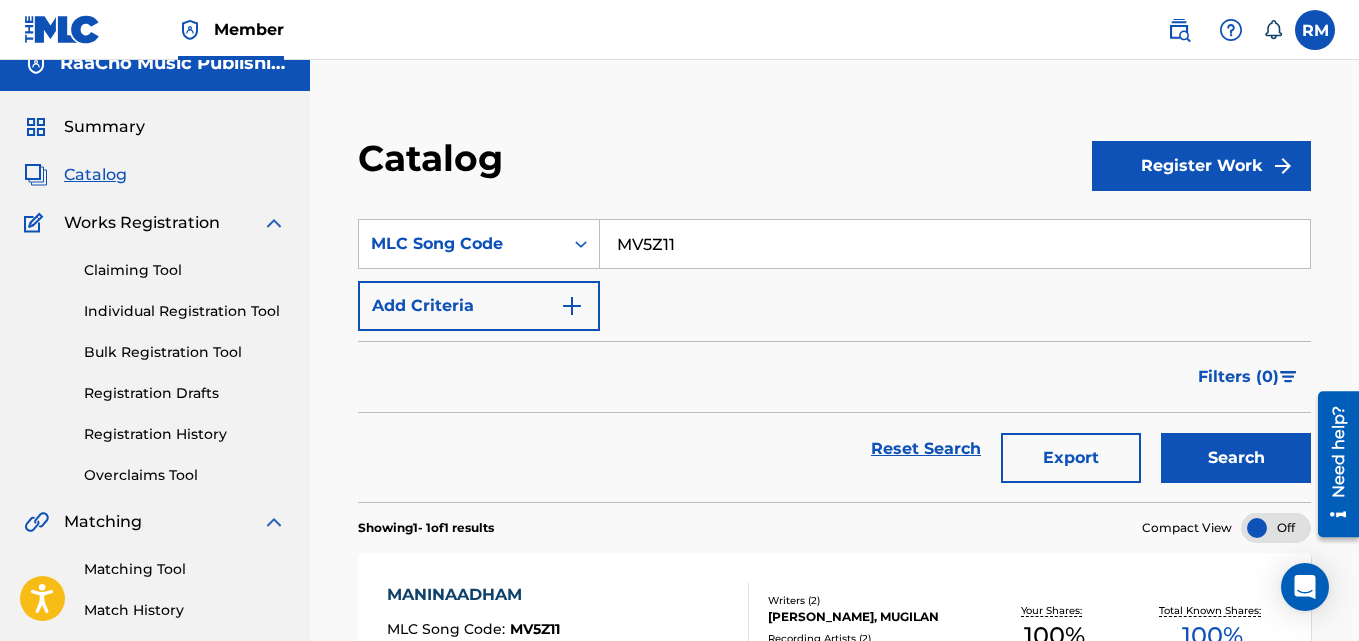 type on "MV5Z11" 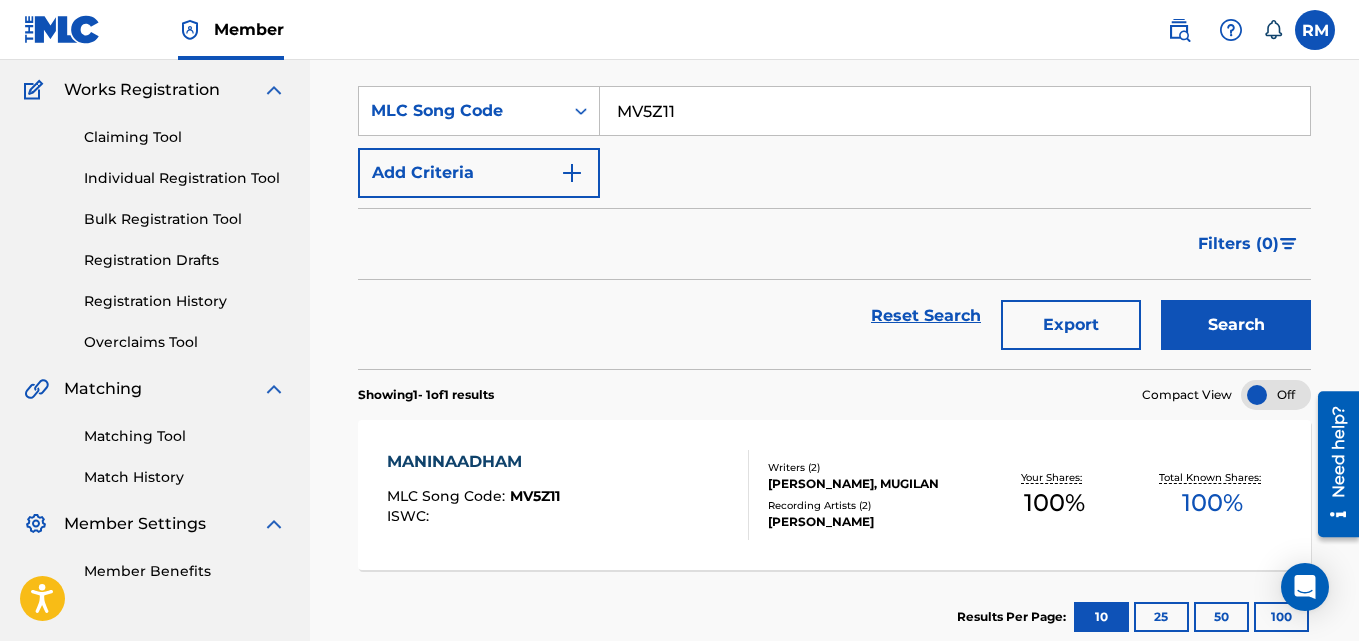 scroll, scrollTop: 276, scrollLeft: 0, axis: vertical 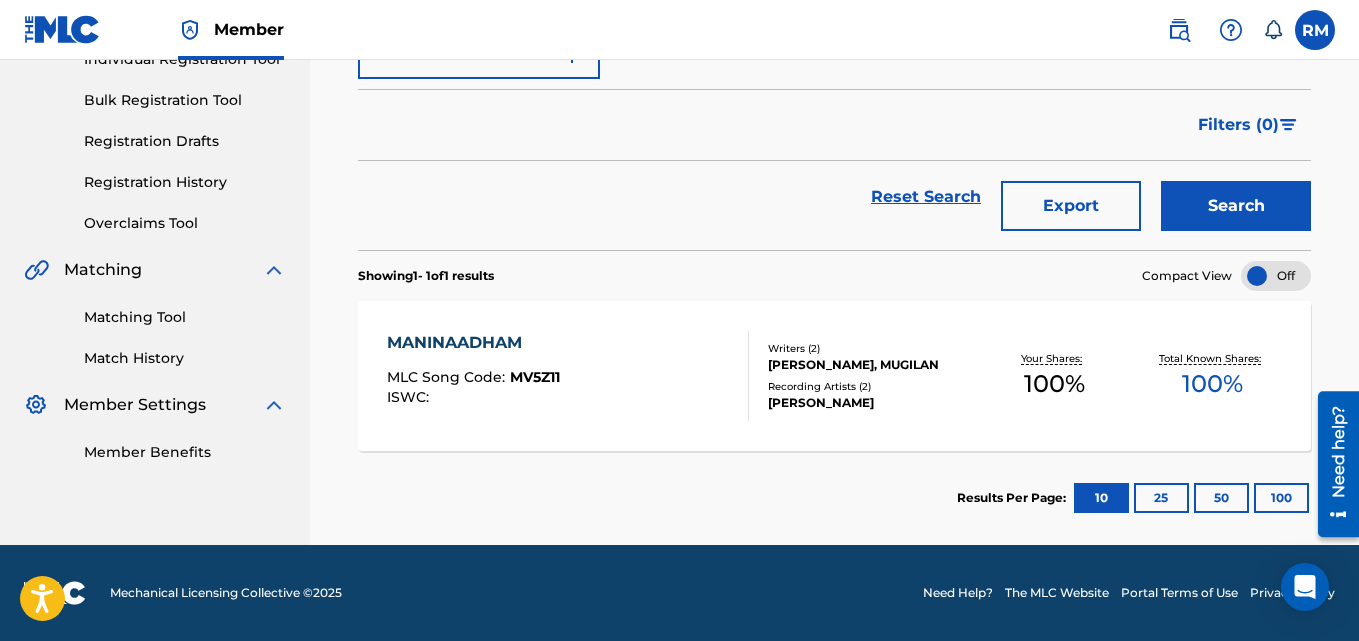 click on "MANINAADHAM" at bounding box center [473, 343] 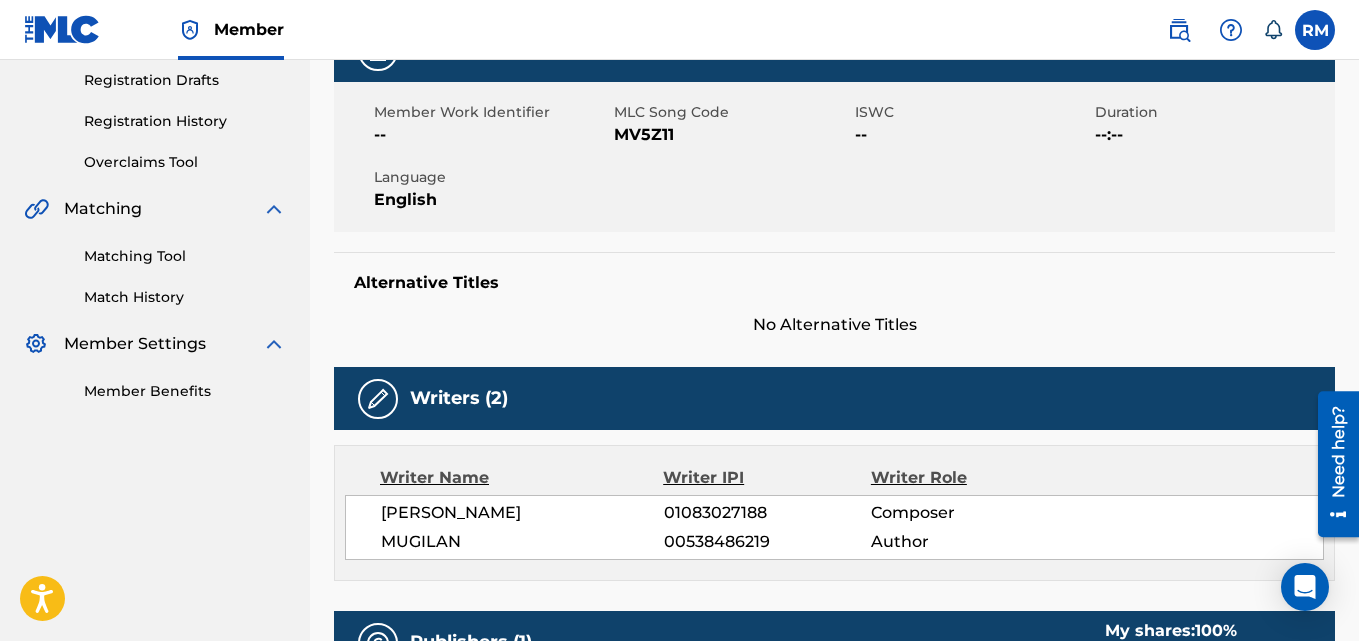 scroll, scrollTop: 0, scrollLeft: 0, axis: both 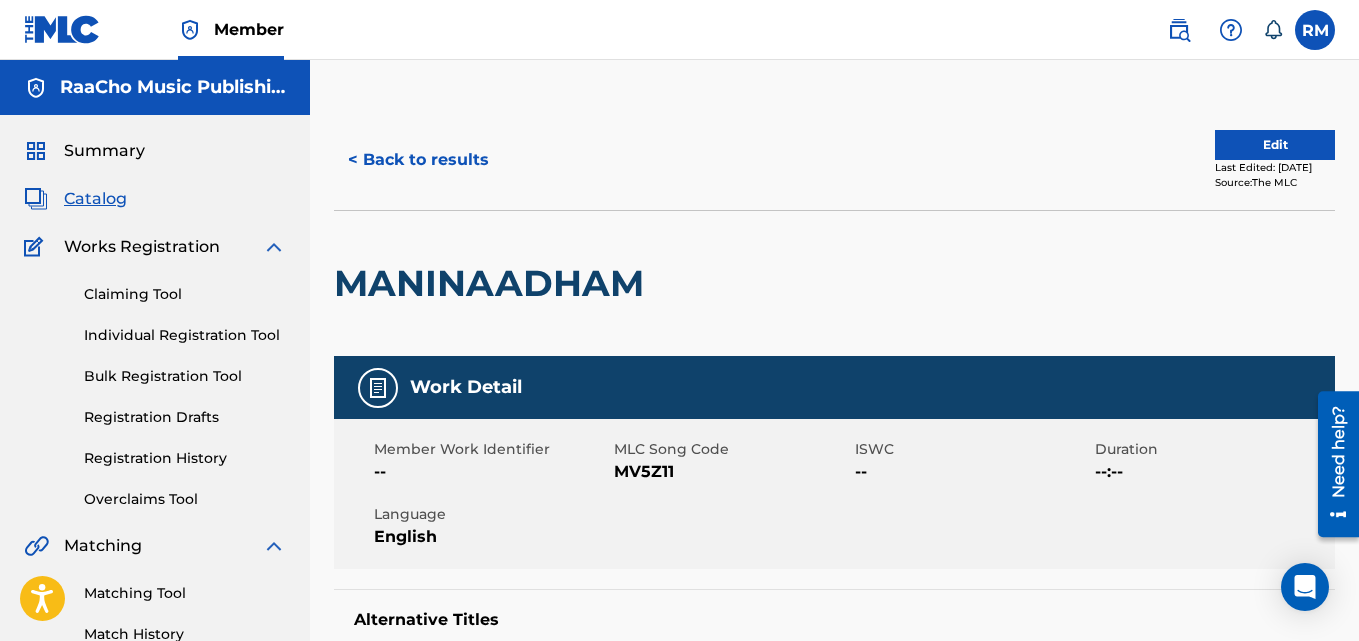 click on "< Back to results" at bounding box center (418, 160) 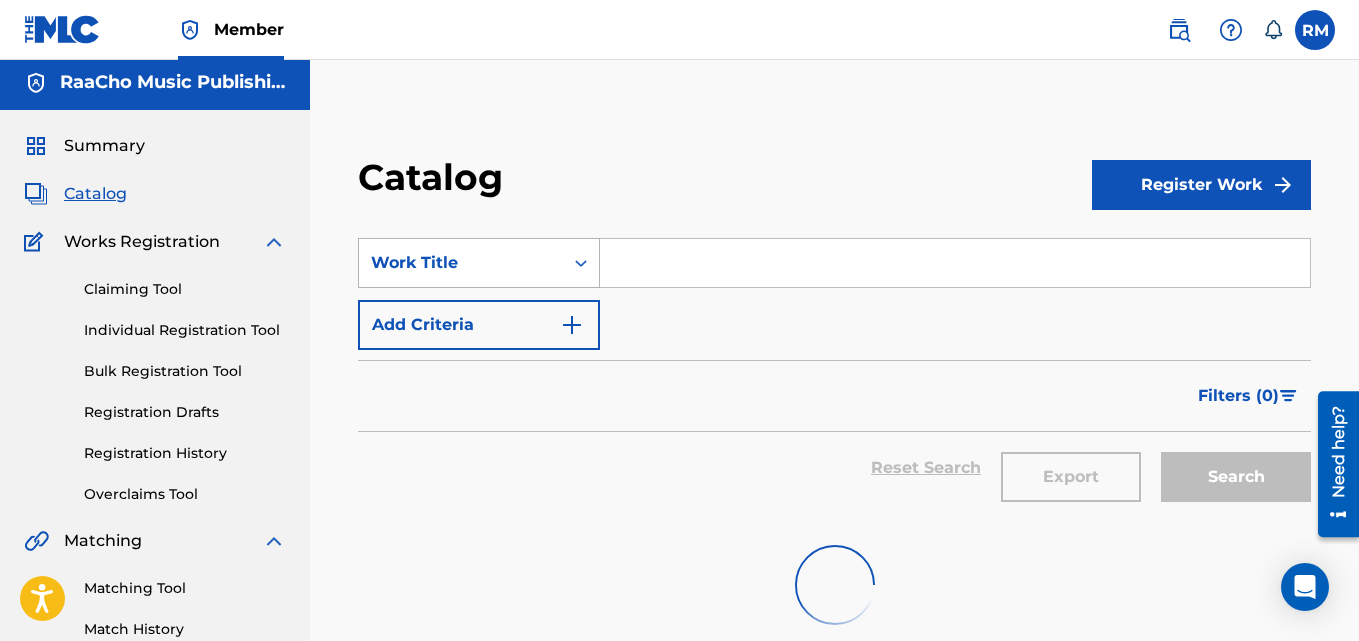 scroll, scrollTop: 0, scrollLeft: 0, axis: both 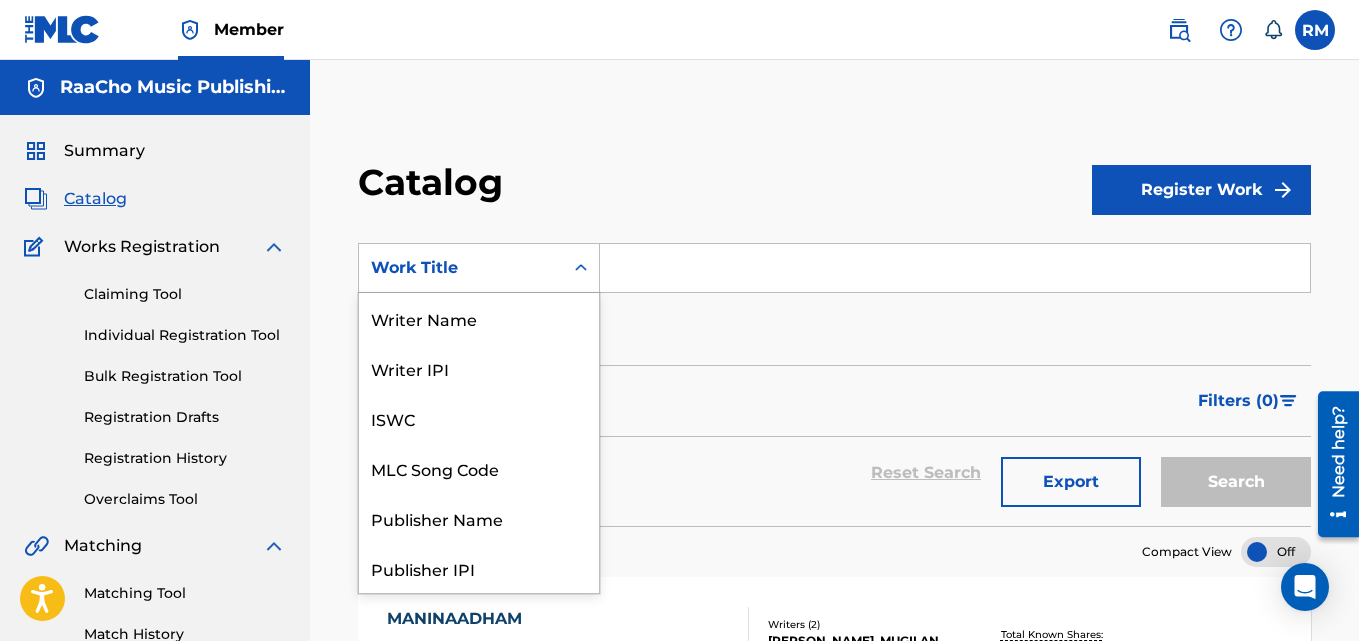 click on "Work Title" at bounding box center [461, 268] 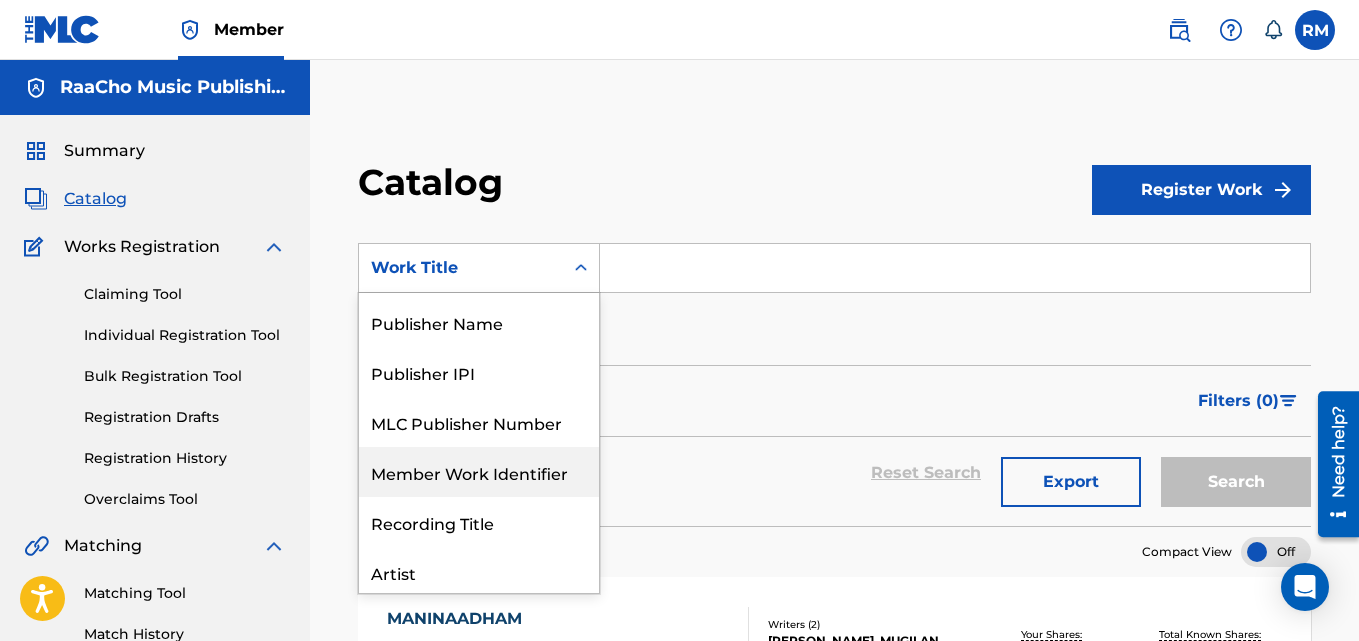 scroll, scrollTop: 100, scrollLeft: 0, axis: vertical 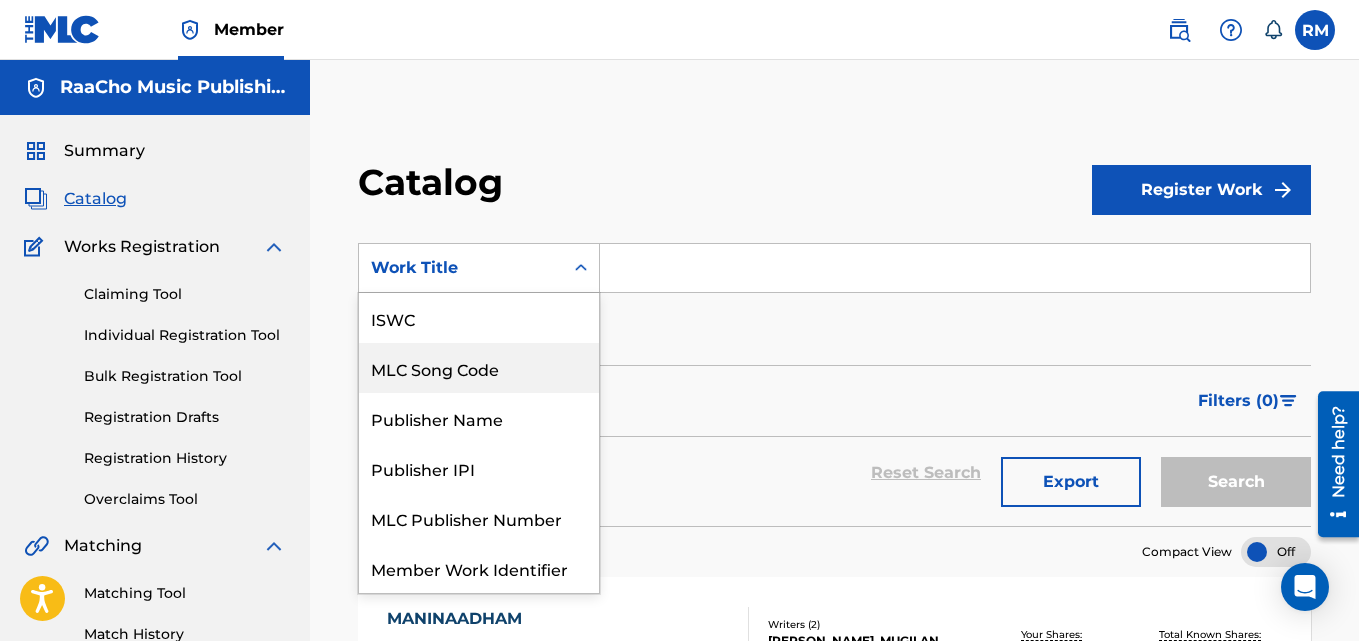 click on "MLC Song Code" at bounding box center [479, 368] 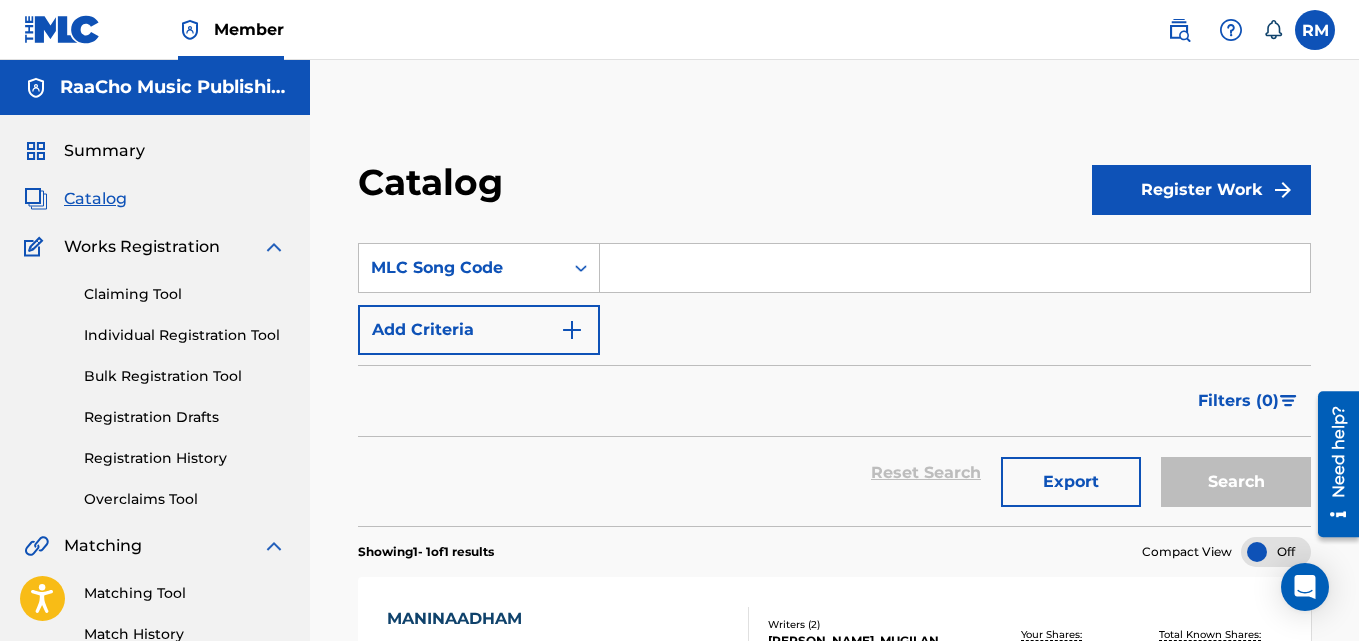 click at bounding box center (955, 268) 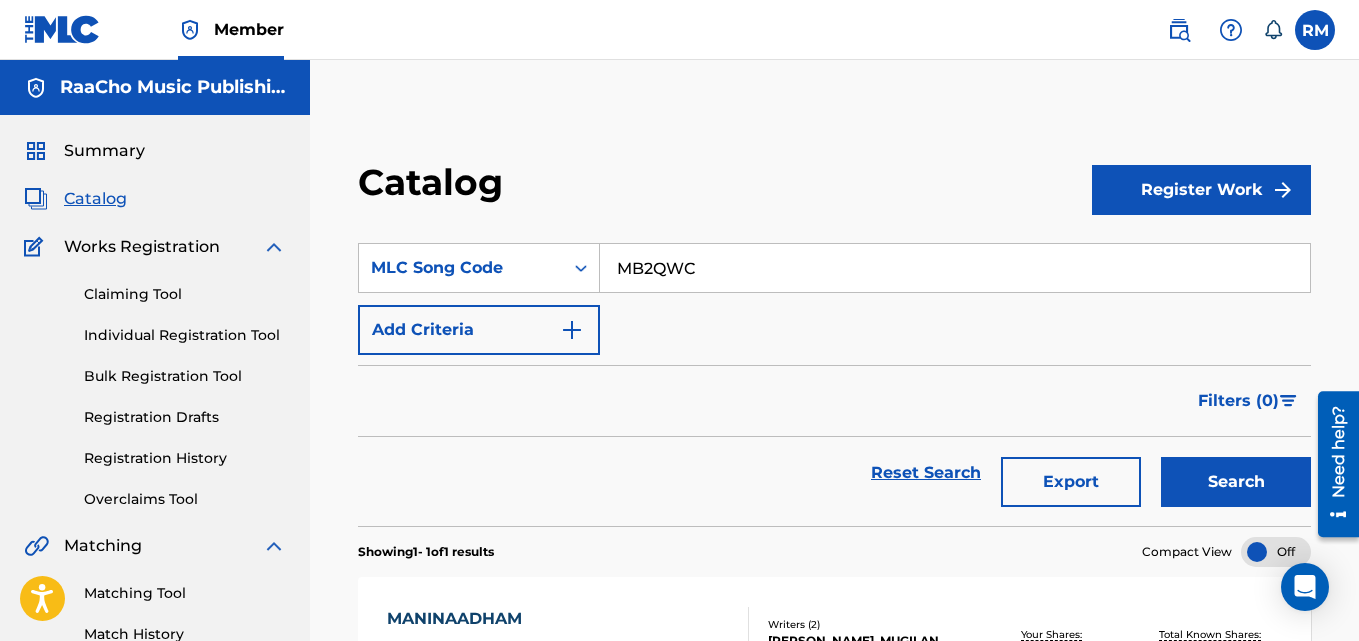 type on "MB2QWC" 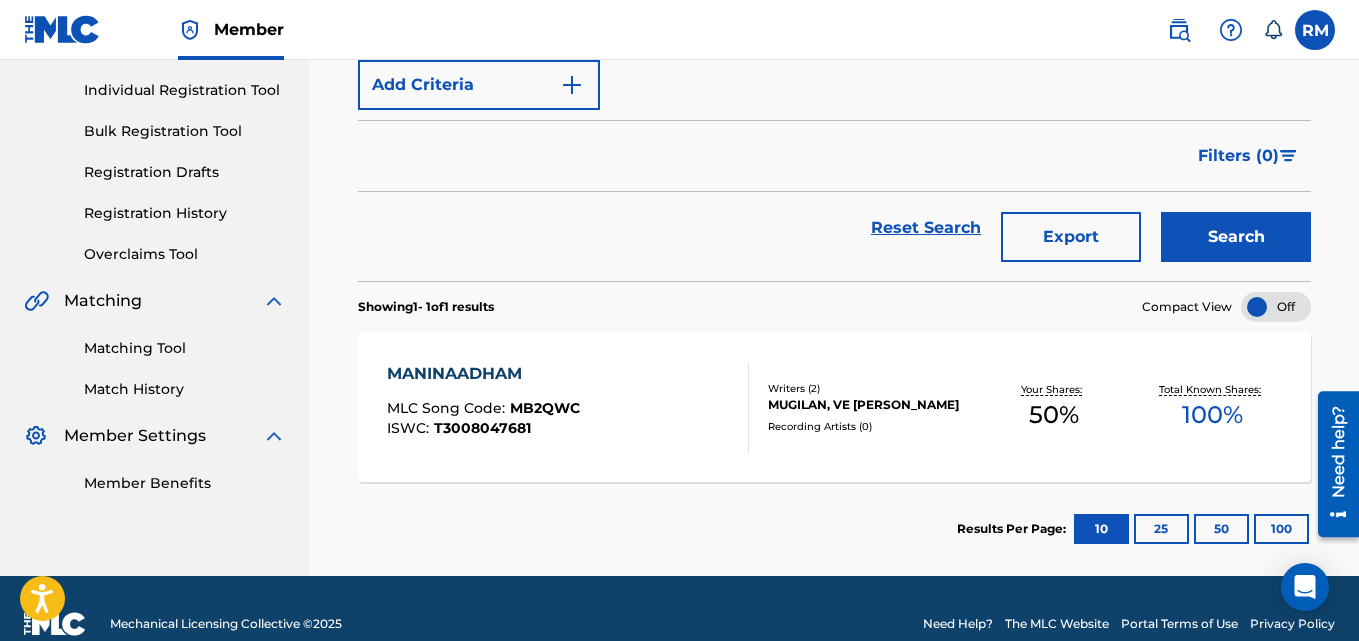 scroll, scrollTop: 276, scrollLeft: 0, axis: vertical 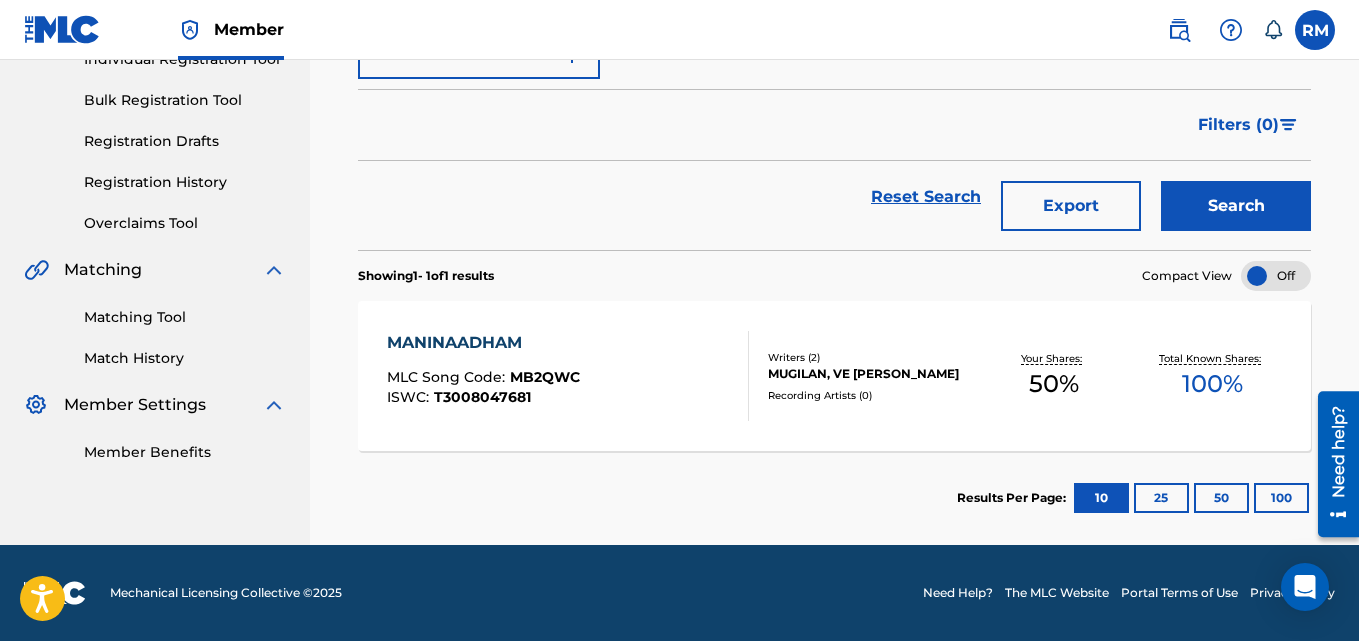click on "MANINAADHAM MLC Song Code : MB2QWC ISWC : T3008047681 Writers ( 2 ) [PERSON_NAME], VE [PERSON_NAME] Recording Artists ( 0 ) Your Shares: 50 % Total Known Shares: 100 %" at bounding box center (834, 376) 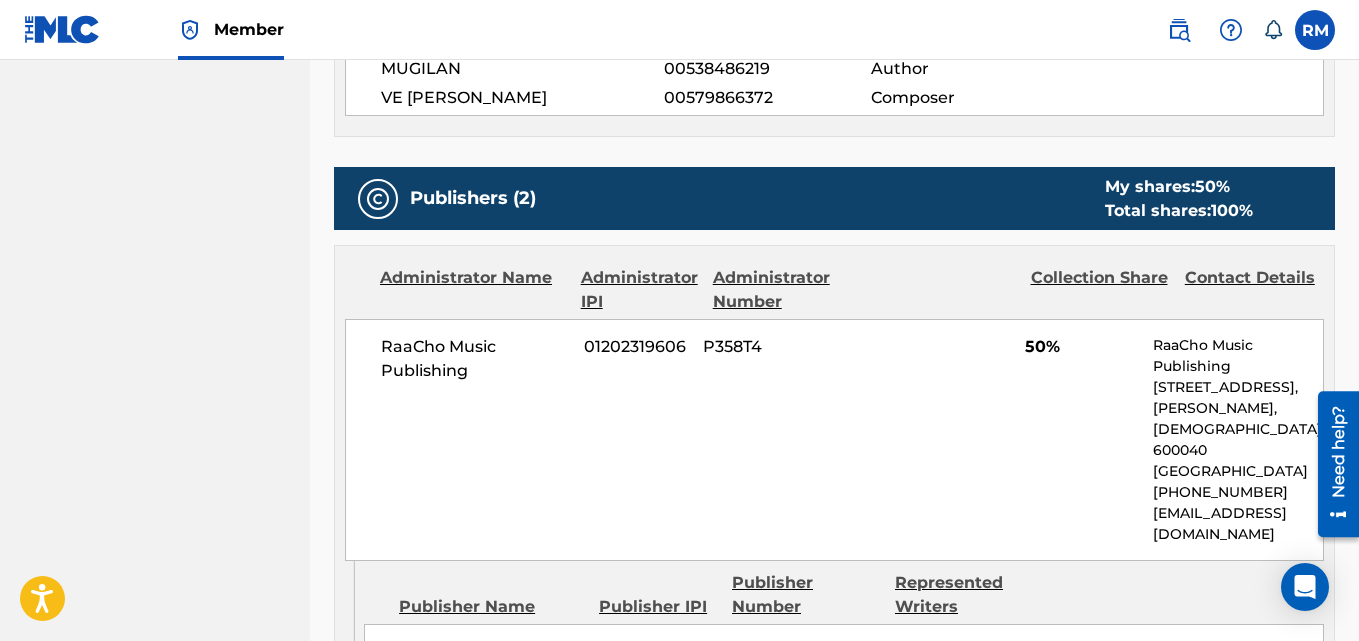 scroll, scrollTop: 0, scrollLeft: 0, axis: both 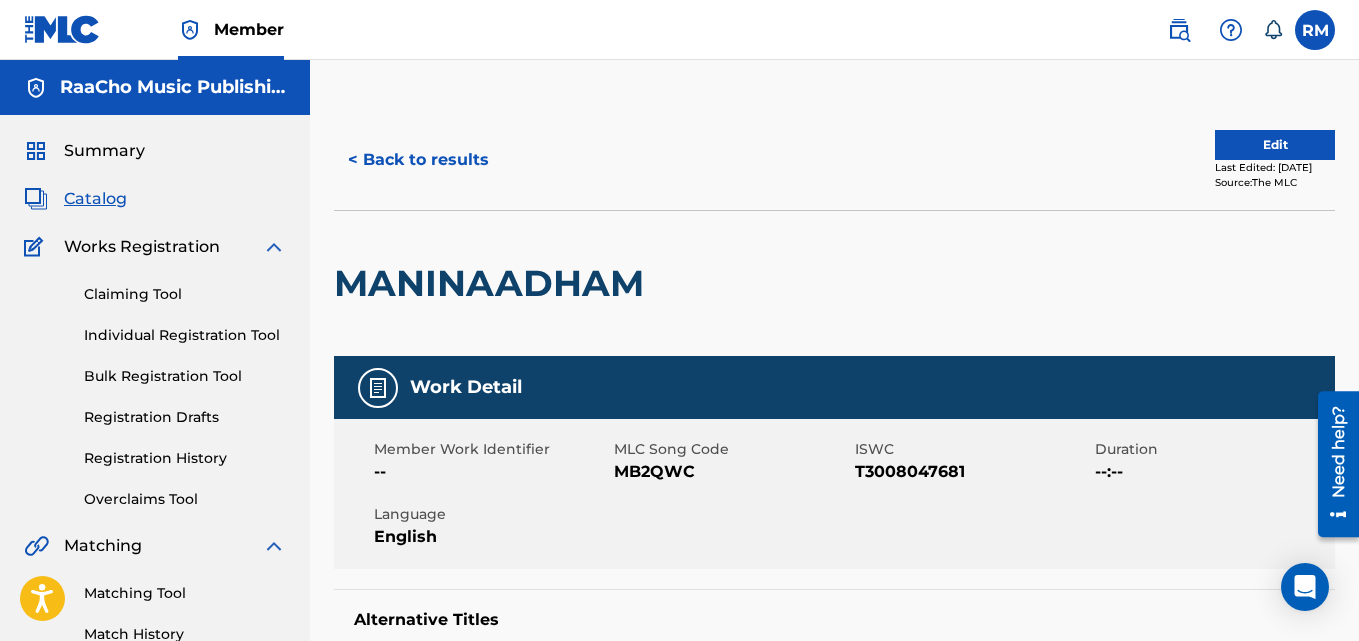 click on "< Back to results" at bounding box center [418, 160] 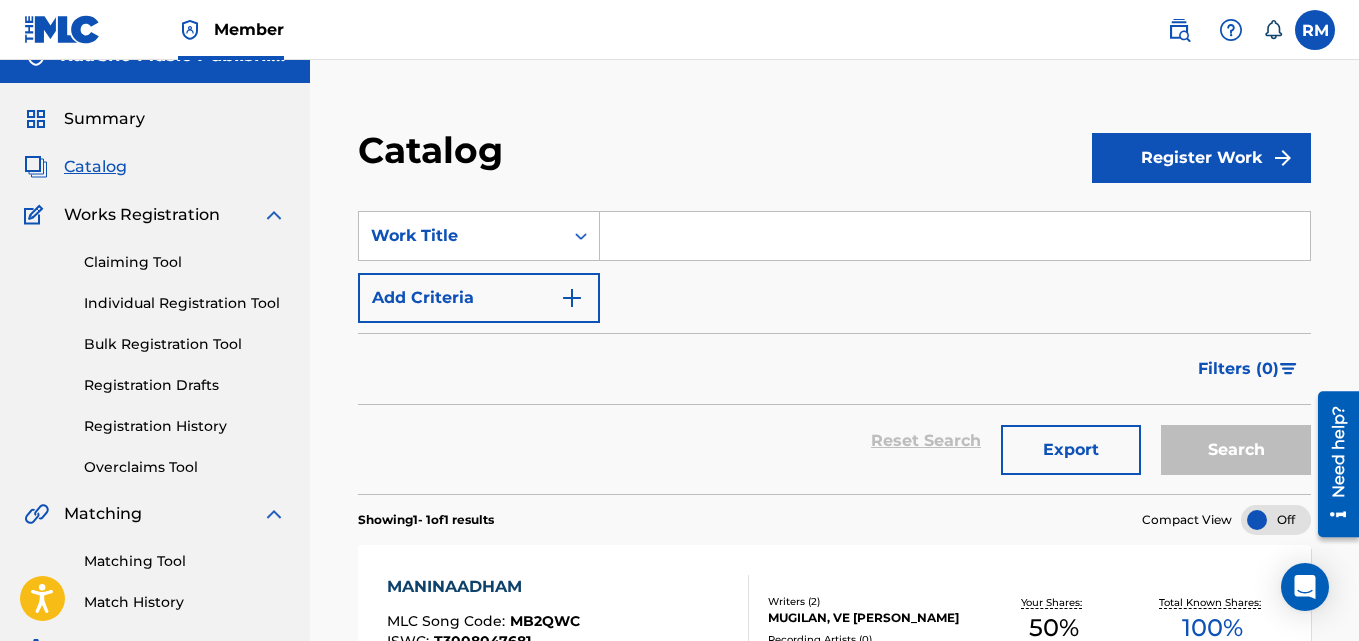 scroll, scrollTop: 24, scrollLeft: 0, axis: vertical 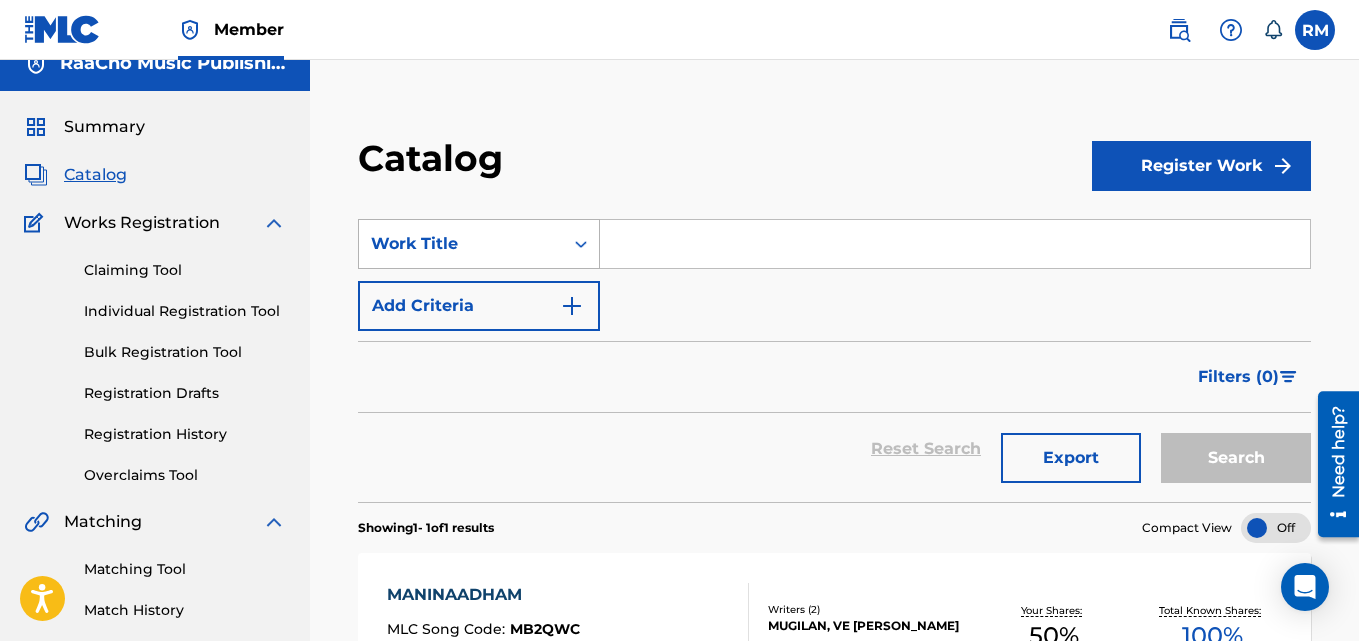 click on "Work Title" at bounding box center [461, 244] 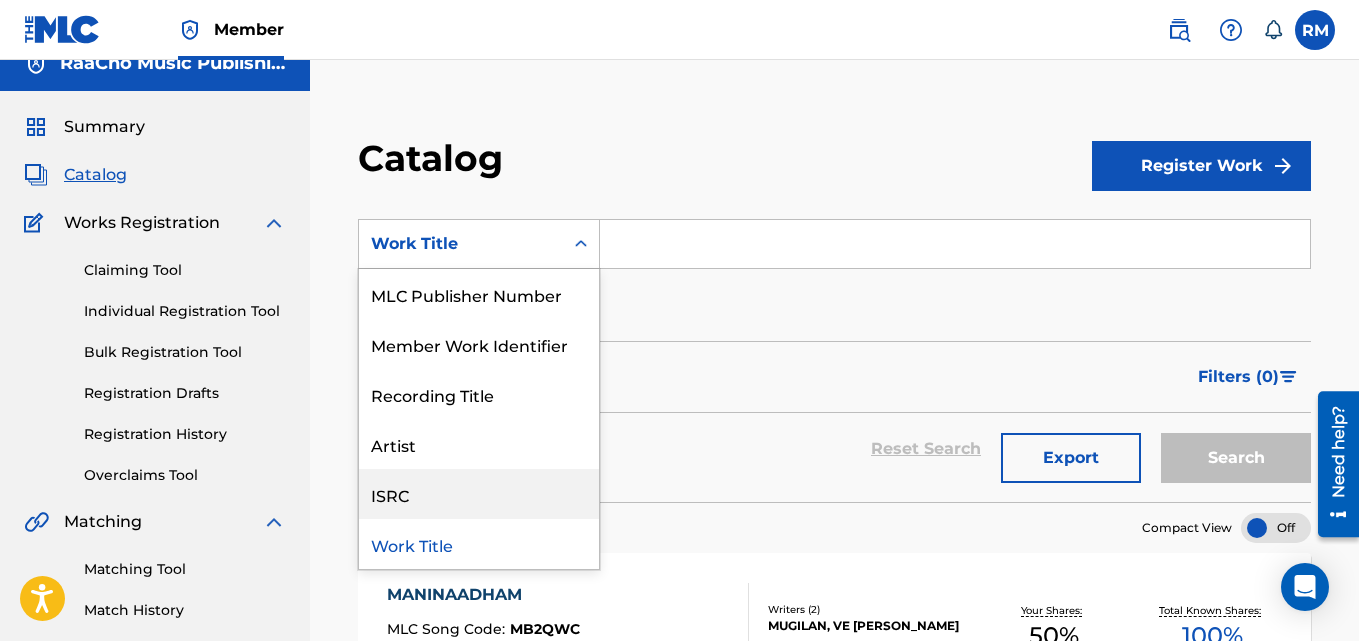 scroll, scrollTop: 0, scrollLeft: 0, axis: both 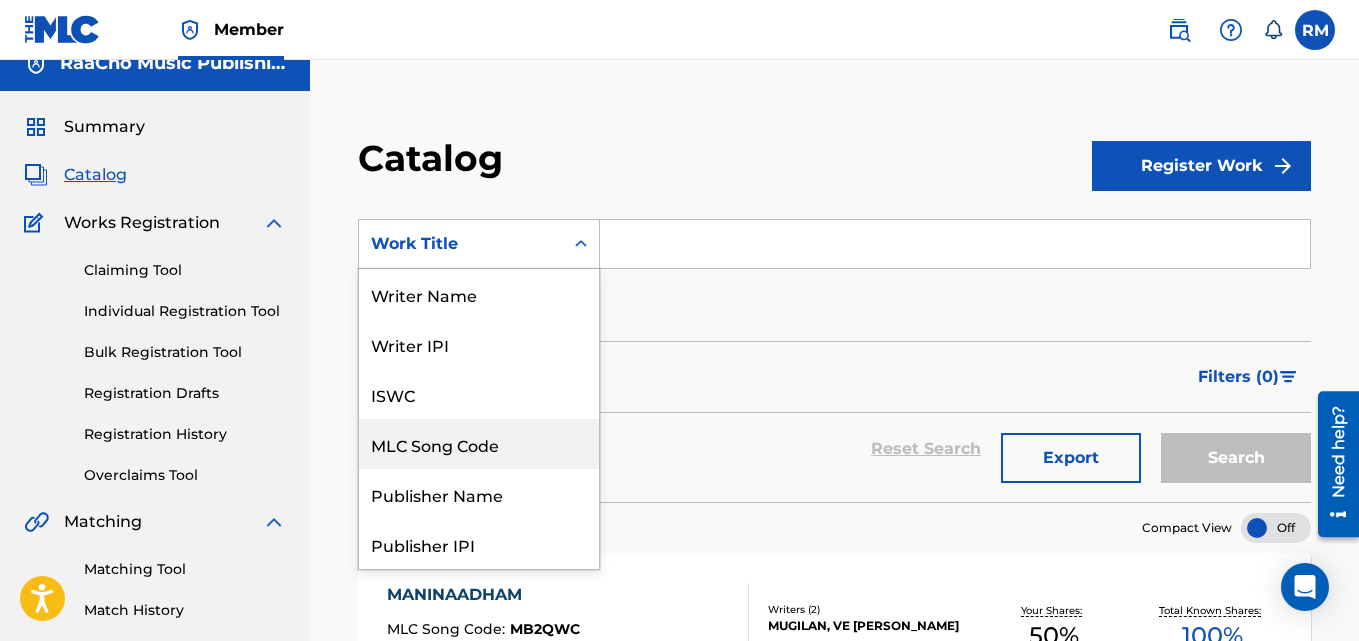 click on "MLC Song Code" at bounding box center (479, 444) 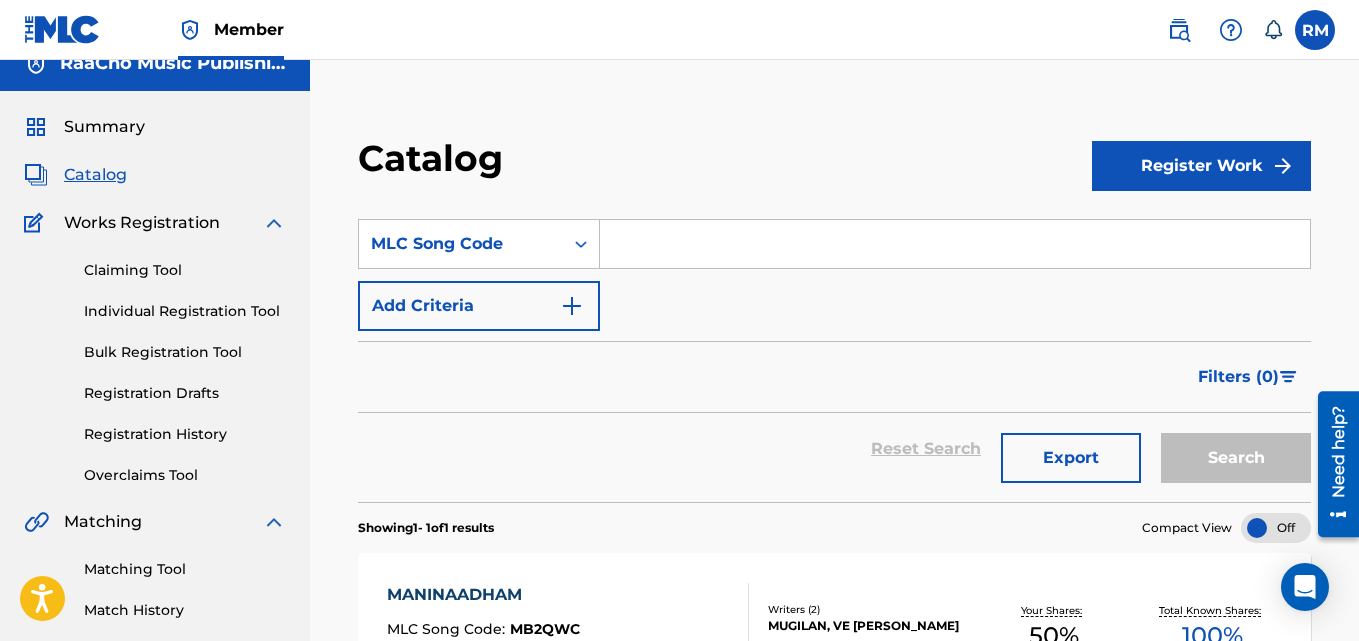 click at bounding box center (955, 244) 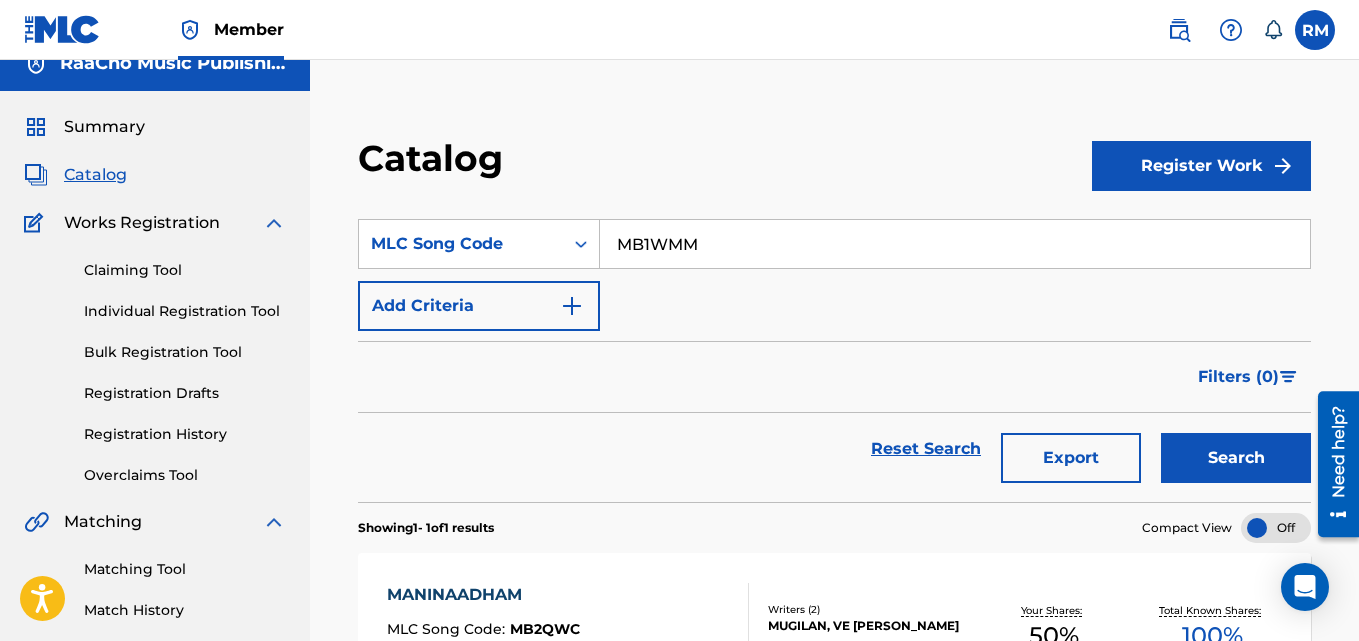 type on "MB1WMM" 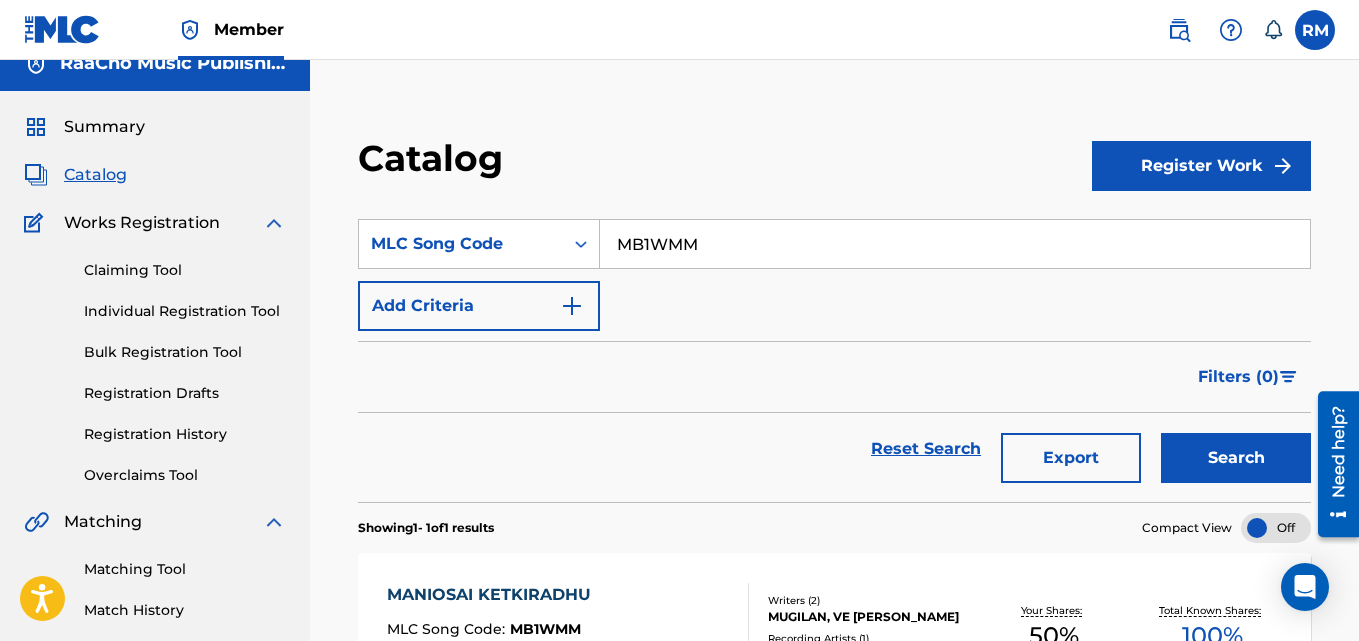 scroll, scrollTop: 276, scrollLeft: 0, axis: vertical 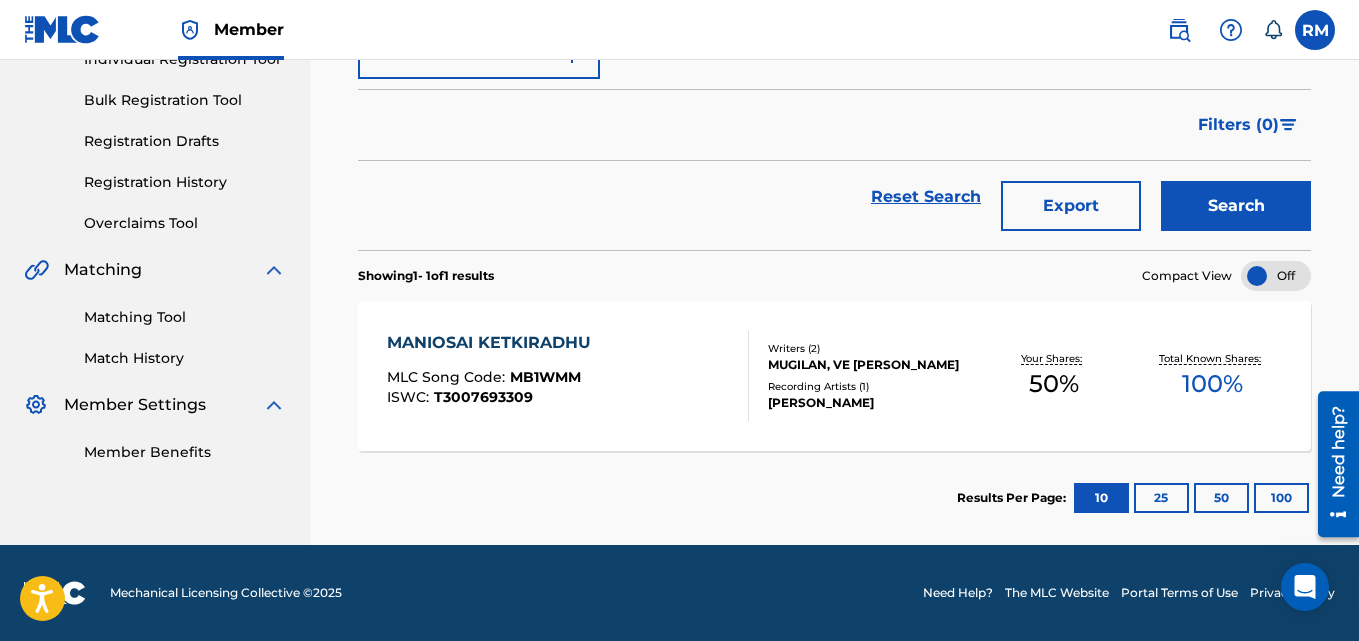 click on "MANIOSAI KETKIRADHU" at bounding box center [494, 343] 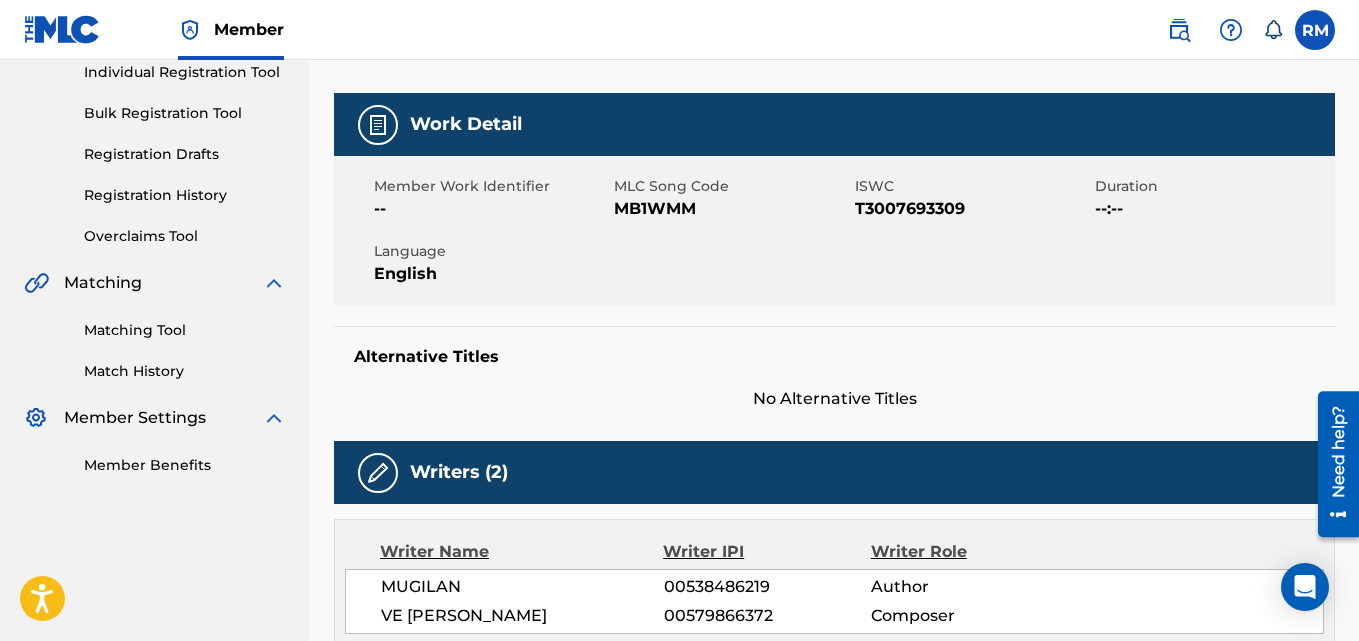 scroll, scrollTop: 0, scrollLeft: 0, axis: both 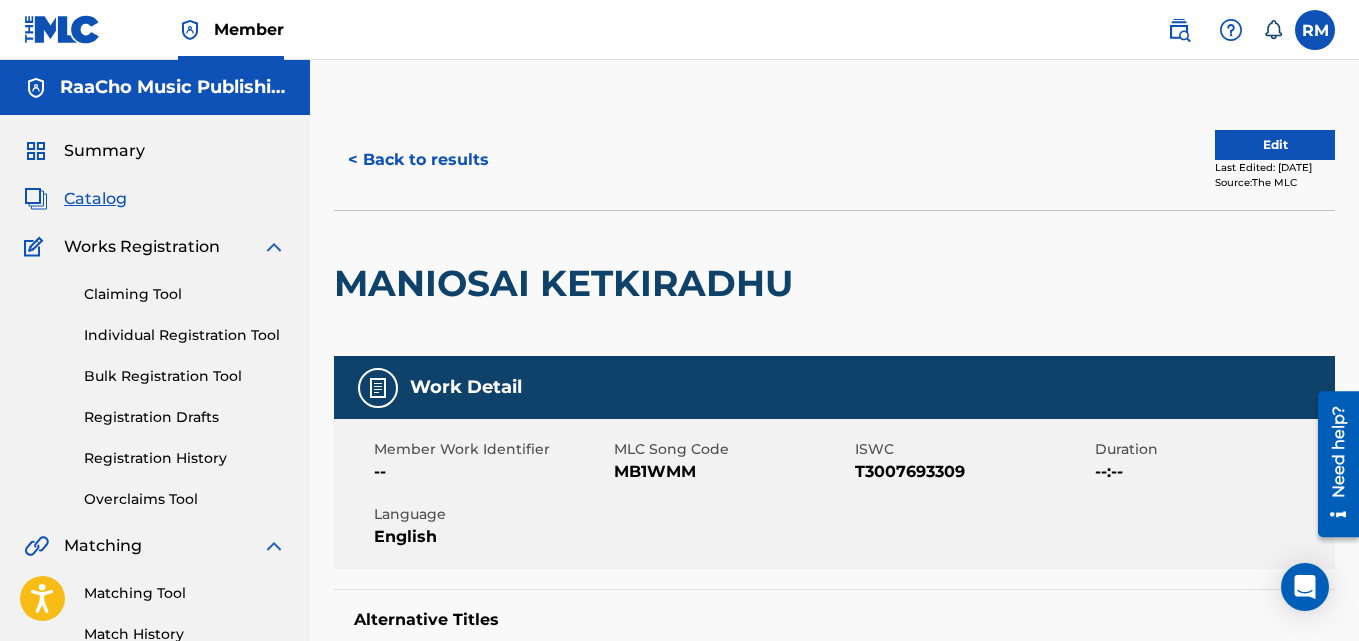 click on "< Back to results" at bounding box center (418, 160) 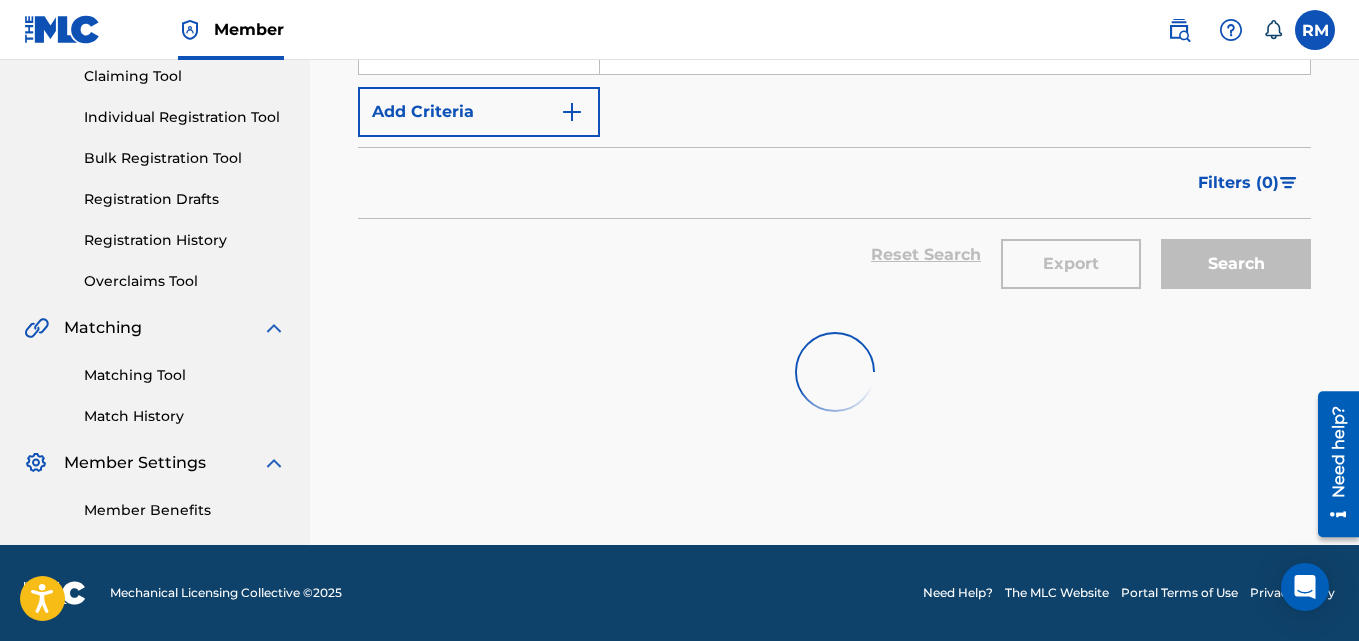 scroll, scrollTop: 0, scrollLeft: 0, axis: both 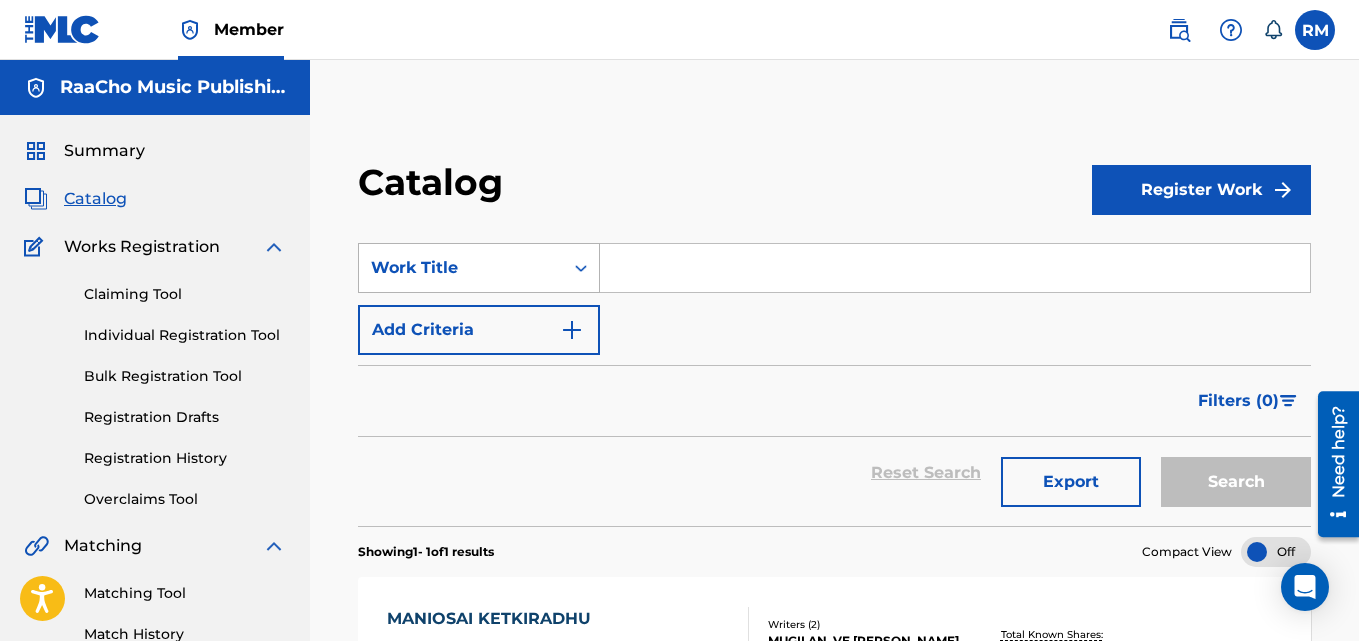 click on "Work Title" at bounding box center (461, 268) 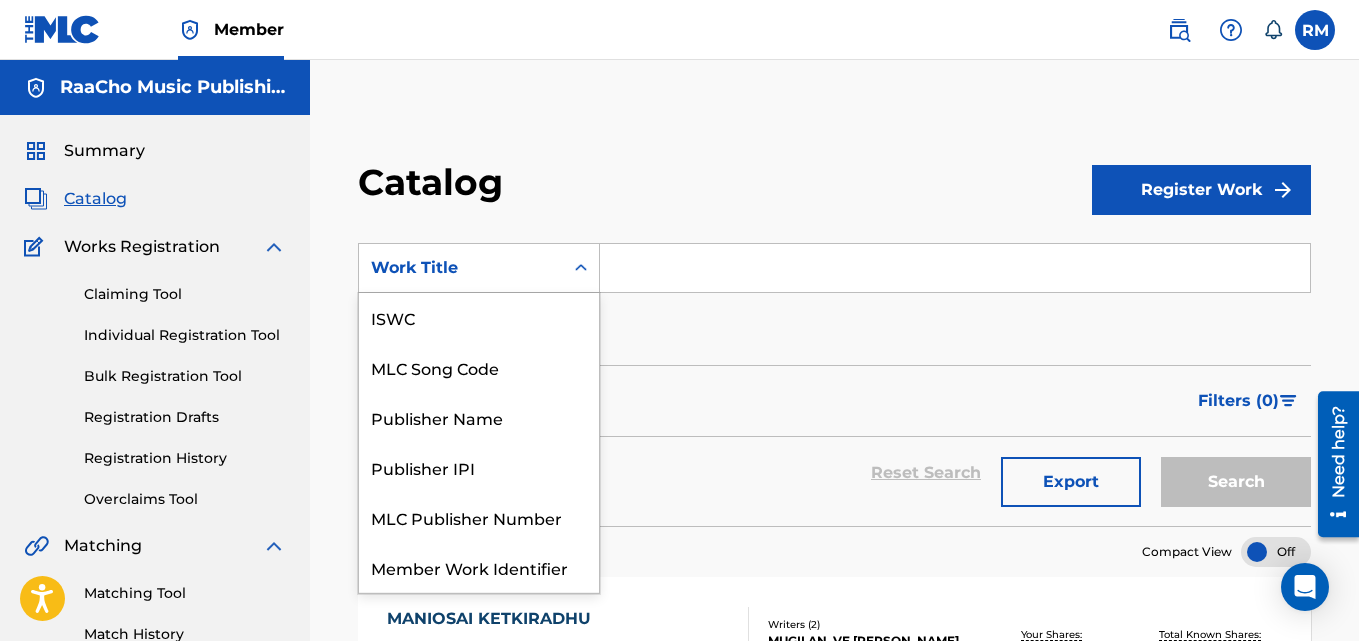 scroll, scrollTop: 100, scrollLeft: 0, axis: vertical 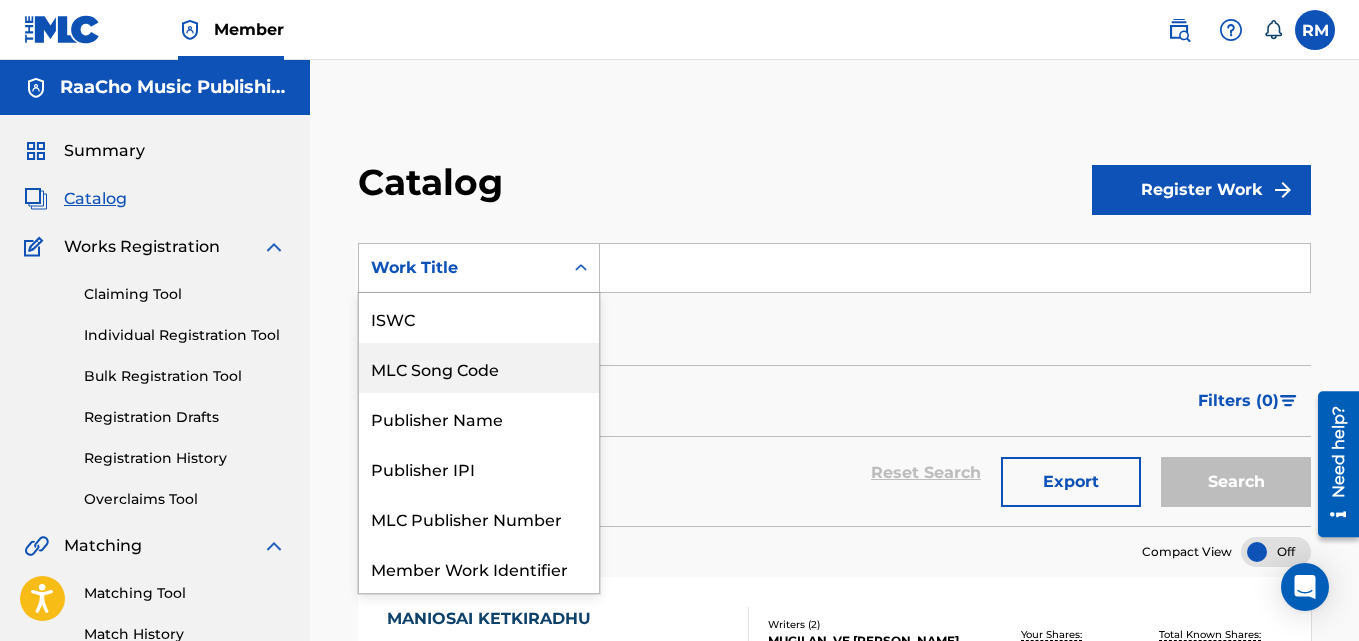 click on "MLC Song Code" at bounding box center (479, 368) 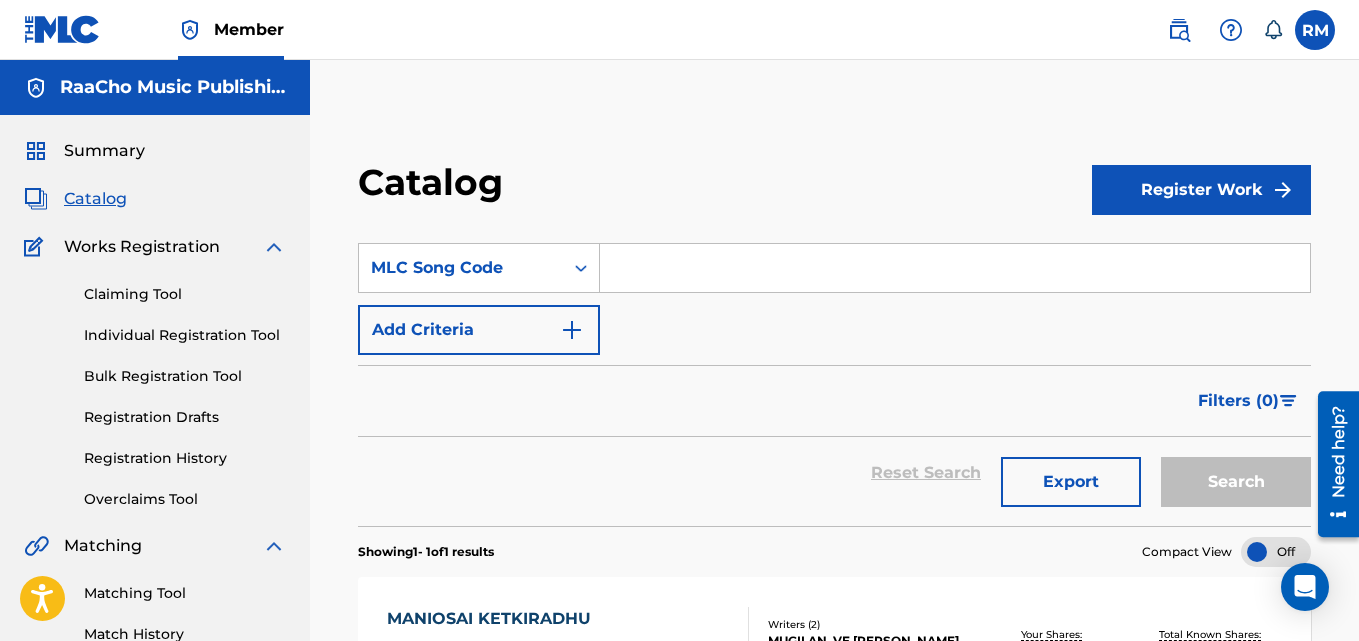 click on "SearchWithCriteria2f7180e3-99fd-48b6-a5c6-e7b6b8622d20 MLC Song Code Add Criteria Filter Hold Filters Overclaim   Dispute   Remove Filters Apply Filters Filters ( 0 ) Reset Search Export Search" at bounding box center (834, 372) 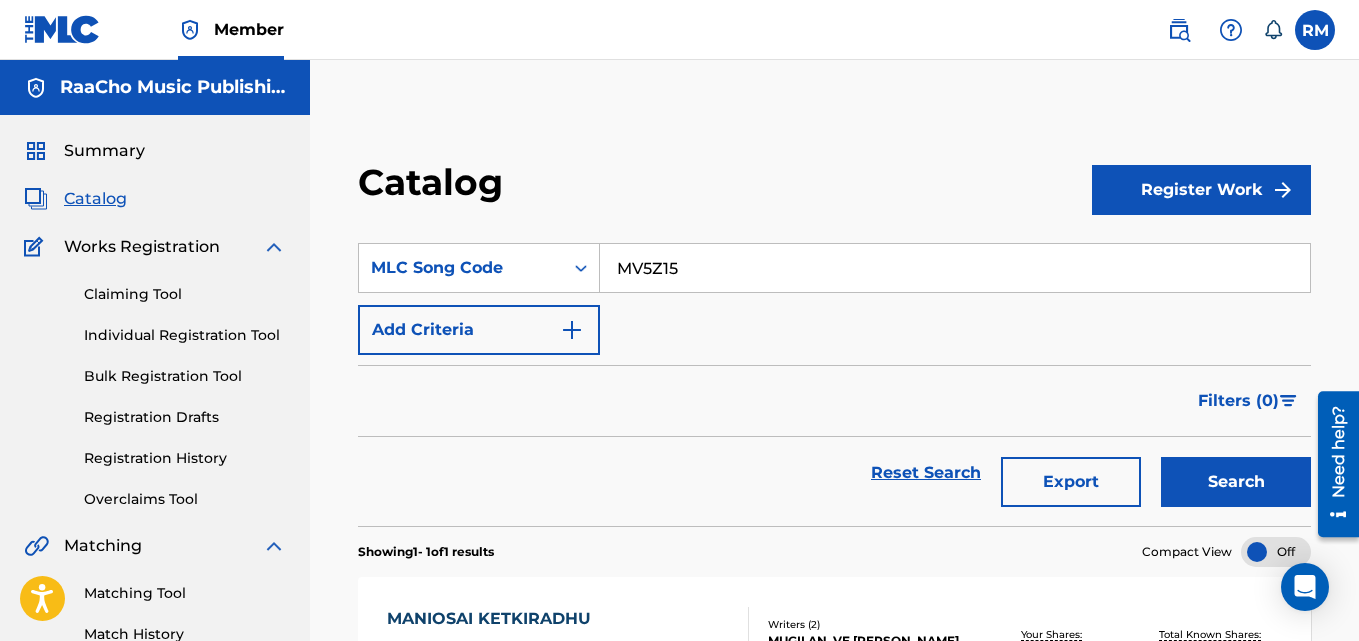 type on "MV5Z15" 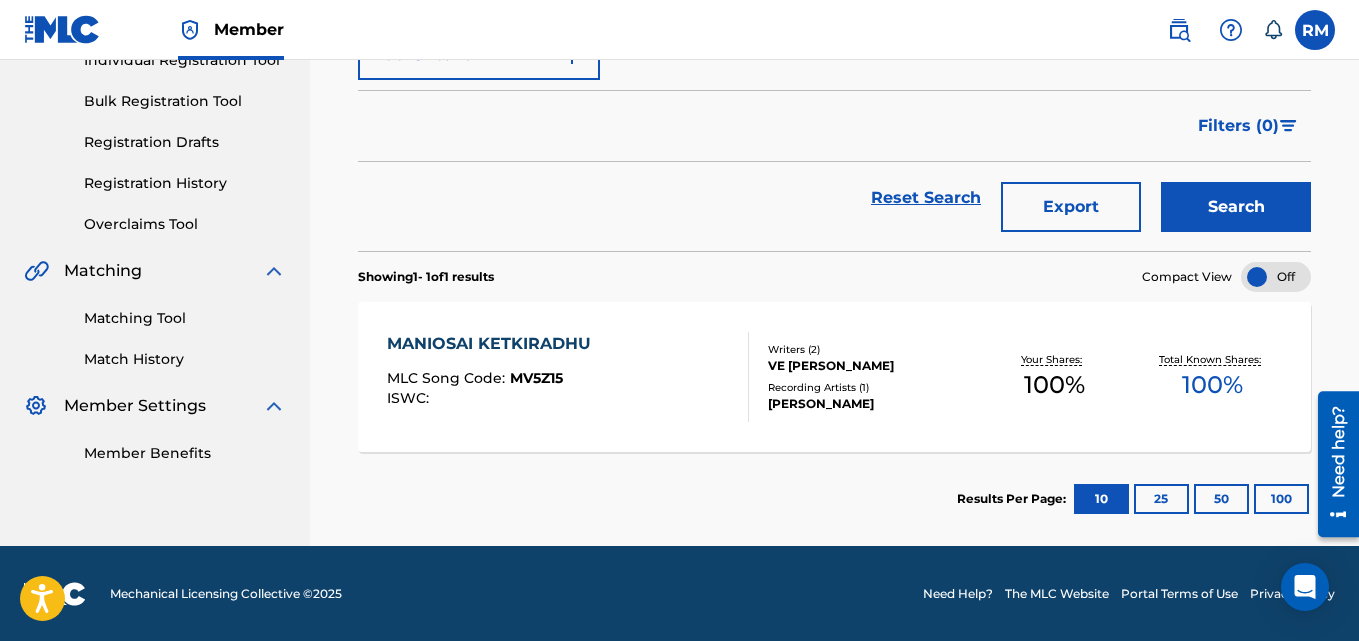 scroll, scrollTop: 276, scrollLeft: 0, axis: vertical 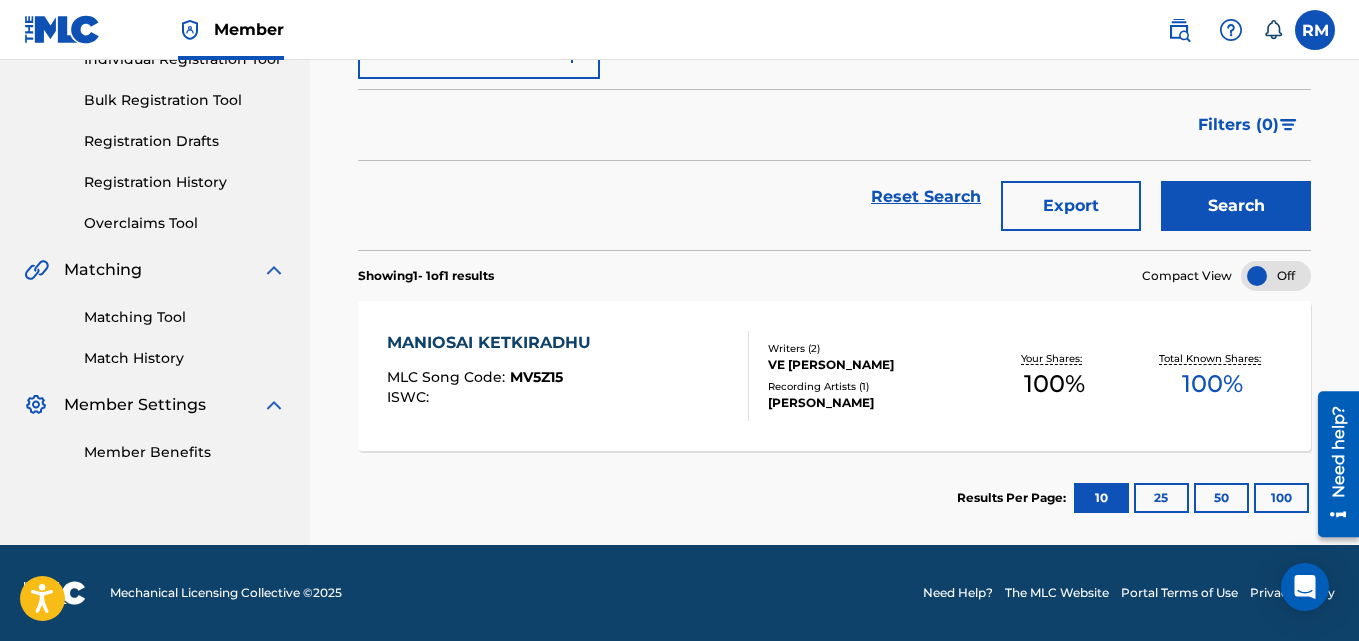 click on "MANIOSAI KETKIRADHU MLC Song Code : MV5Z15 ISWC : Writers ( 2 ) VE [PERSON_NAME] Recording Artists ( 1 ) [PERSON_NAME] Your Shares: 100 % Total Known Shares: 100 %" at bounding box center (834, 376) 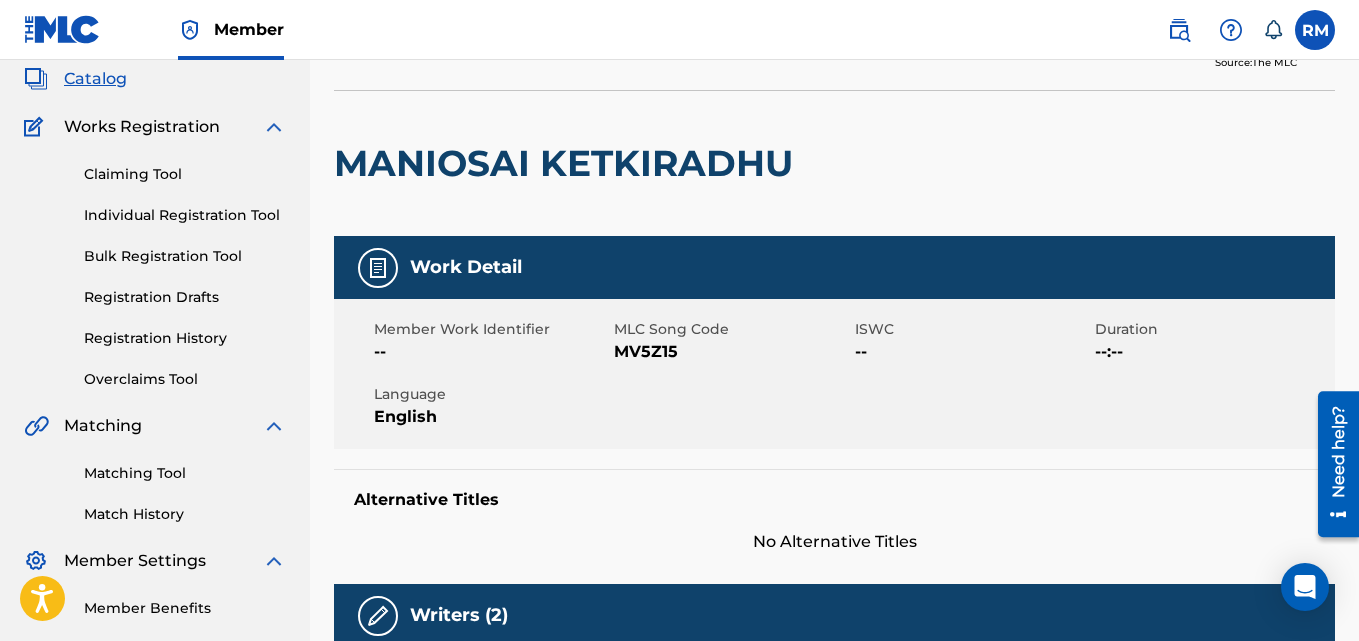 scroll, scrollTop: 0, scrollLeft: 0, axis: both 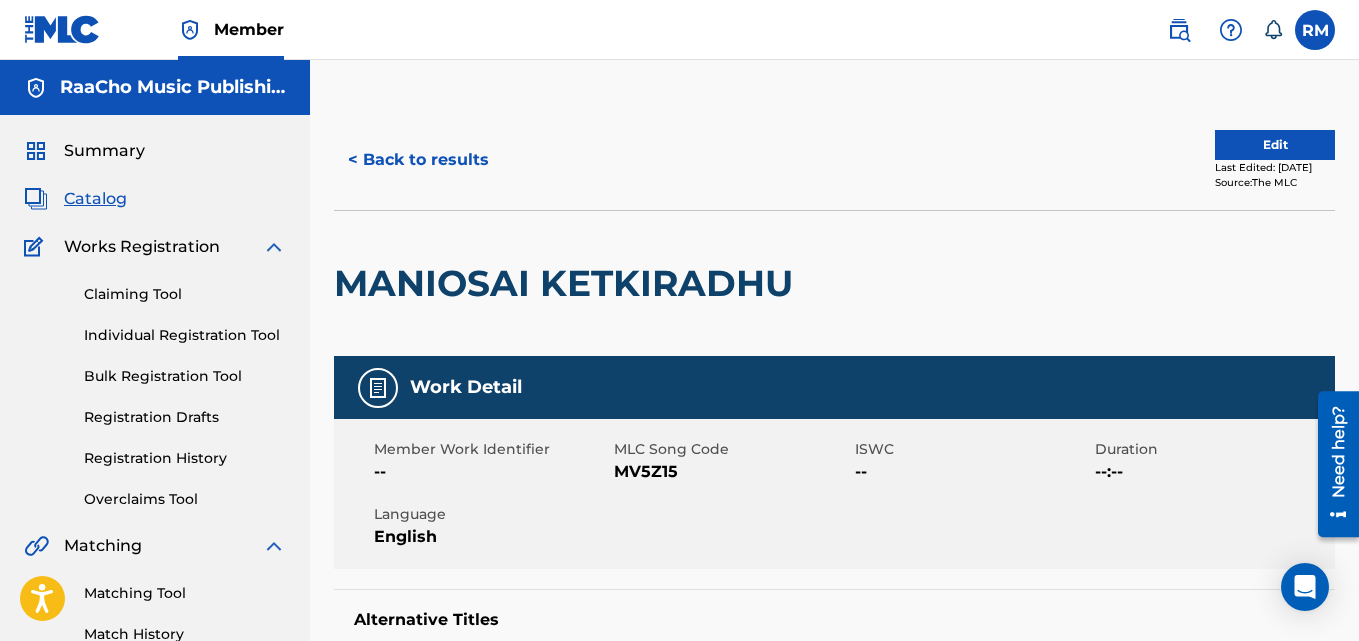 click on "< Back to results" at bounding box center (418, 160) 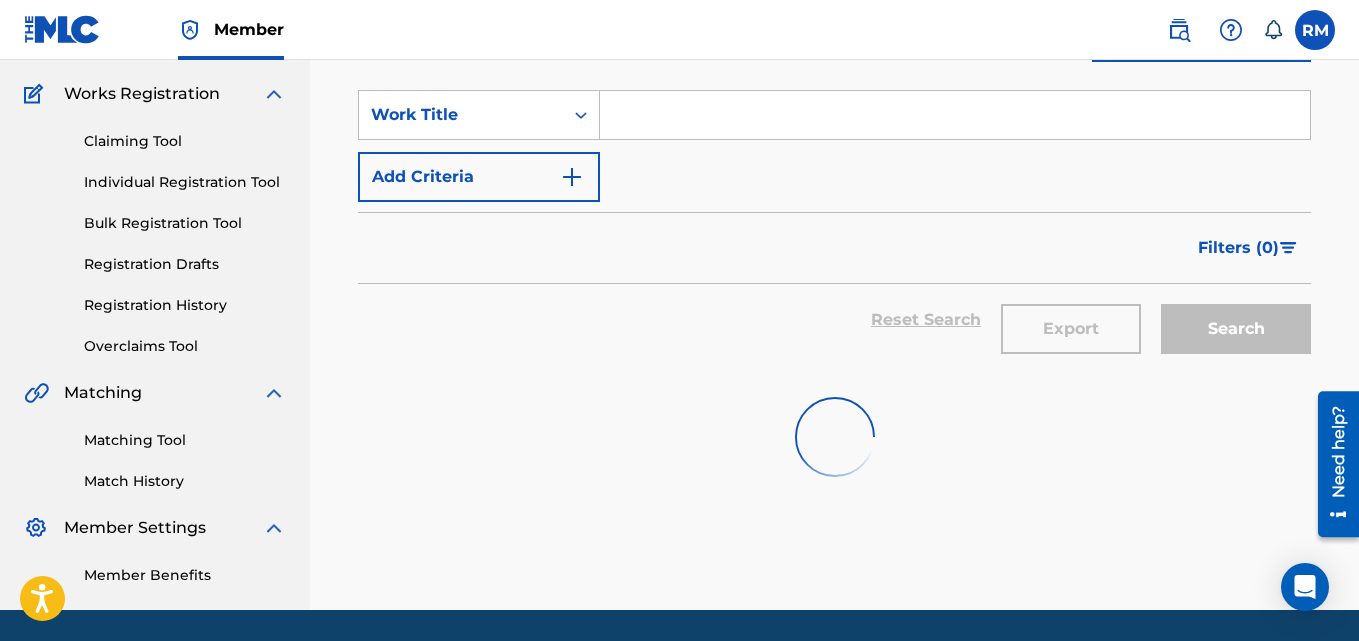 scroll, scrollTop: 118, scrollLeft: 0, axis: vertical 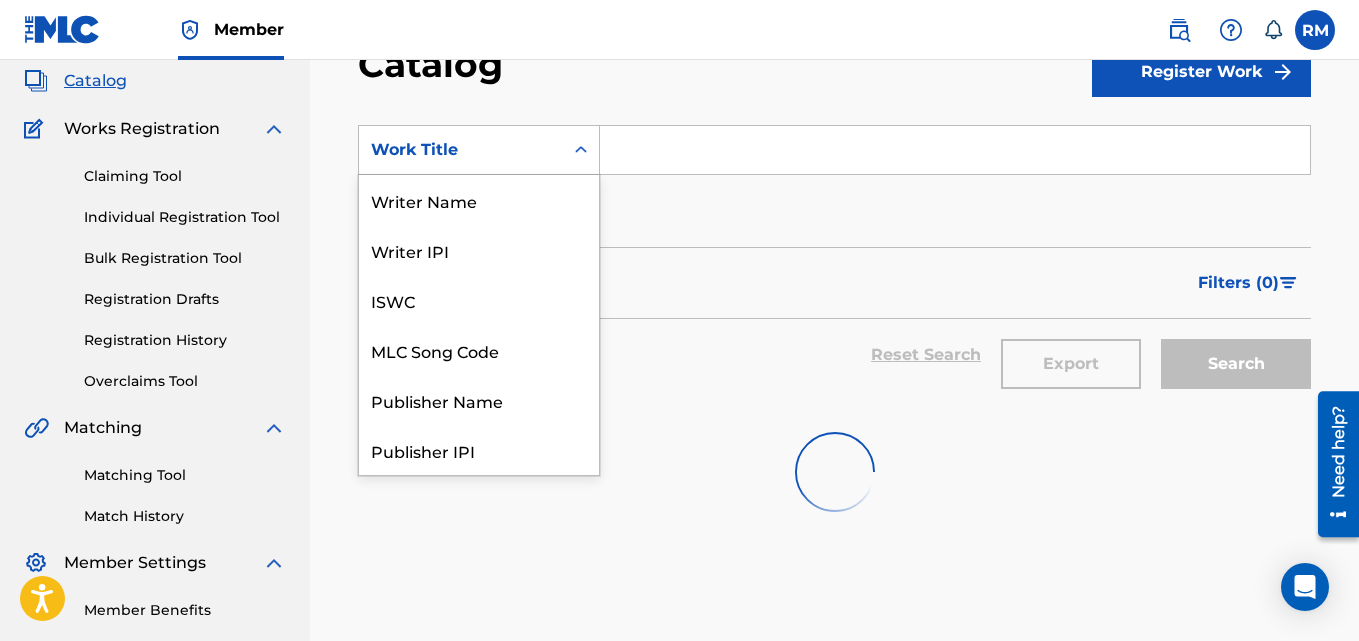 click on "Work Title" at bounding box center [461, 150] 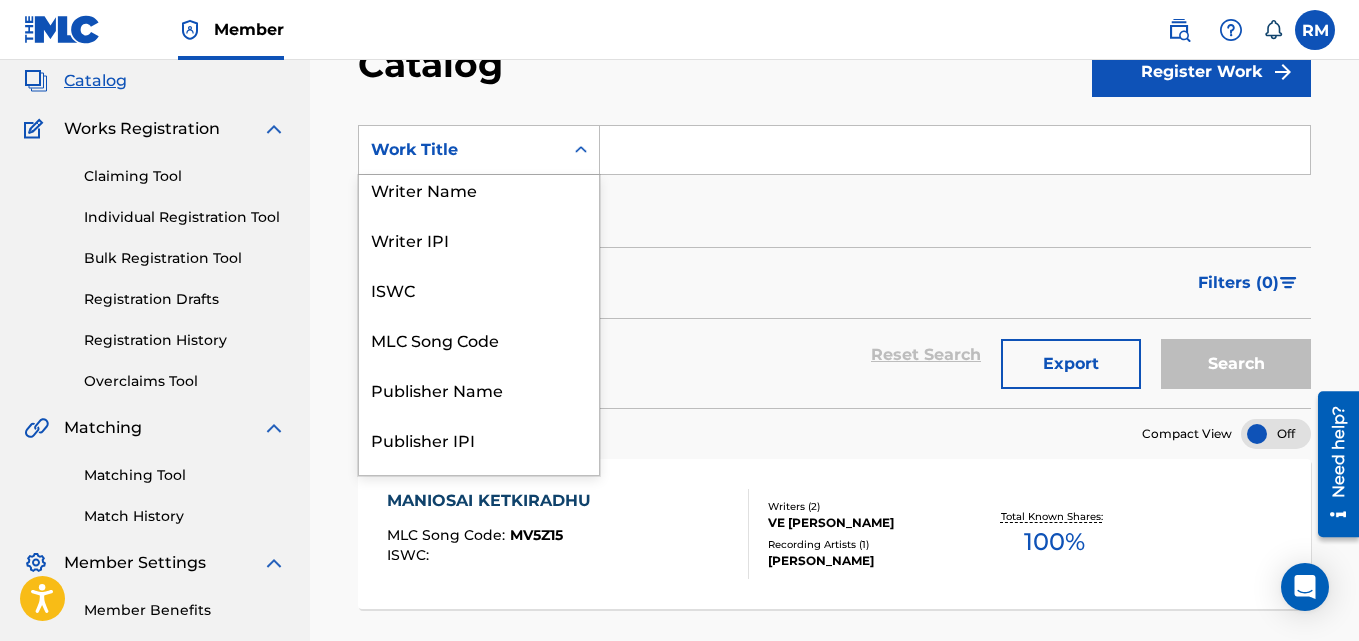 scroll, scrollTop: 0, scrollLeft: 0, axis: both 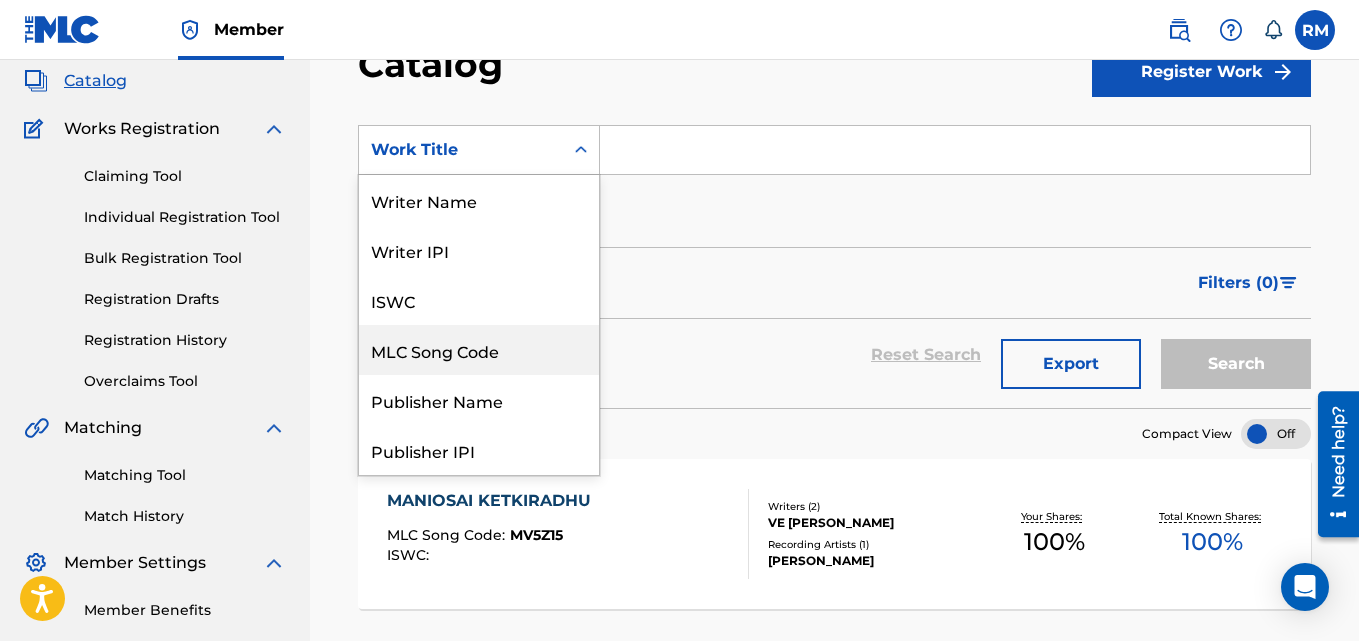 click on "MLC Song Code" at bounding box center (479, 350) 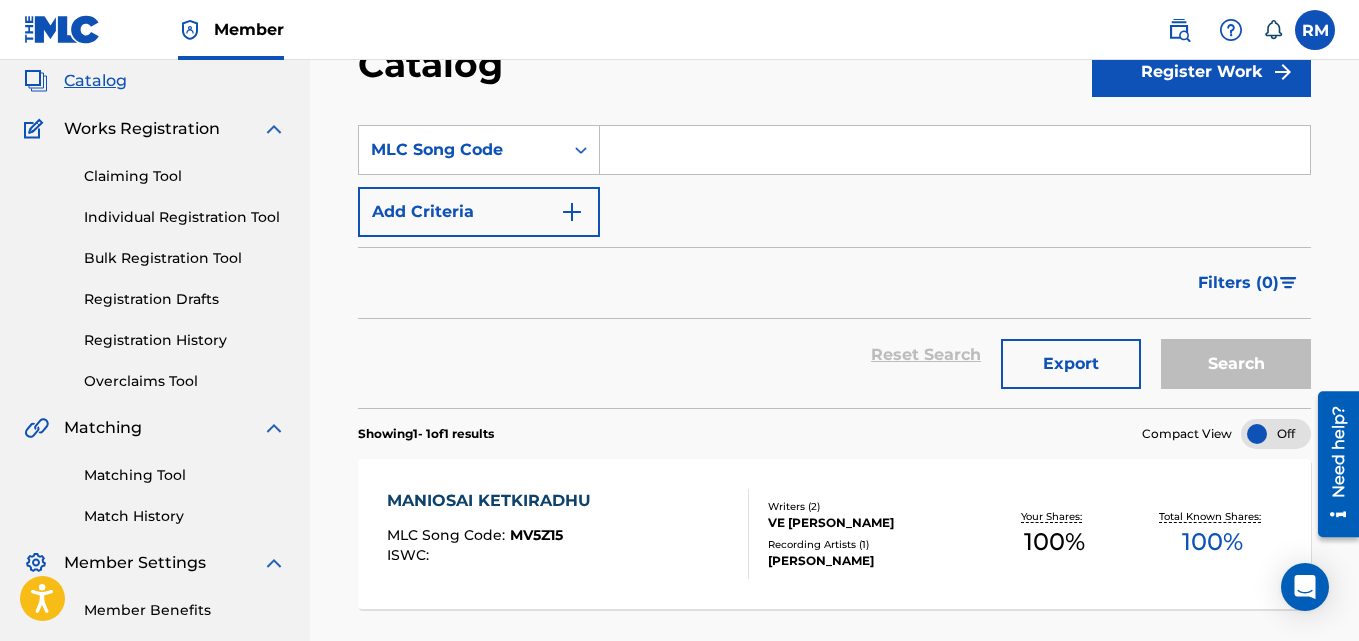 click at bounding box center [955, 150] 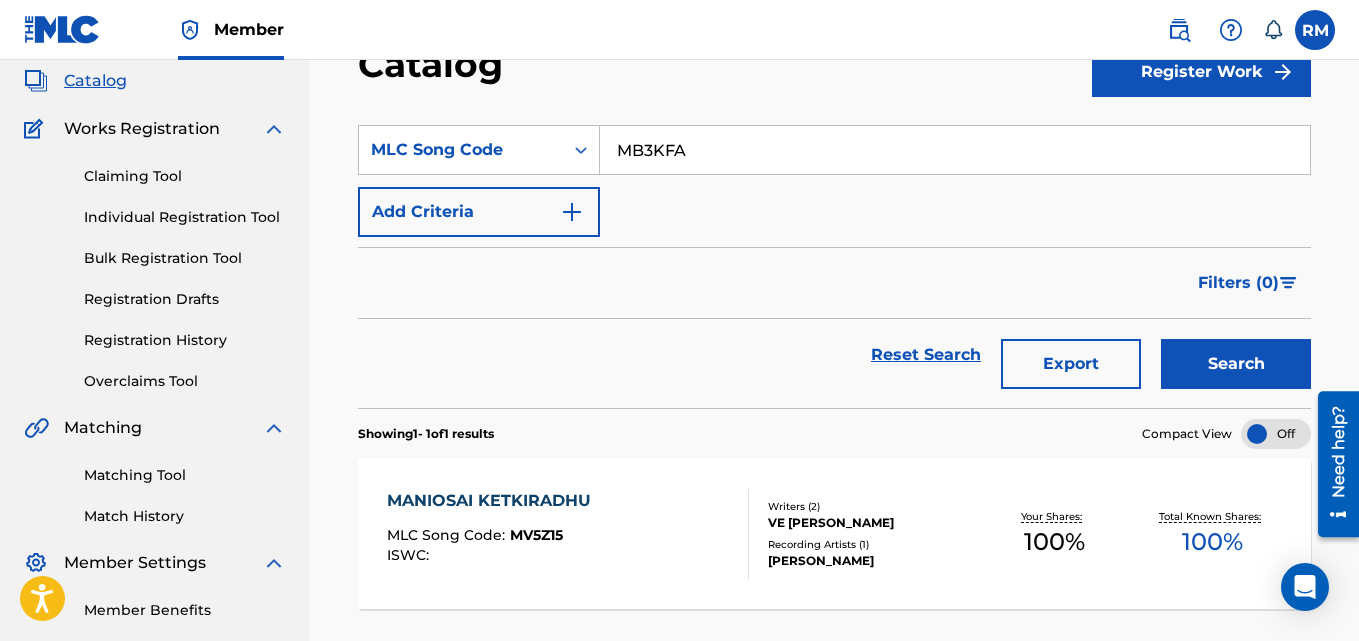 type on "MB3KFA" 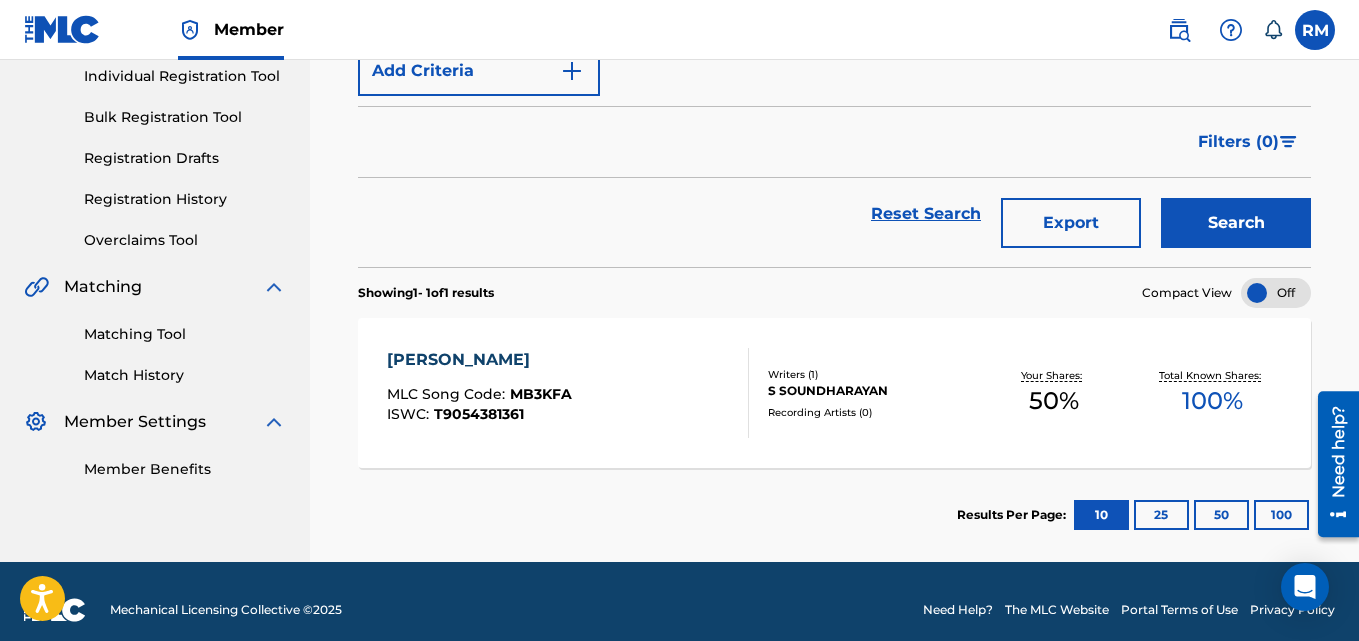scroll, scrollTop: 276, scrollLeft: 0, axis: vertical 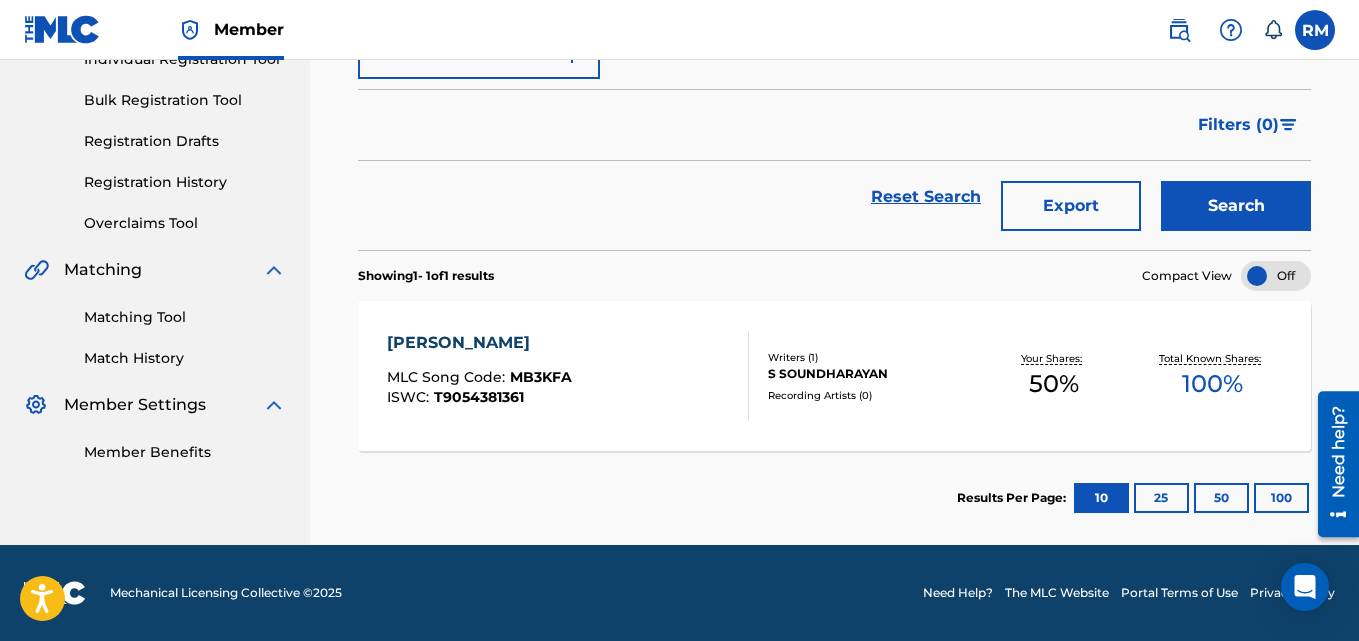 click on "[PERSON_NAME]" at bounding box center [479, 343] 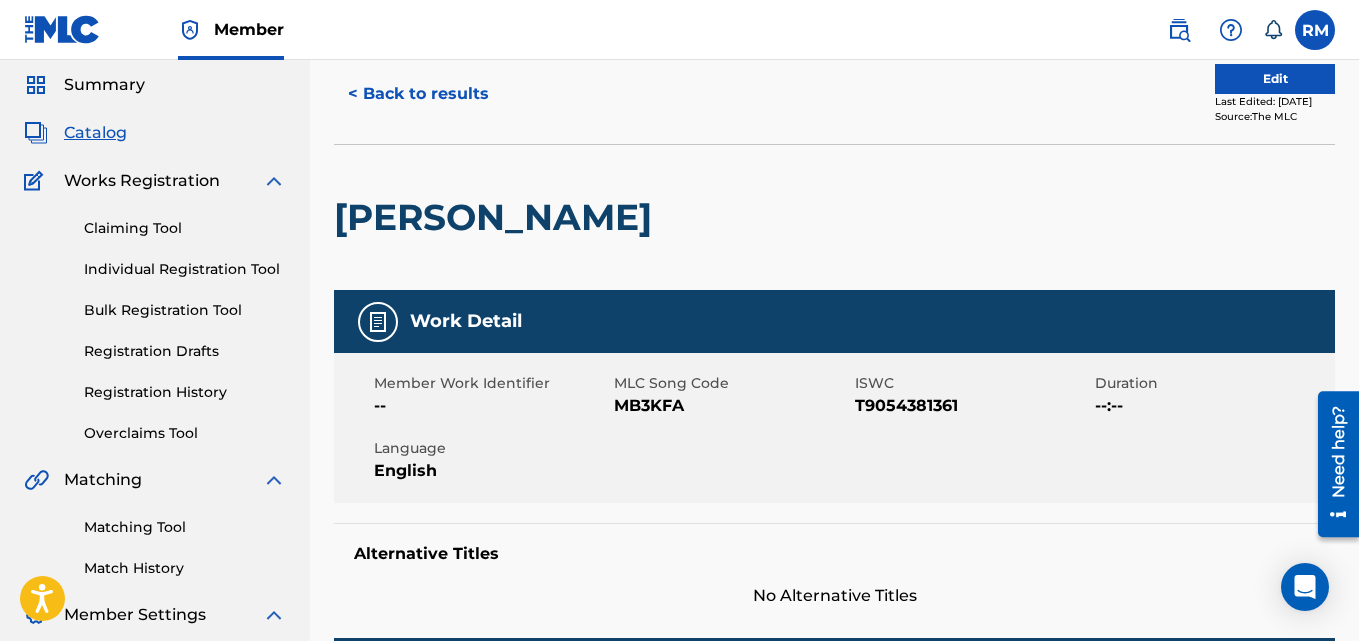 scroll, scrollTop: 0, scrollLeft: 0, axis: both 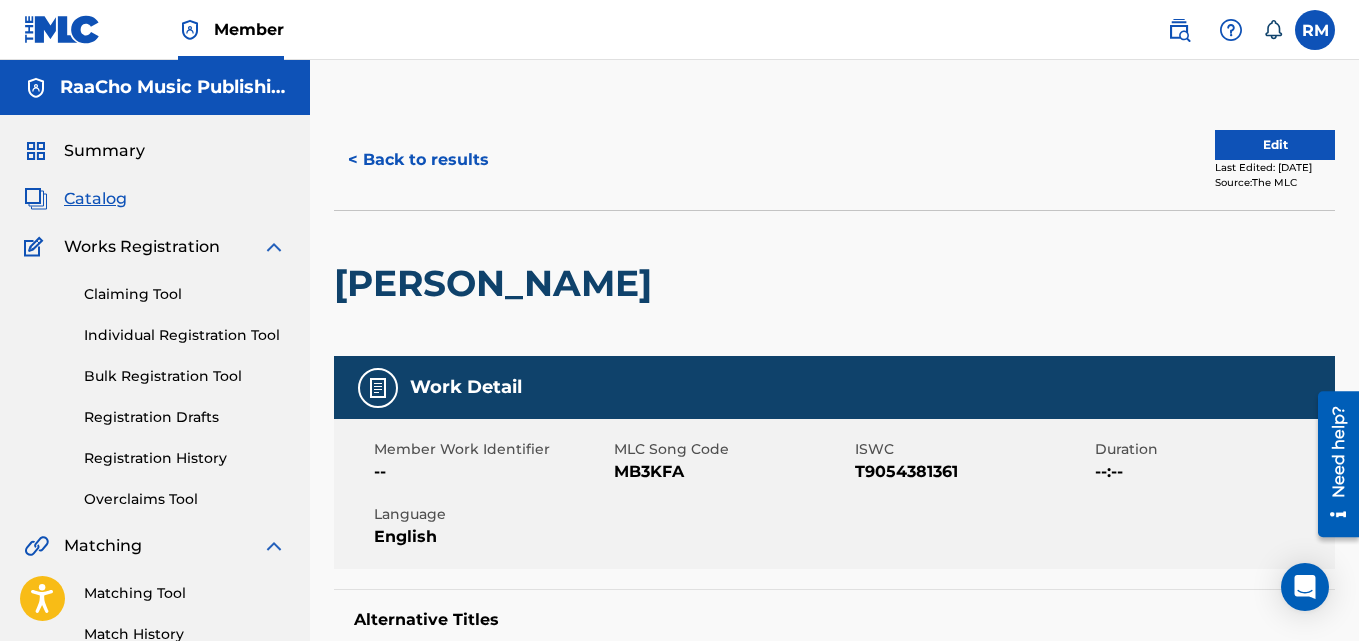 click on "< Back to results" at bounding box center (418, 160) 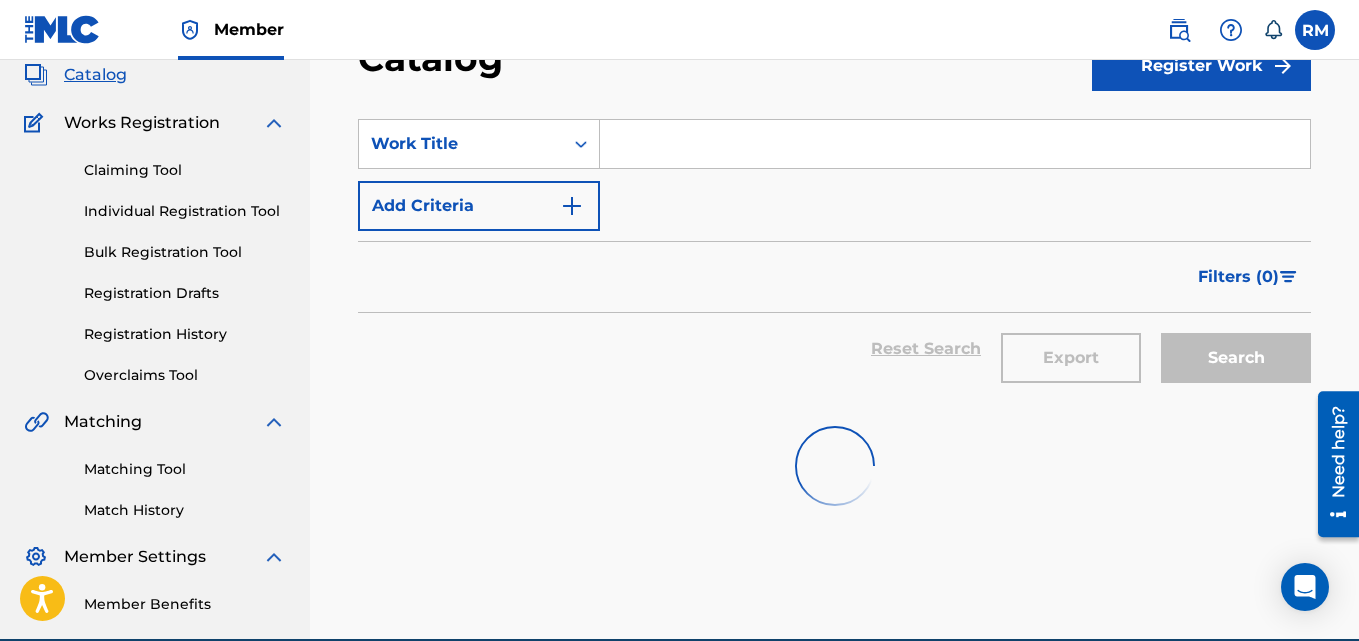 scroll, scrollTop: 0, scrollLeft: 0, axis: both 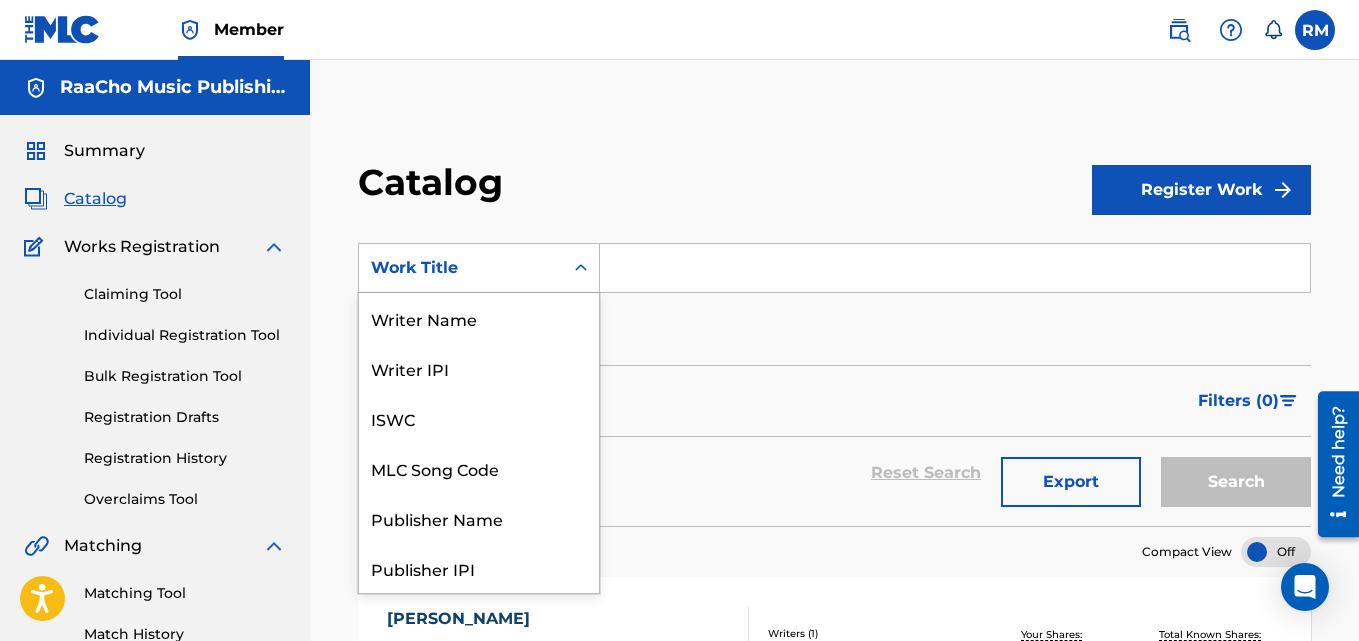click 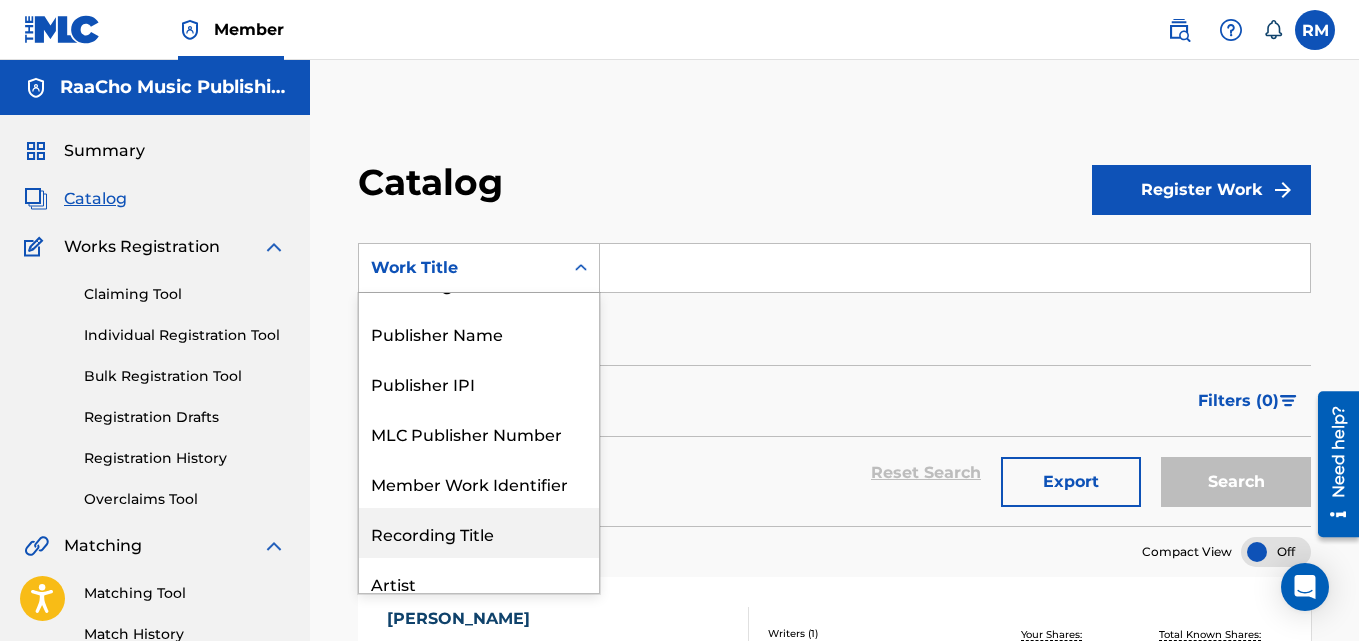 scroll, scrollTop: 100, scrollLeft: 0, axis: vertical 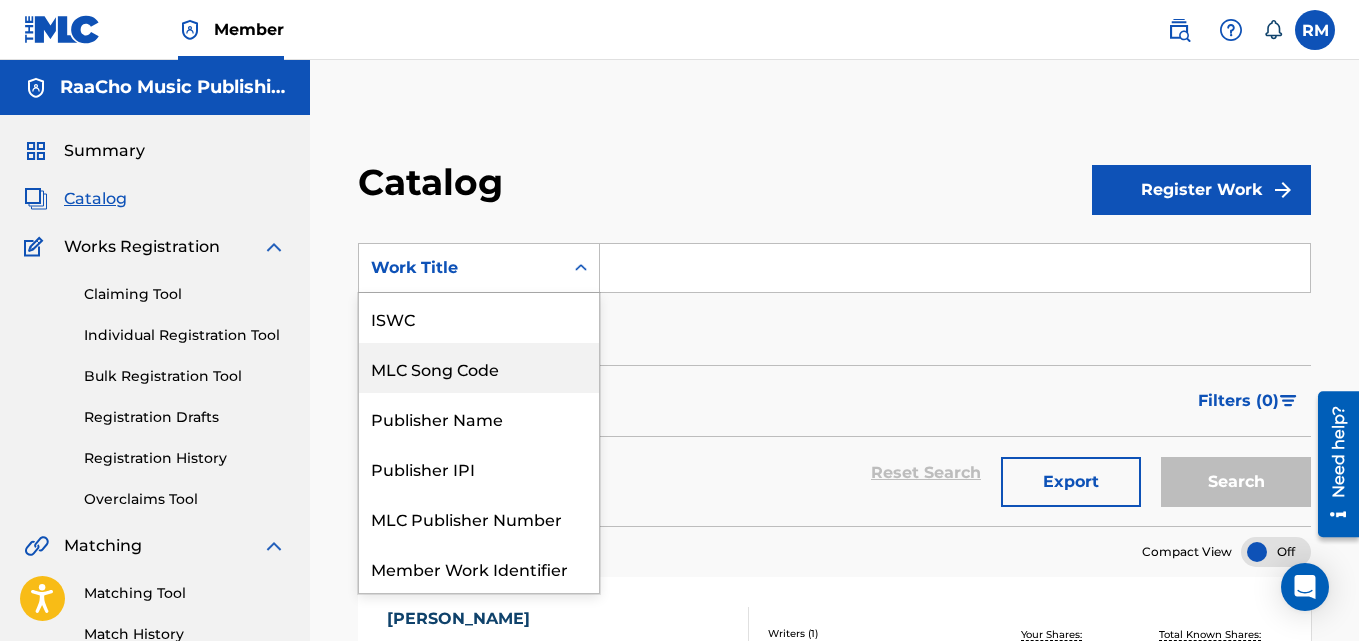 click on "MLC Song Code" at bounding box center [479, 368] 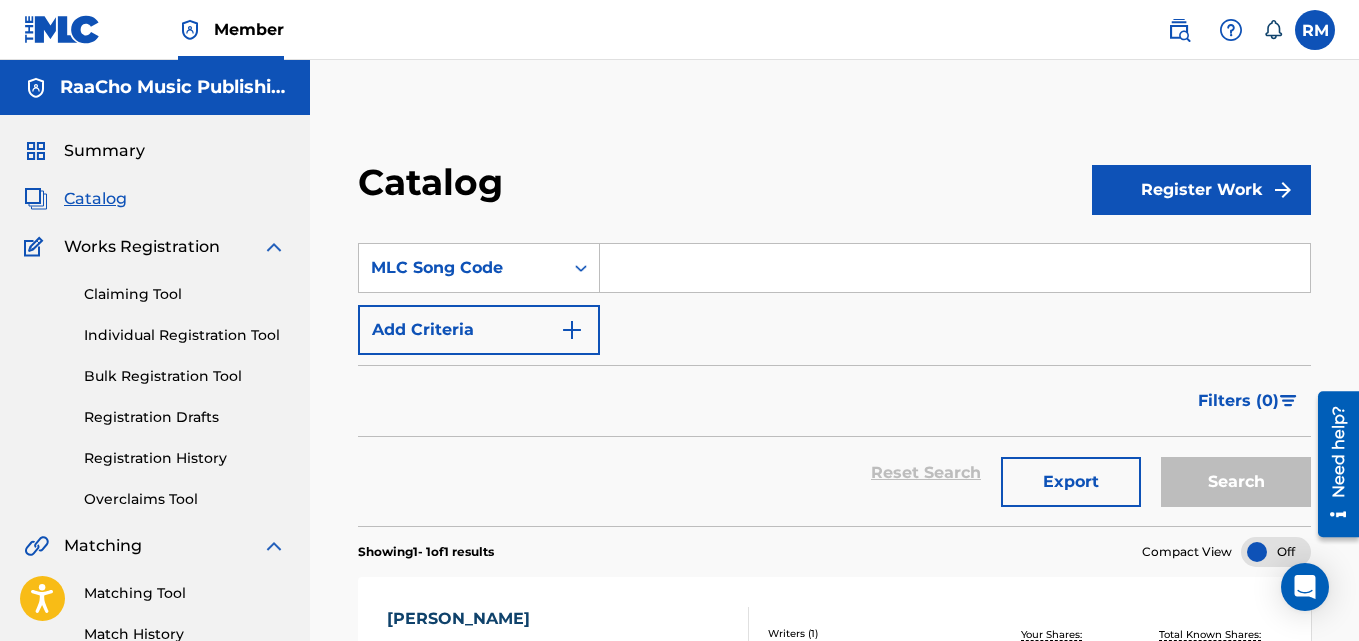 click at bounding box center (955, 268) 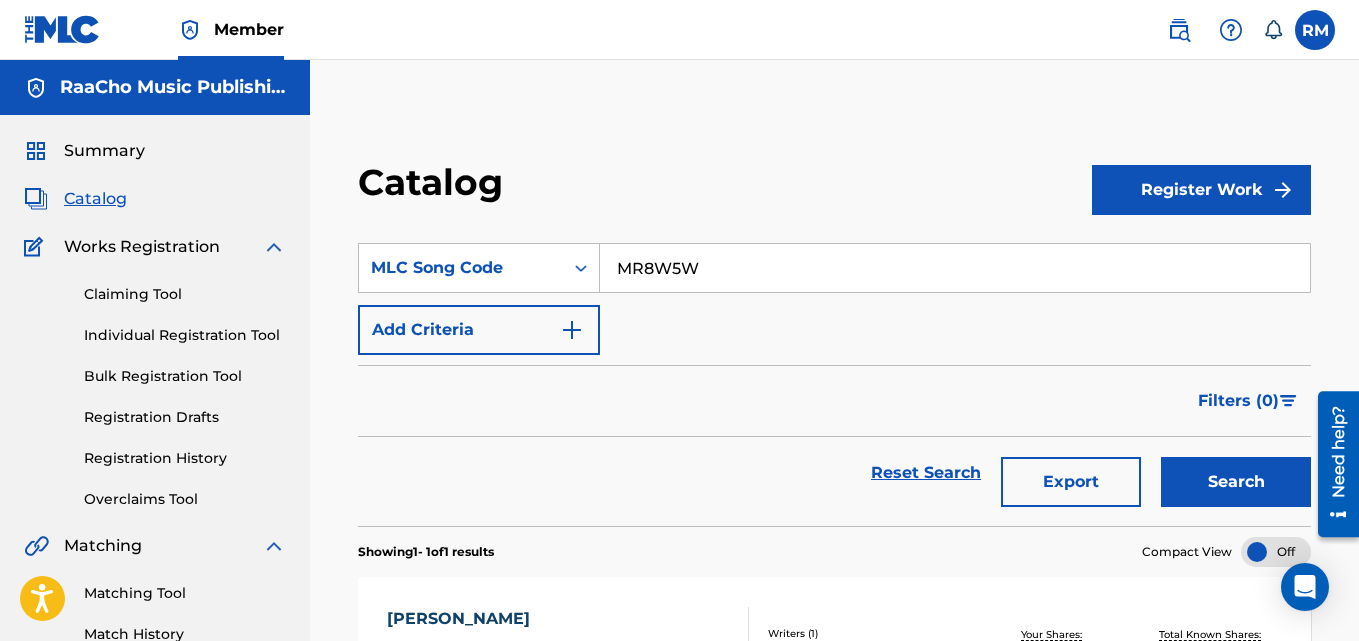 type on "MR8W5W" 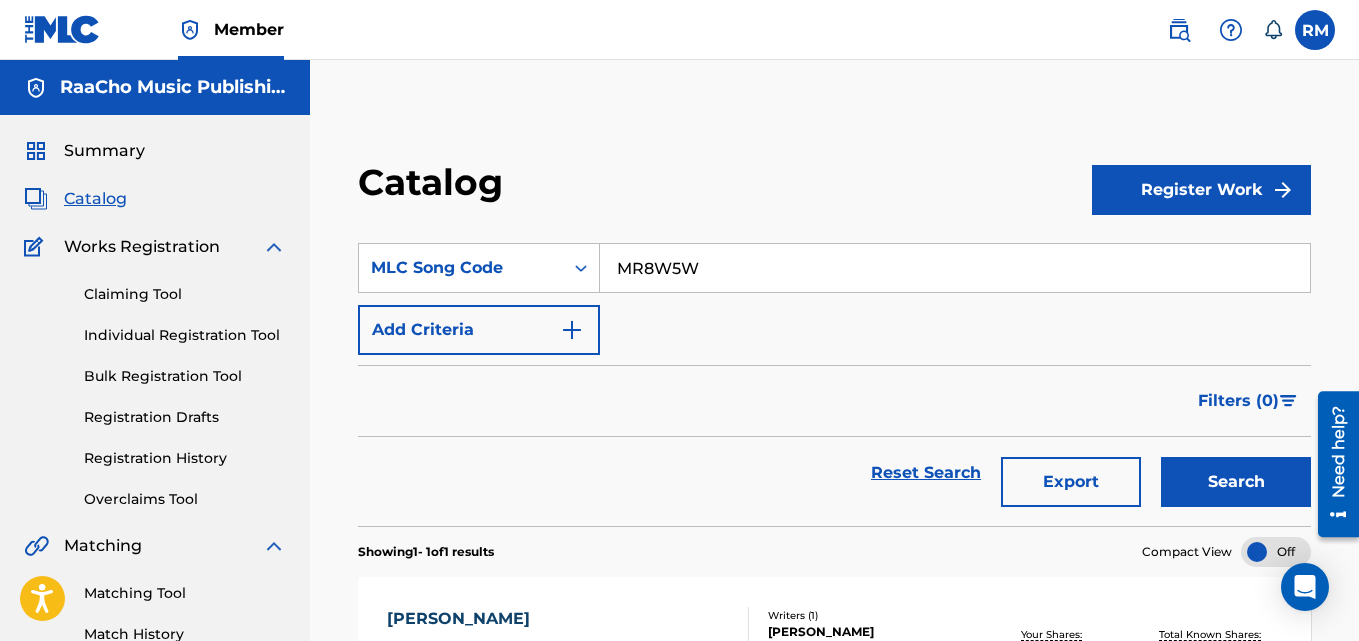 scroll, scrollTop: 276, scrollLeft: 0, axis: vertical 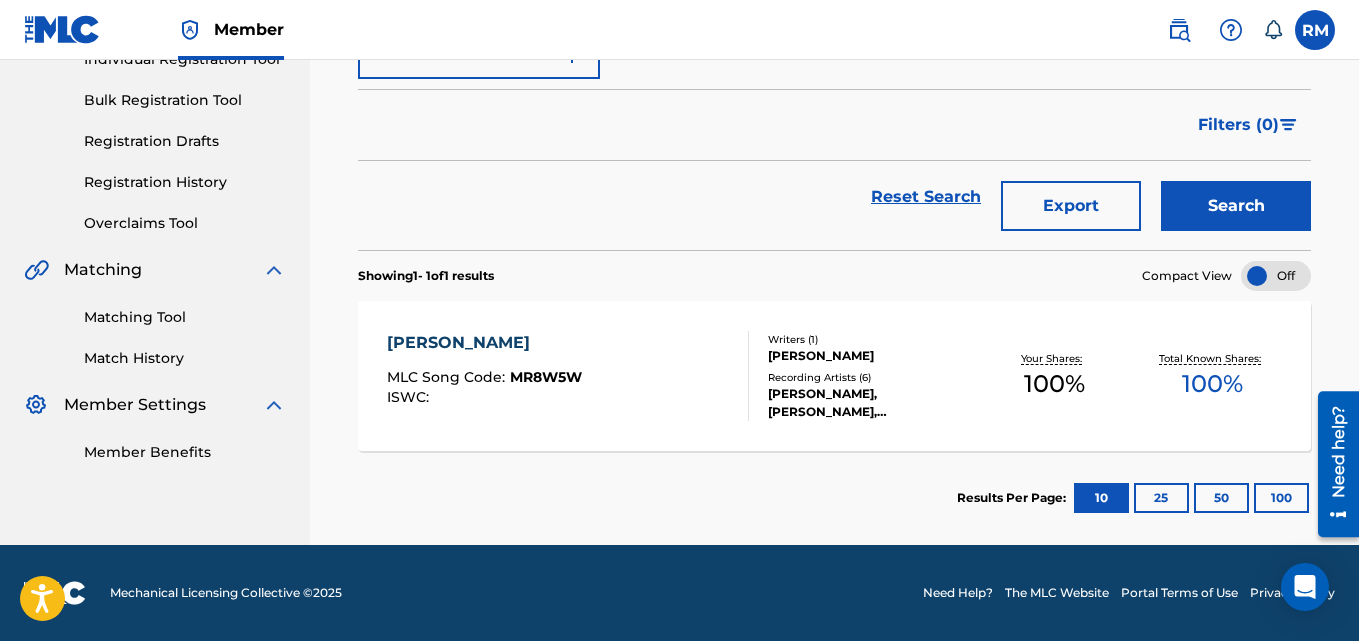 click on "[PERSON_NAME]" at bounding box center [484, 343] 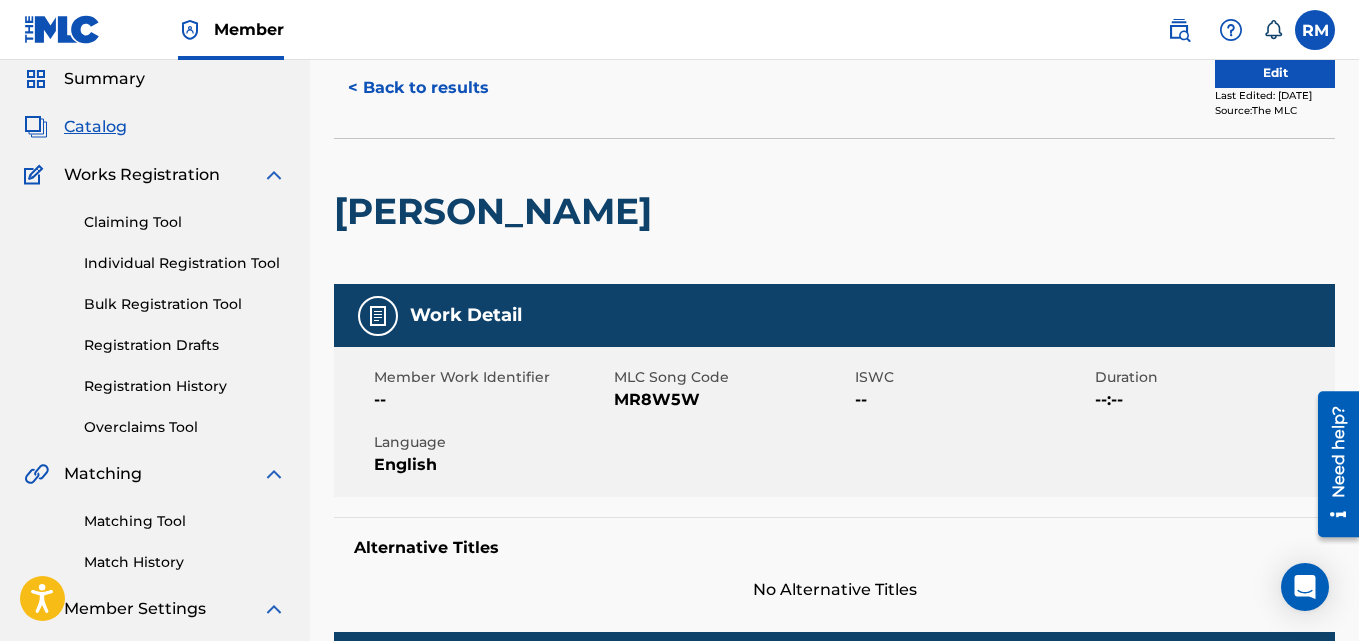 scroll, scrollTop: 0, scrollLeft: 0, axis: both 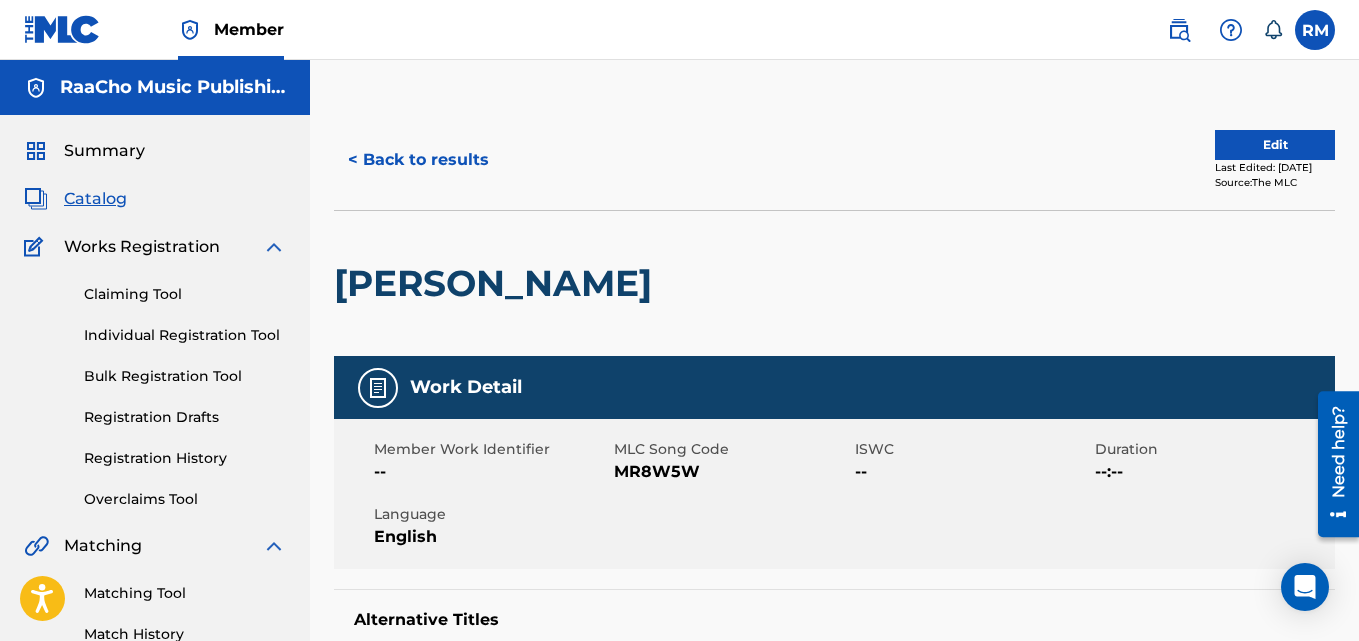 click on "< Back to results" at bounding box center (418, 160) 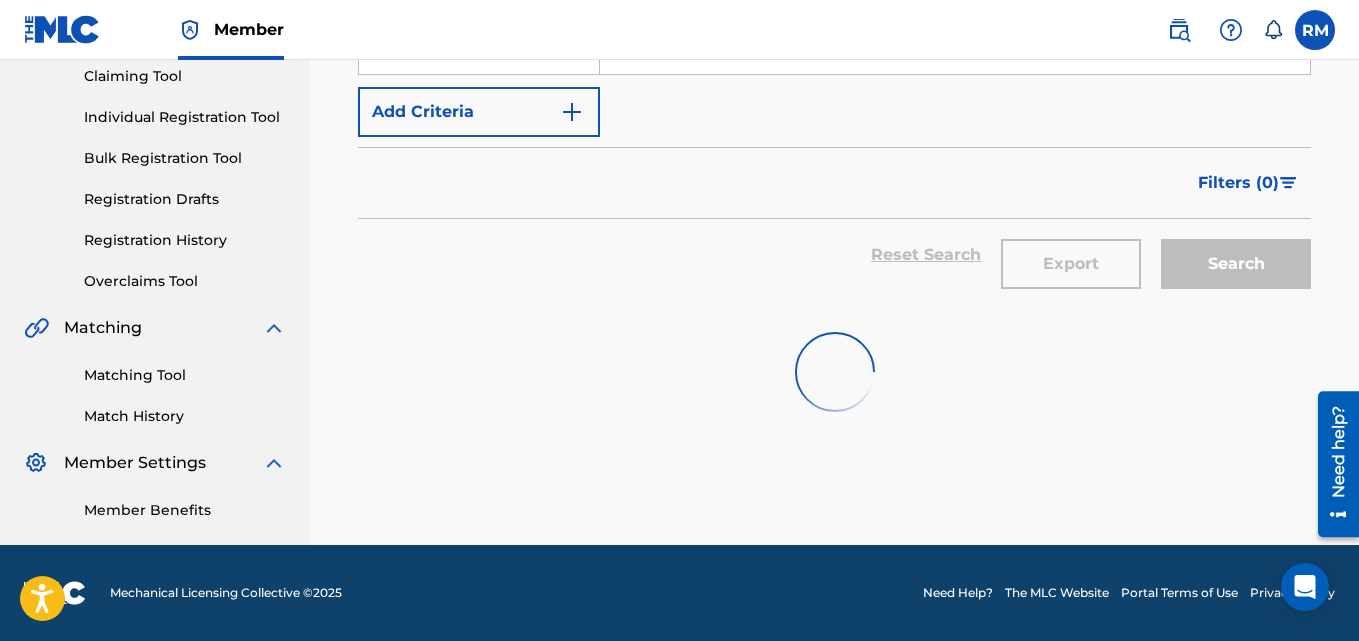 scroll, scrollTop: 93, scrollLeft: 0, axis: vertical 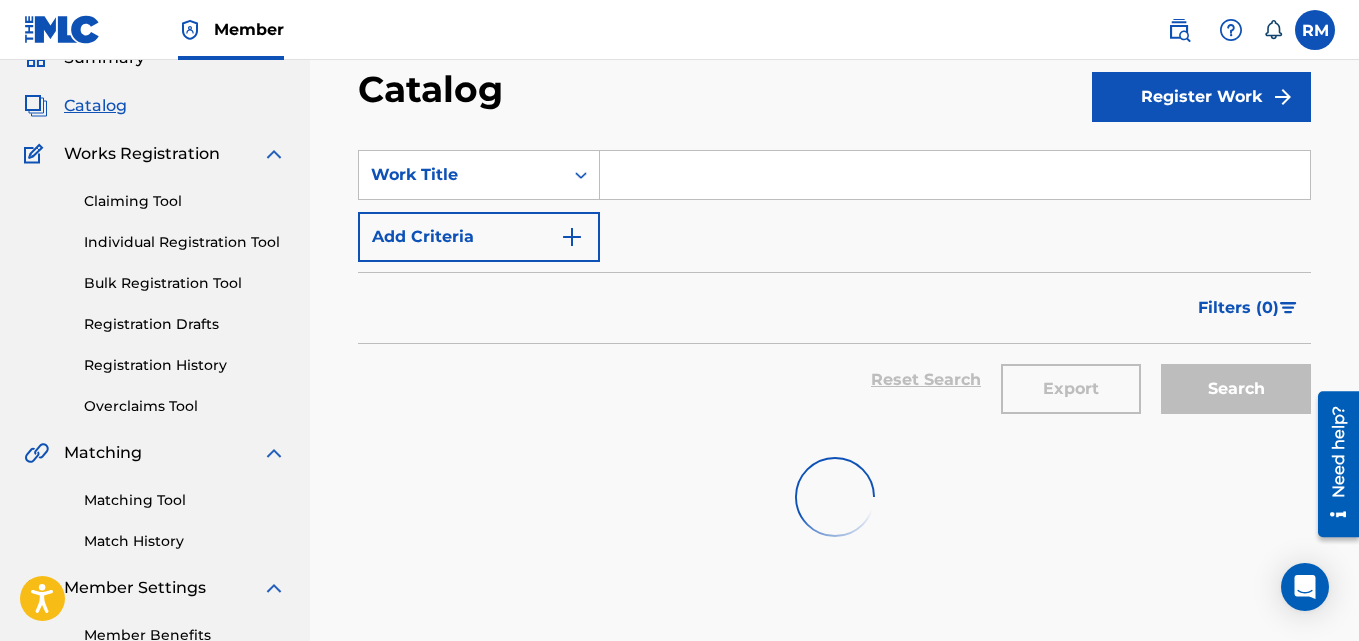 click on "SearchWithCriteria94b08620-9983-4f4a-9c5e-fbcf90e0c691 Work Title Add Criteria Filter Hold Filters Overclaim   Dispute   Remove Filters Apply Filters Filters ( 0 ) Reset Search Export Search" at bounding box center [834, 279] 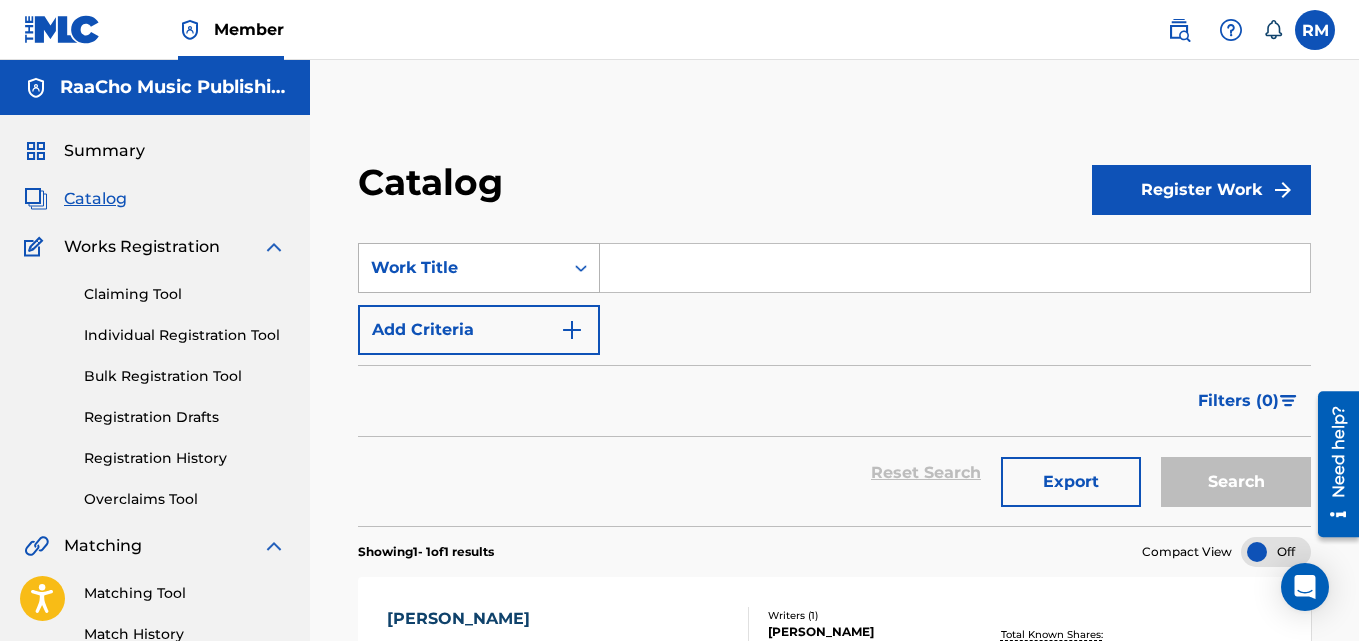 drag, startPoint x: 523, startPoint y: 270, endPoint x: 524, endPoint y: 292, distance: 22.022715 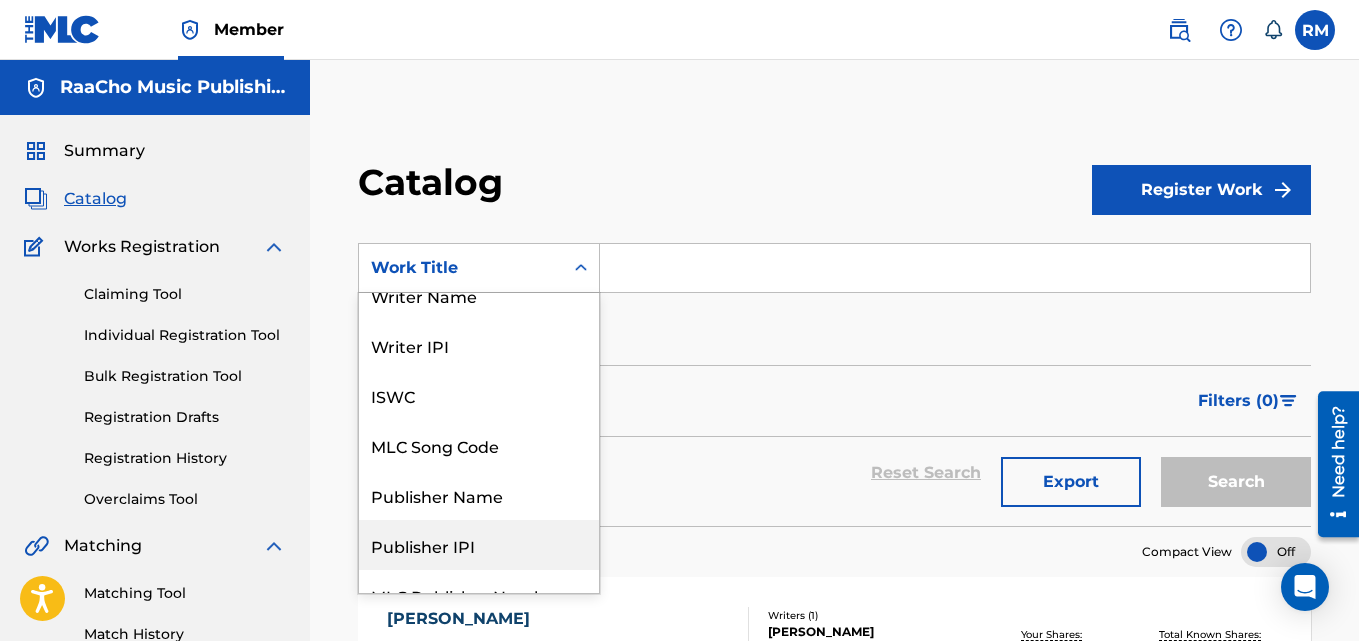 scroll, scrollTop: 0, scrollLeft: 0, axis: both 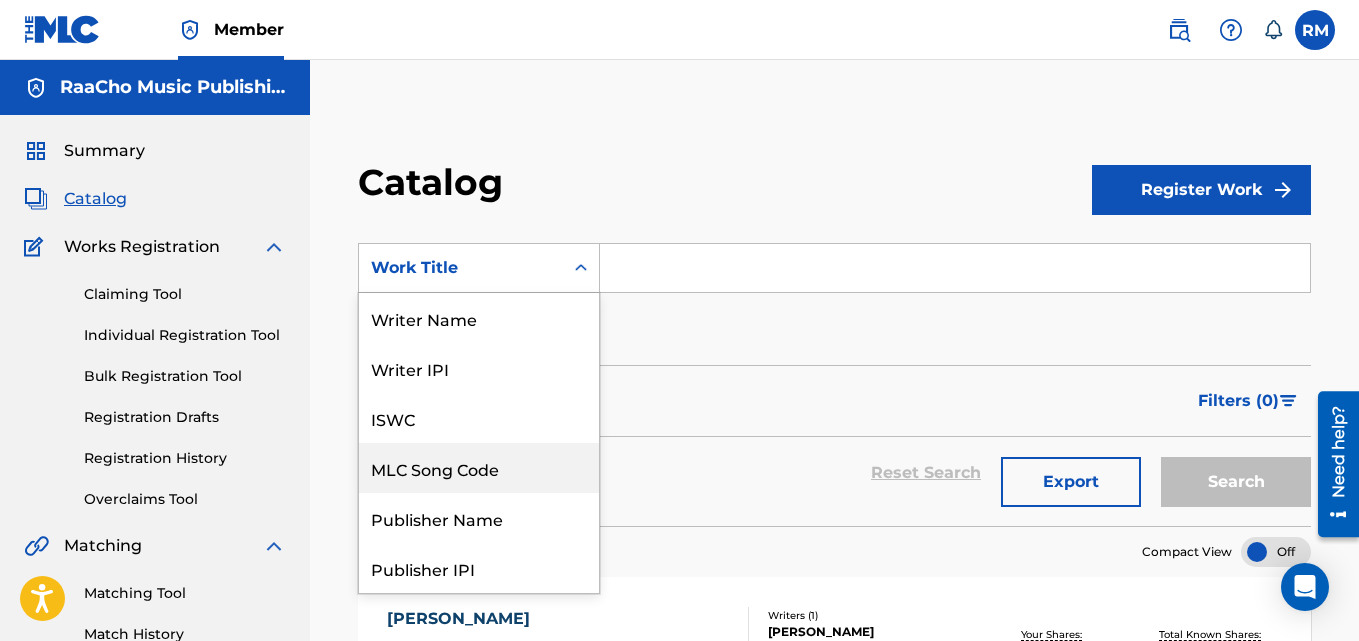 click on "MLC Song Code" at bounding box center [479, 468] 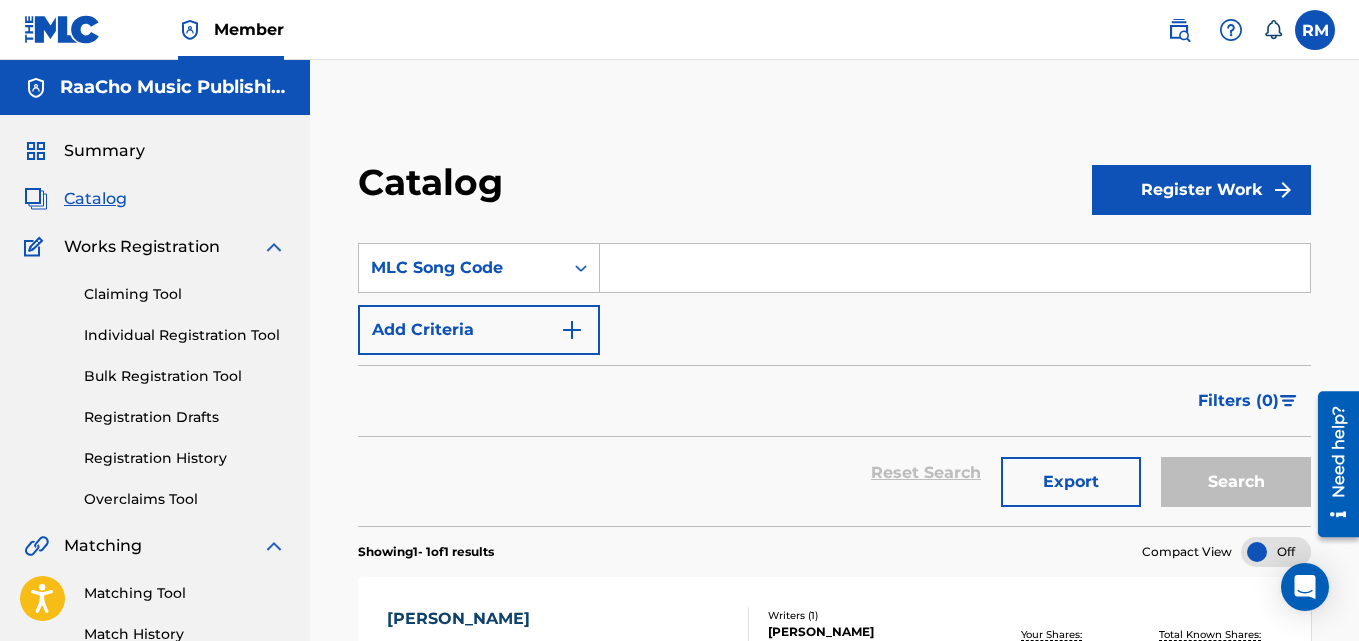 click at bounding box center [955, 268] 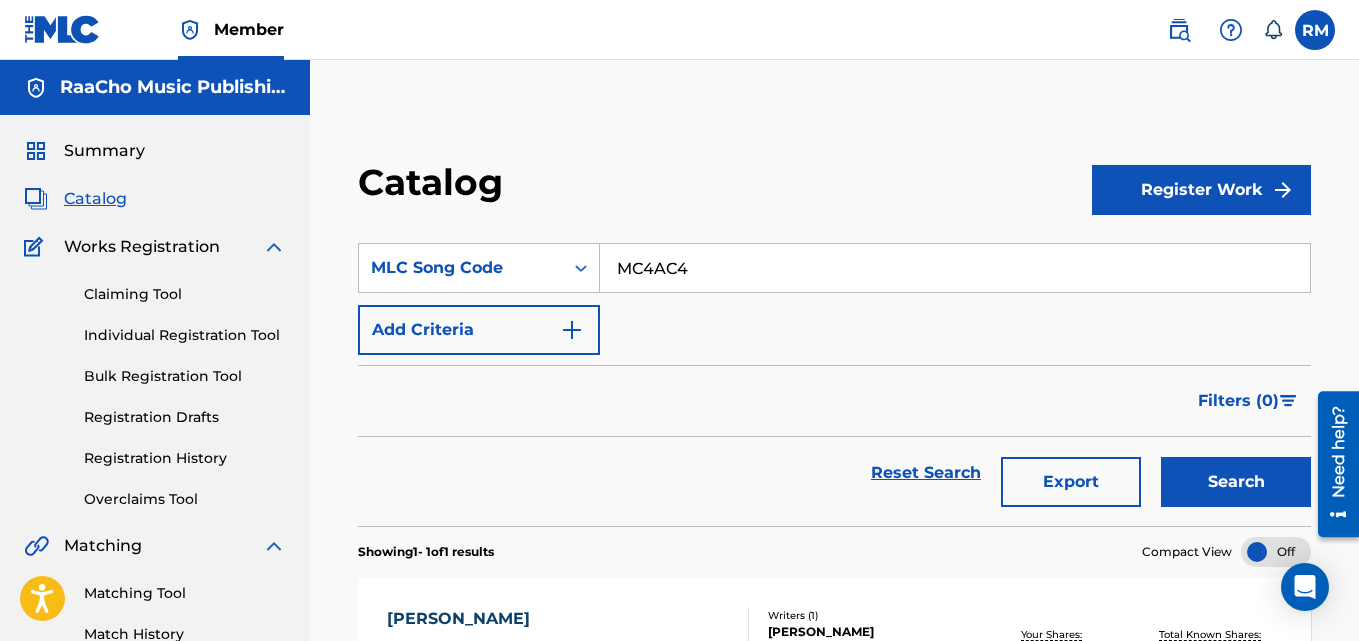 type on "MC4AC4" 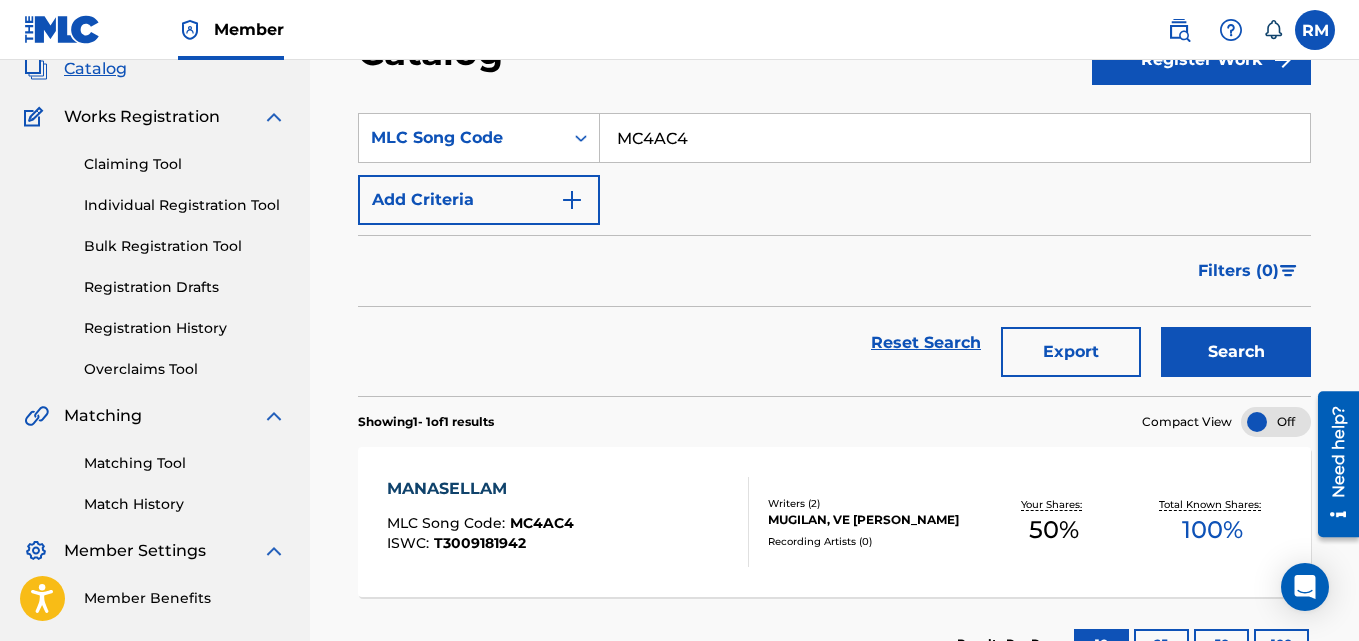 scroll, scrollTop: 276, scrollLeft: 0, axis: vertical 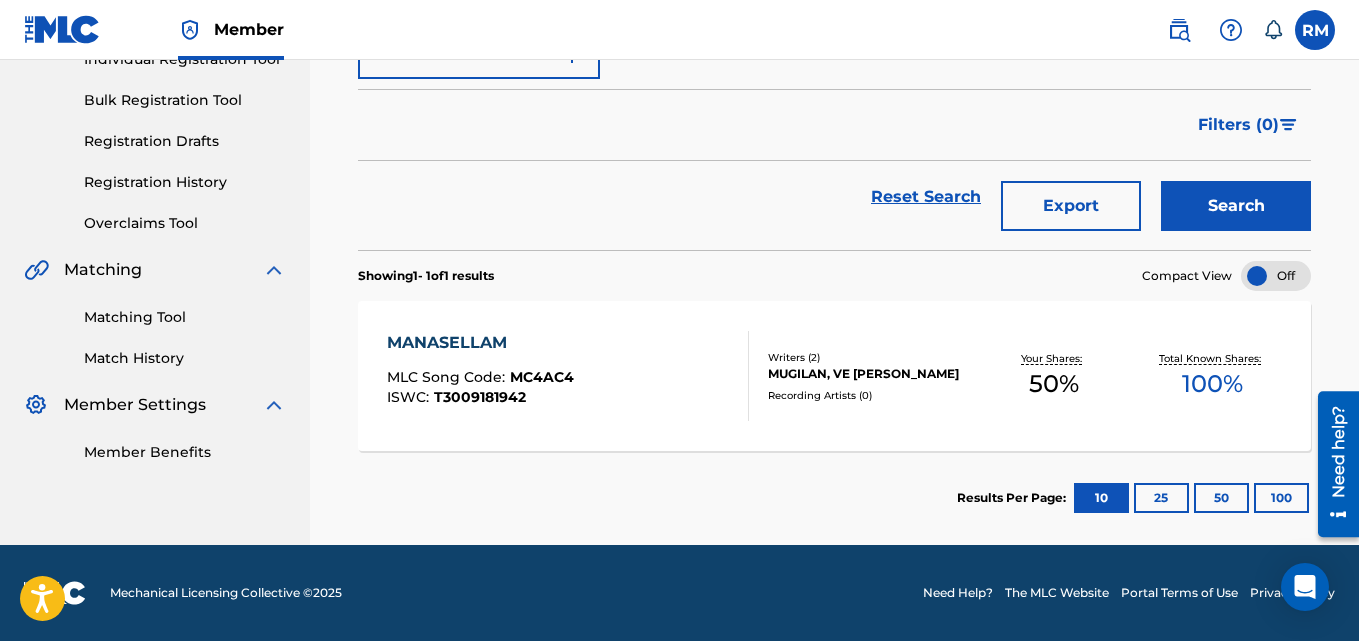 click on "MANASELLAM MLC Song Code : MC4AC4 ISWC : T3009181942 Writers ( 2 ) [PERSON_NAME], VE [PERSON_NAME] Recording Artists ( 0 ) Your Shares: 50 % Total Known Shares: 100 %" at bounding box center (834, 376) 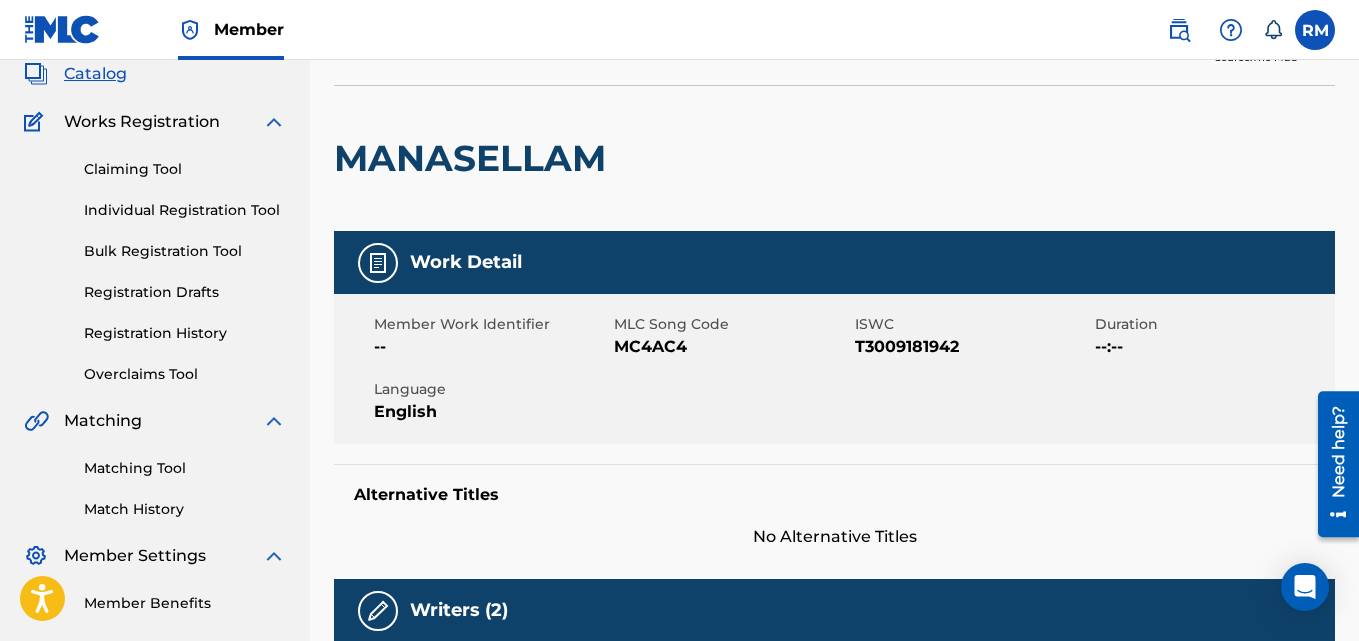 scroll, scrollTop: 0, scrollLeft: 0, axis: both 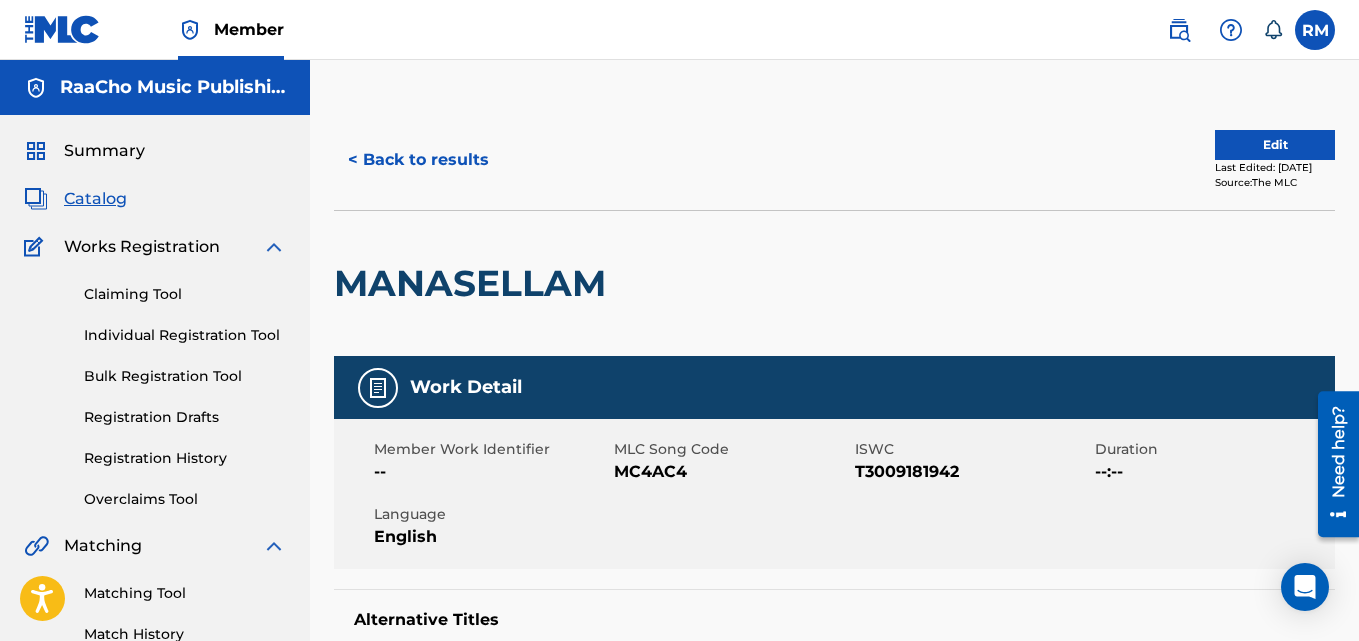 click on "< Back to results" at bounding box center (418, 160) 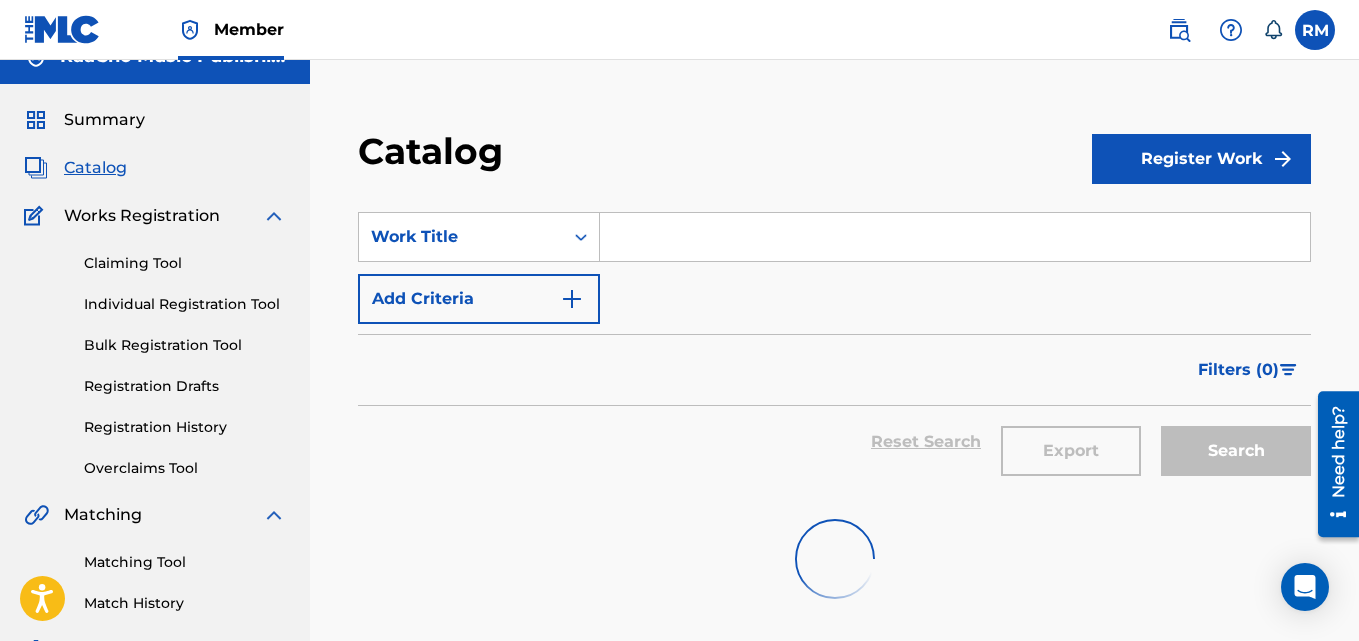 scroll, scrollTop: 0, scrollLeft: 0, axis: both 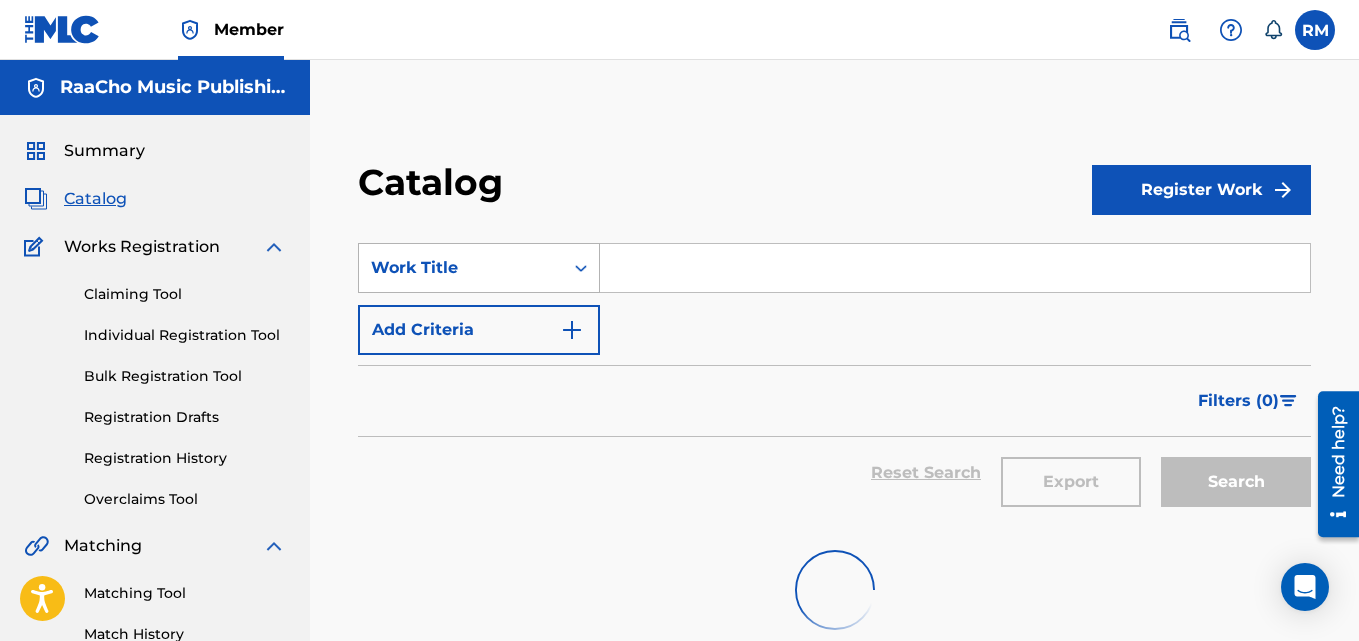 click on "Work Title" at bounding box center [461, 268] 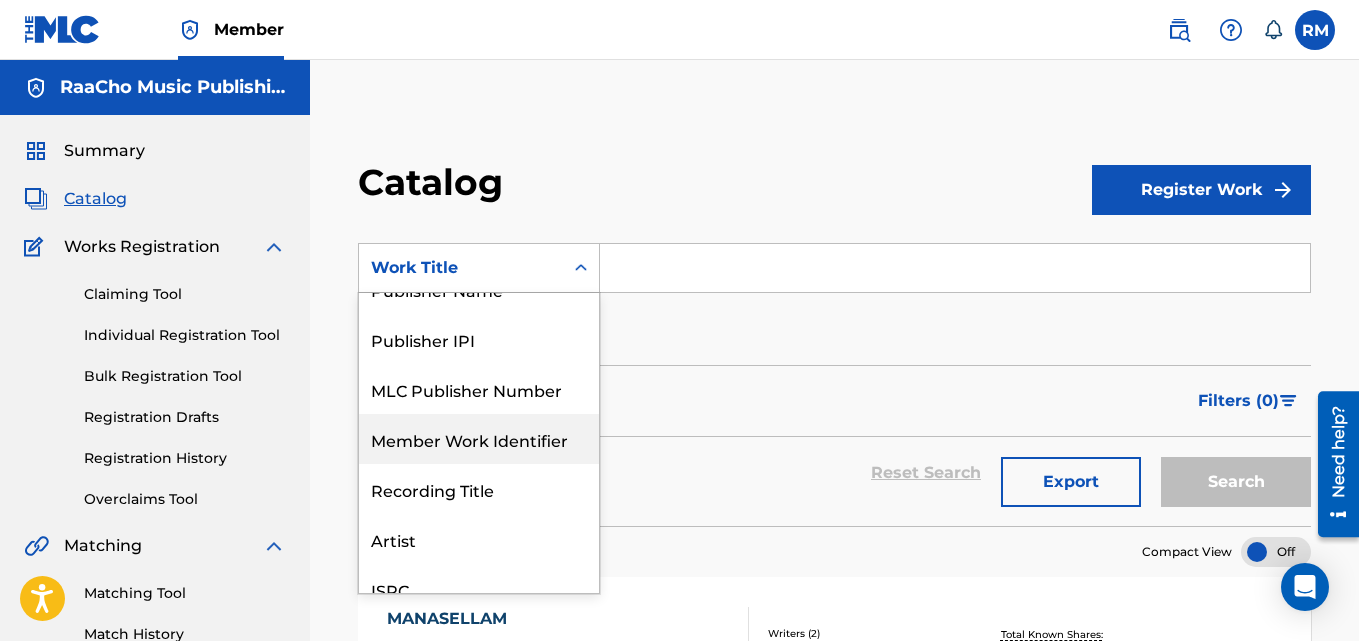 scroll, scrollTop: 0, scrollLeft: 0, axis: both 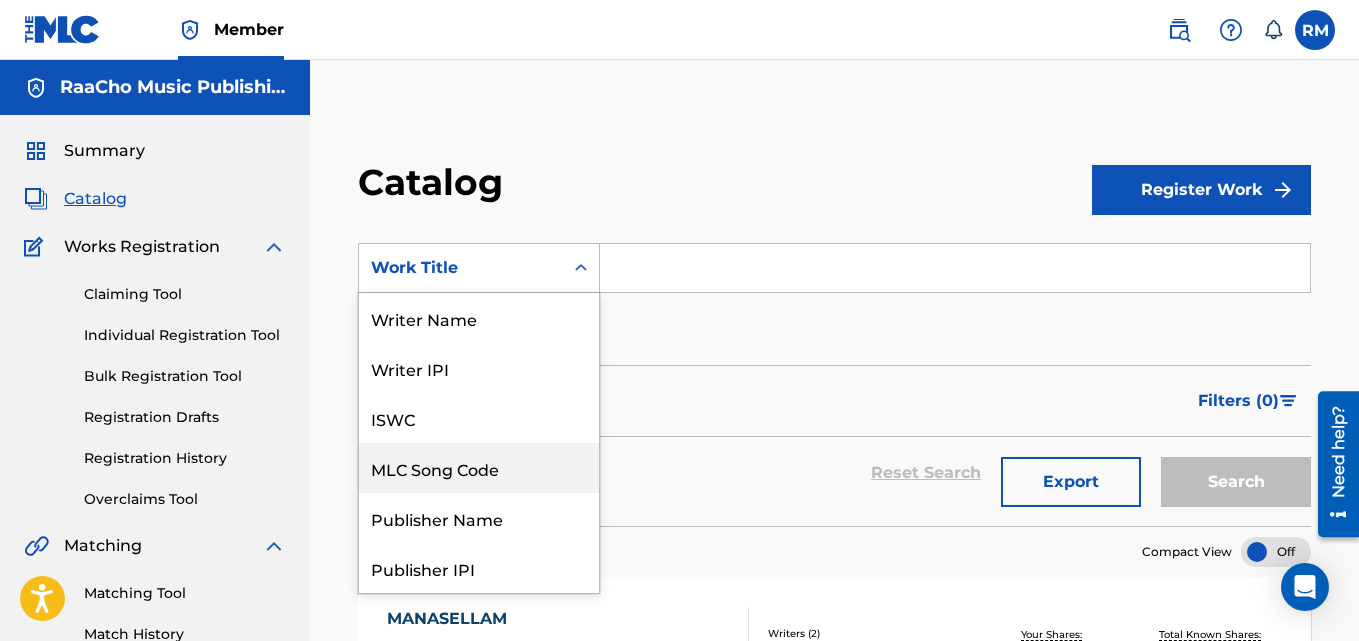 click on "MLC Song Code" at bounding box center (479, 468) 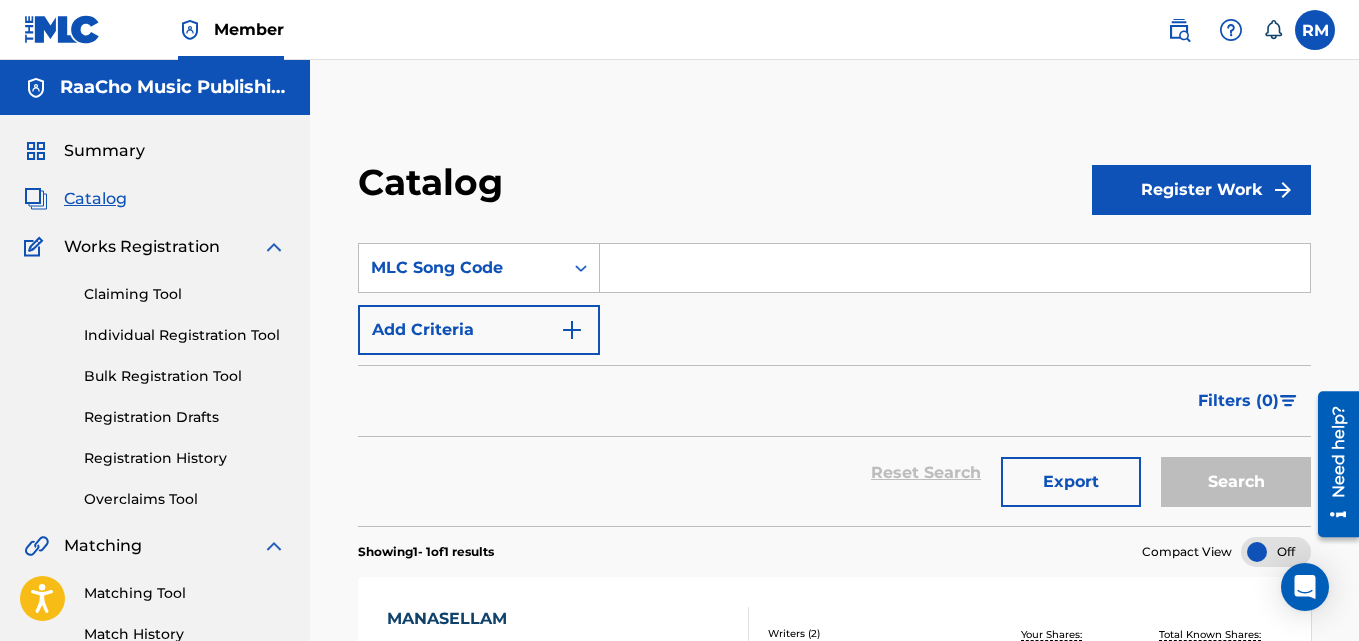 click at bounding box center [955, 268] 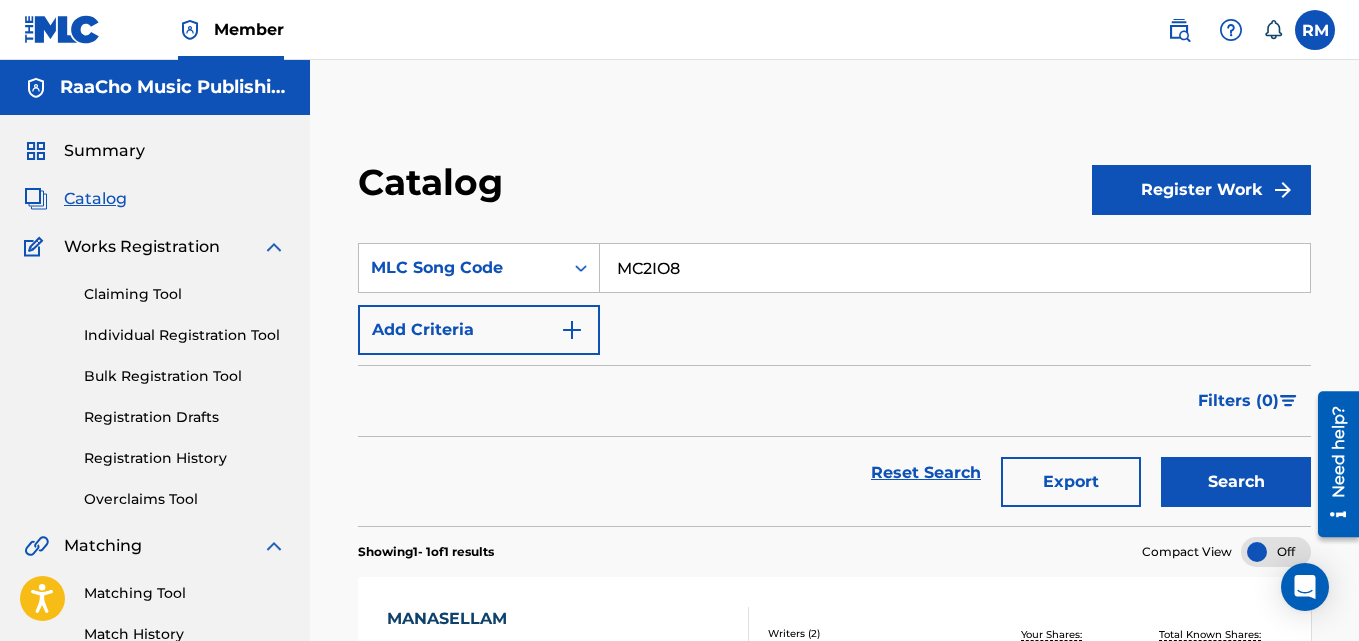 type on "MC2IO8" 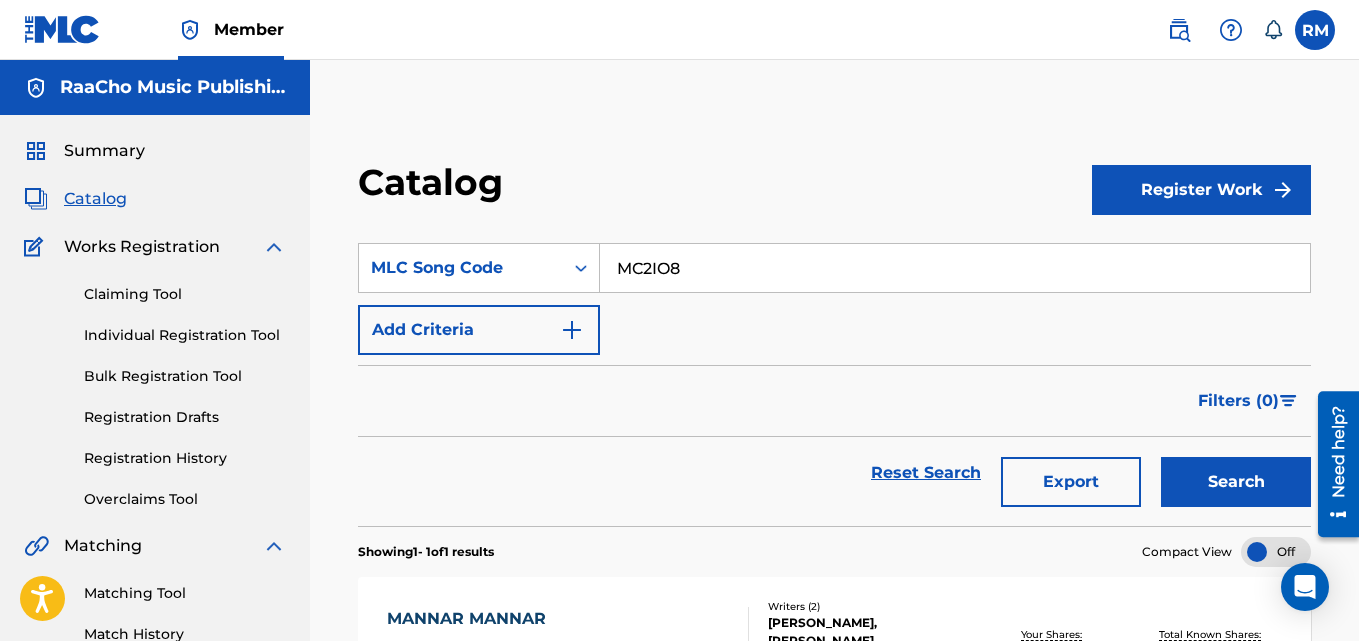 scroll, scrollTop: 276, scrollLeft: 0, axis: vertical 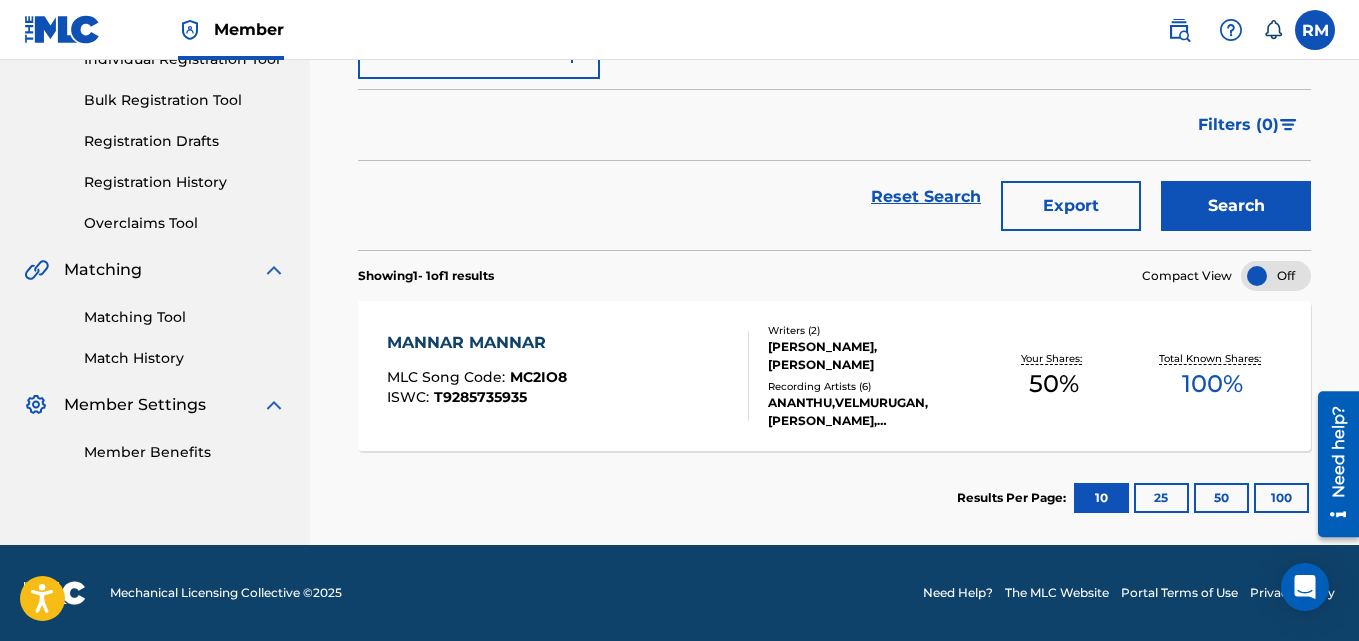 click on "MANNAR MANNAR" at bounding box center [477, 343] 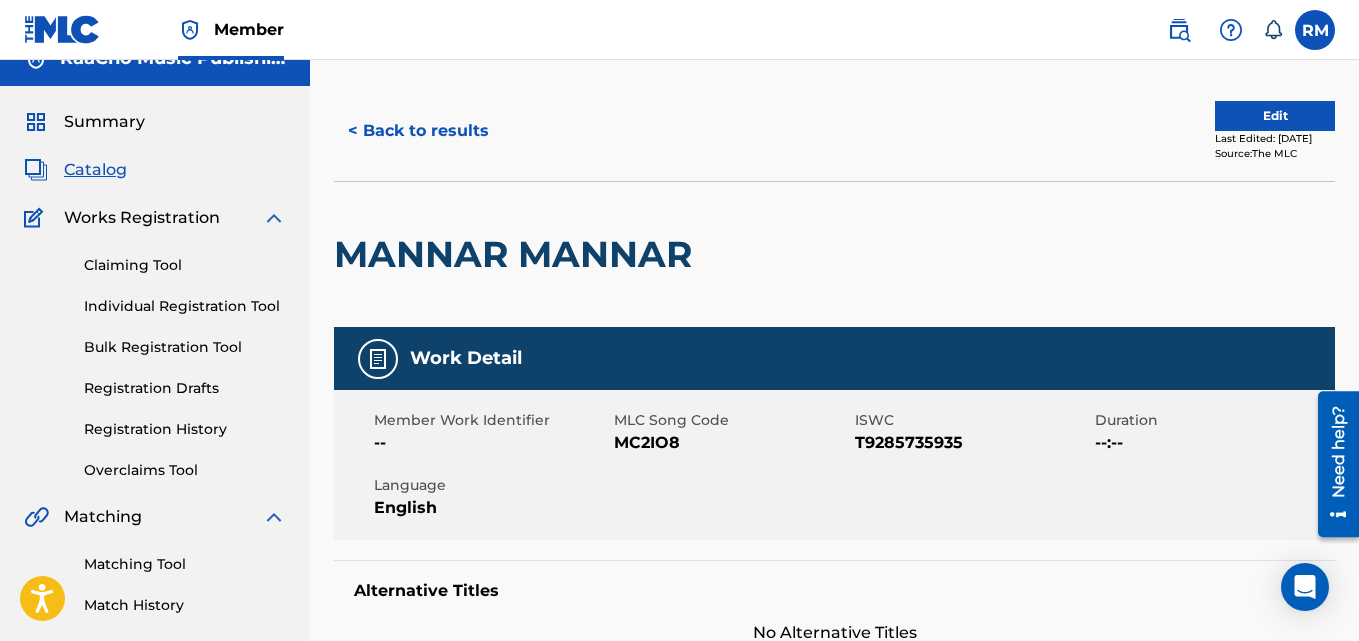 scroll, scrollTop: 0, scrollLeft: 0, axis: both 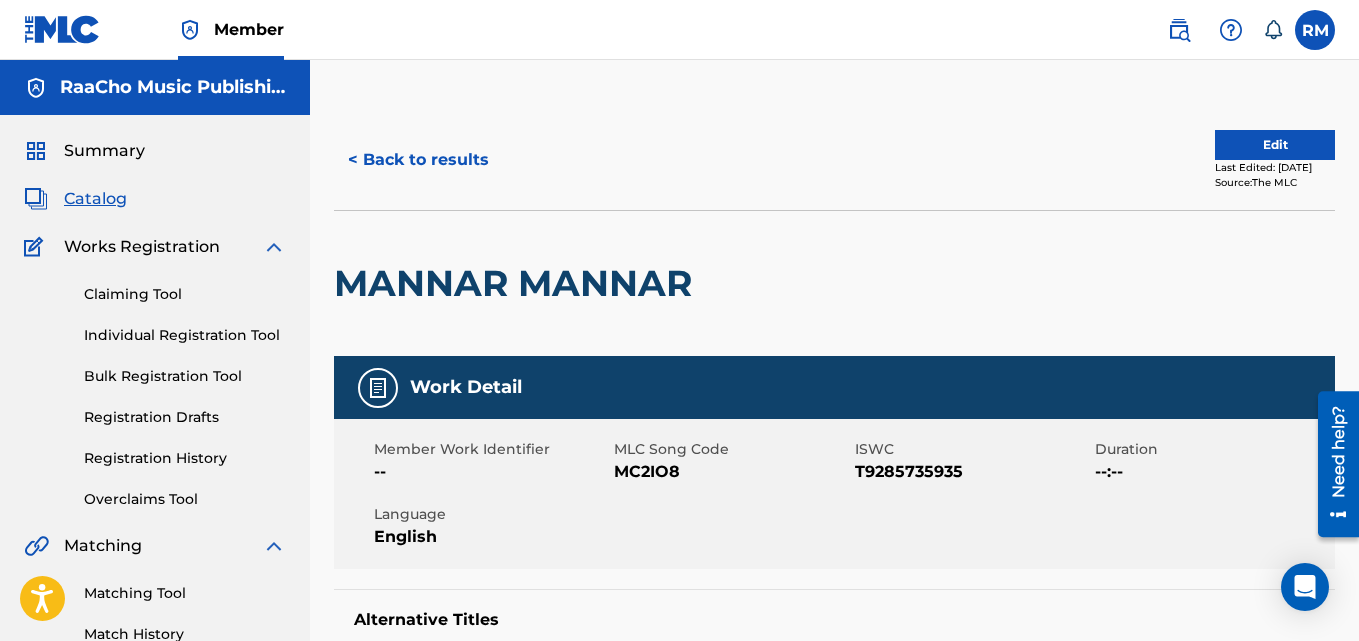 click on "< Back to results" at bounding box center [418, 160] 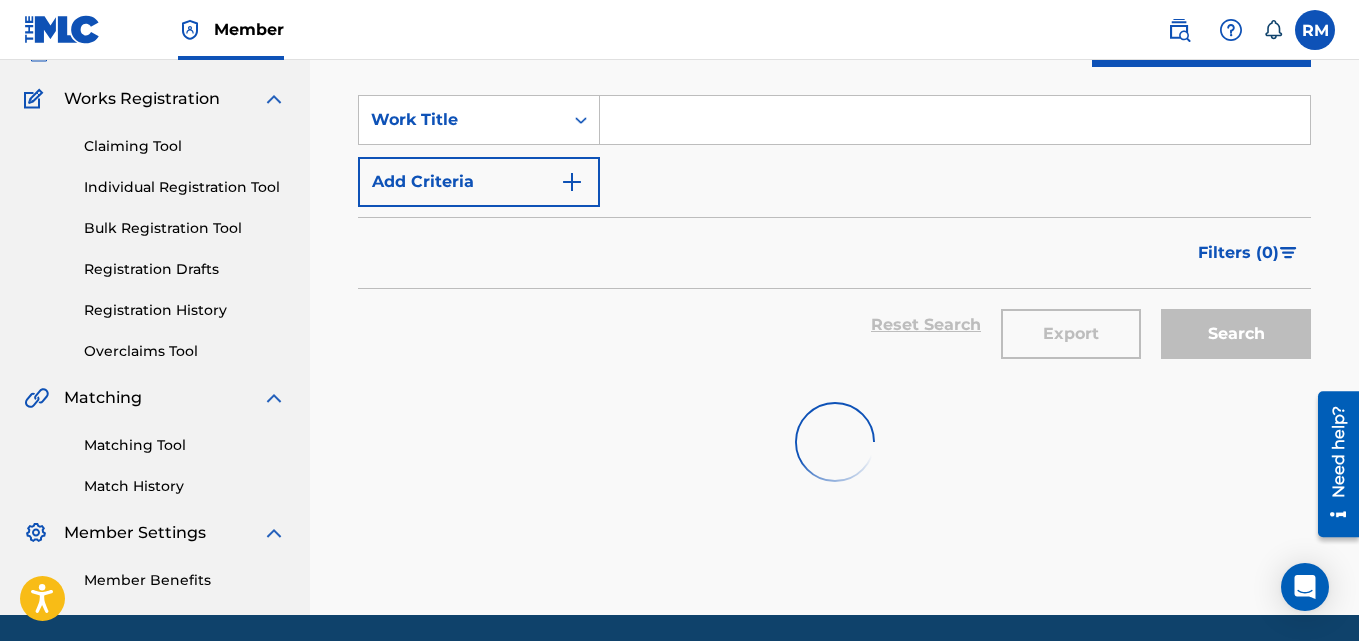 scroll, scrollTop: 18, scrollLeft: 0, axis: vertical 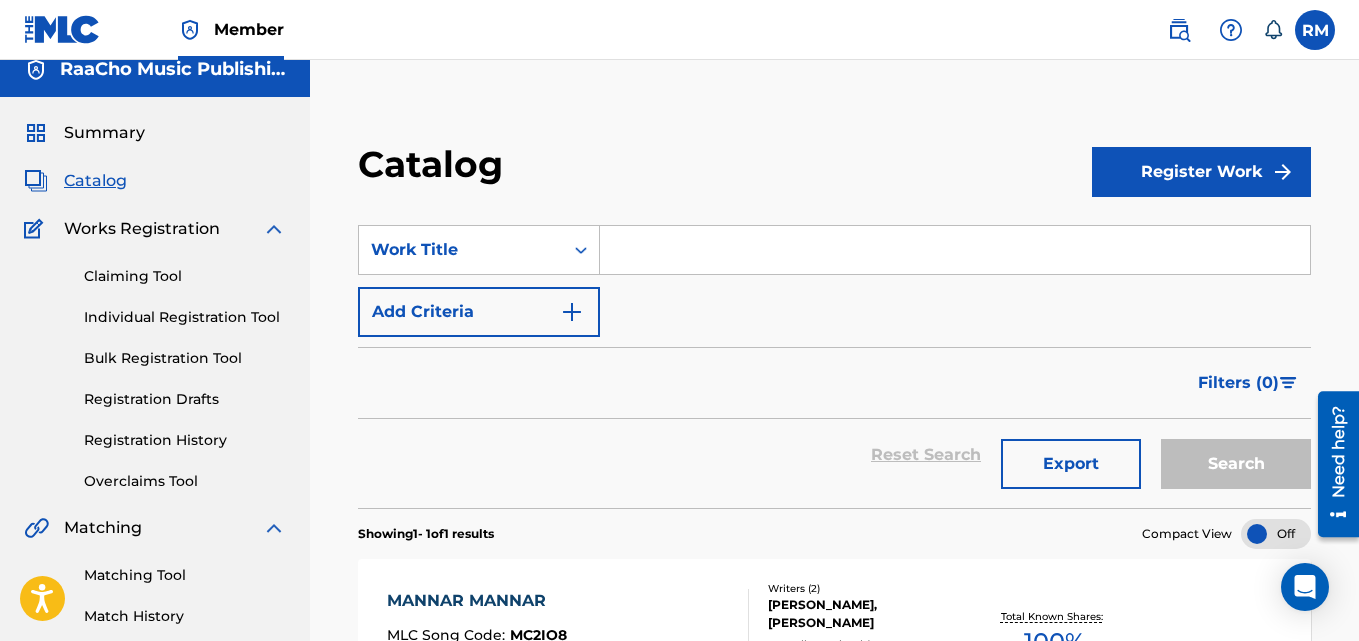 click on "Work Title" at bounding box center (461, 250) 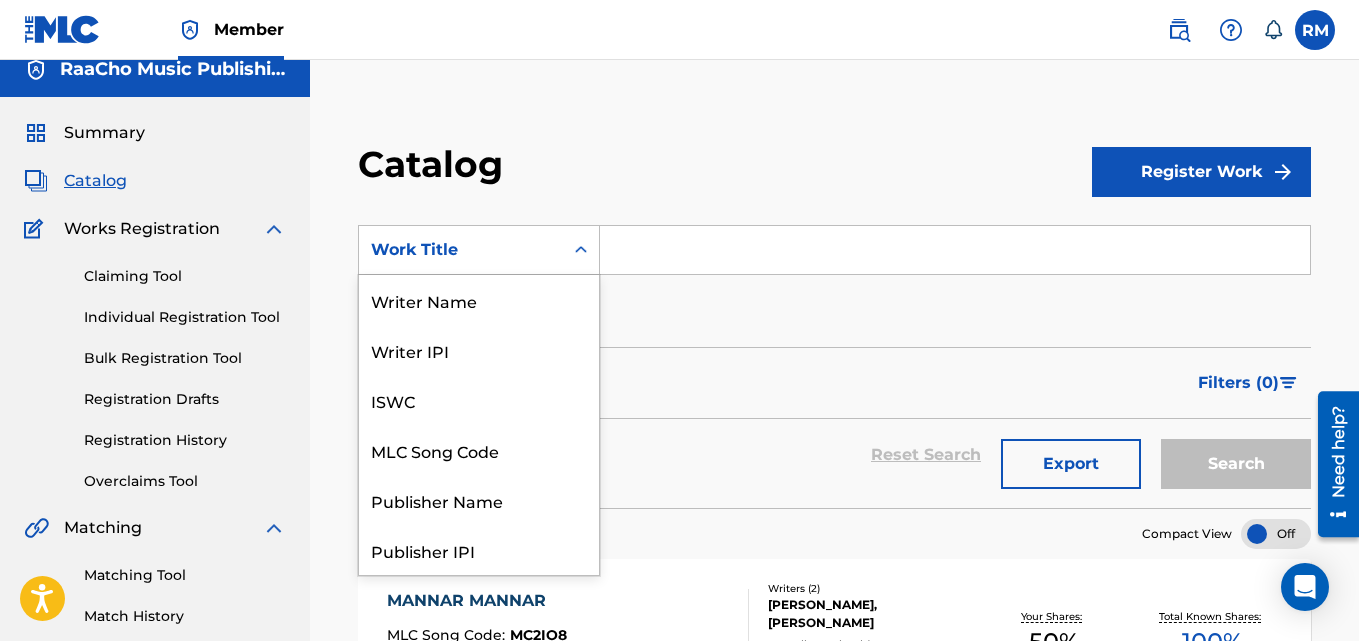 scroll, scrollTop: 0, scrollLeft: 0, axis: both 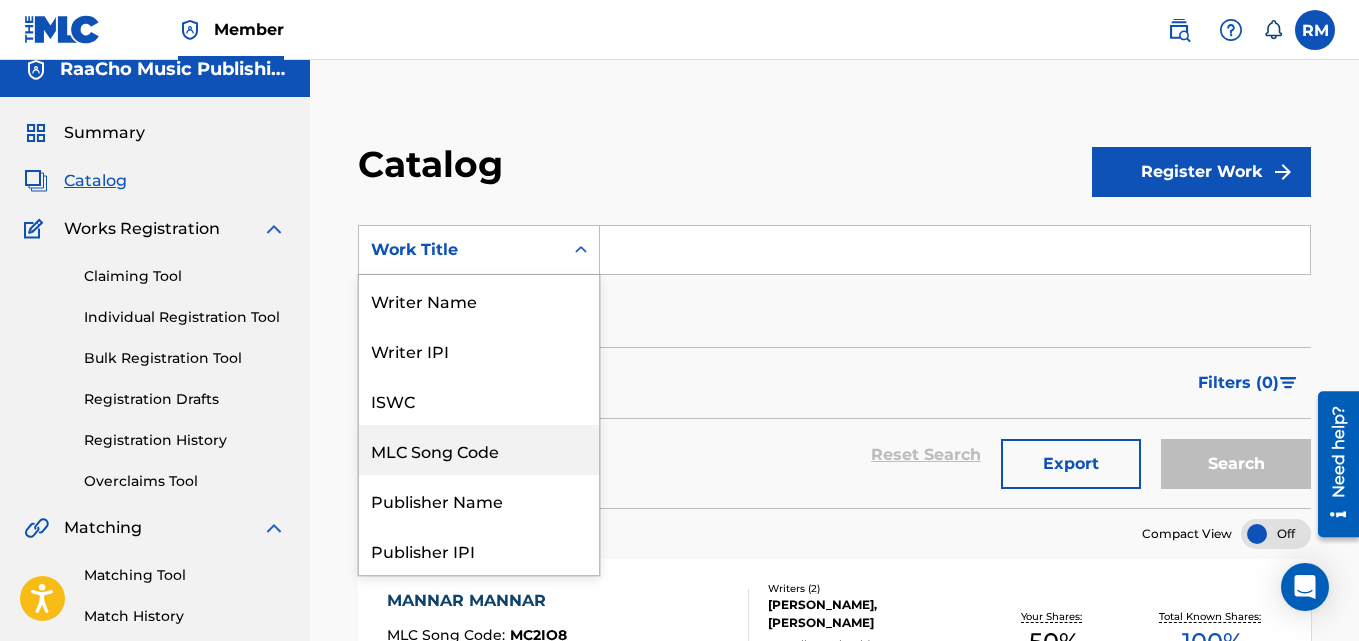 click on "MLC Song Code" at bounding box center (479, 450) 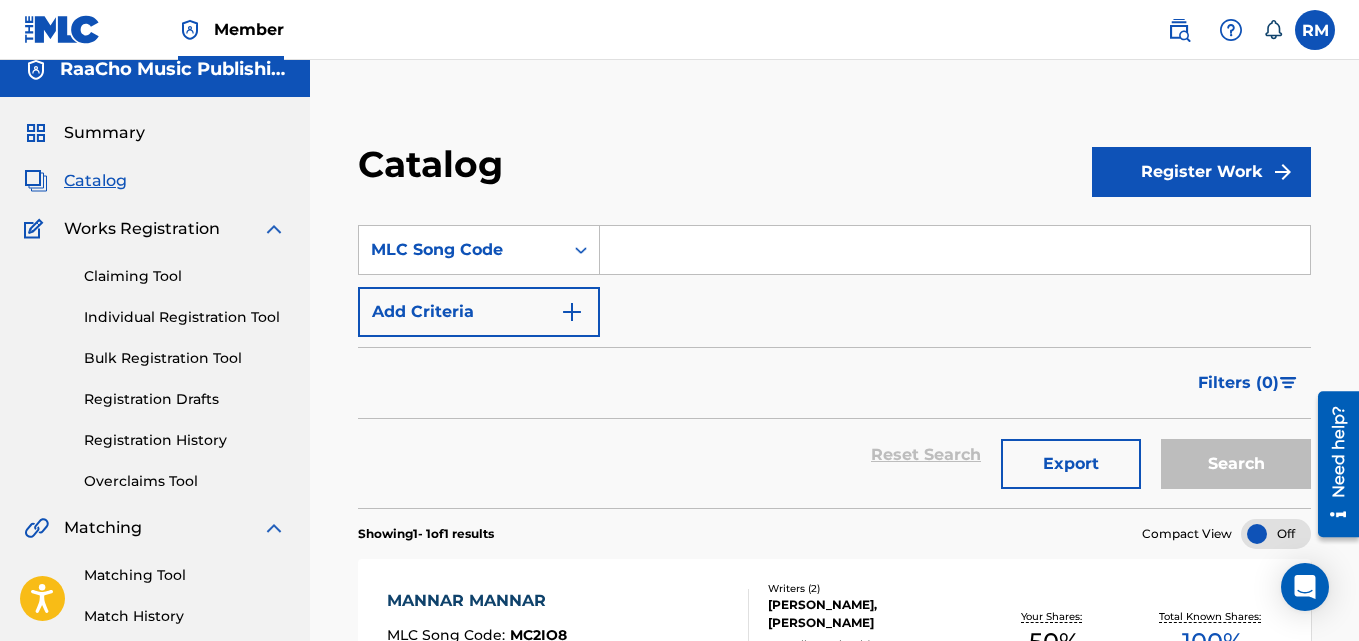 click at bounding box center [955, 250] 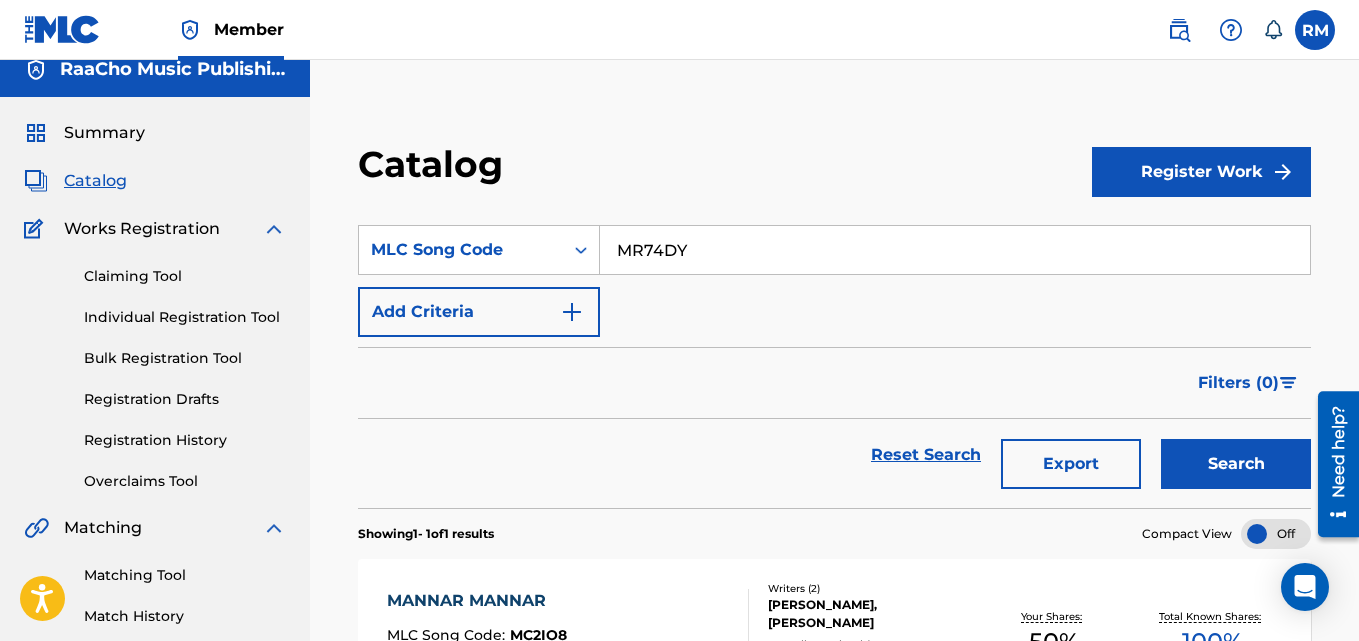 type on "MR74DY" 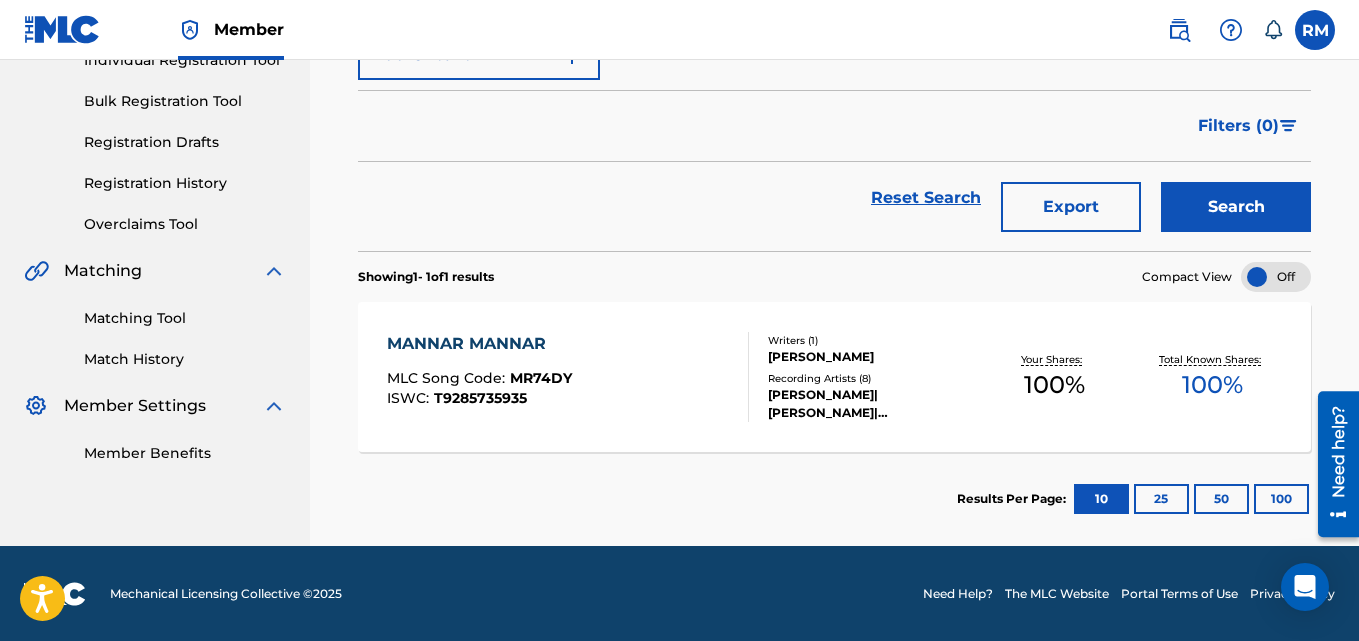 scroll, scrollTop: 276, scrollLeft: 0, axis: vertical 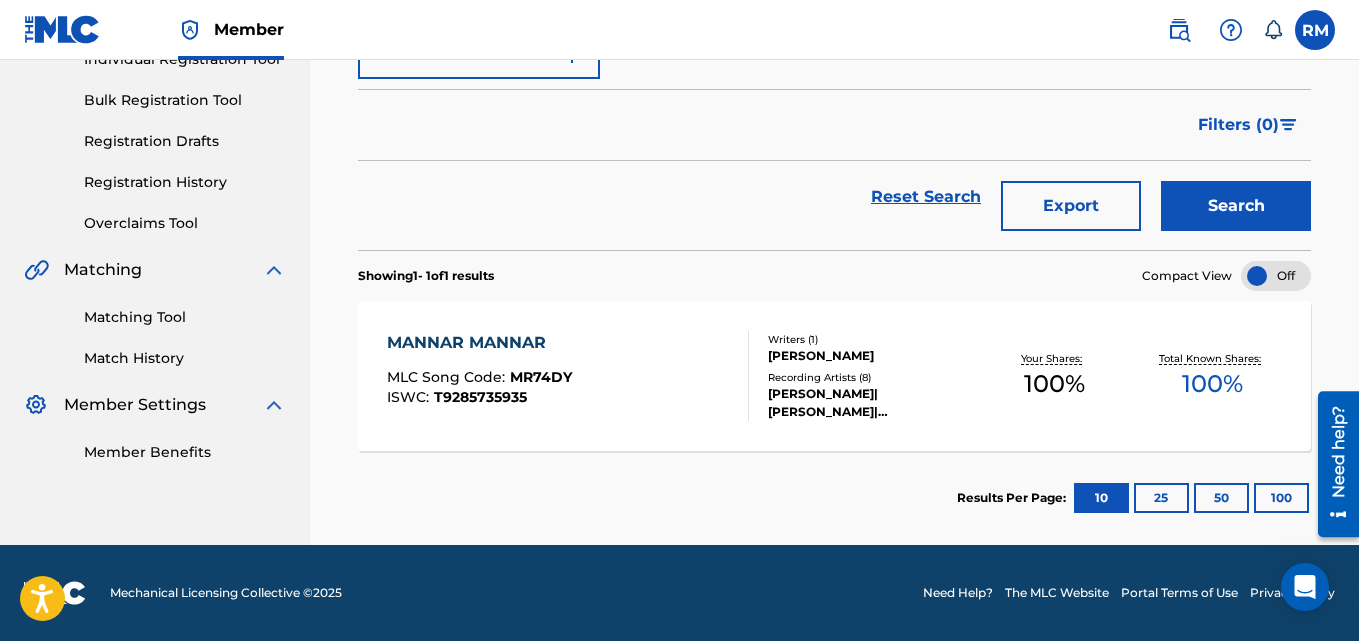 click on "MANNAR MANNAR" at bounding box center [479, 343] 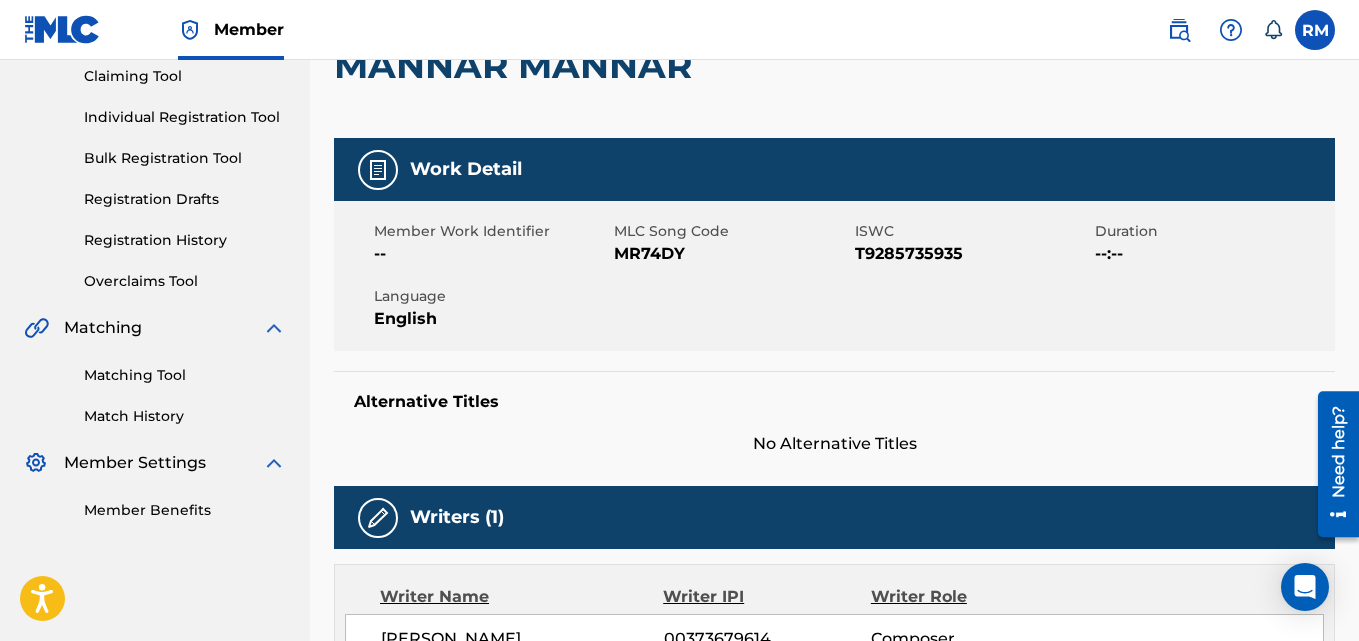 scroll, scrollTop: 0, scrollLeft: 0, axis: both 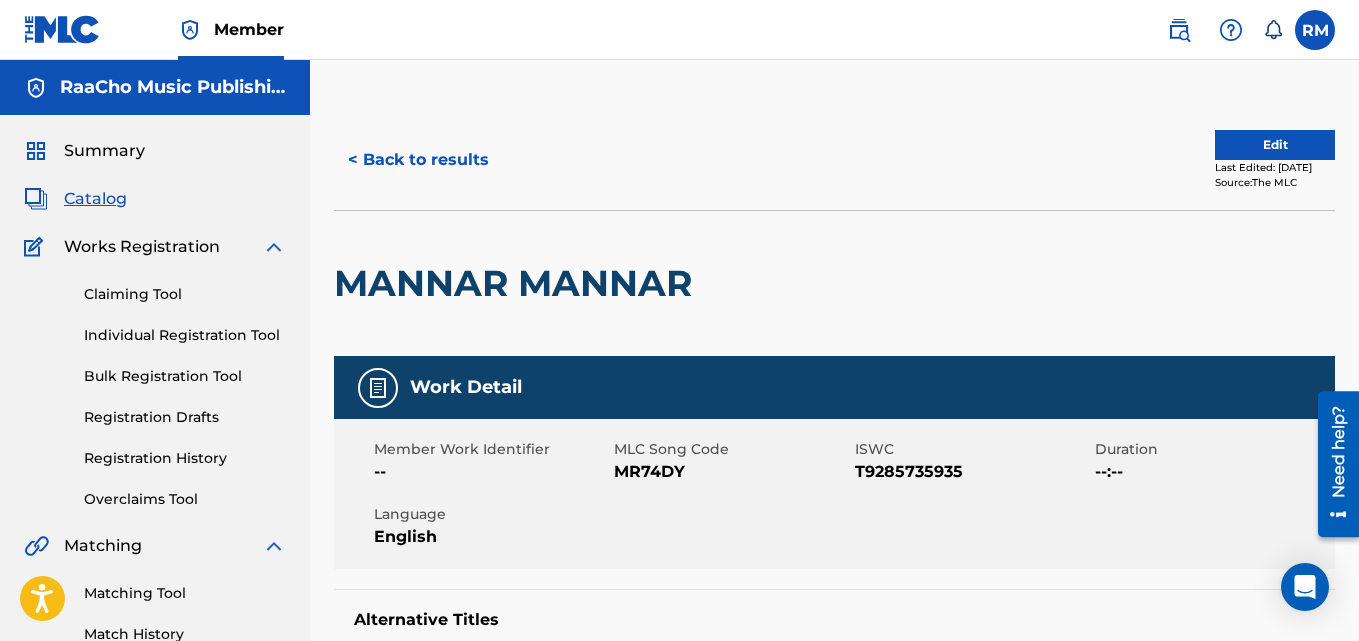 click on "< Back to results" at bounding box center (418, 160) 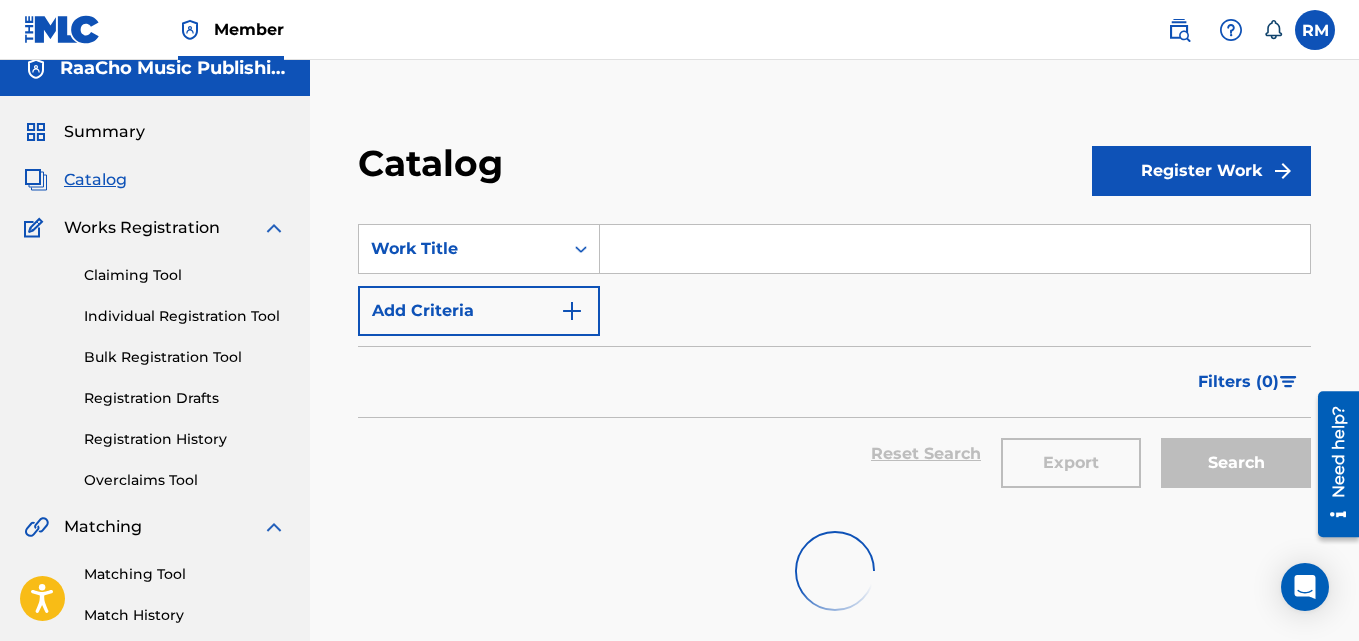 scroll, scrollTop: 18, scrollLeft: 0, axis: vertical 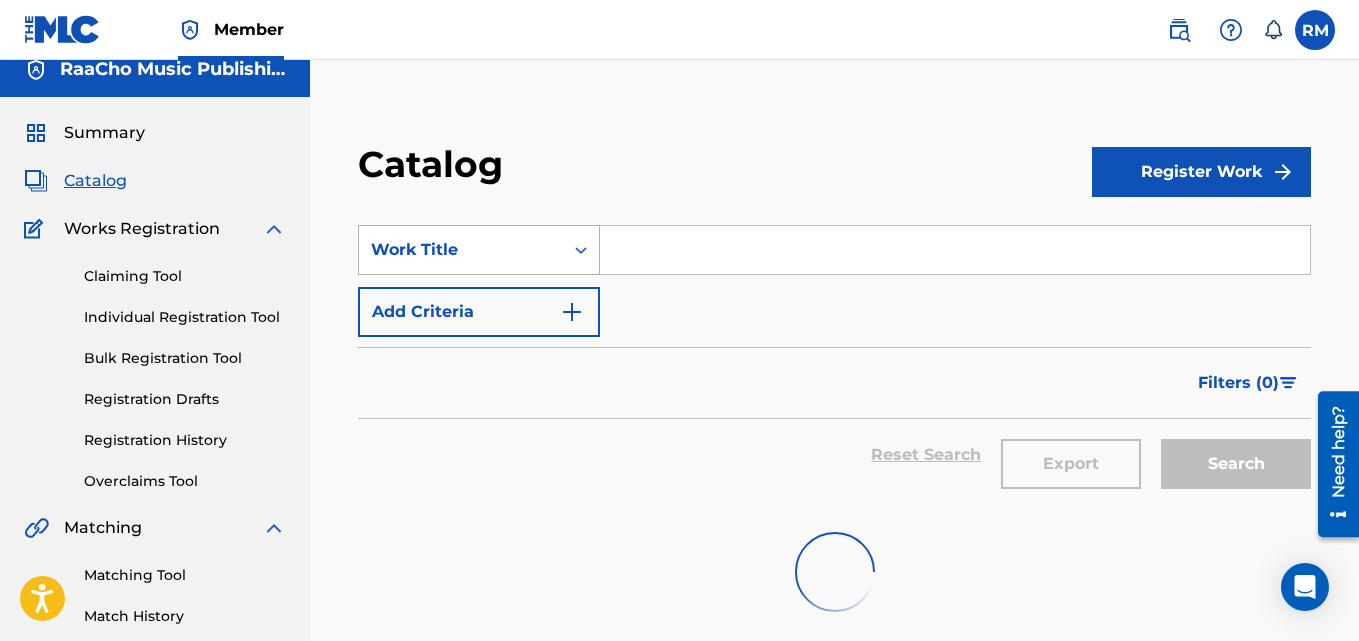 click on "Work Title" at bounding box center [461, 250] 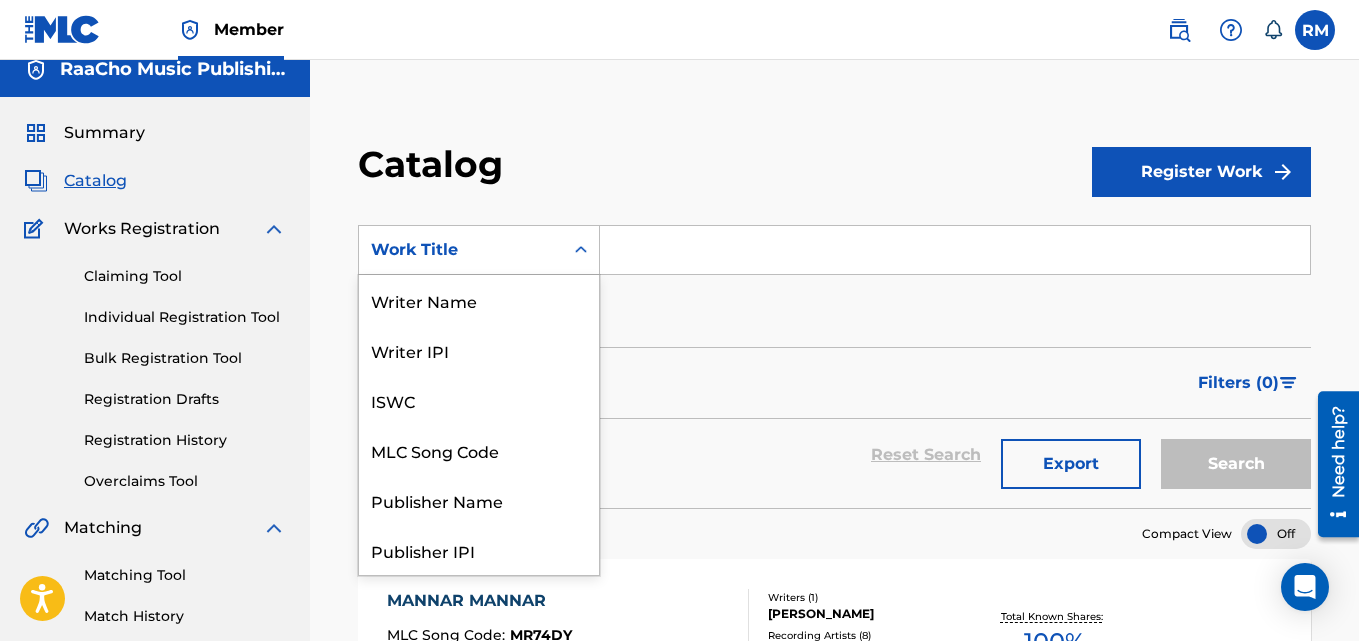 scroll, scrollTop: 300, scrollLeft: 0, axis: vertical 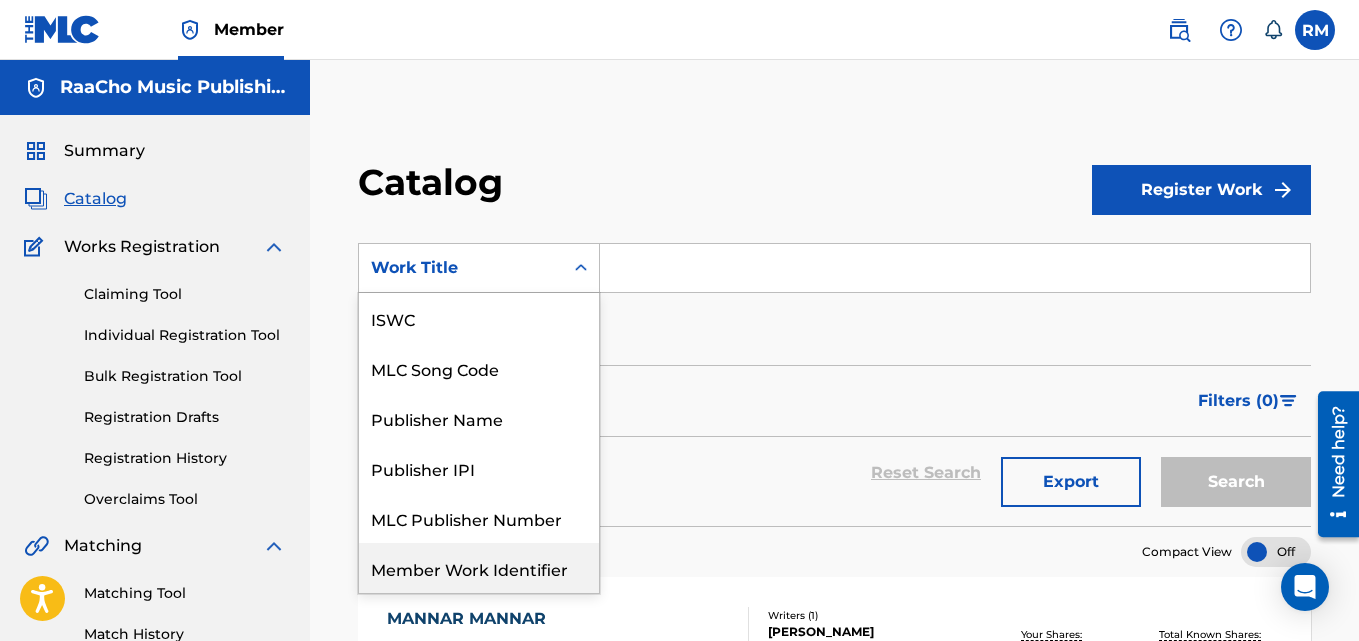 click on "MLC Song Code" at bounding box center [479, 368] 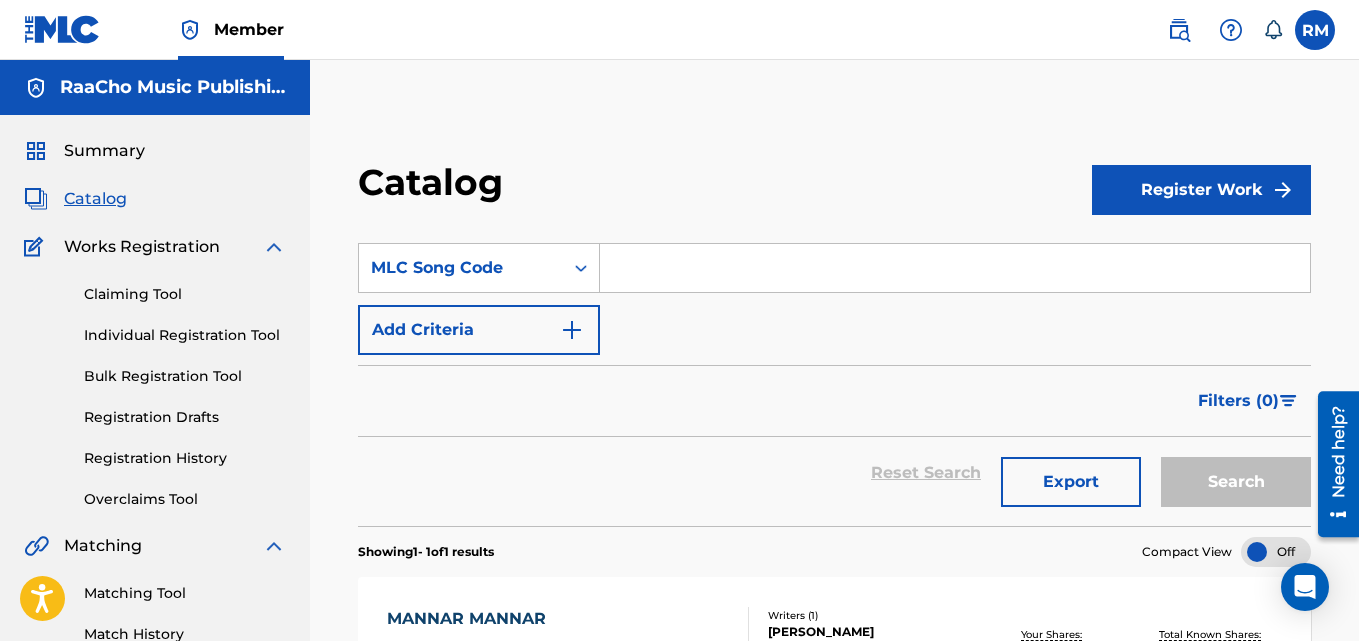 click at bounding box center (955, 268) 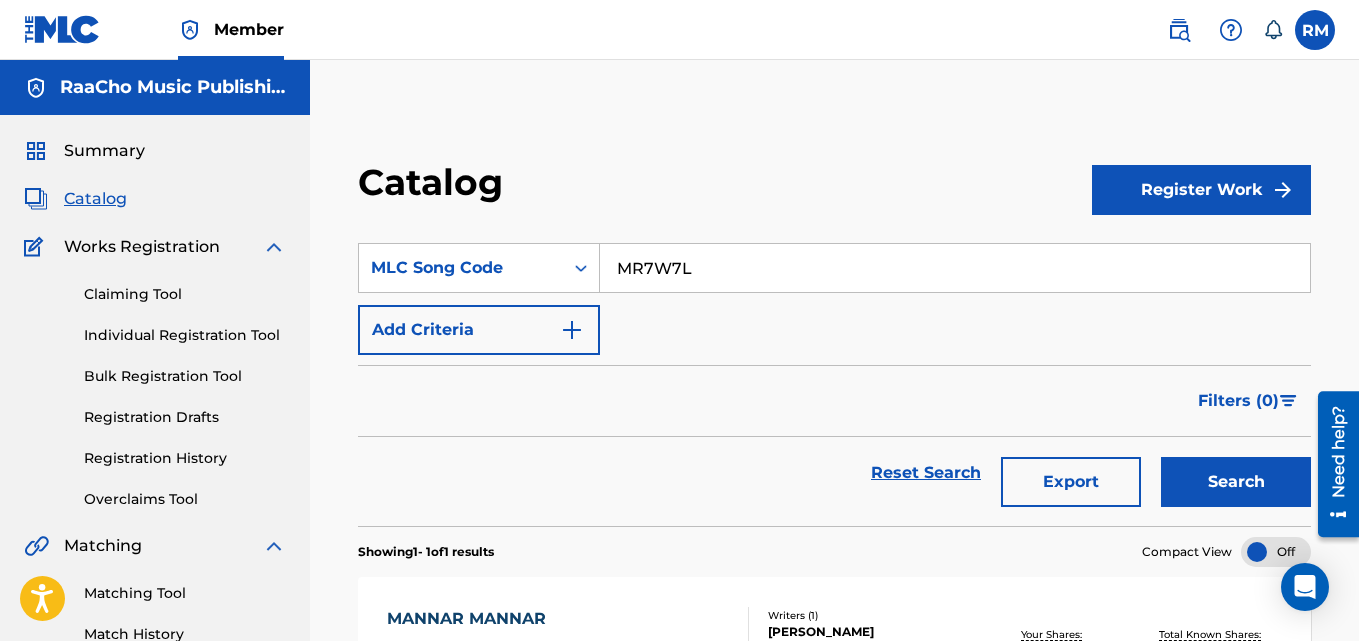 type on "MR7W7L" 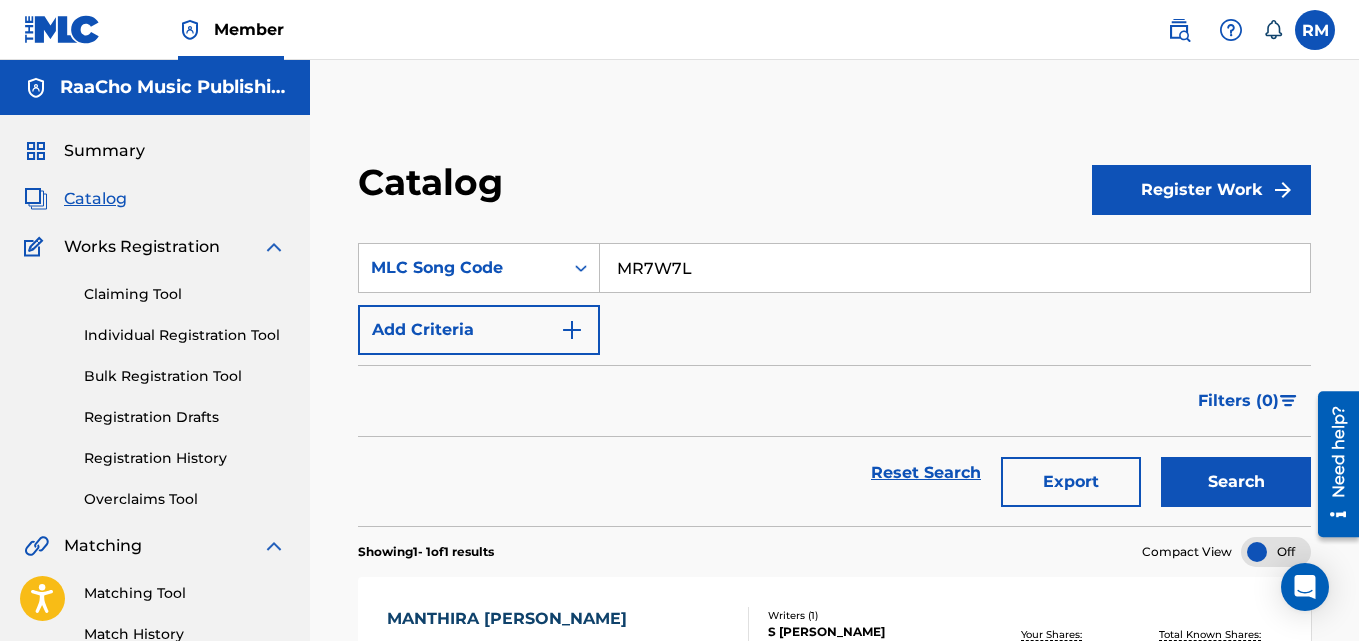 scroll, scrollTop: 276, scrollLeft: 0, axis: vertical 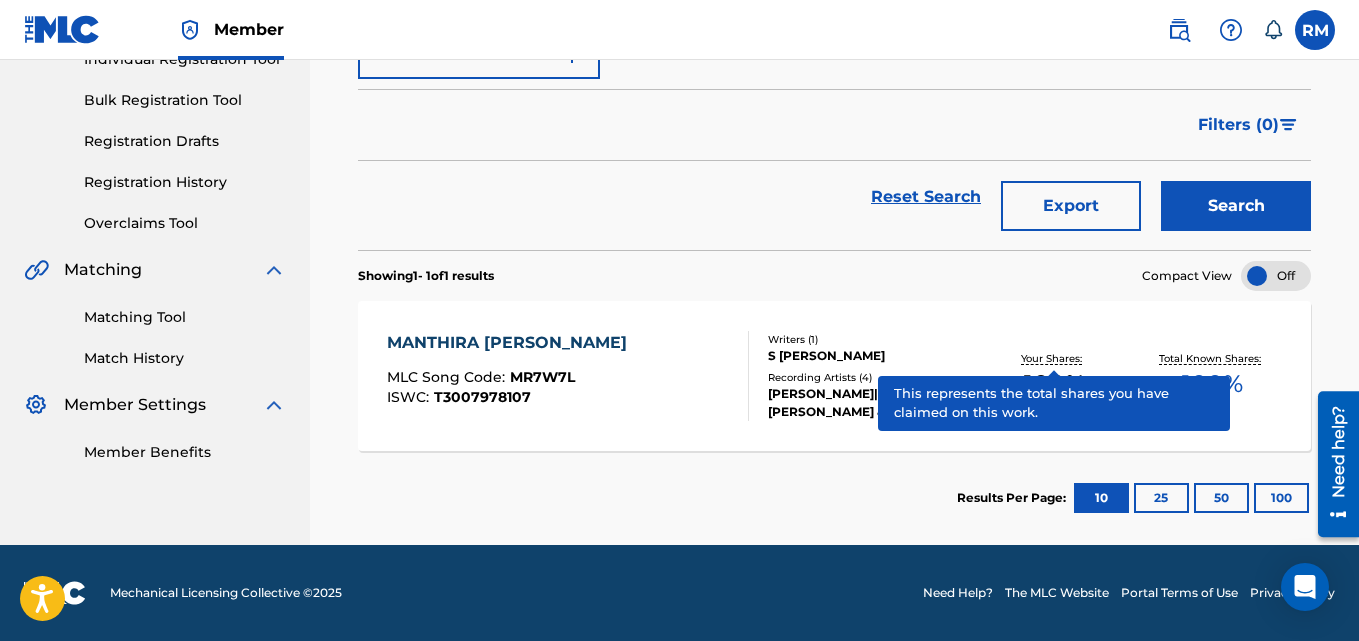 click on "MANTHIRA [PERSON_NAME]" at bounding box center (512, 343) 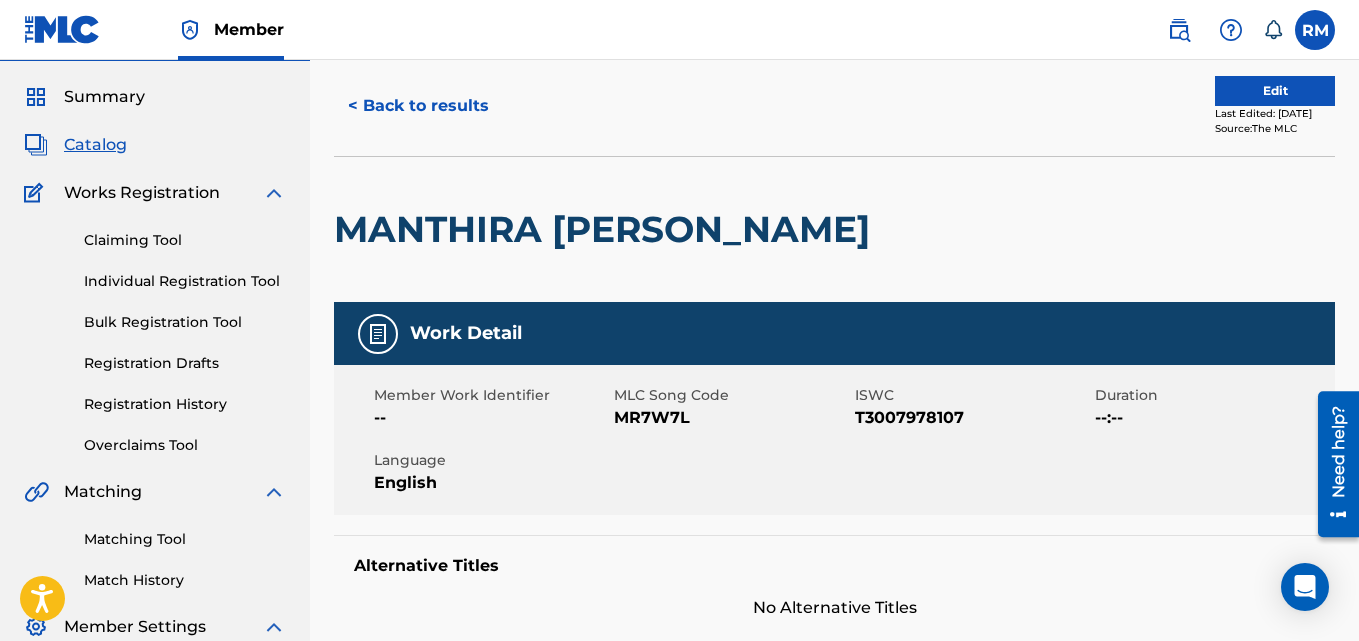 scroll, scrollTop: 0, scrollLeft: 0, axis: both 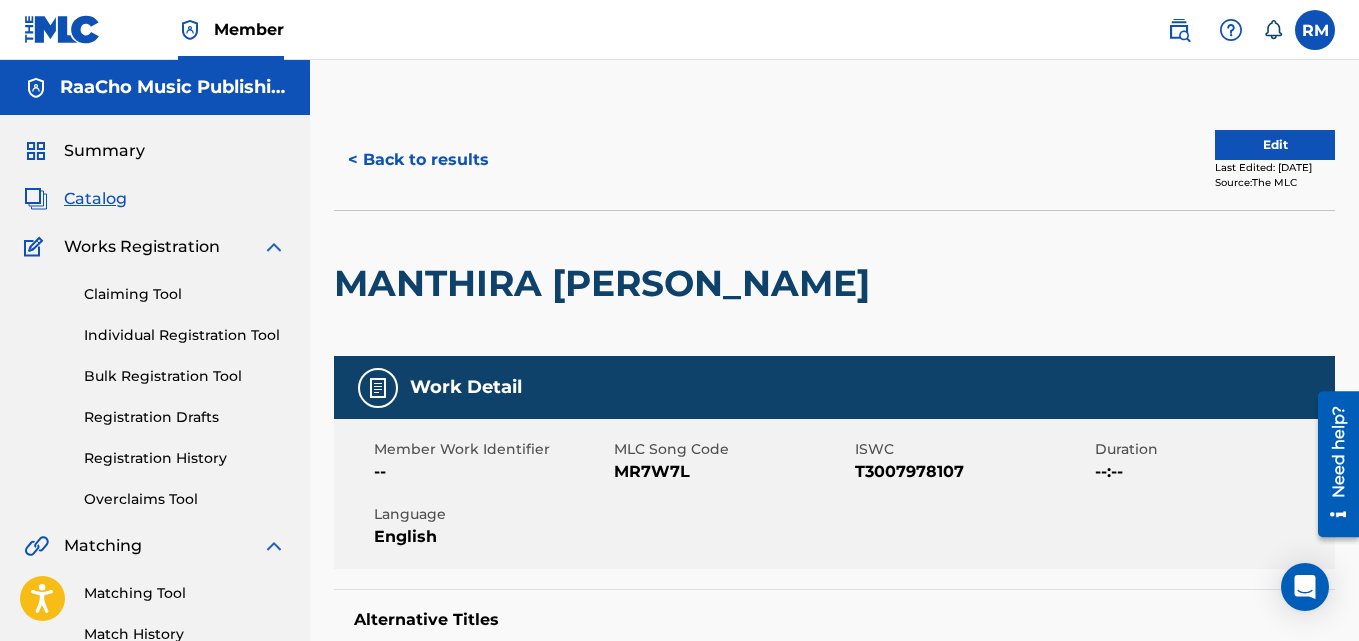 click on "< Back to results" at bounding box center [418, 160] 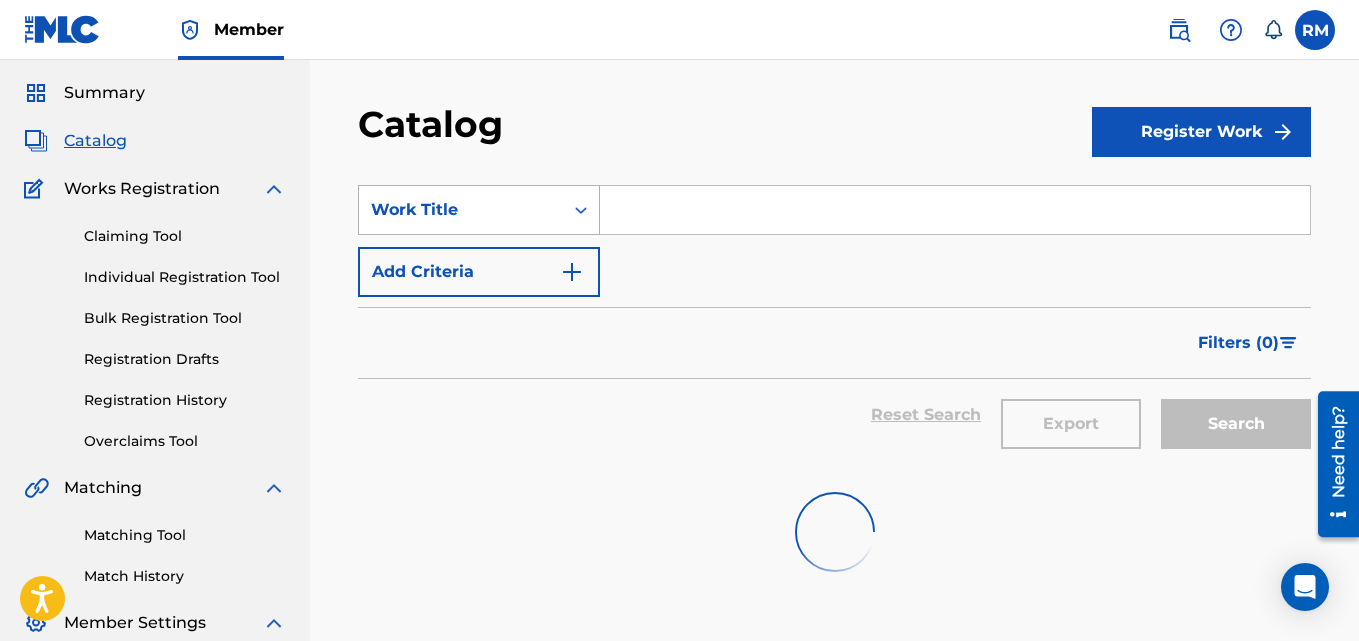 scroll, scrollTop: 0, scrollLeft: 0, axis: both 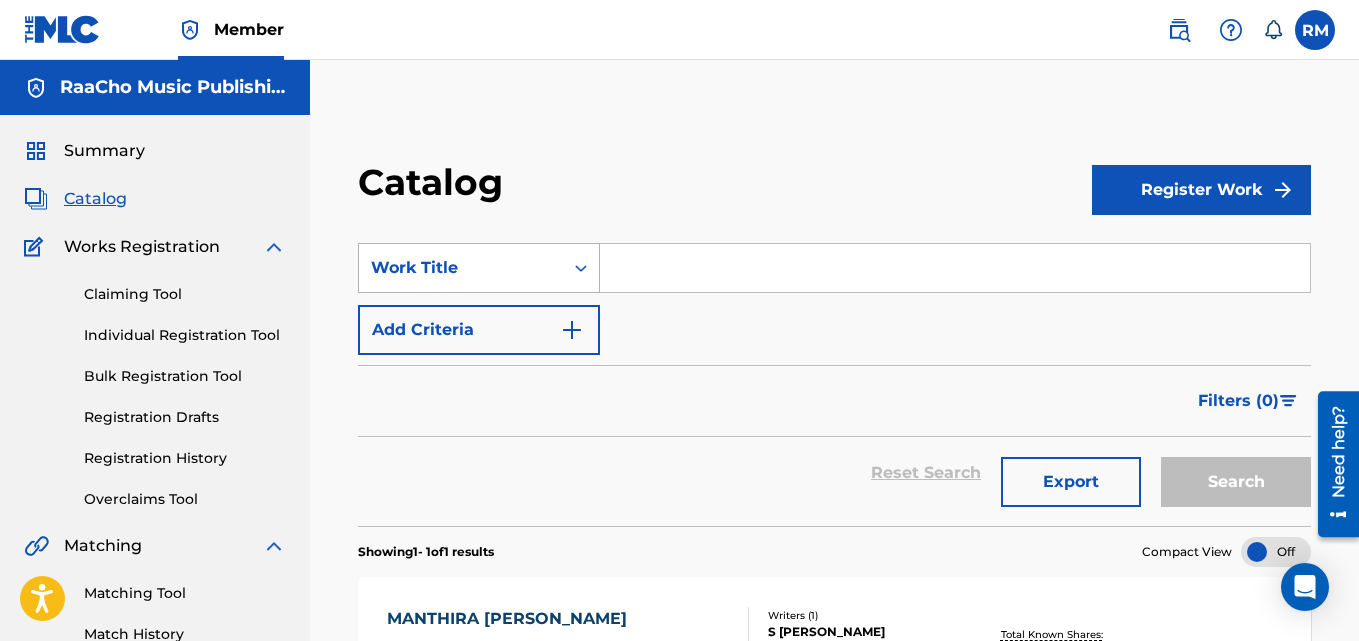 click on "Work Title" at bounding box center [461, 268] 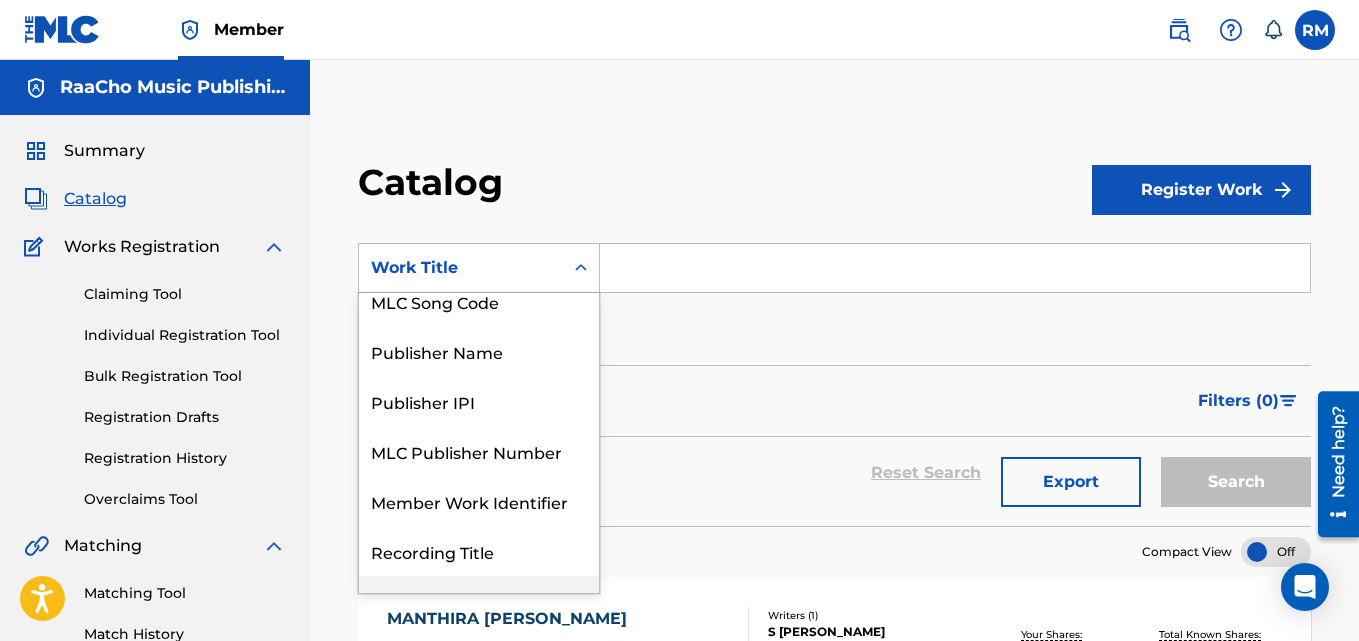 scroll, scrollTop: 0, scrollLeft: 0, axis: both 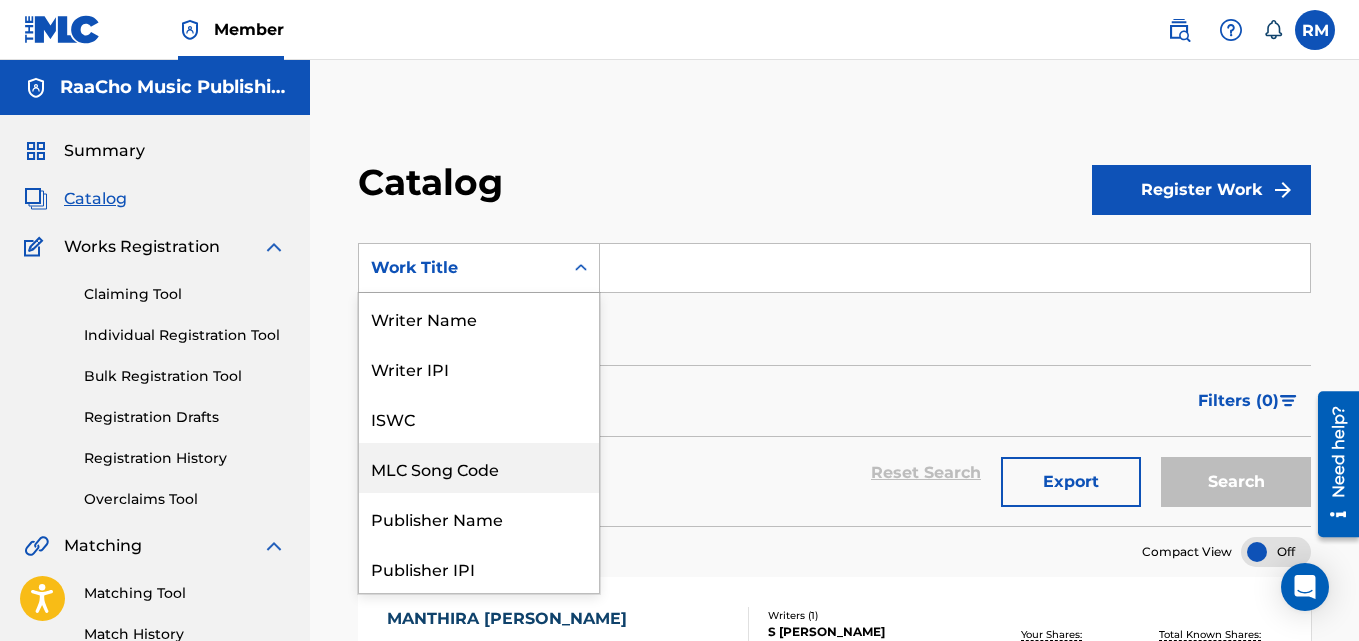 click on "MLC Song Code" at bounding box center [479, 468] 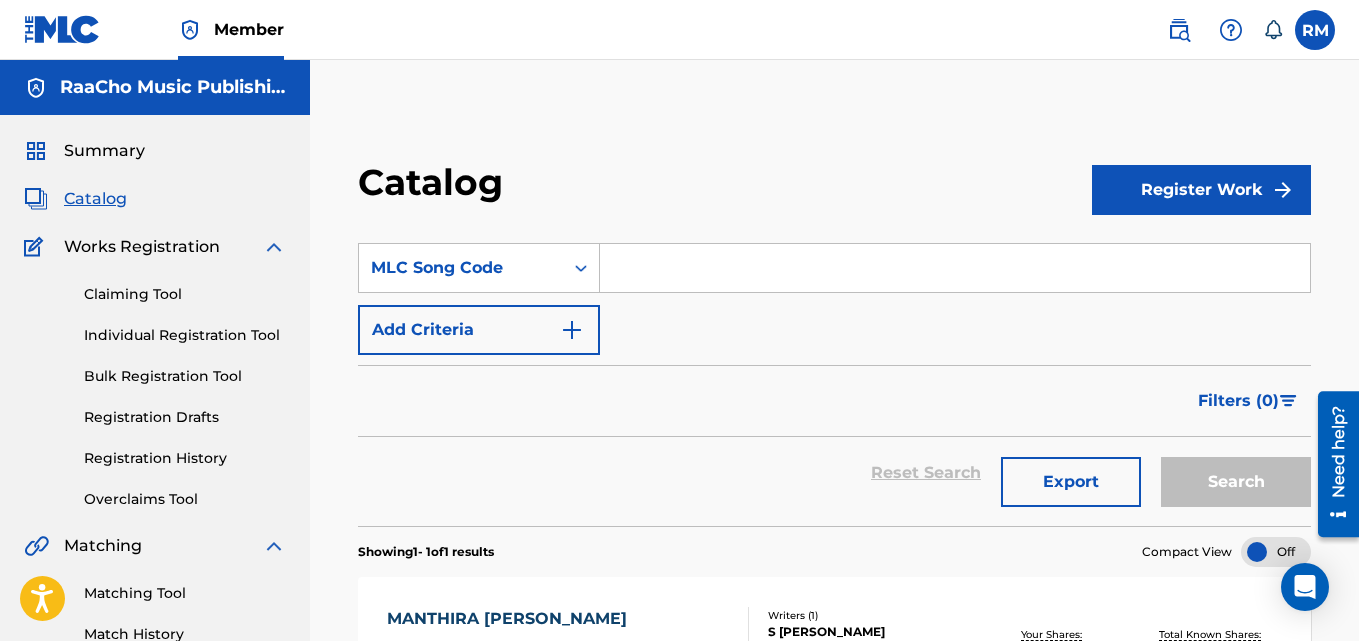 click on "SearchWithCriteriab7dcb519-dd45-4182-a0bb-6fa9fe399b0e MLC Song Code Add Criteria Filter Hold Filters Overclaim   Dispute   Remove Filters Apply Filters Filters ( 0 ) Reset Search Export Search" at bounding box center (834, 372) 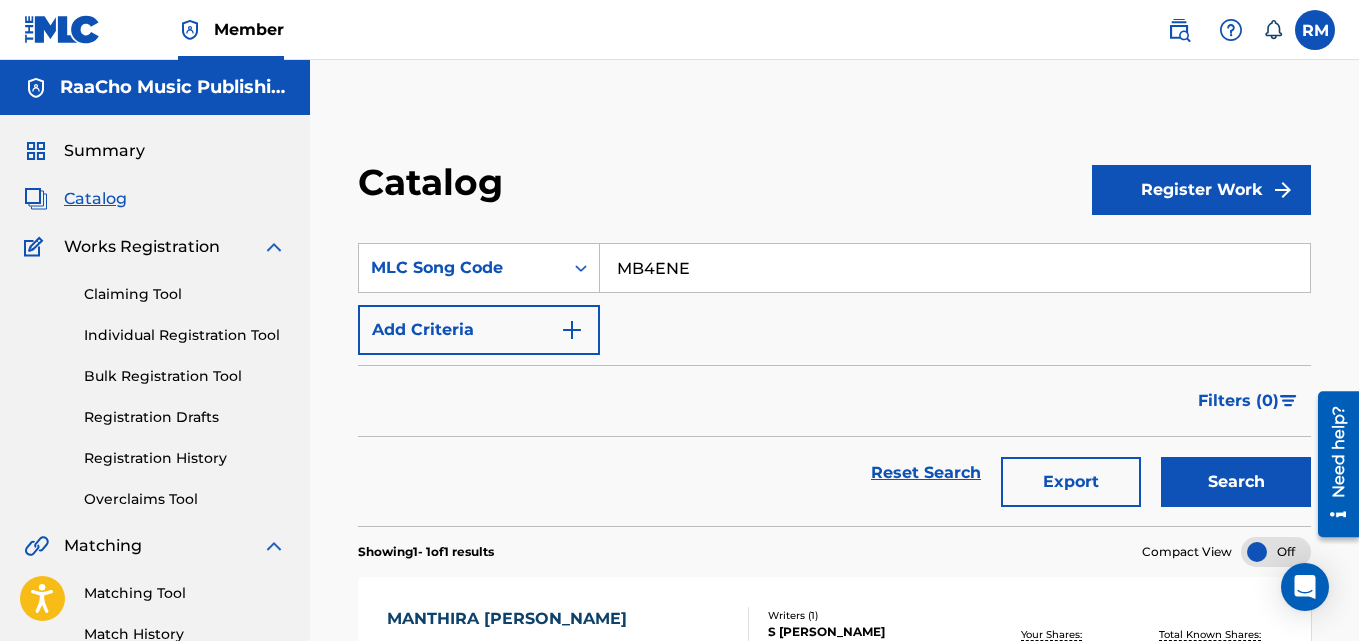 type on "MB4ENE" 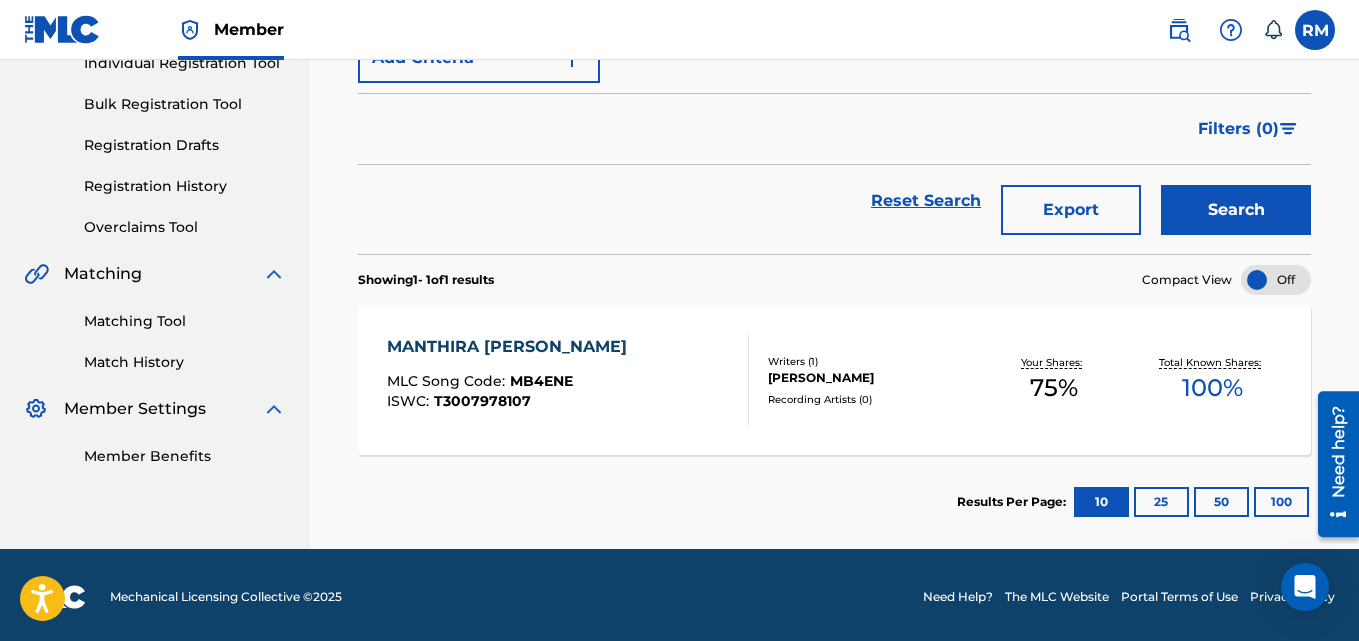 scroll, scrollTop: 276, scrollLeft: 0, axis: vertical 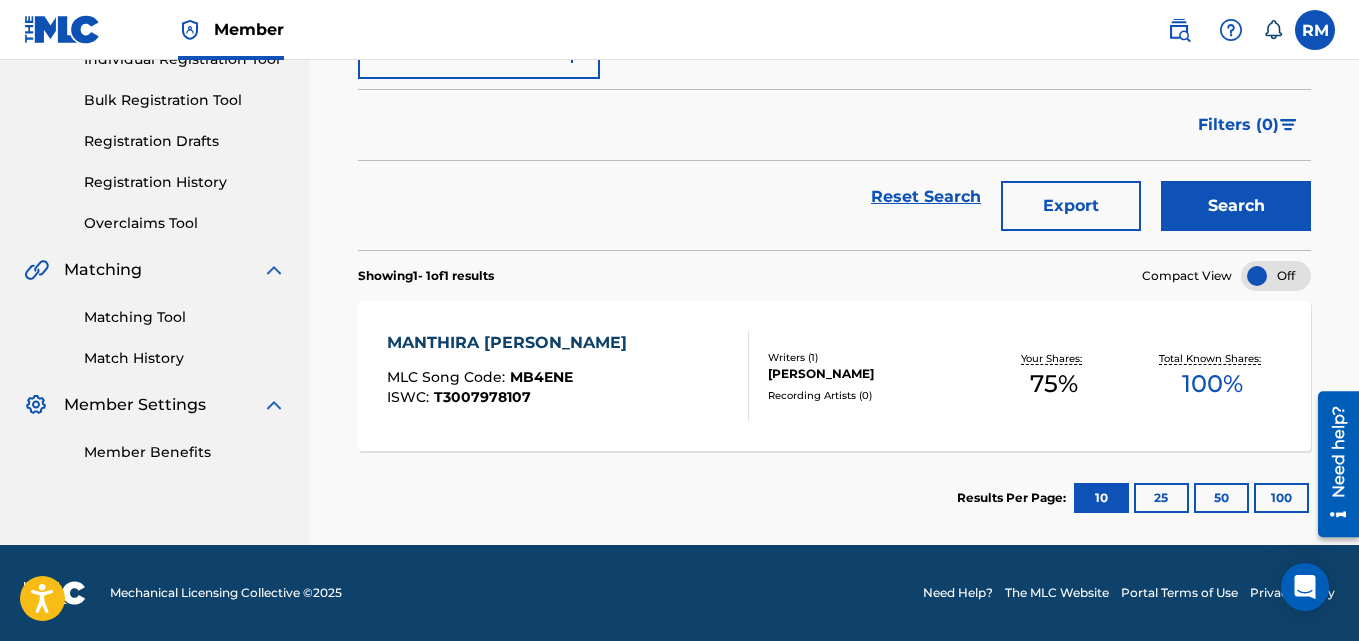 click on "MANTHIRA [PERSON_NAME]" at bounding box center [512, 343] 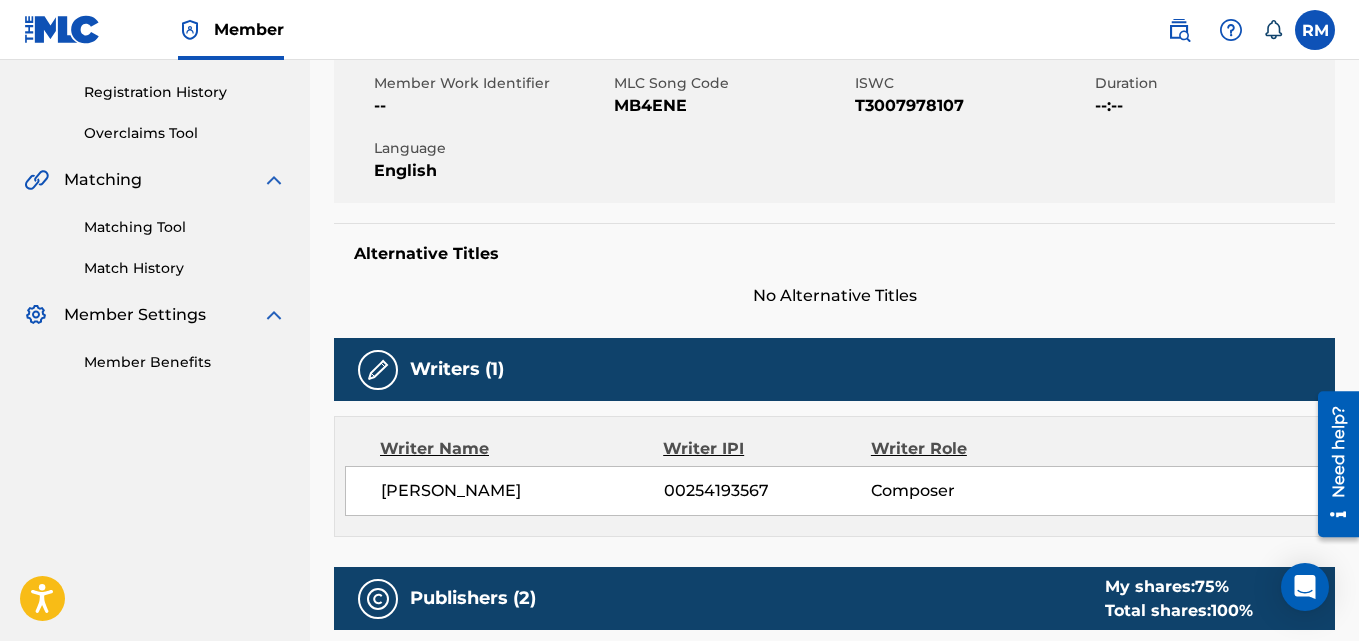 scroll, scrollTop: 0, scrollLeft: 0, axis: both 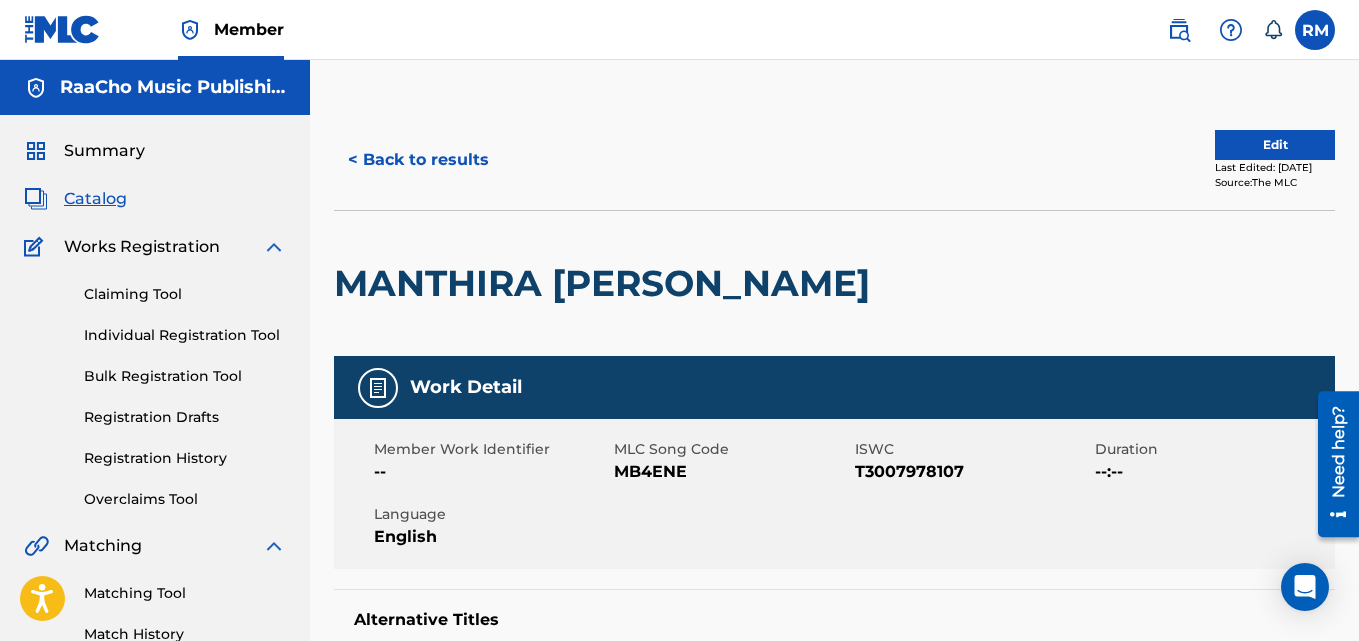 click on "< Back to results" at bounding box center (418, 160) 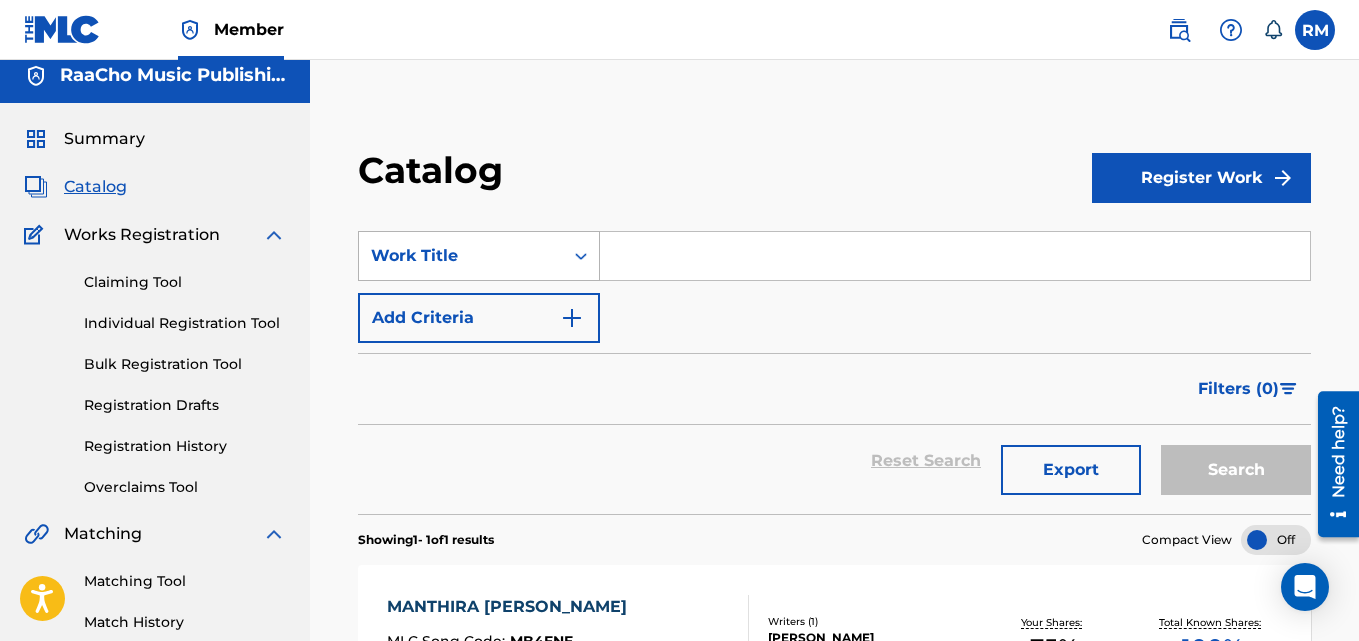 scroll, scrollTop: 0, scrollLeft: 0, axis: both 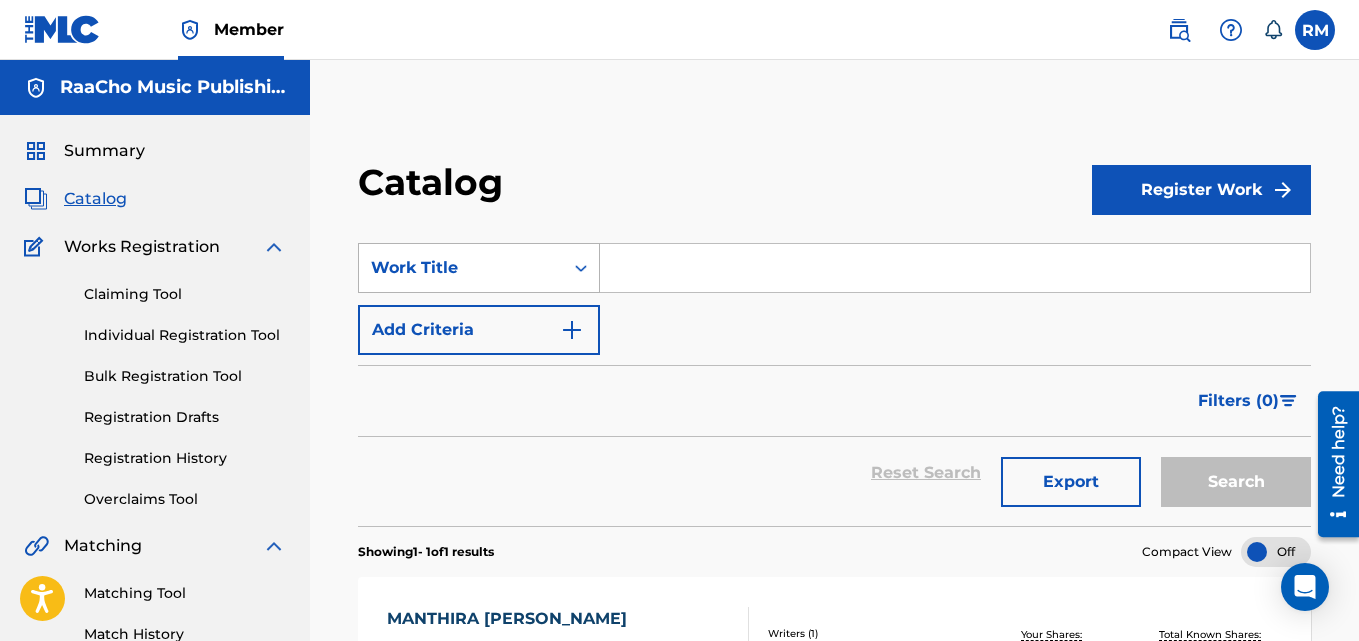 click on "Work Title" at bounding box center [461, 268] 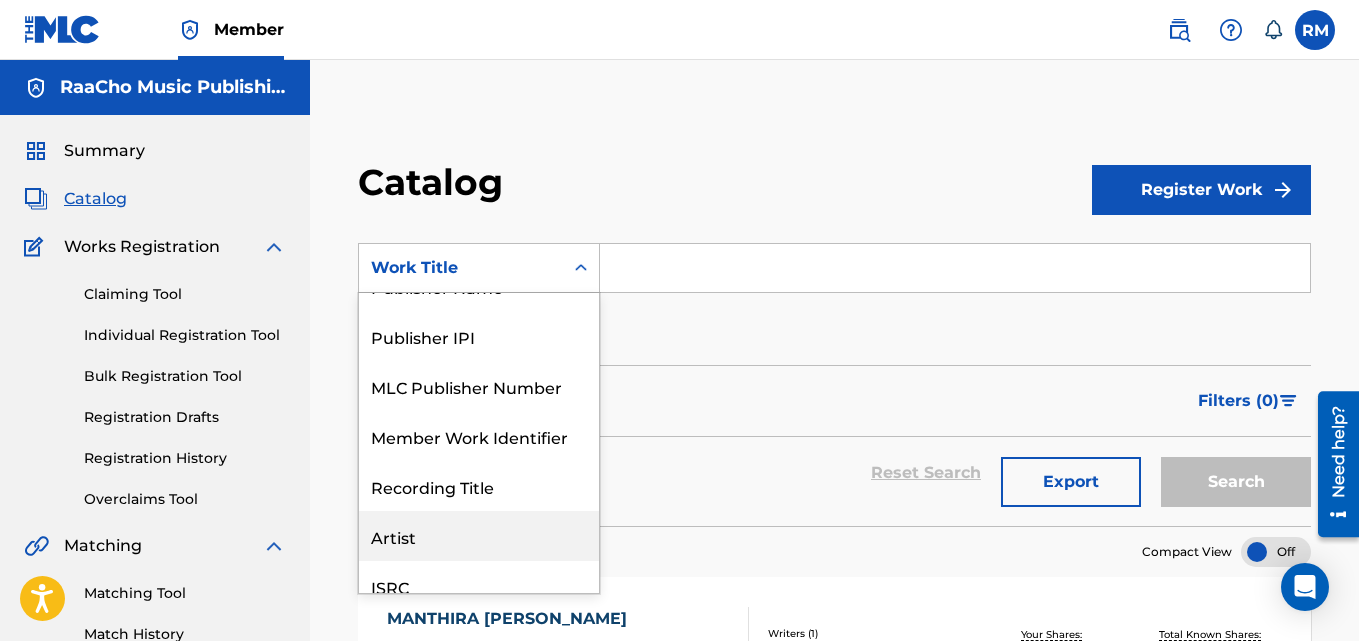 scroll, scrollTop: 0, scrollLeft: 0, axis: both 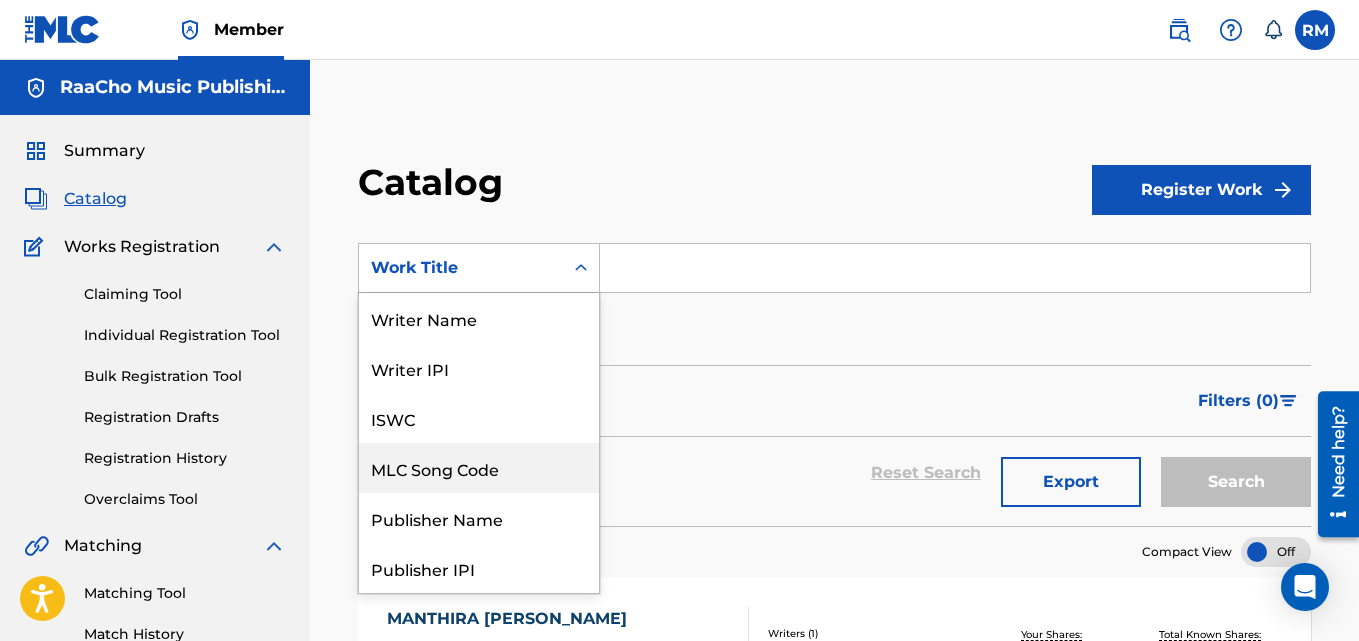 click on "MLC Song Code" at bounding box center [479, 468] 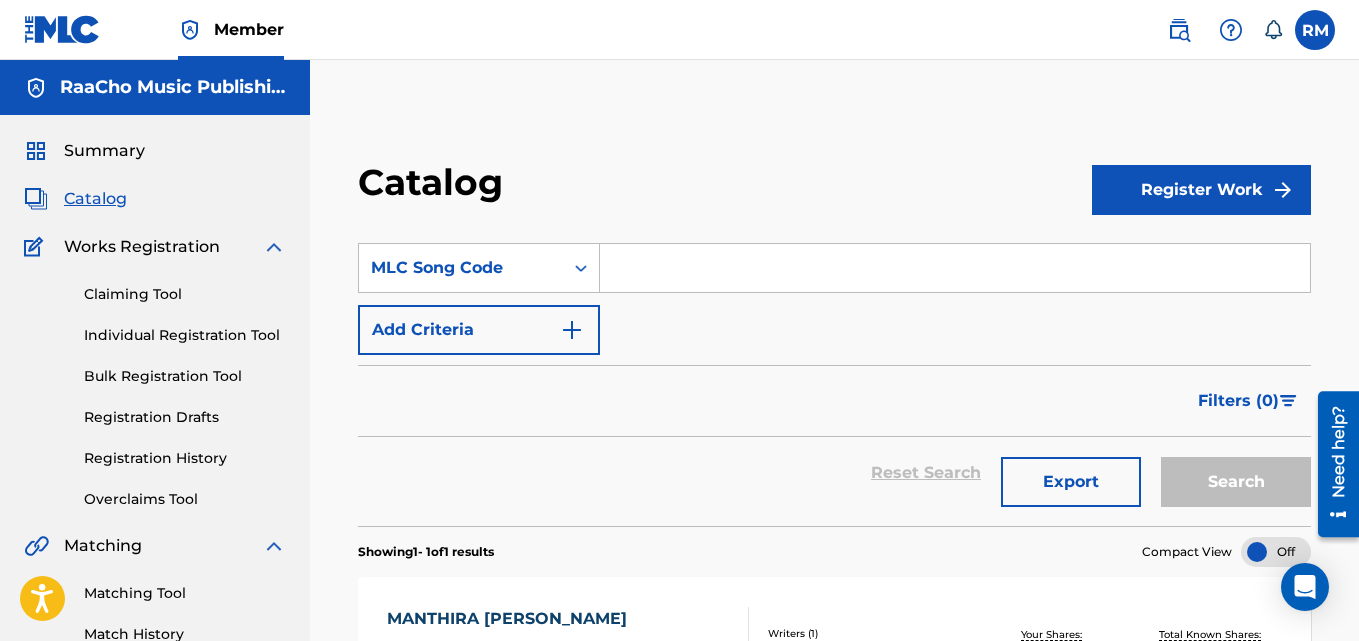 click at bounding box center (955, 268) 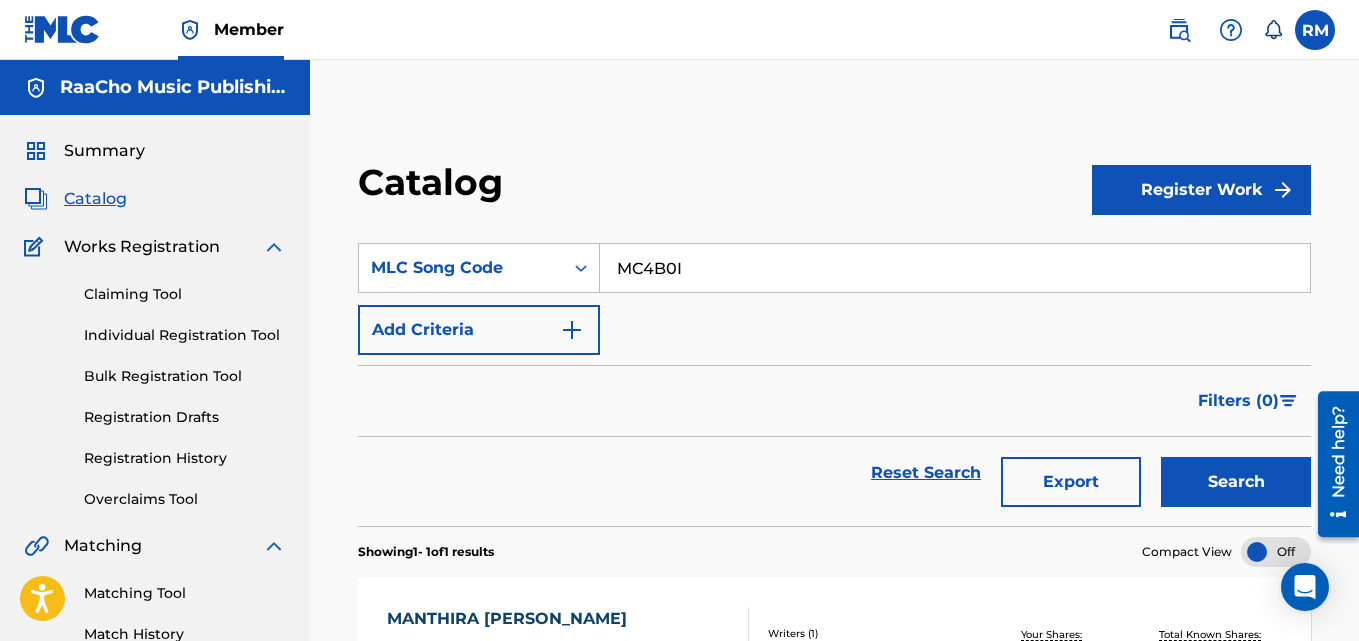 type on "MC4B0I" 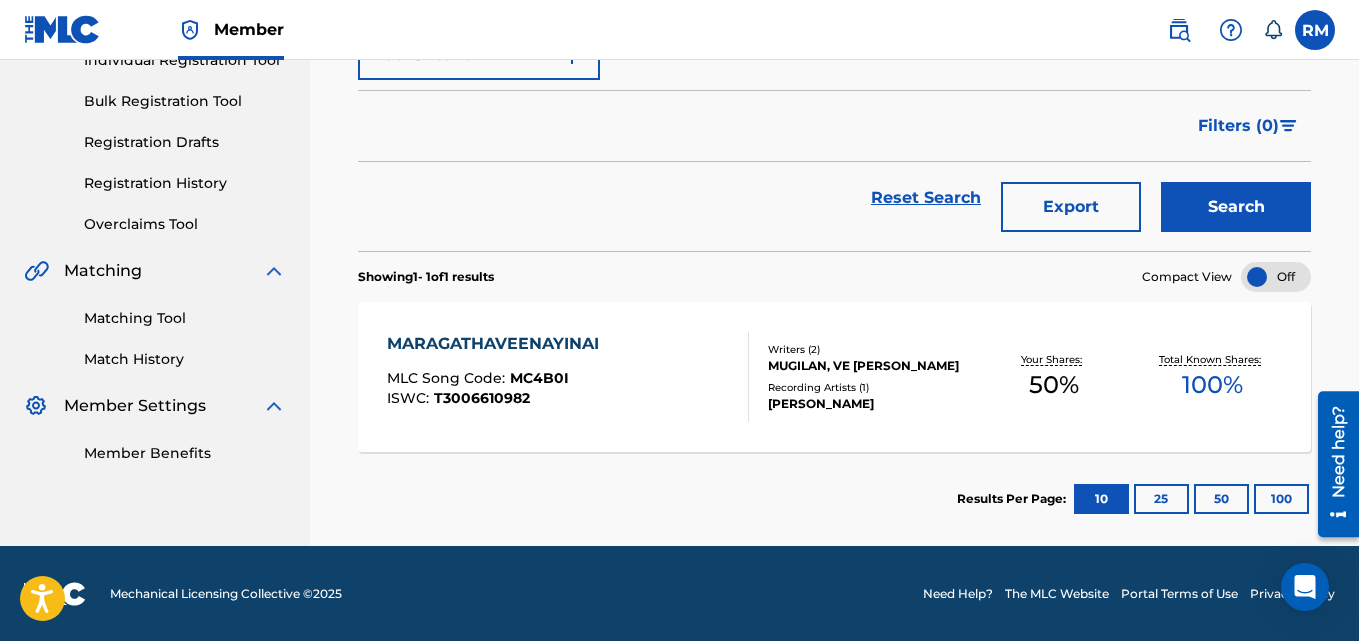scroll, scrollTop: 276, scrollLeft: 0, axis: vertical 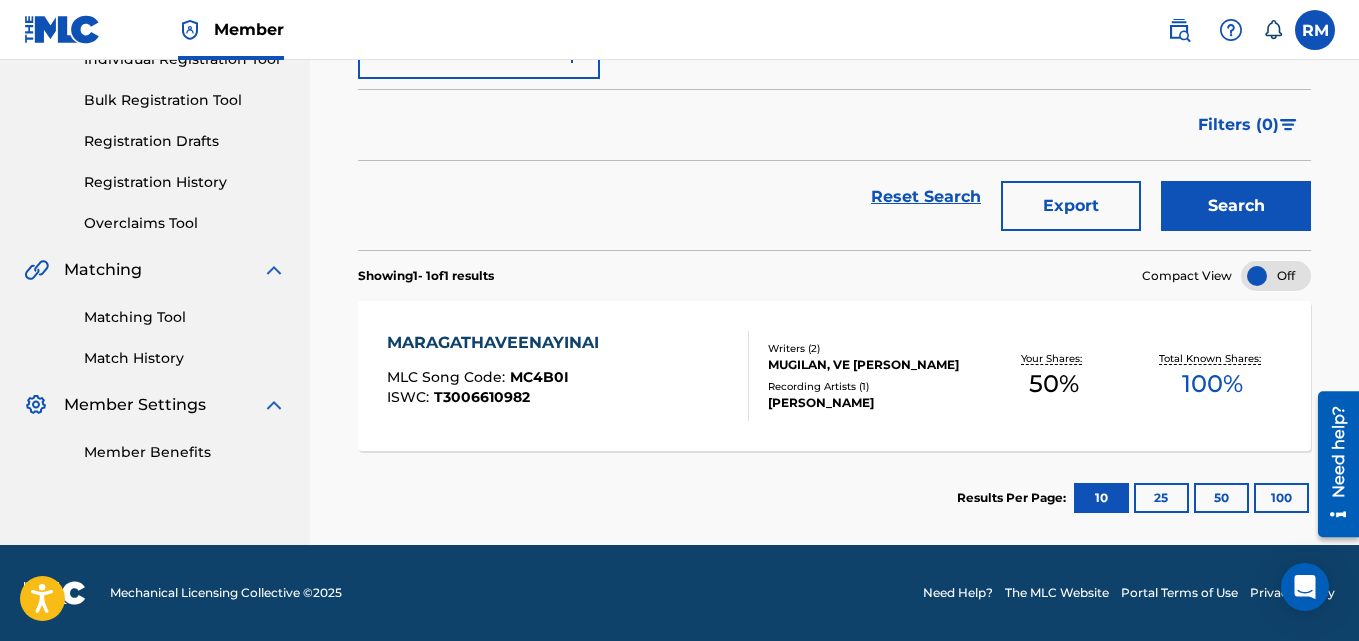 click on "MARAGATHAVEENAYINAI" at bounding box center (498, 343) 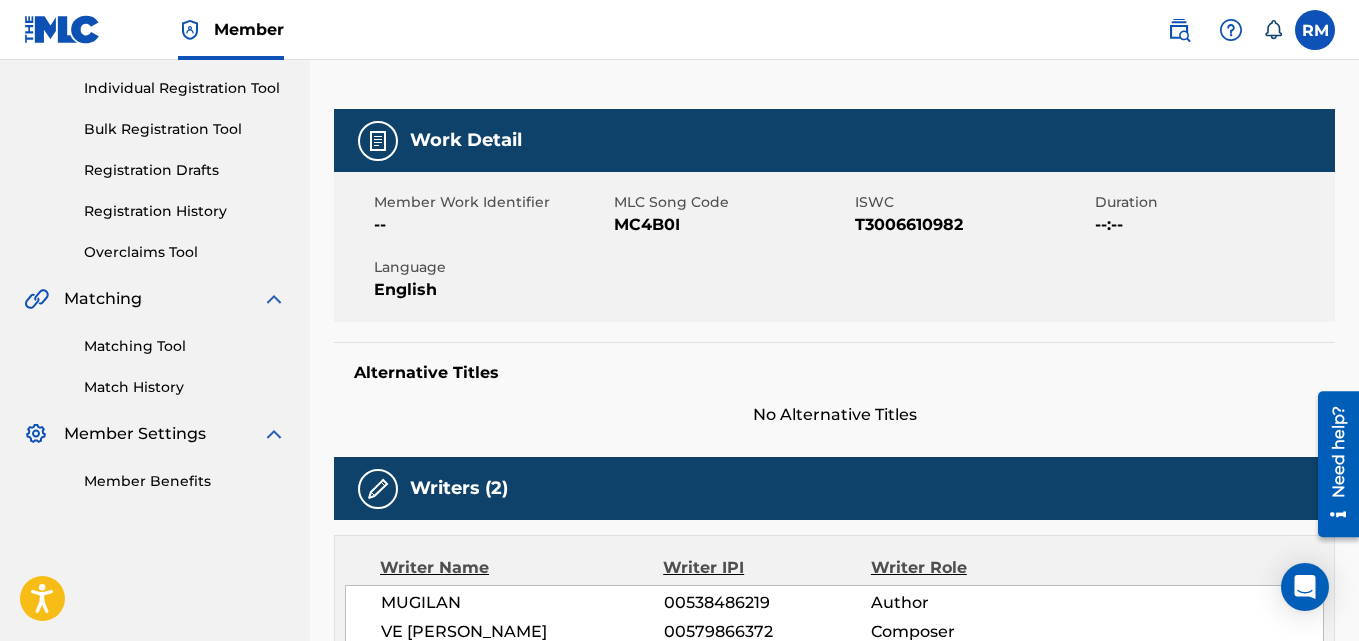 scroll, scrollTop: 0, scrollLeft: 0, axis: both 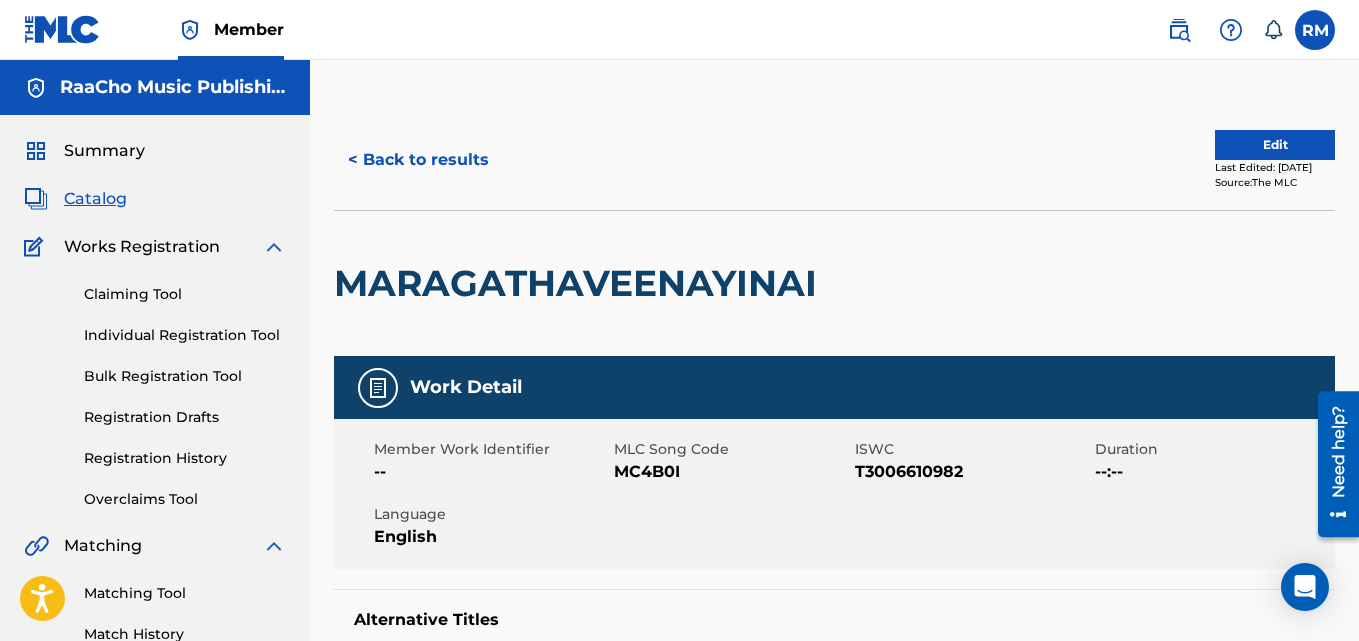 click on "< Back to results" at bounding box center (418, 160) 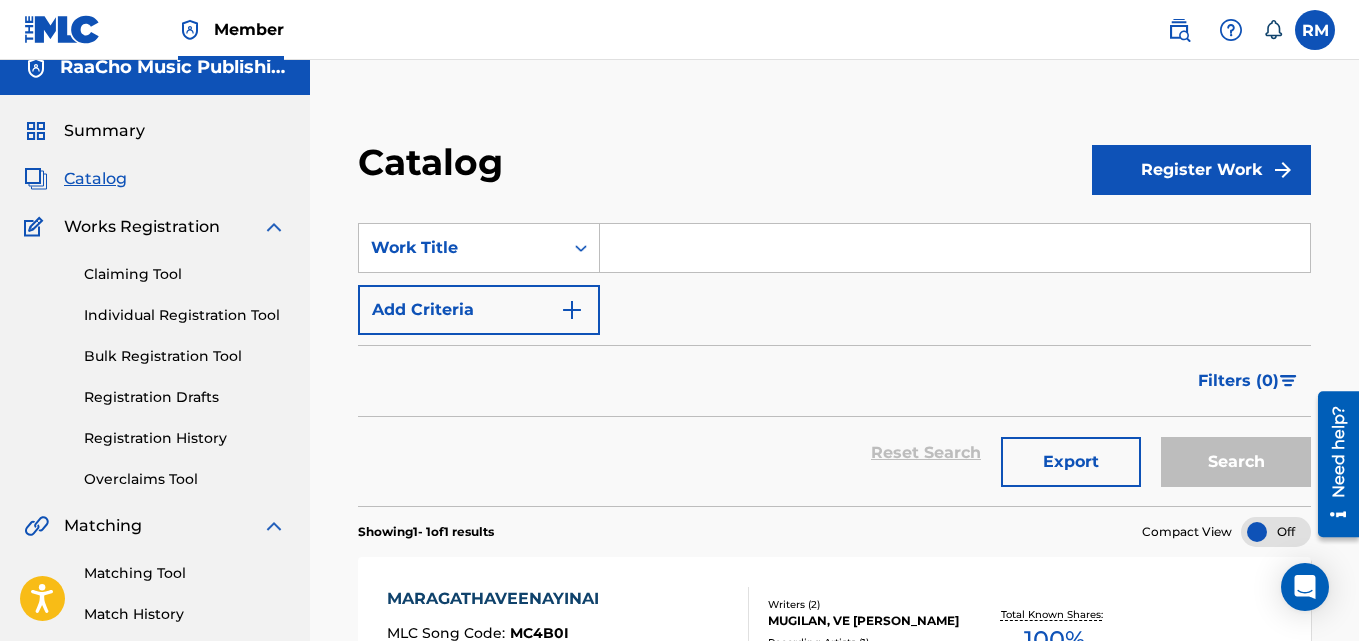 scroll, scrollTop: 18, scrollLeft: 0, axis: vertical 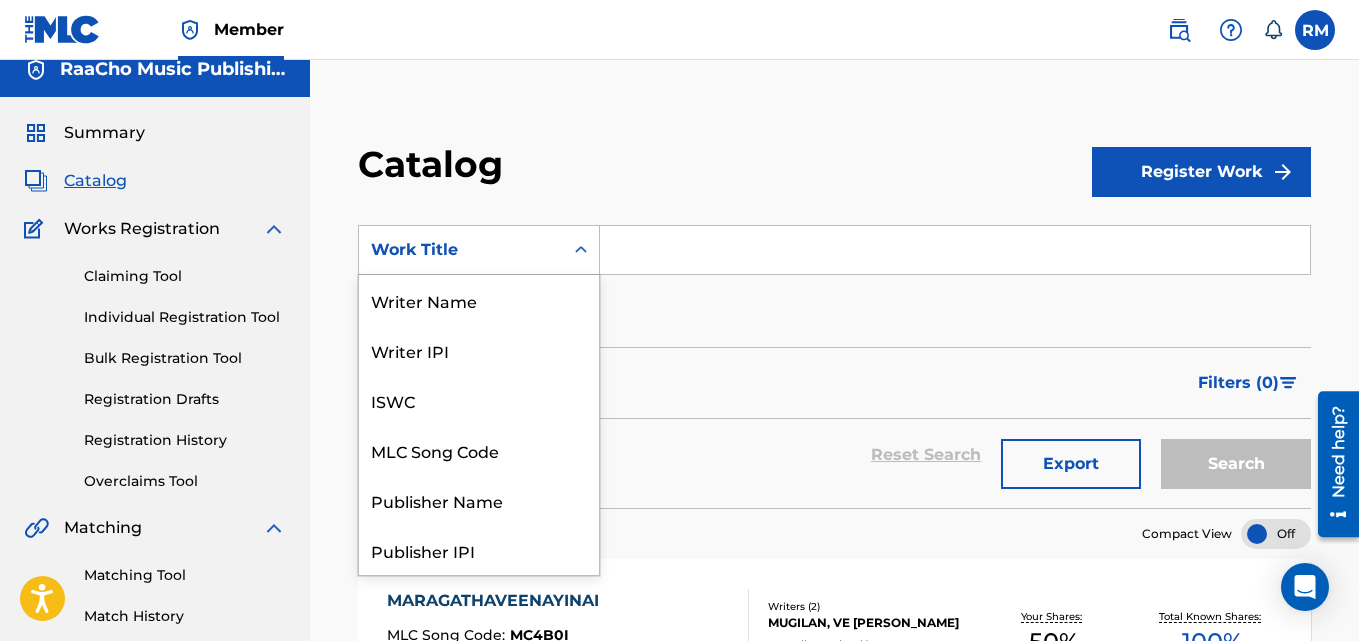 click on "Work Title" at bounding box center (461, 250) 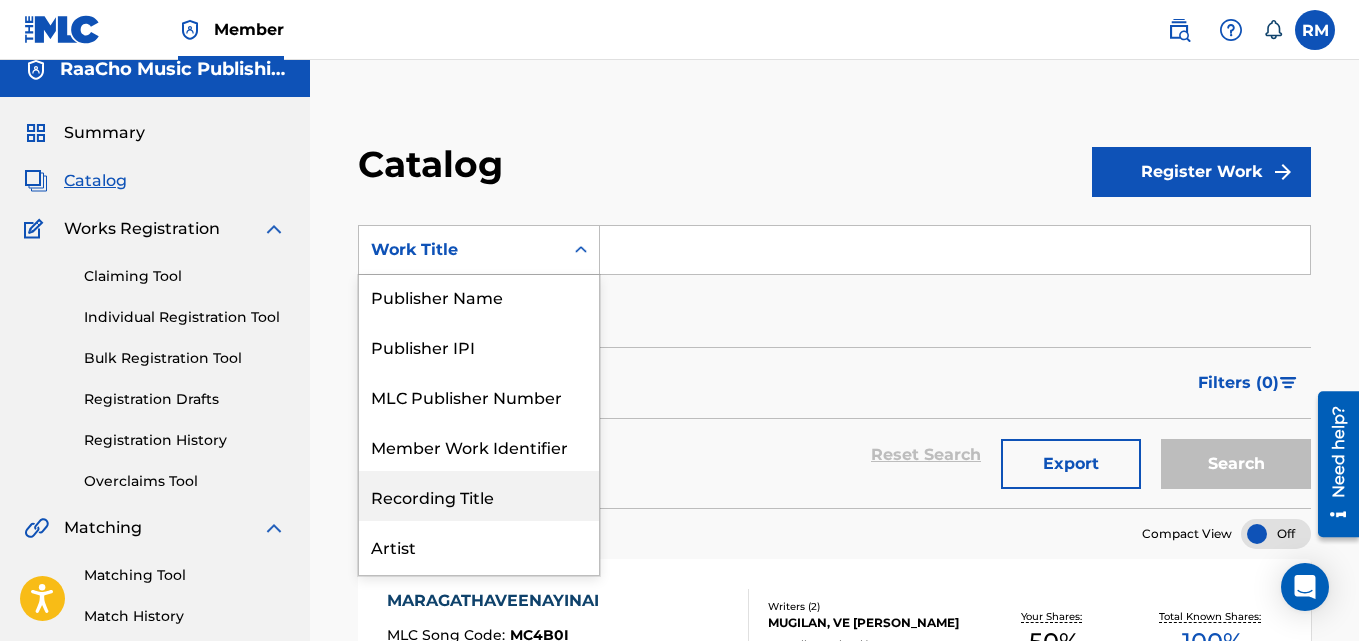scroll, scrollTop: 100, scrollLeft: 0, axis: vertical 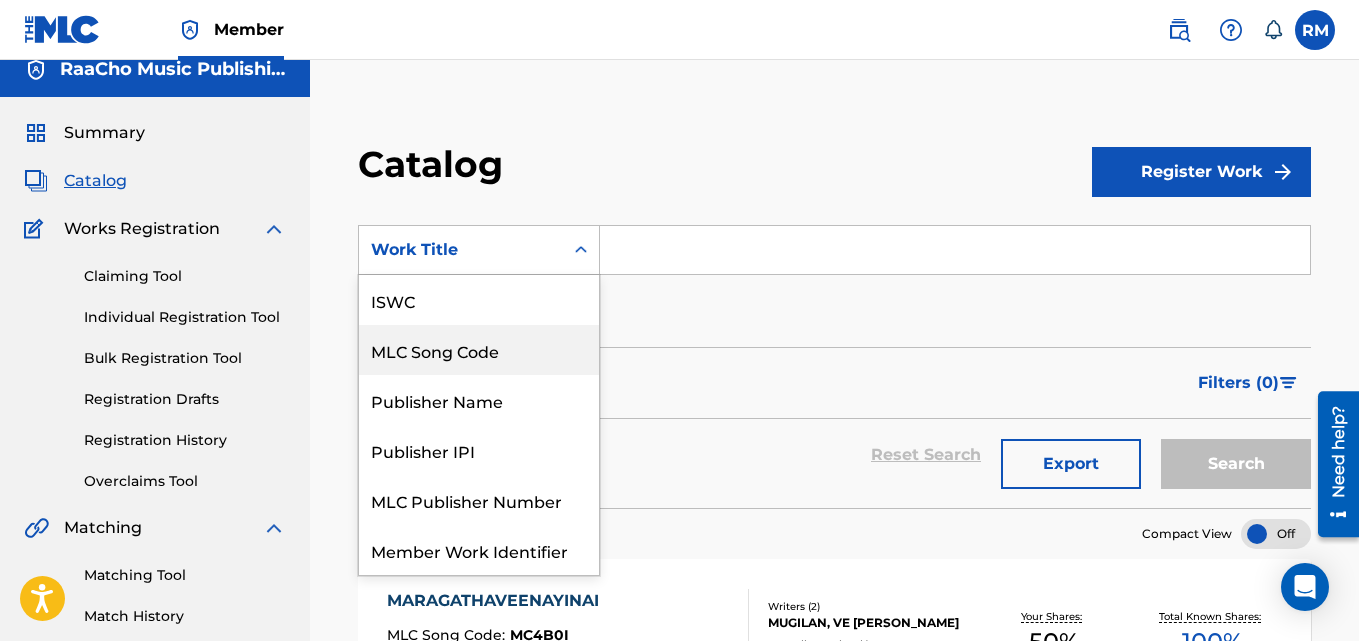 click on "MLC Song Code" at bounding box center [479, 350] 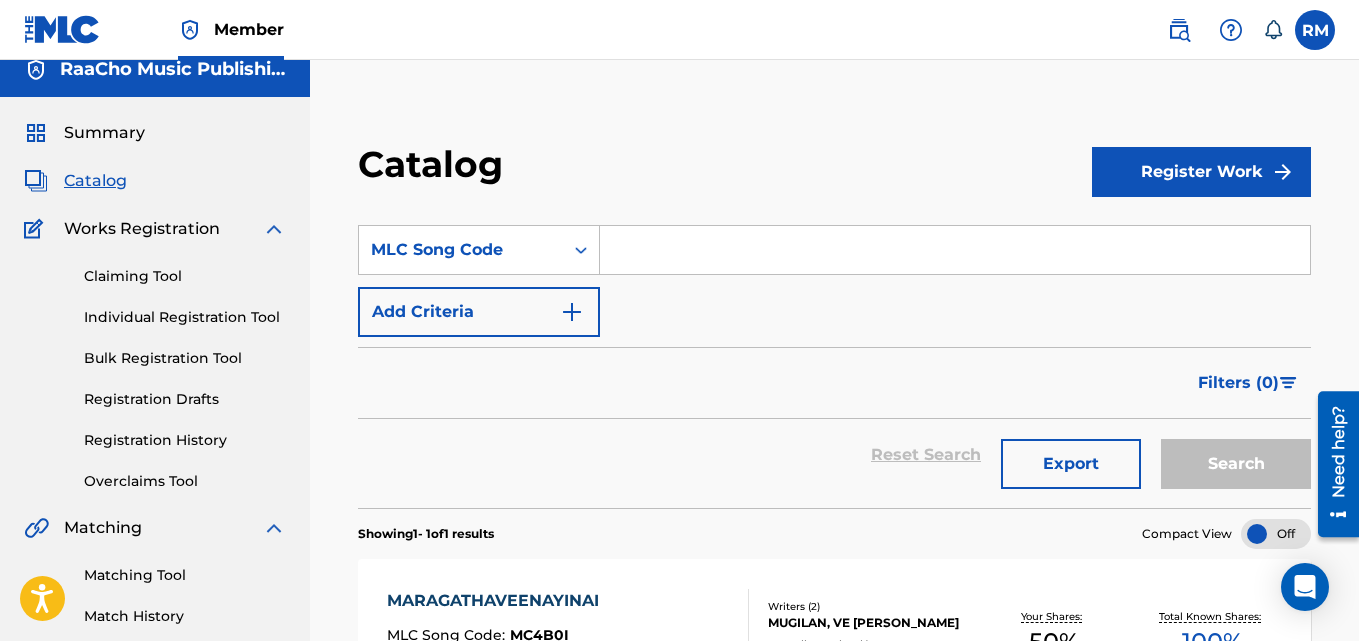 click at bounding box center (955, 250) 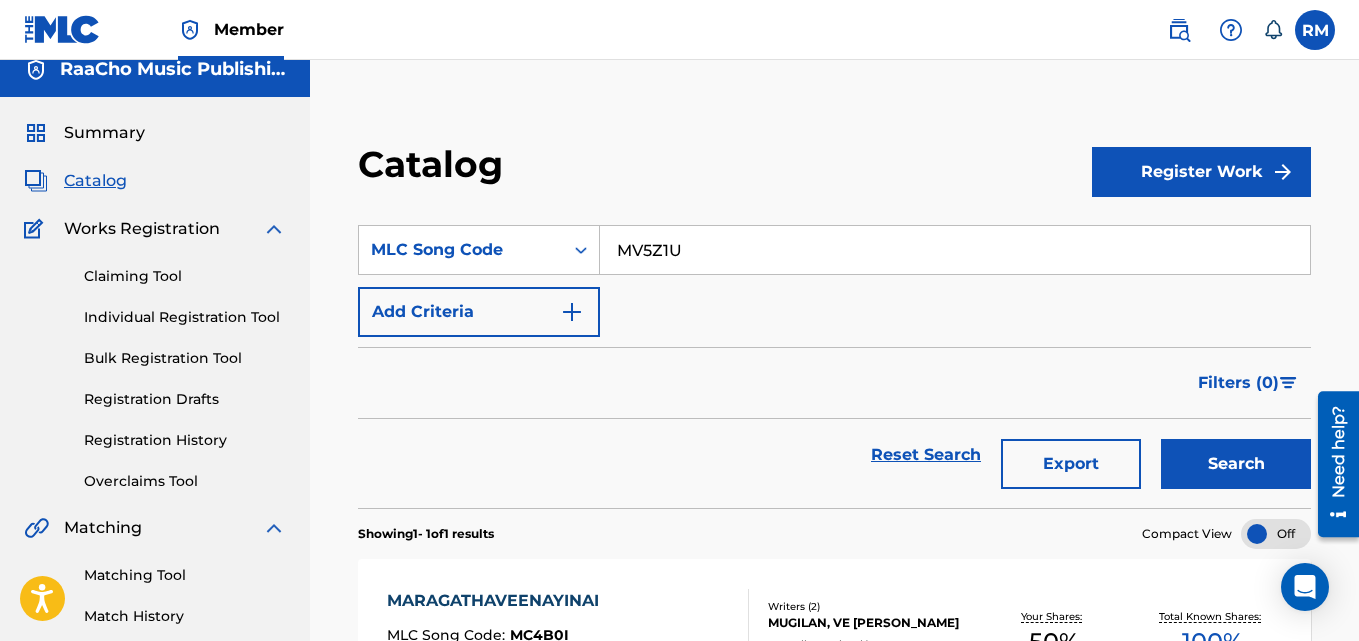 type on "MV5Z1U" 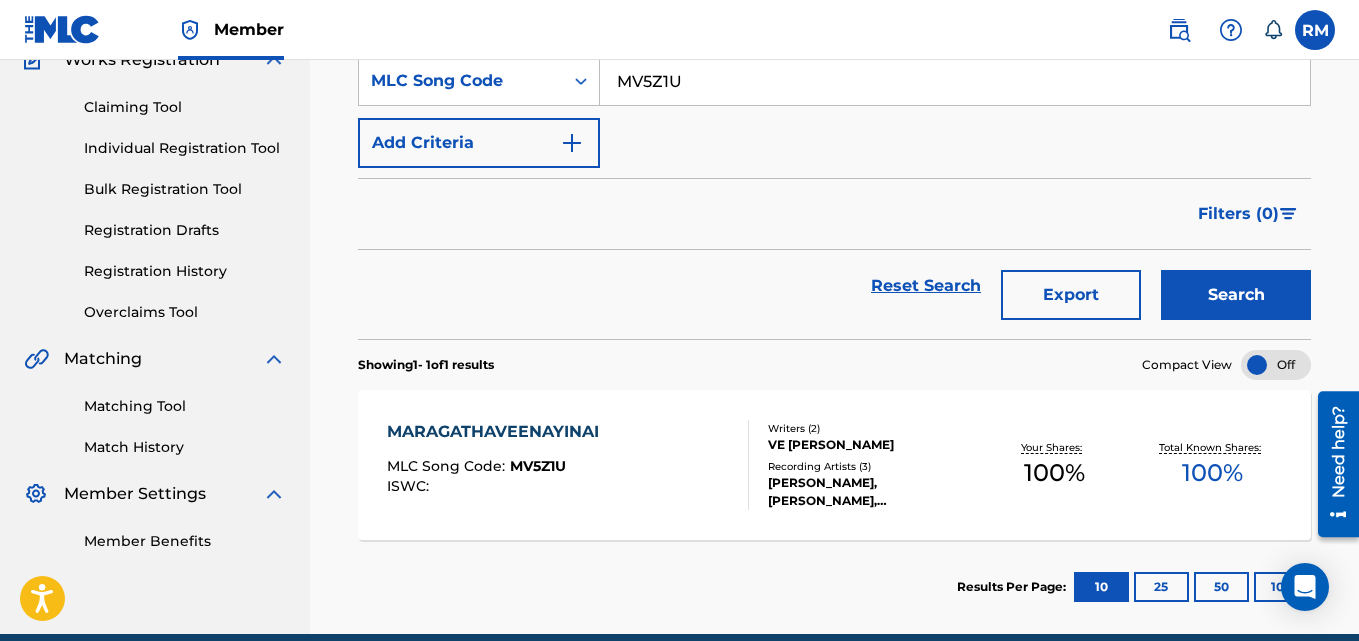scroll, scrollTop: 218, scrollLeft: 0, axis: vertical 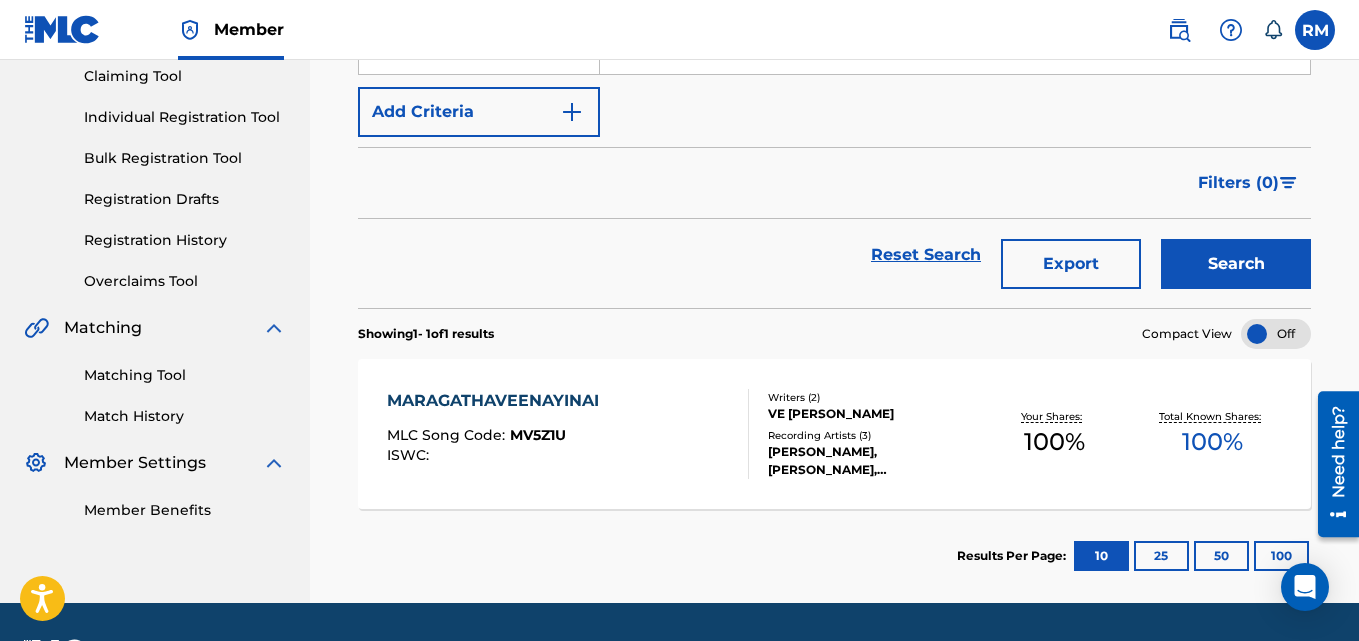 click on "MARAGATHAVEENAYINAI" at bounding box center [498, 401] 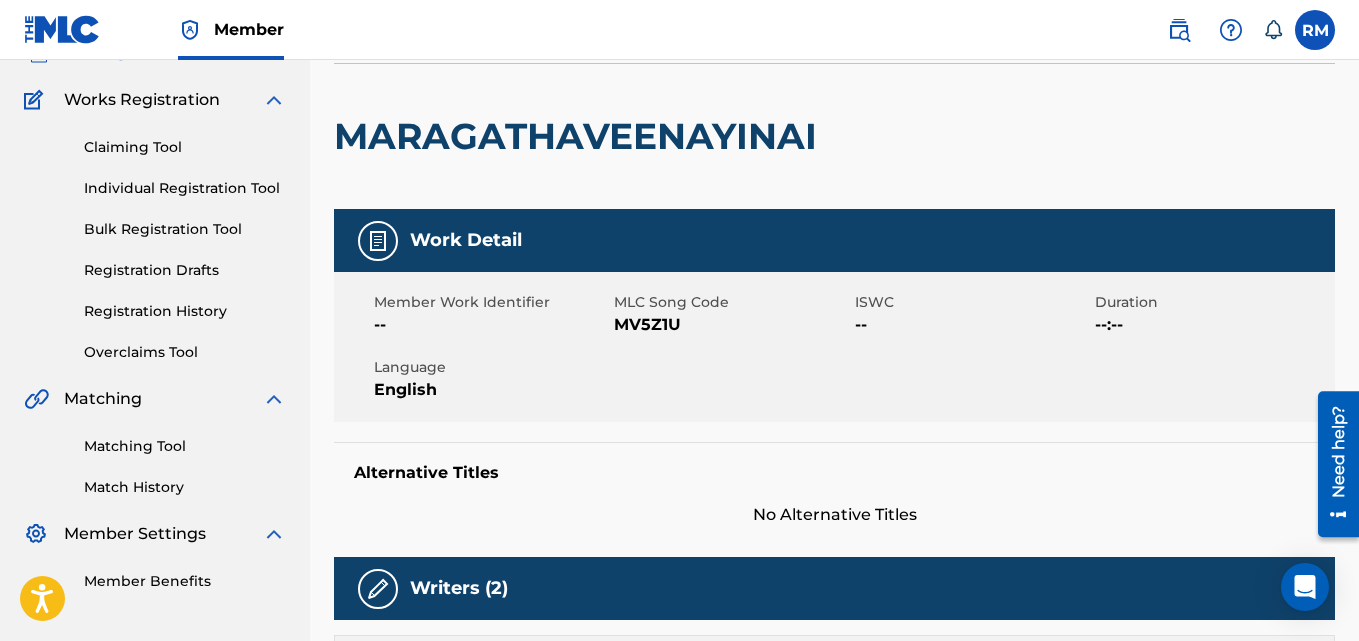 scroll, scrollTop: 0, scrollLeft: 0, axis: both 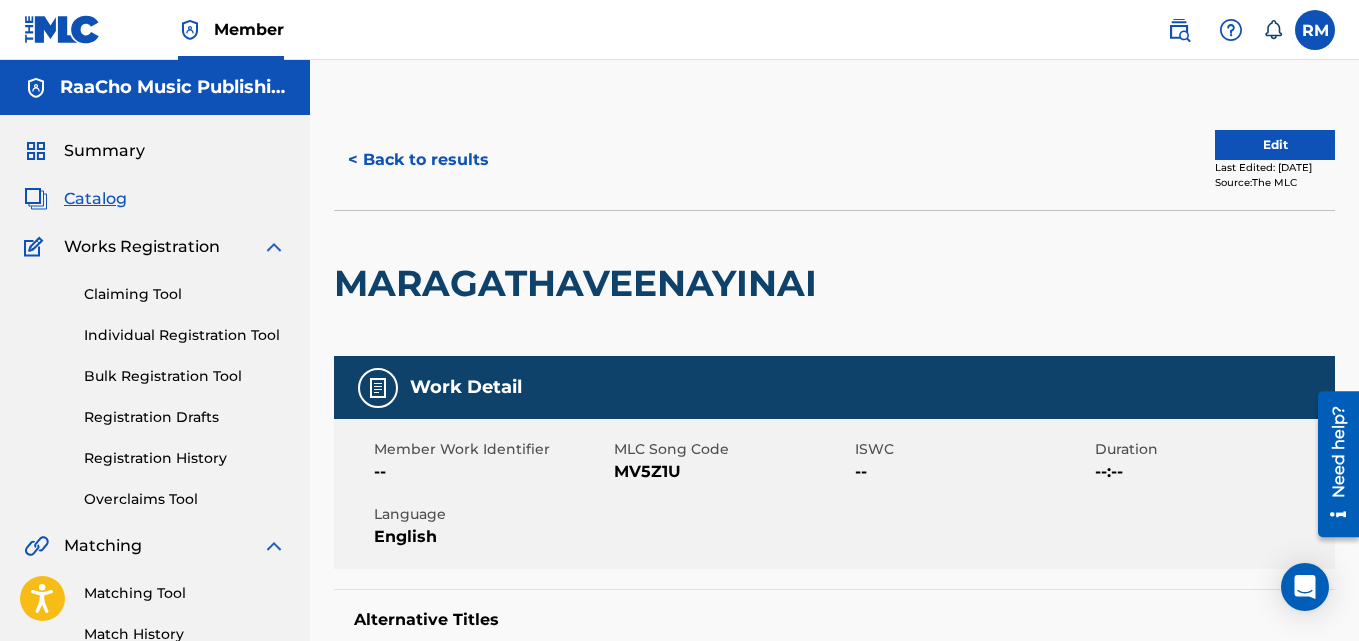 click on "< Back to results" at bounding box center [418, 160] 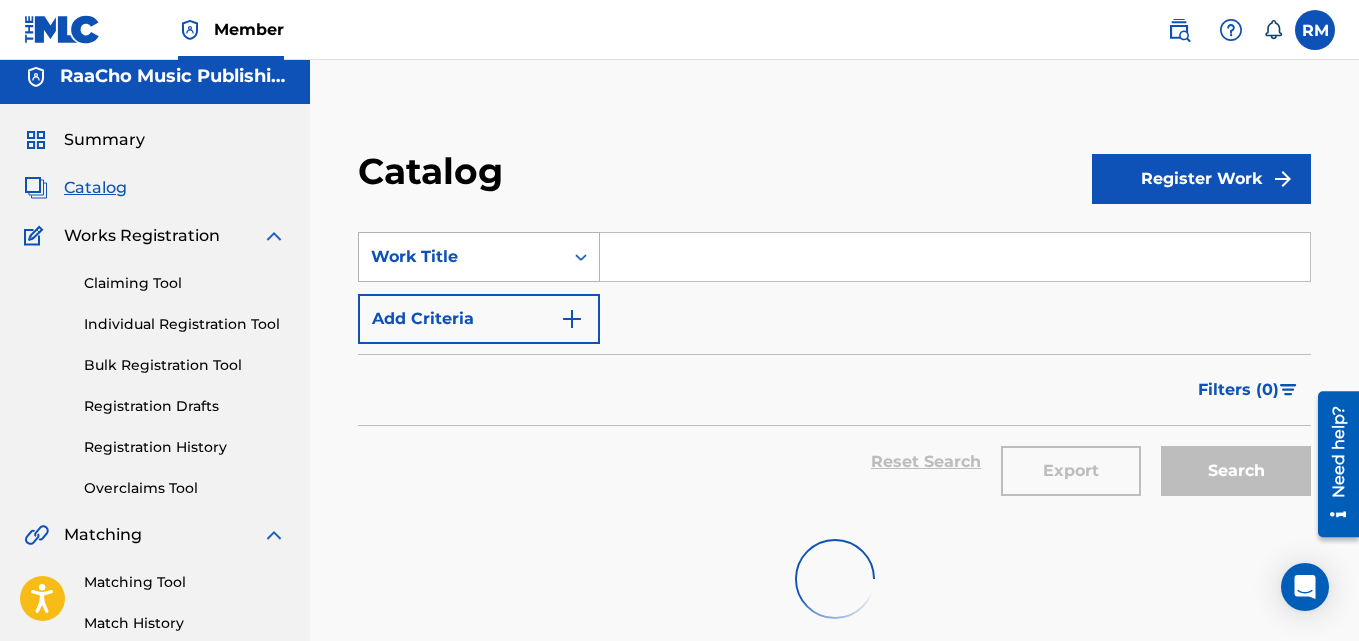 scroll, scrollTop: 0, scrollLeft: 0, axis: both 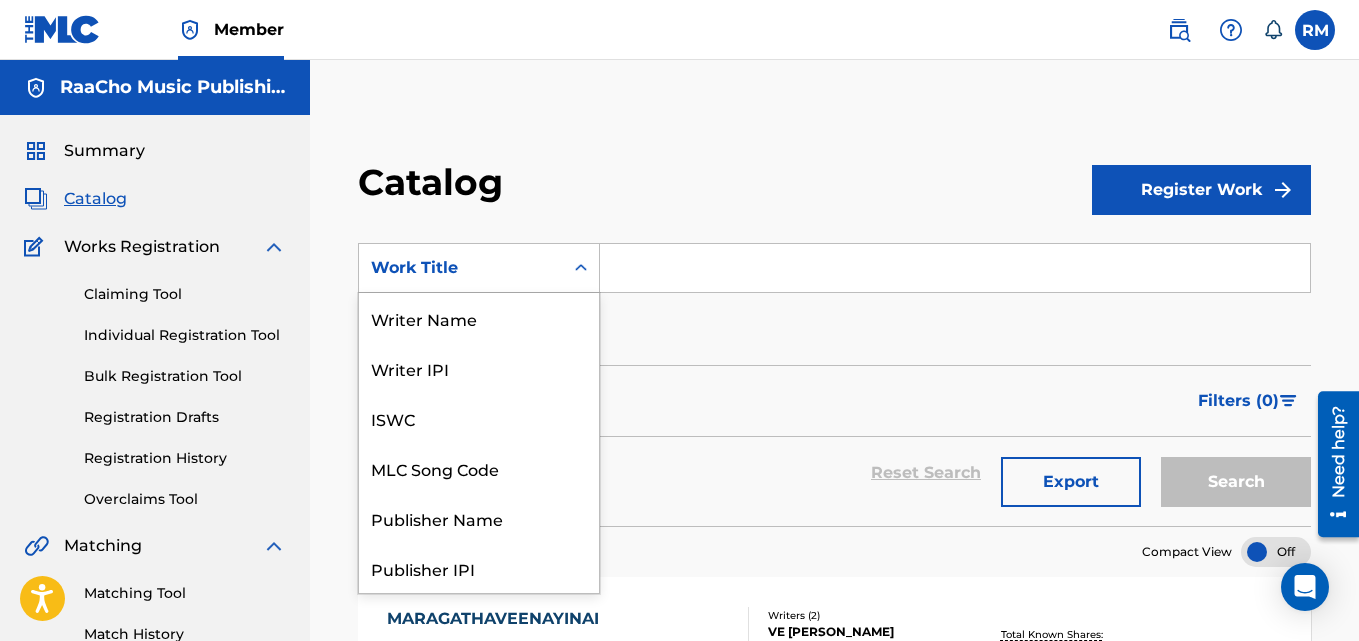 click on "Work Title" at bounding box center [461, 268] 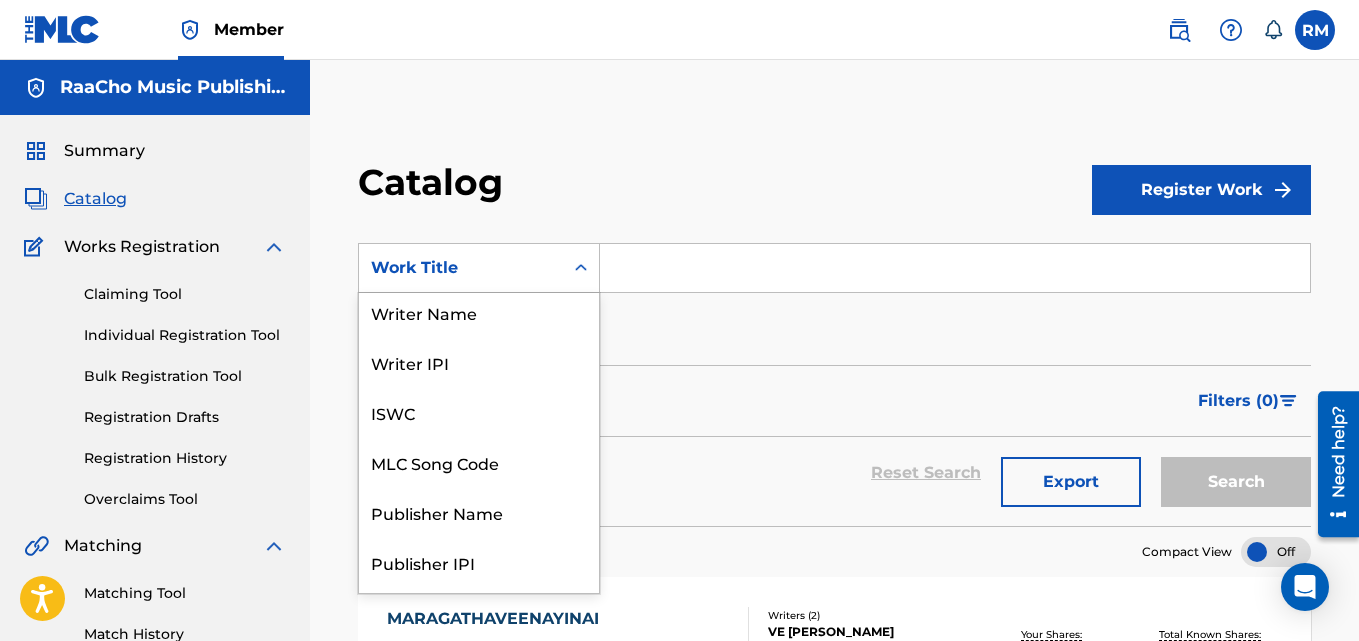 scroll, scrollTop: 0, scrollLeft: 0, axis: both 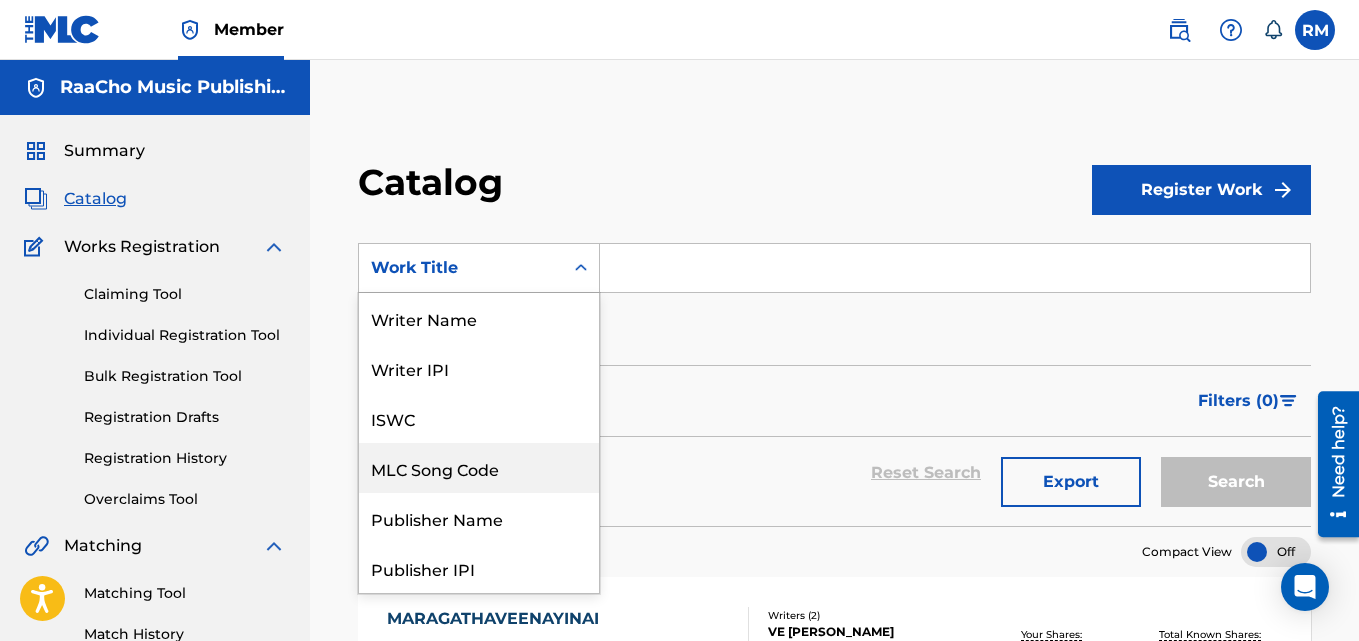 click on "MLC Song Code" at bounding box center [479, 468] 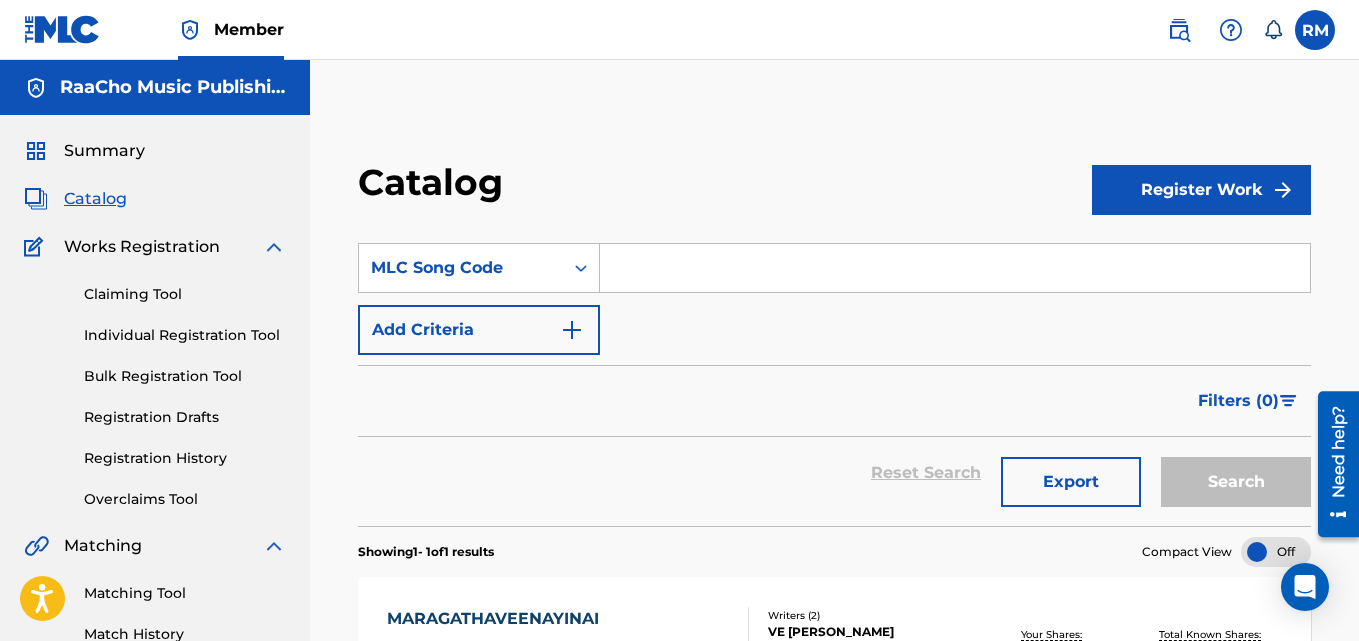 click at bounding box center (955, 268) 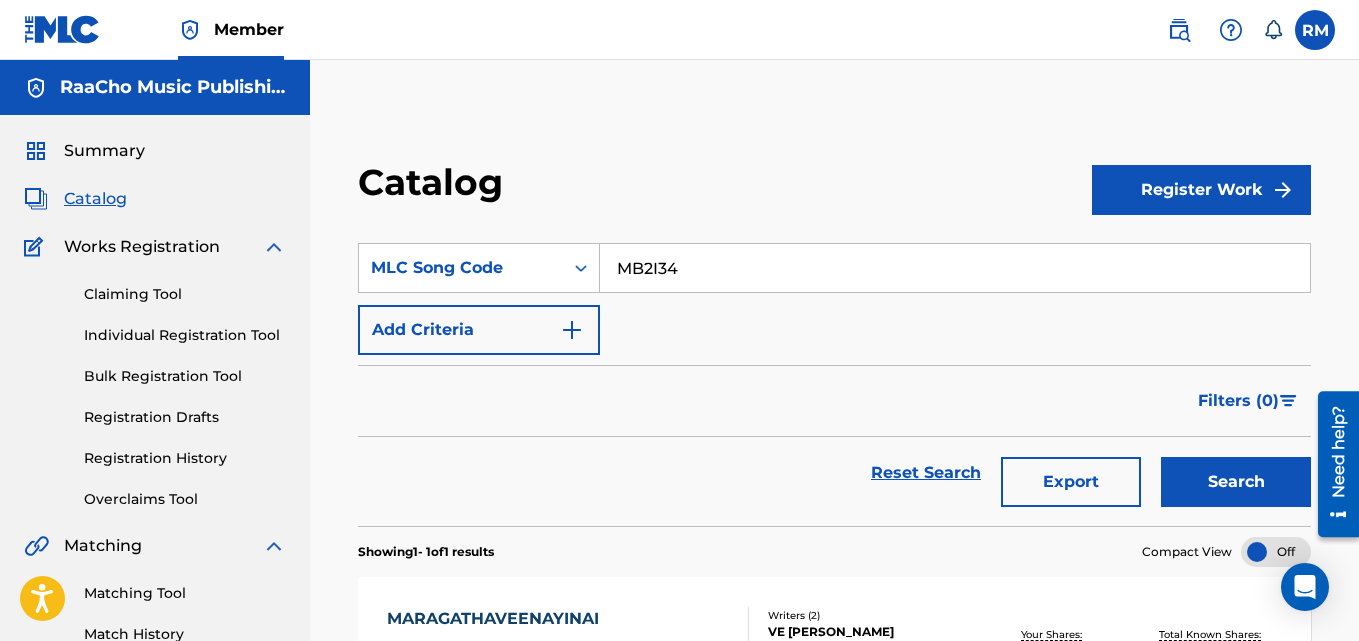 type on "MB2I34" 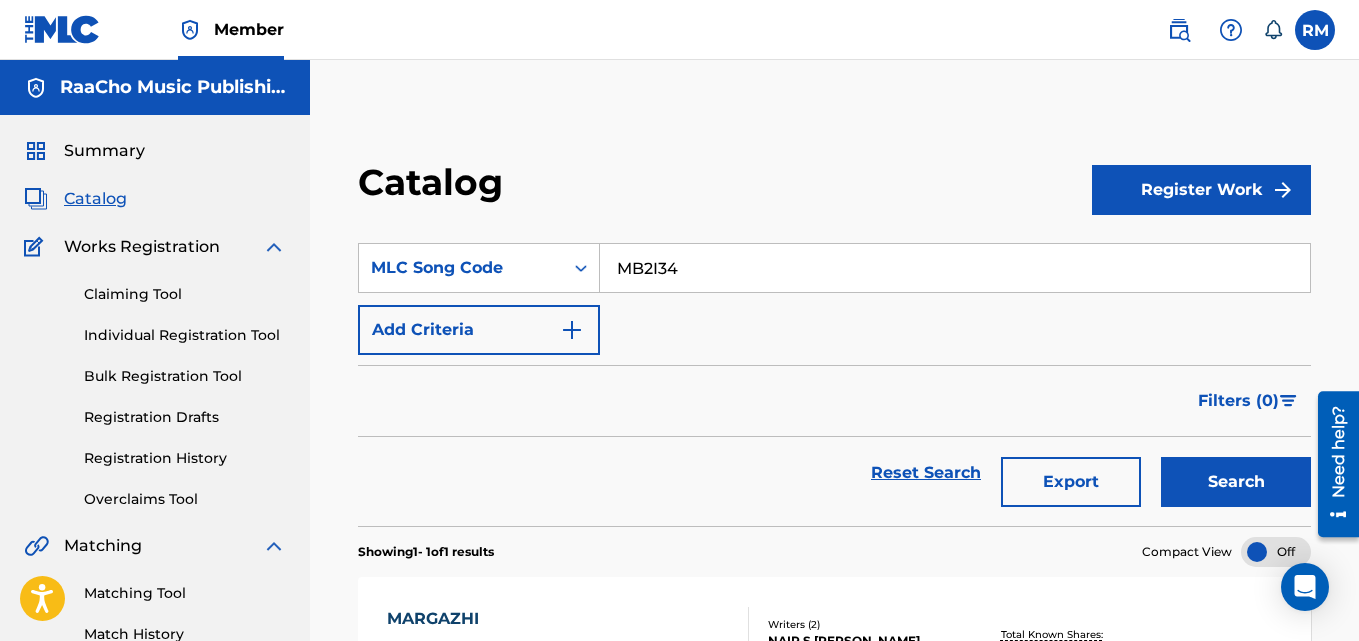 scroll, scrollTop: 276, scrollLeft: 0, axis: vertical 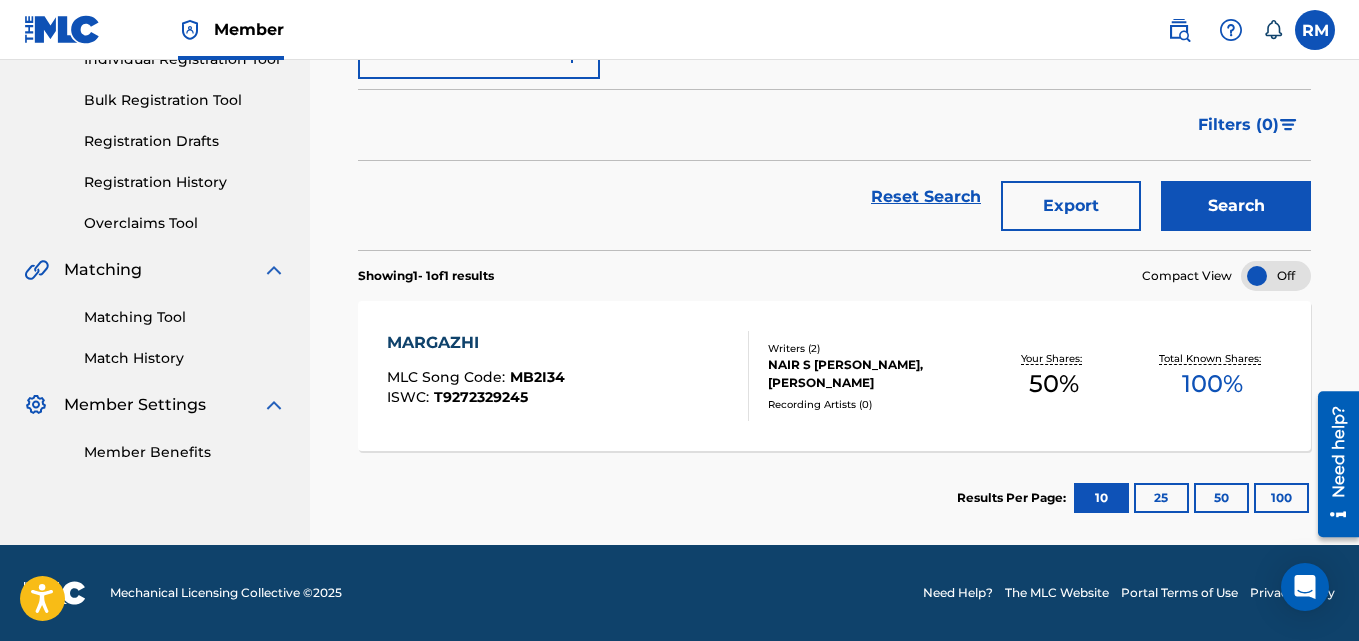 click on "MARGAZHI" at bounding box center (476, 343) 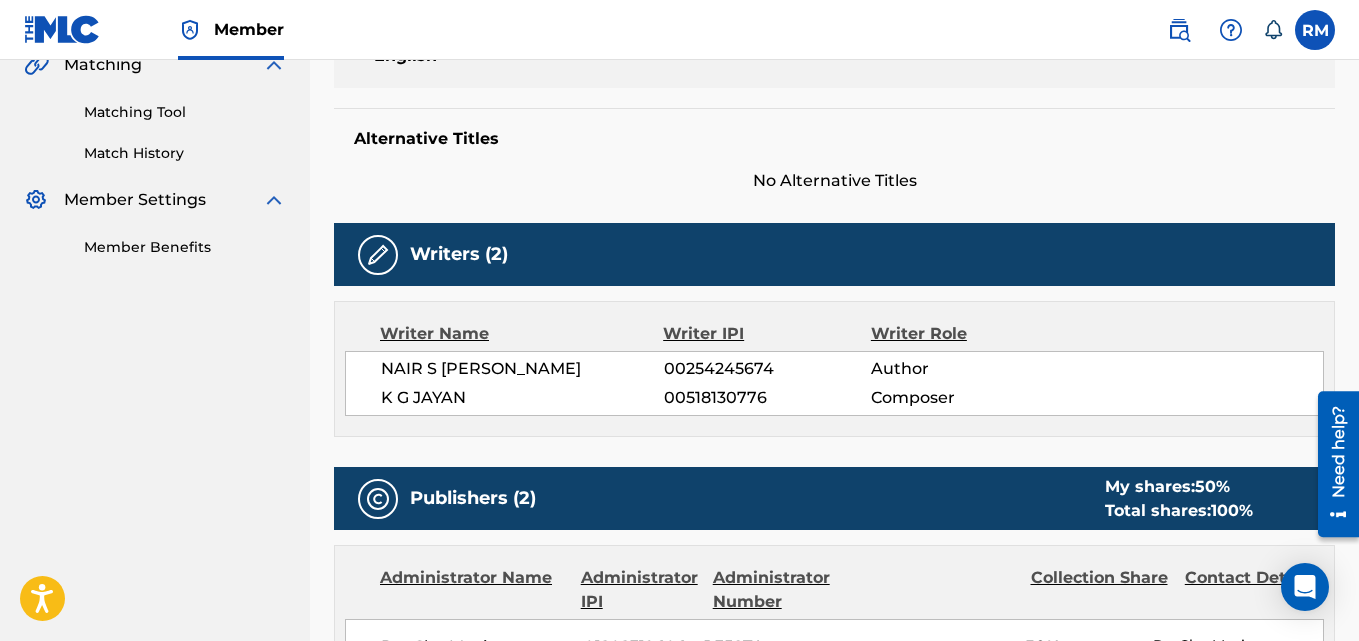 scroll, scrollTop: 0, scrollLeft: 0, axis: both 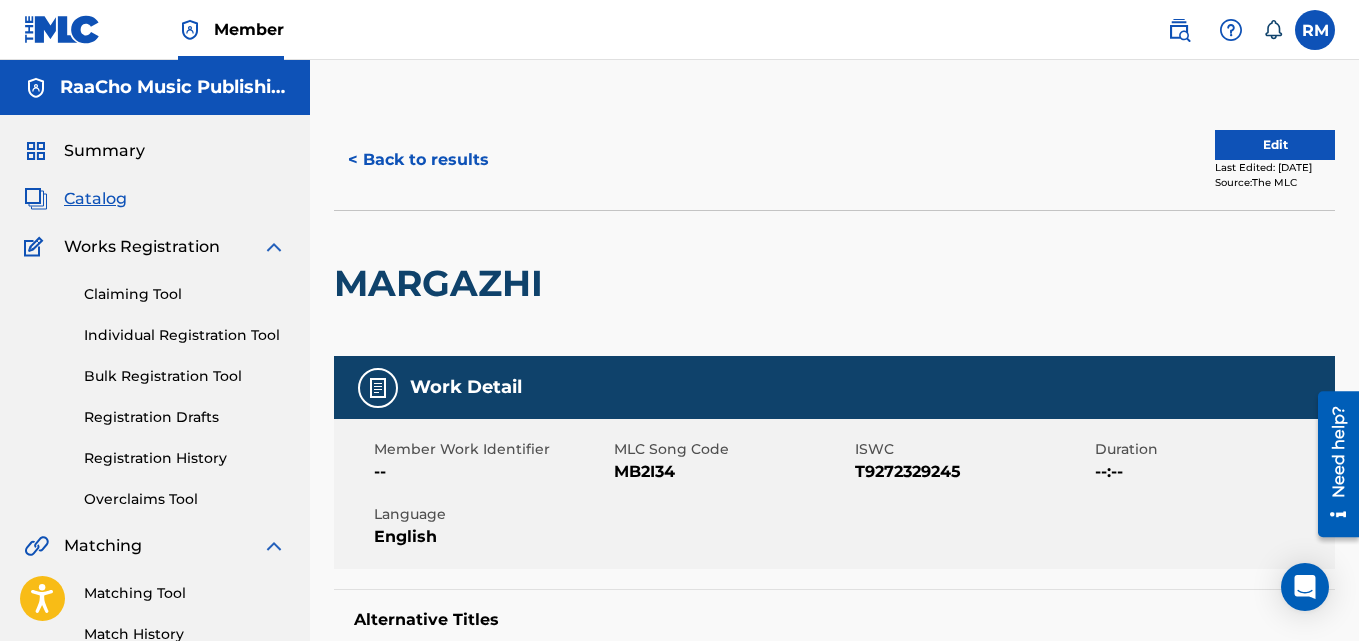 click on "< Back to results" at bounding box center [418, 160] 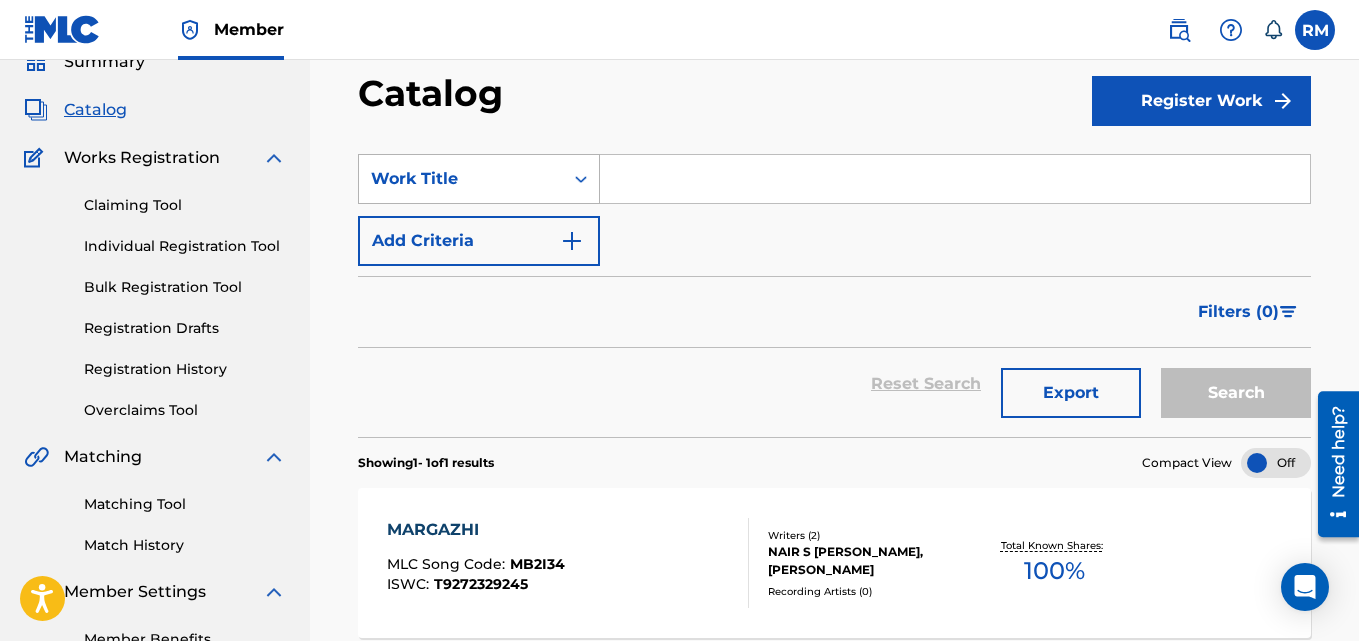 scroll, scrollTop: 0, scrollLeft: 0, axis: both 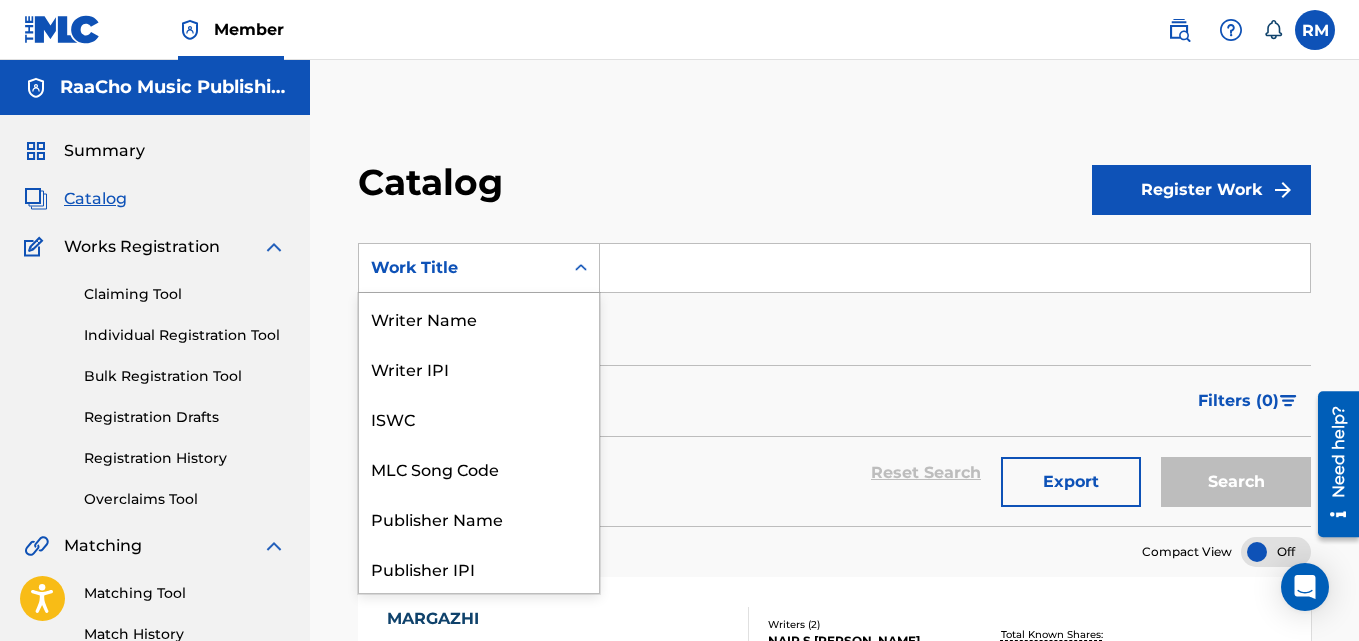 click on "Work Title" at bounding box center (461, 268) 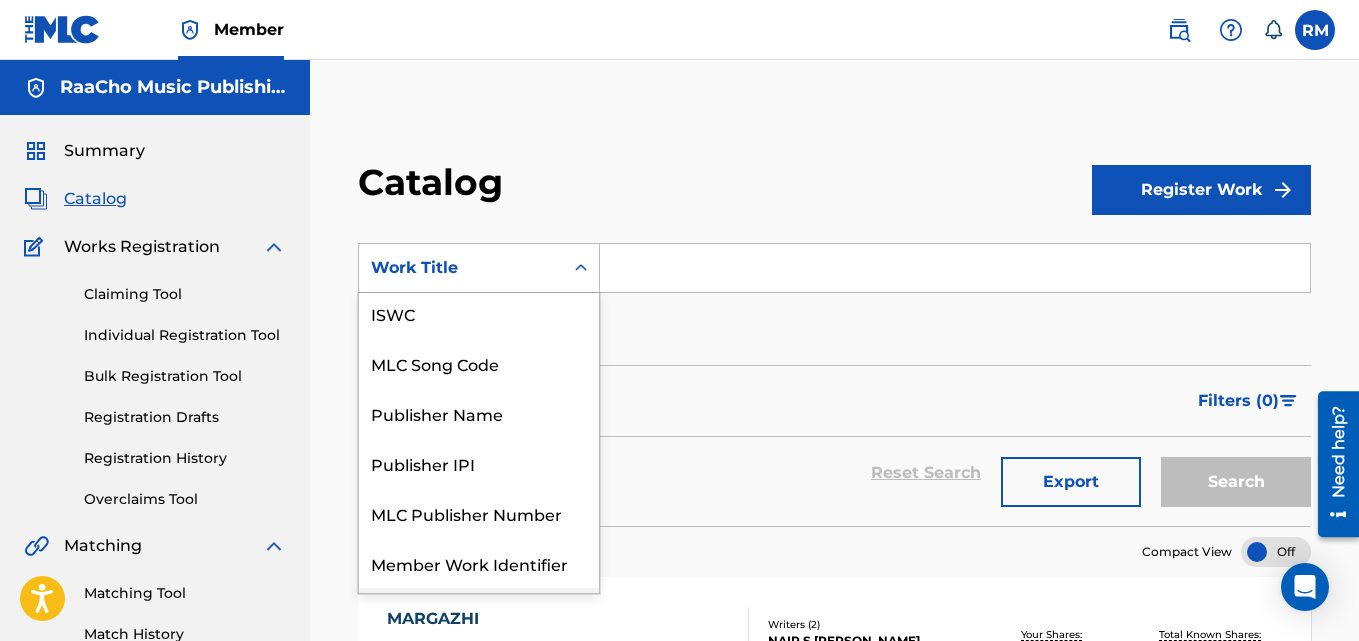 scroll, scrollTop: 0, scrollLeft: 0, axis: both 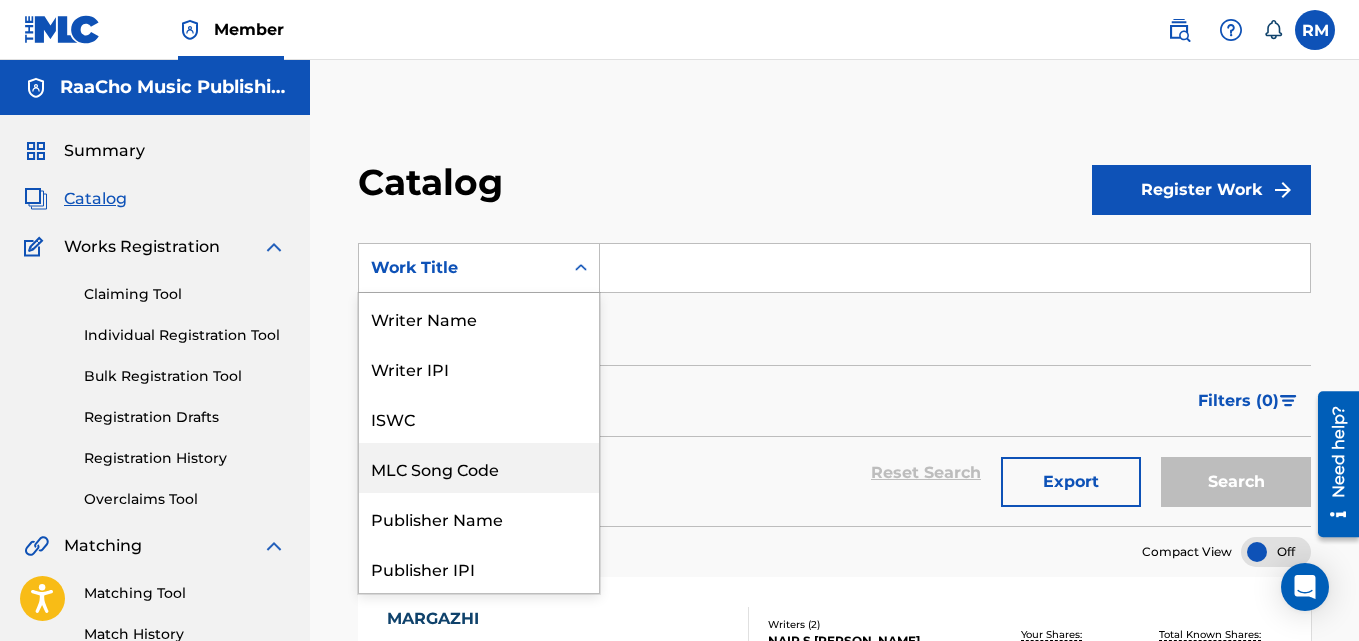click on "MLC Song Code" at bounding box center (479, 468) 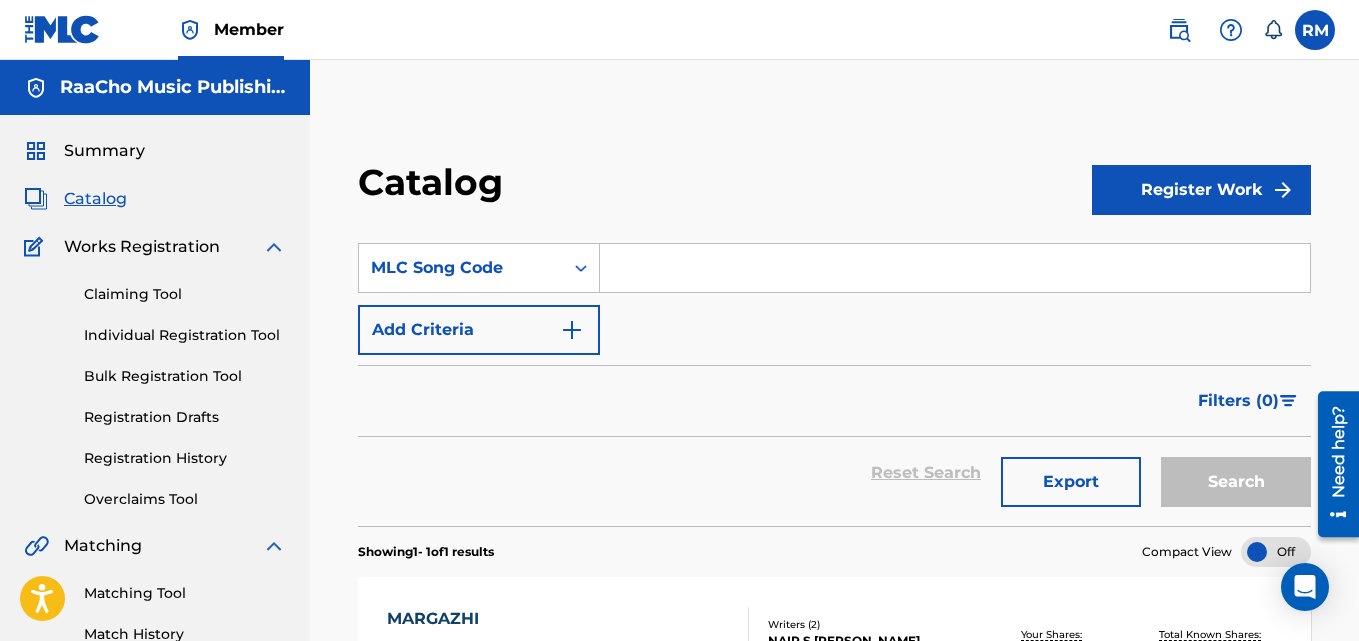 click at bounding box center [955, 268] 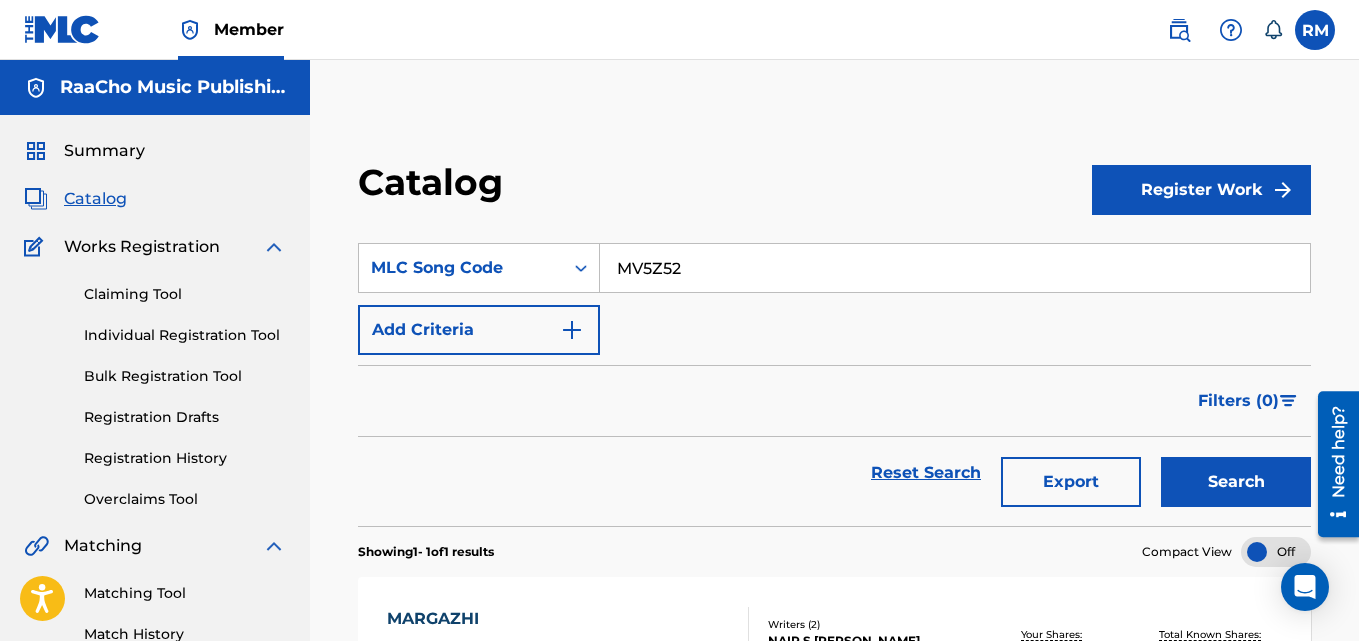 type on "MV5Z52" 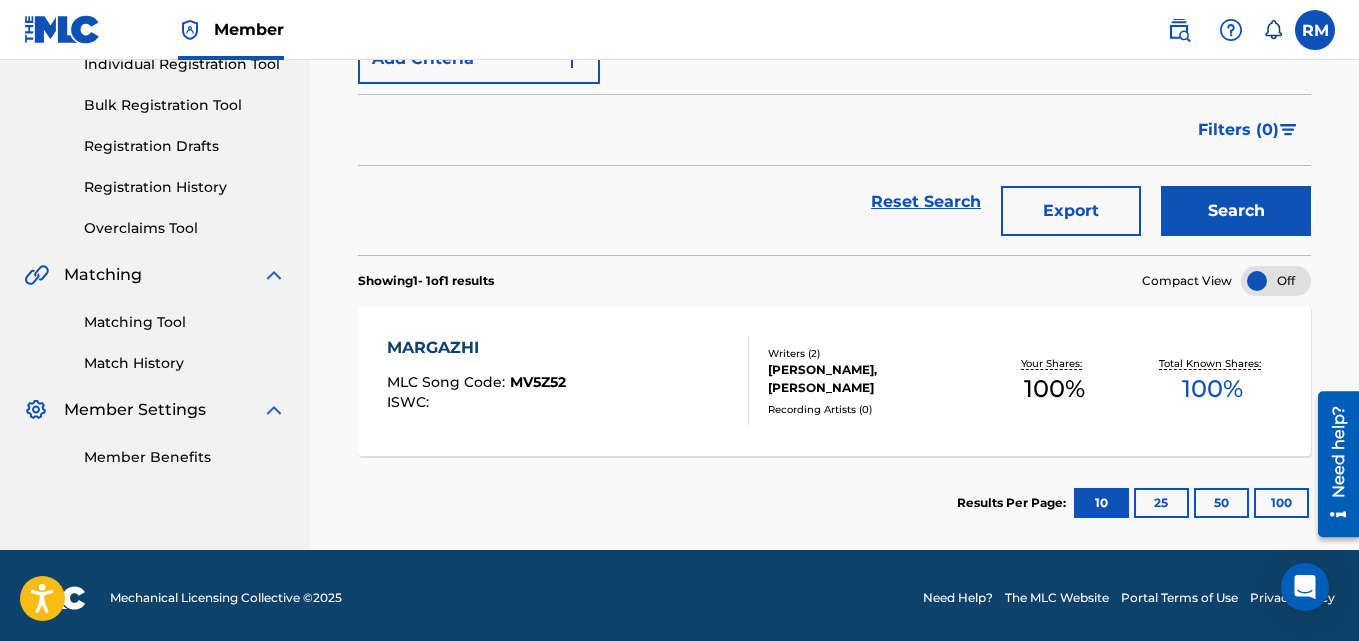 scroll, scrollTop: 276, scrollLeft: 0, axis: vertical 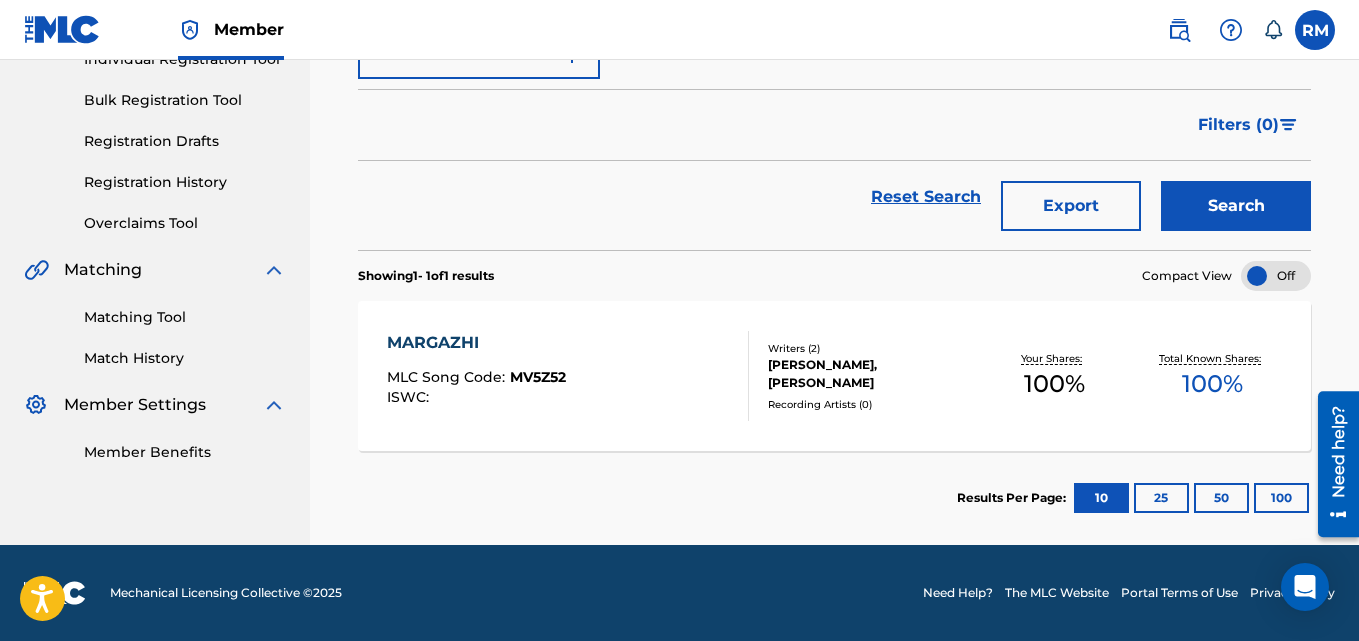 click on "MARGAZHI" at bounding box center (476, 343) 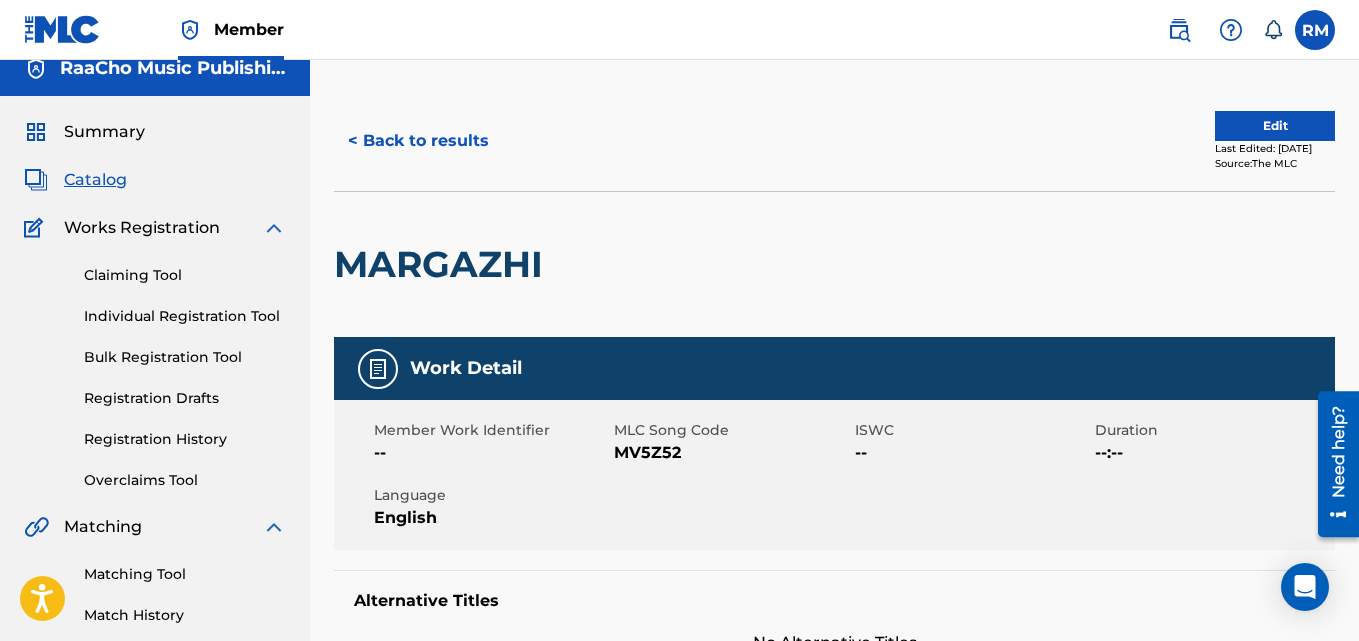 scroll, scrollTop: 0, scrollLeft: 0, axis: both 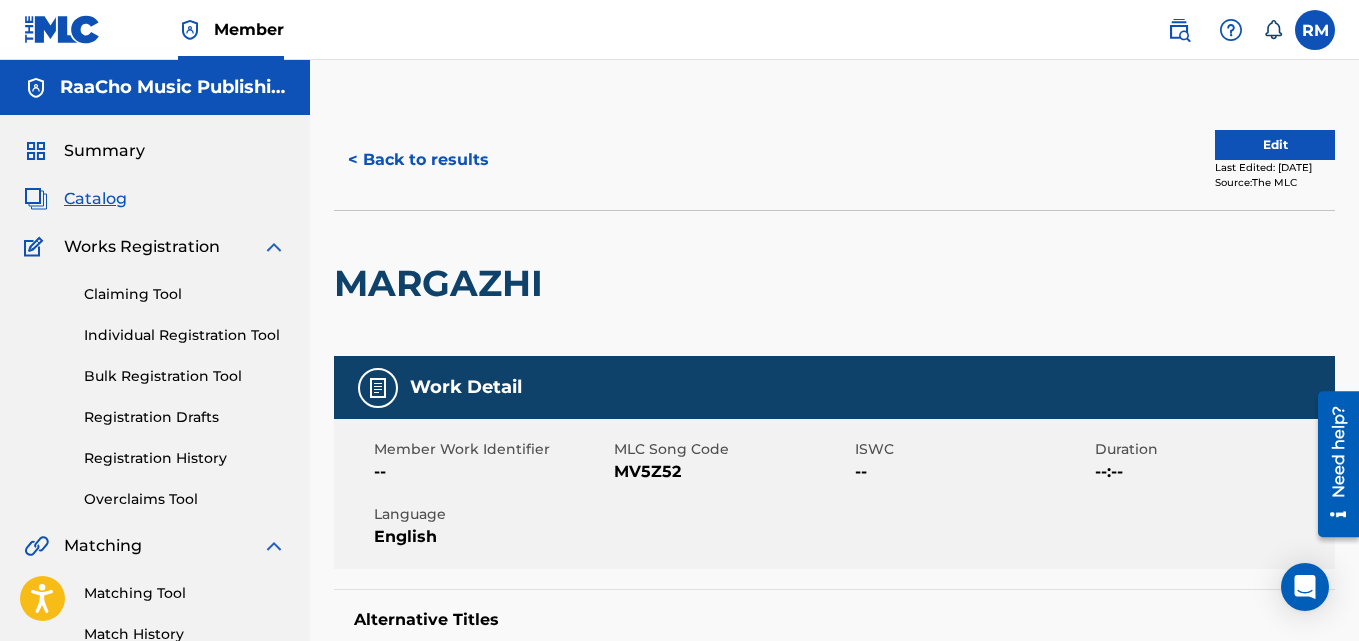 click on "< Back to results" at bounding box center [418, 160] 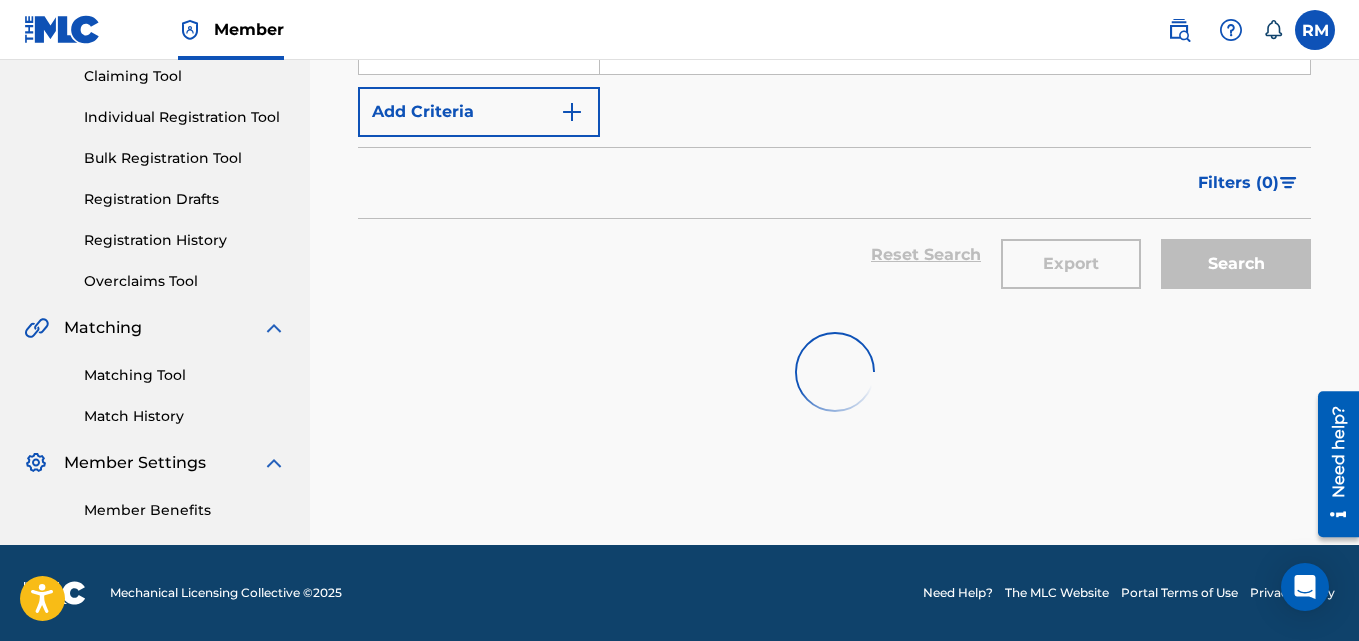 scroll, scrollTop: 0, scrollLeft: 0, axis: both 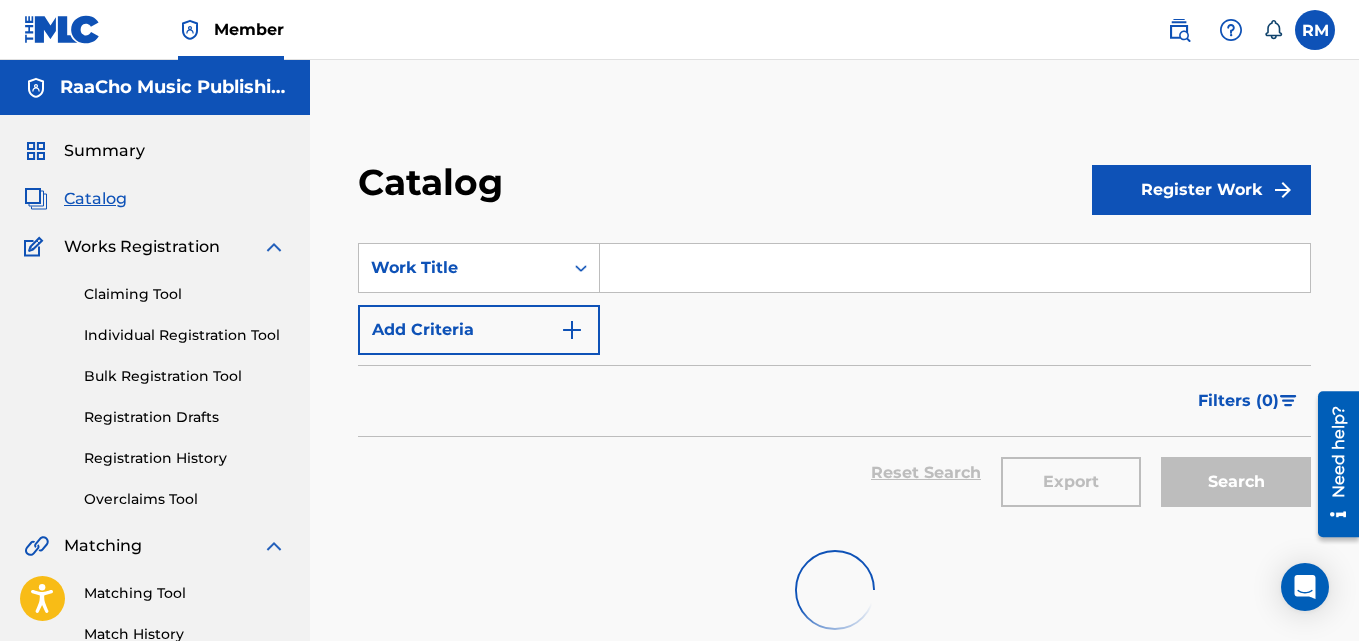 click on "SearchWithCriteria94b08620-9983-4f4a-9c5e-fbcf90e0c691 Work Title Add Criteria" at bounding box center (834, 299) 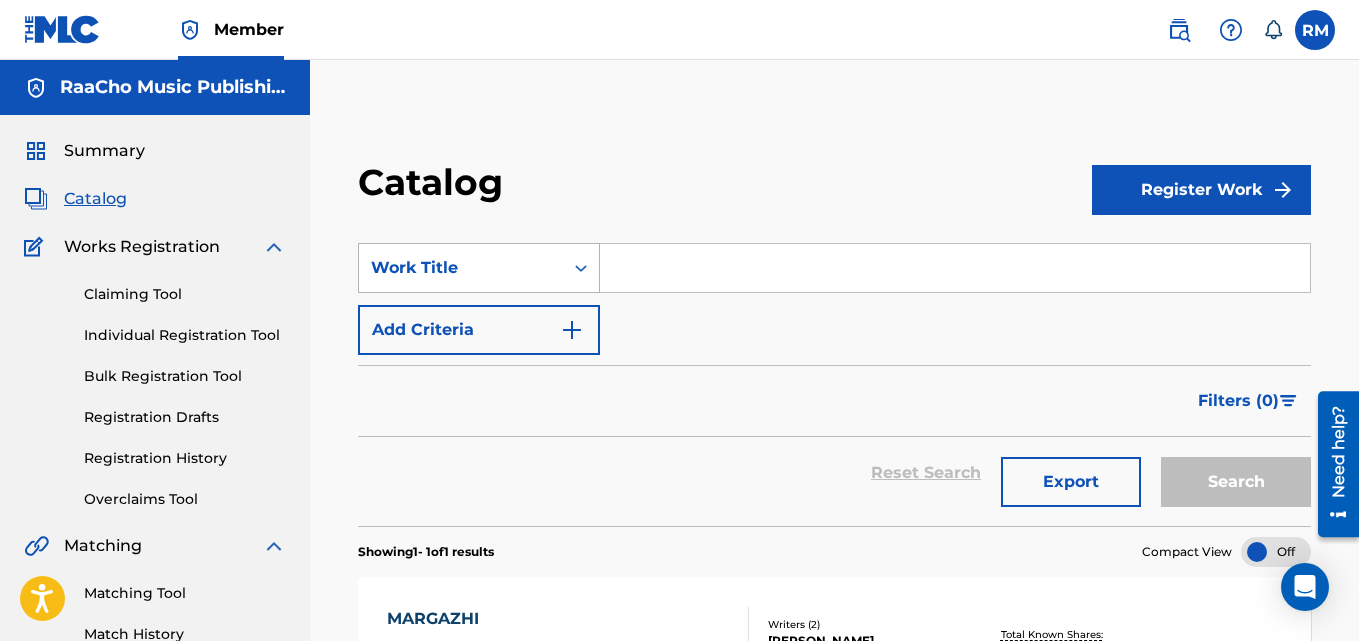 click on "Work Title" at bounding box center [461, 268] 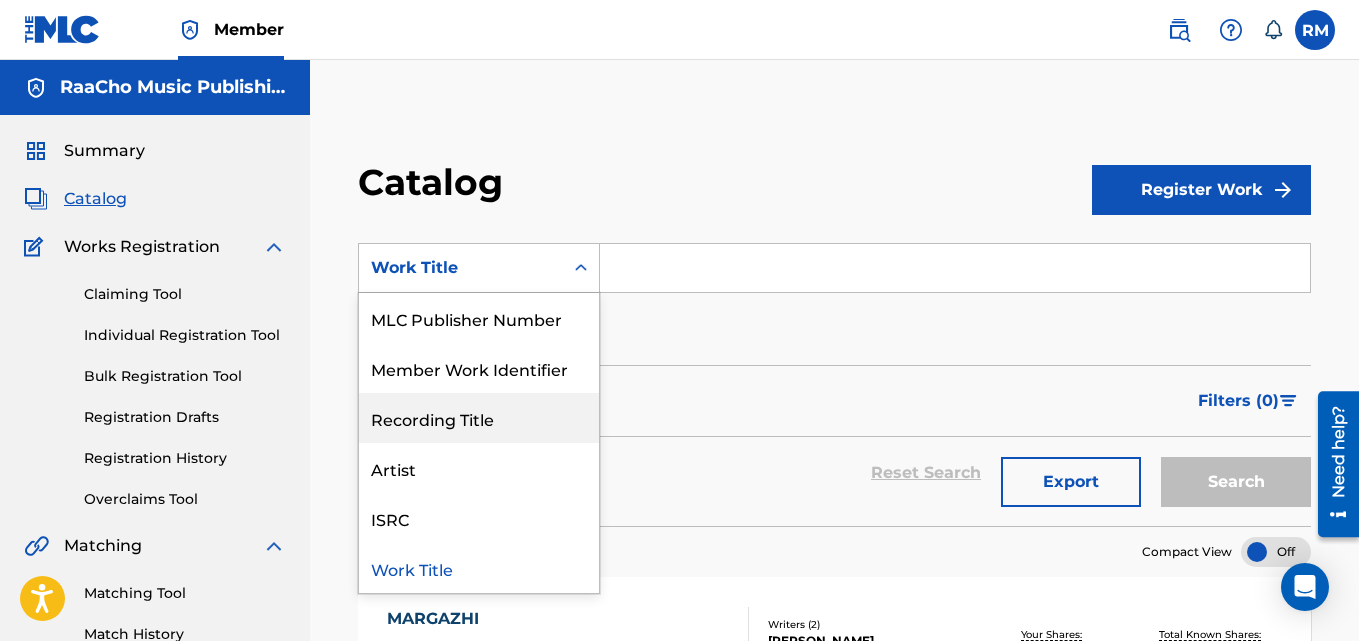 scroll, scrollTop: 0, scrollLeft: 0, axis: both 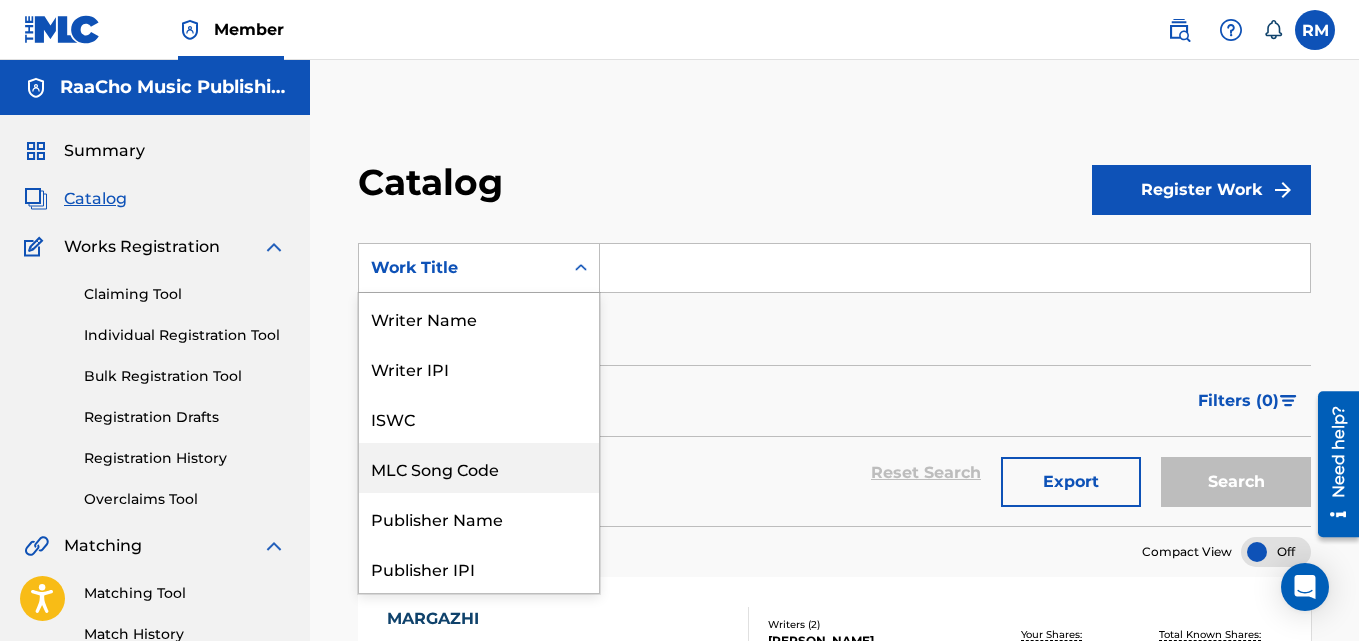 click on "MLC Song Code" at bounding box center (479, 468) 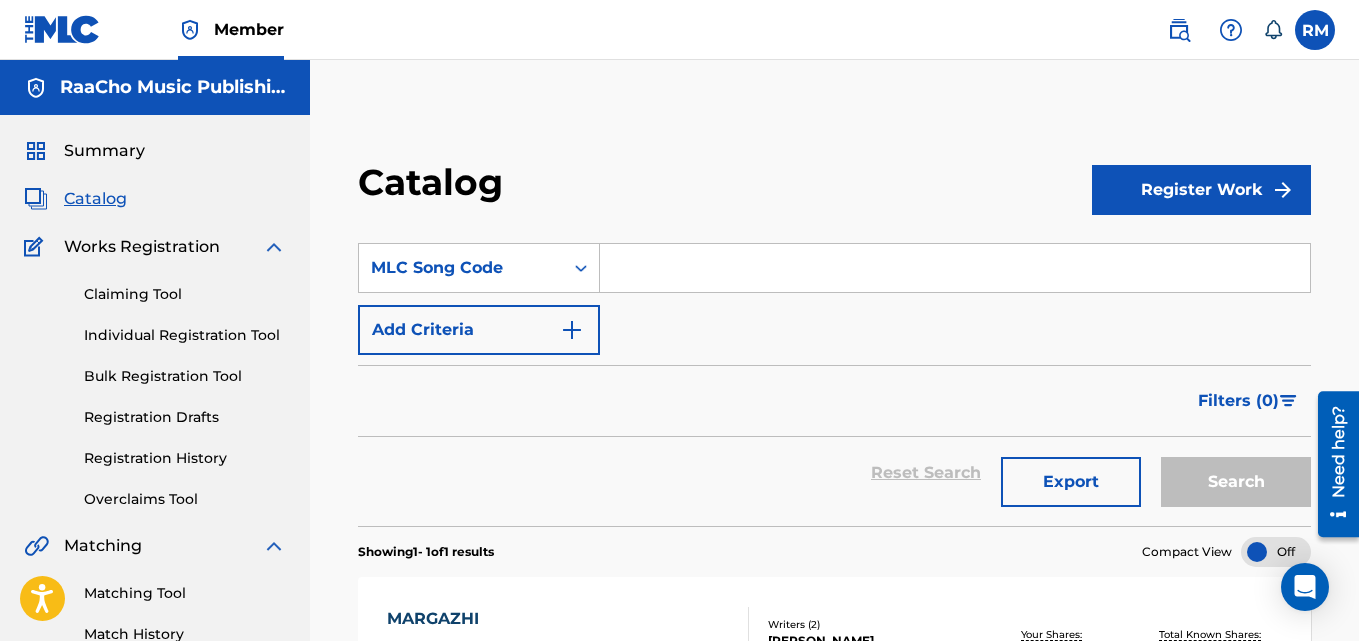 click at bounding box center (955, 268) 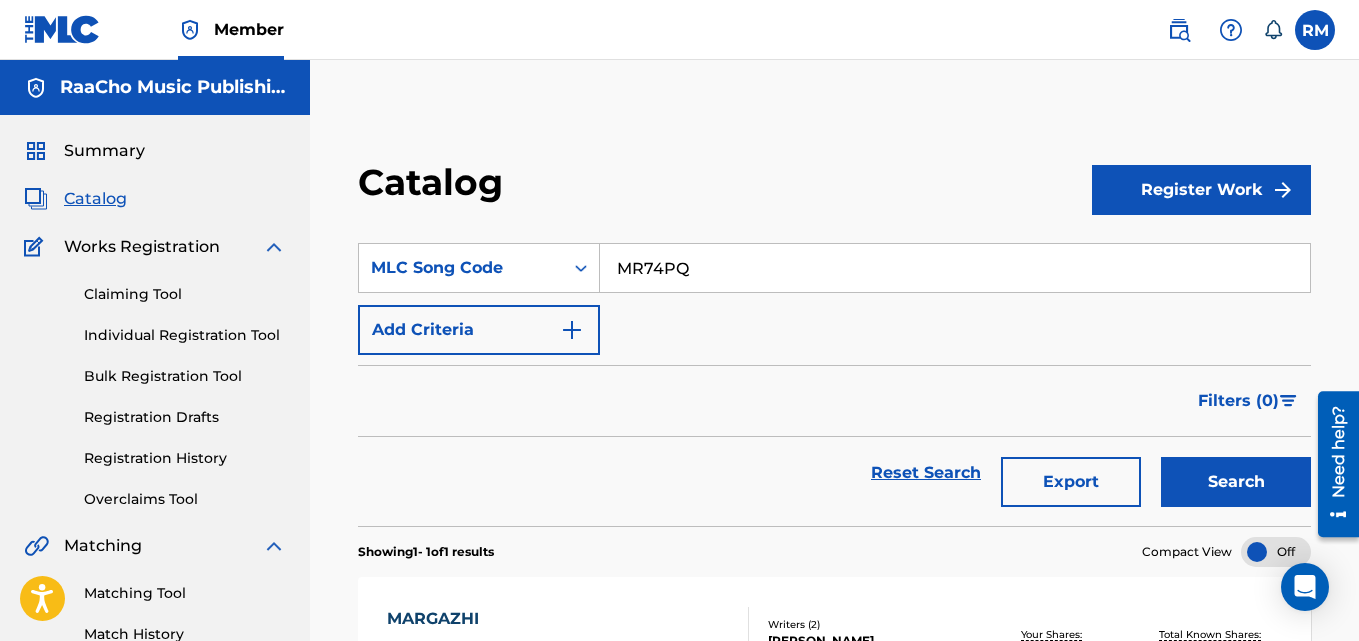 type on "MR74PQ" 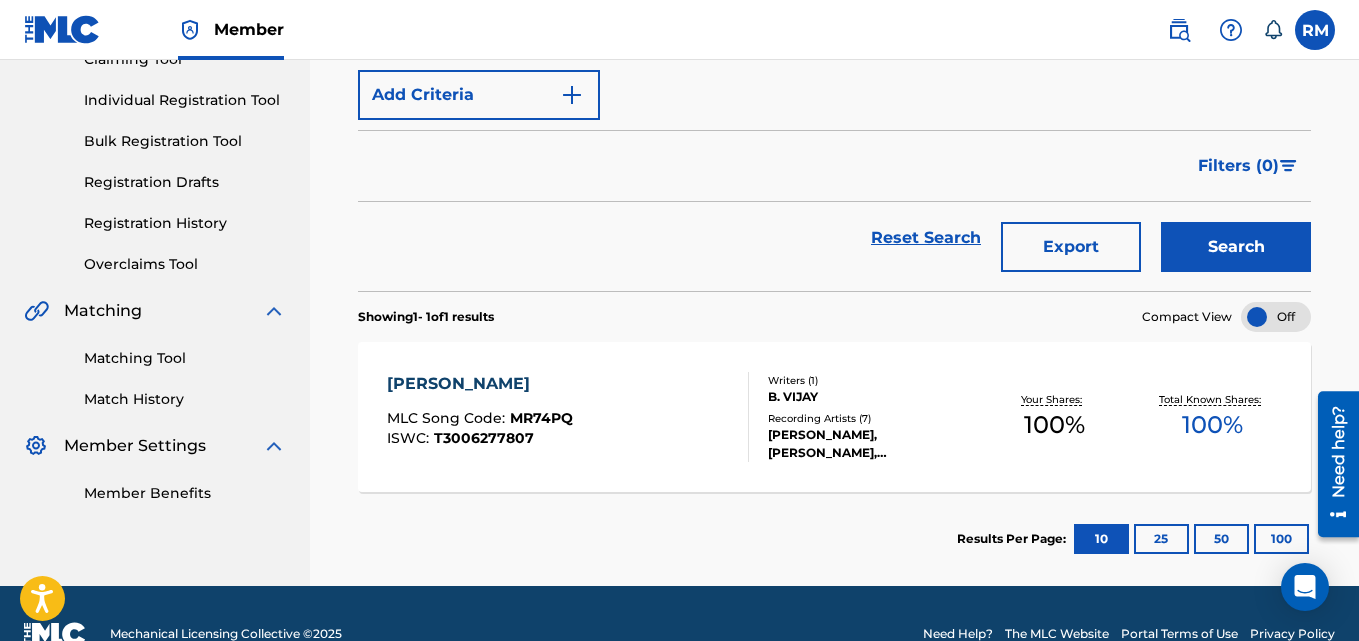 scroll, scrollTop: 276, scrollLeft: 0, axis: vertical 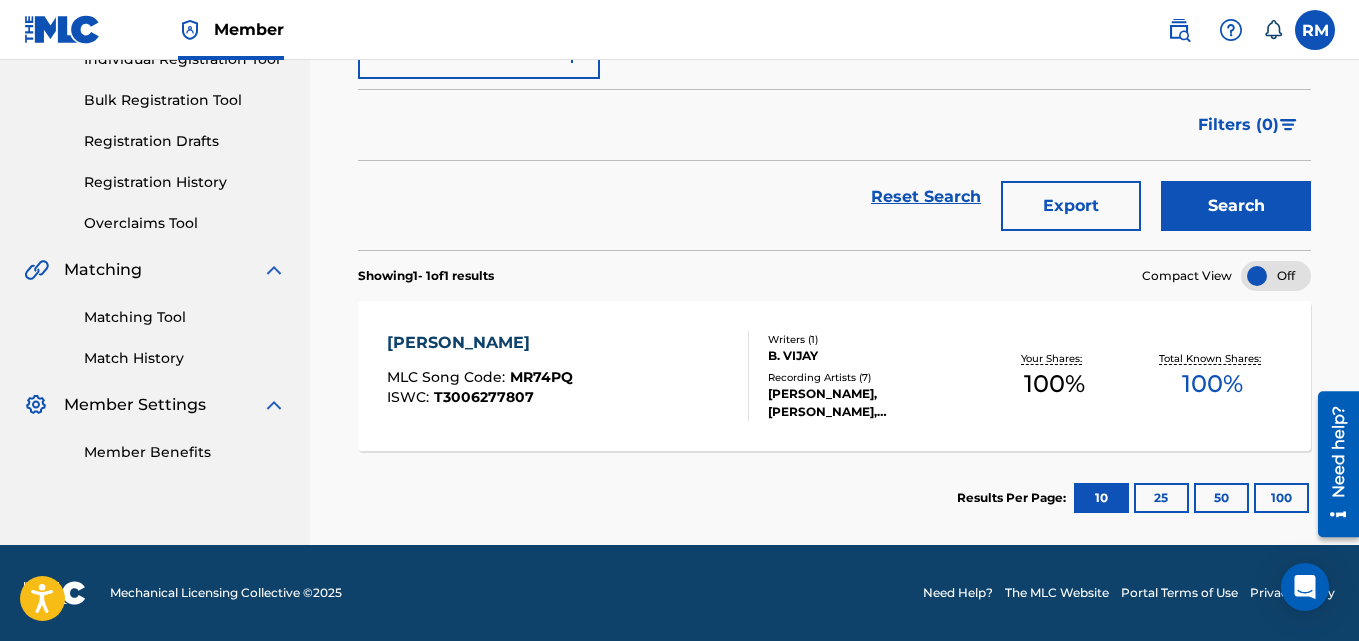 click on "[PERSON_NAME]" at bounding box center (480, 343) 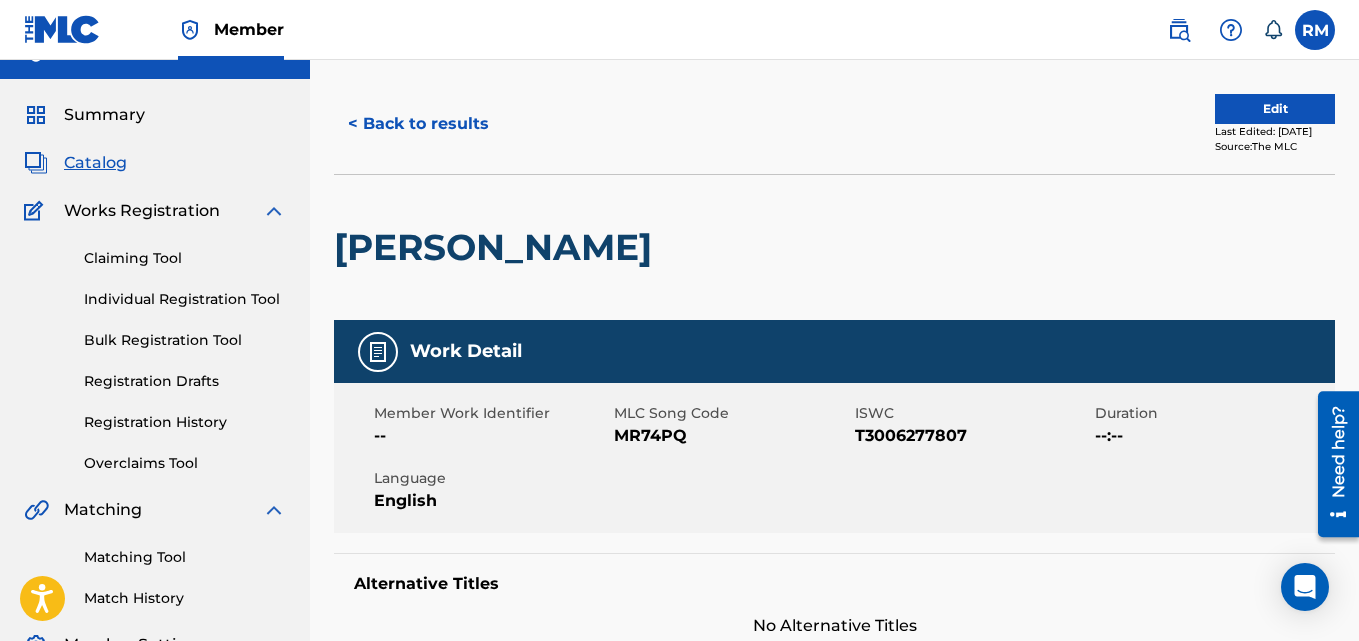 scroll, scrollTop: 0, scrollLeft: 0, axis: both 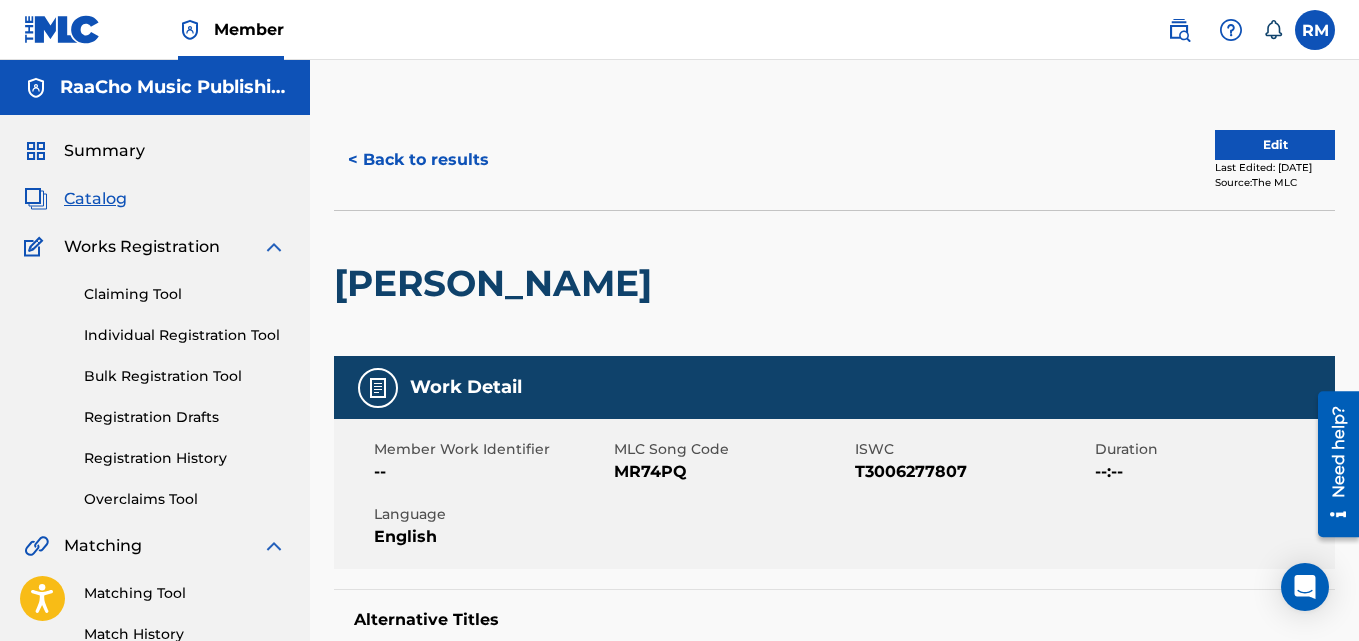 click on "< Back to results" at bounding box center [418, 160] 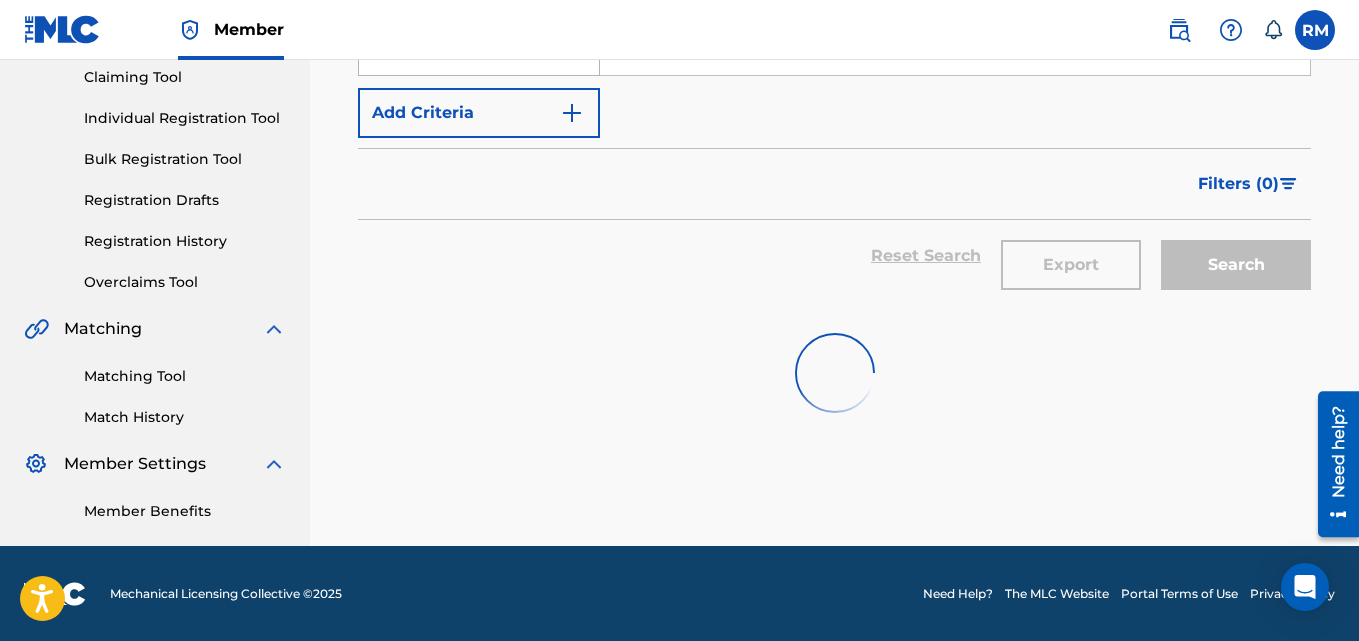 scroll, scrollTop: 0, scrollLeft: 0, axis: both 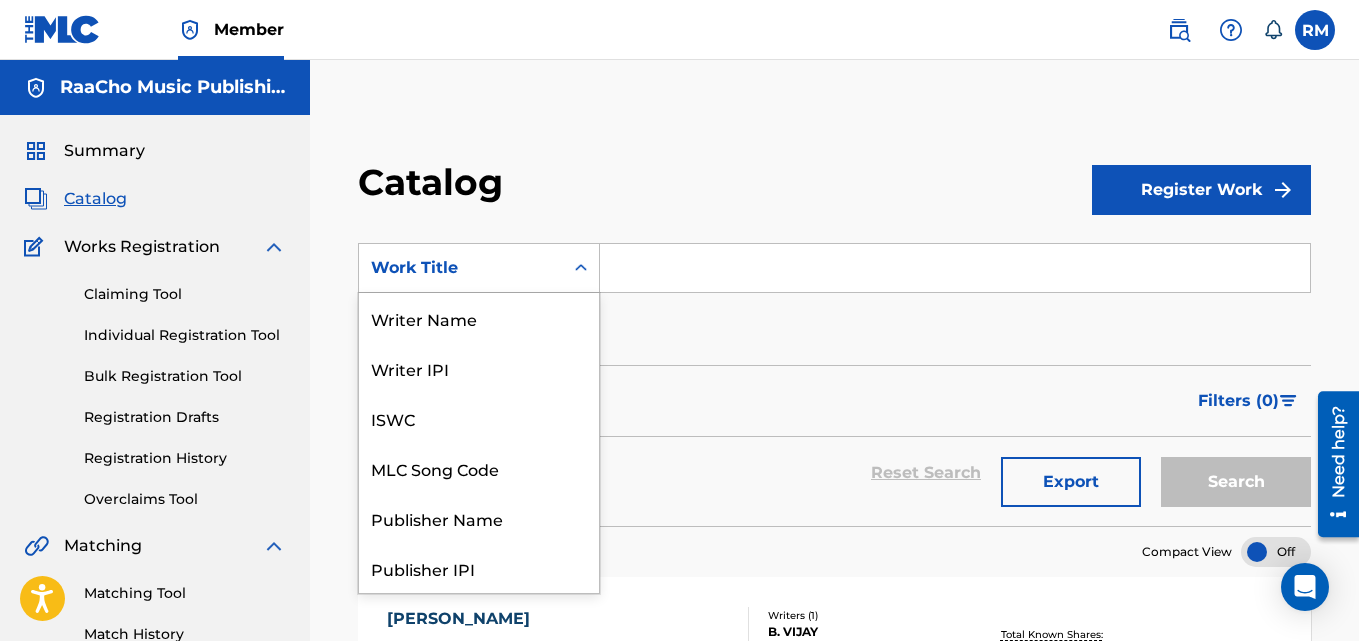 click on "Work Title" at bounding box center (461, 268) 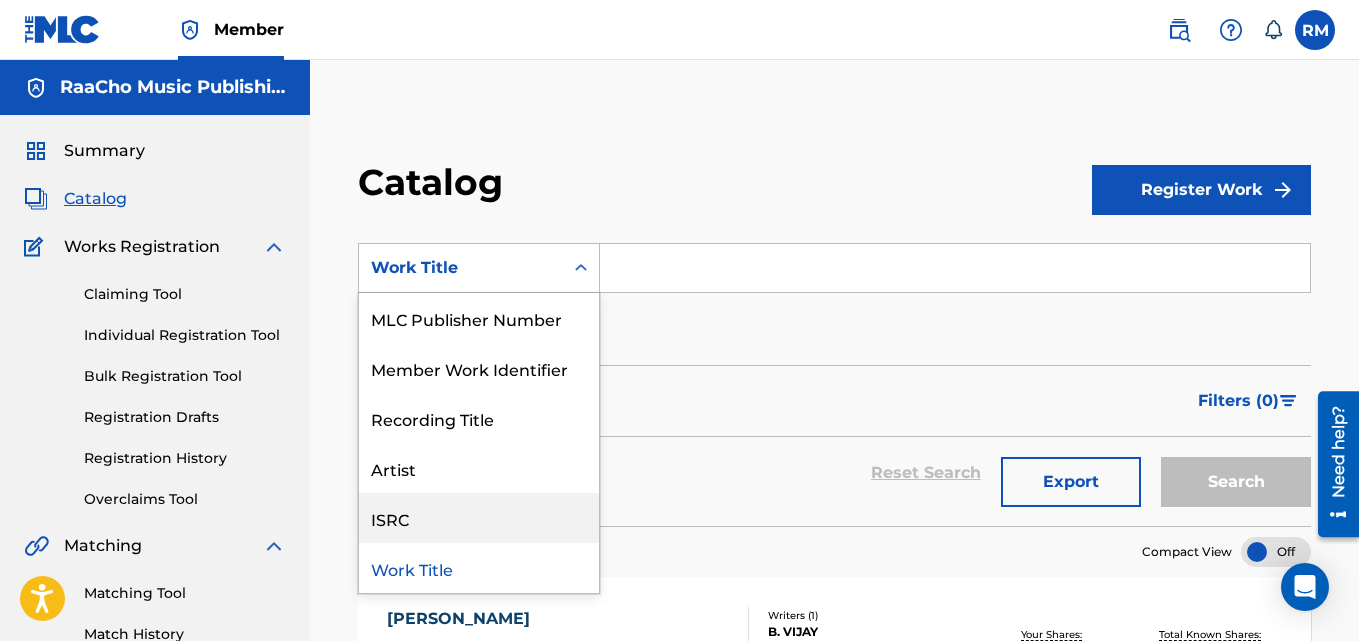 scroll, scrollTop: 0, scrollLeft: 0, axis: both 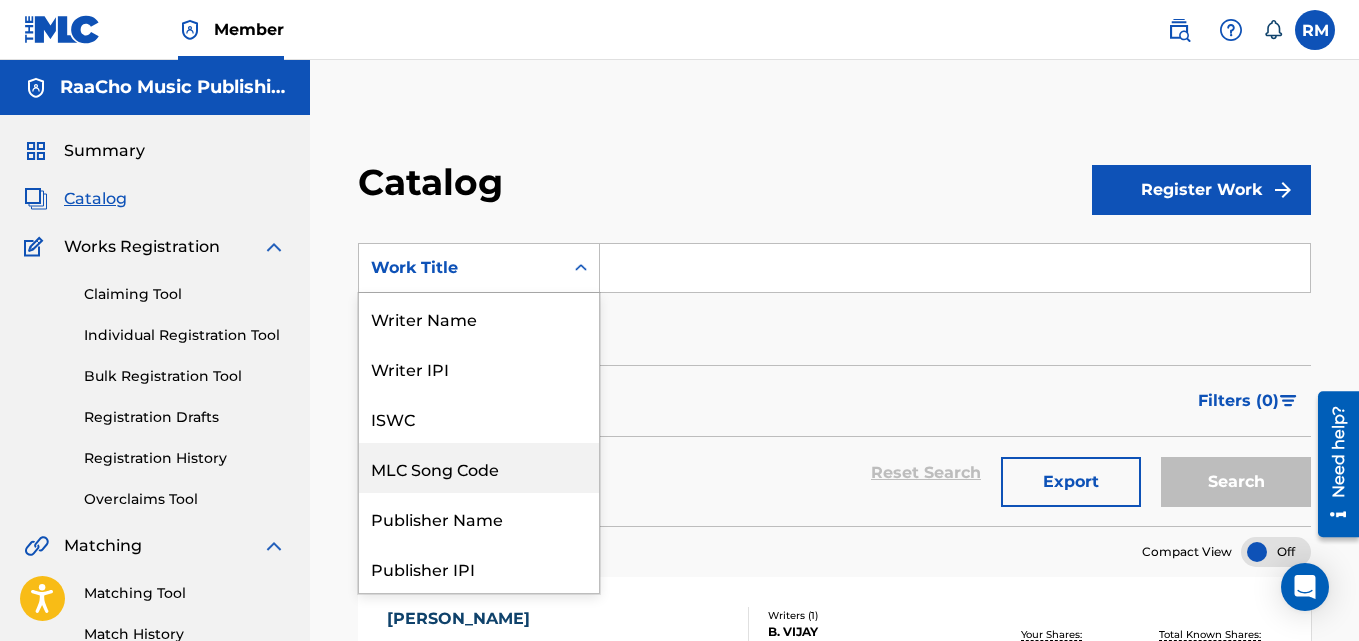 click on "MLC Song Code" at bounding box center (479, 468) 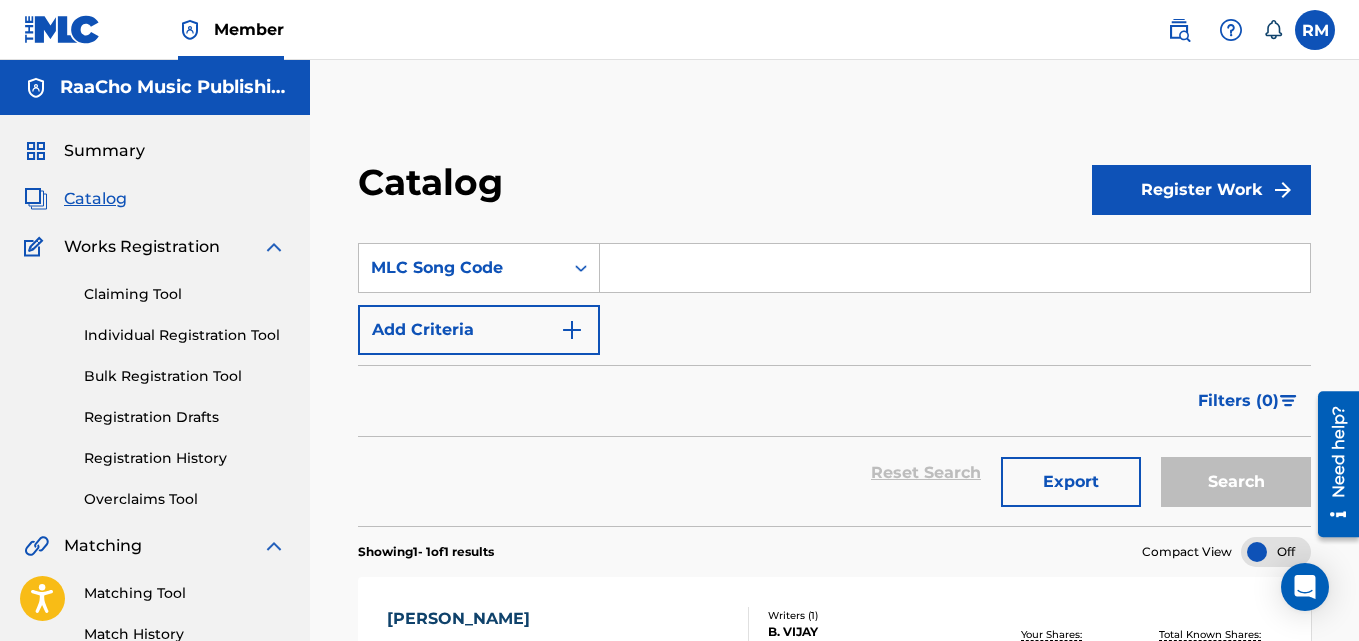 click at bounding box center [955, 268] 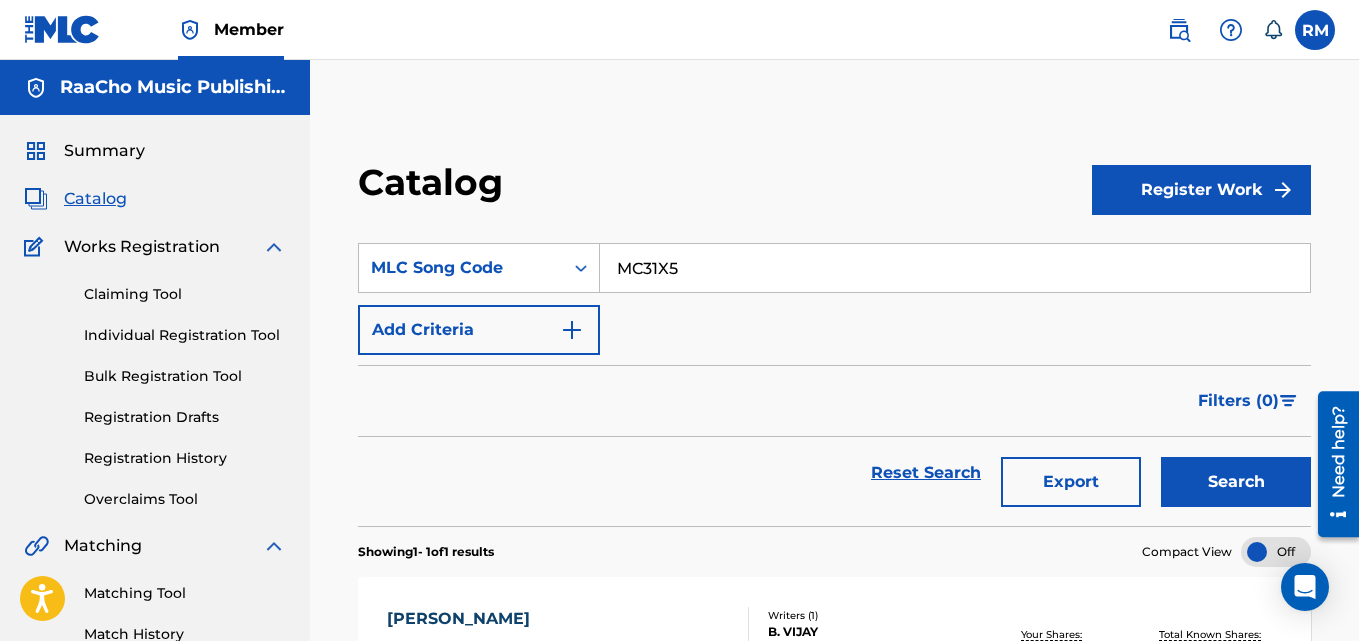 type on "MC31X5" 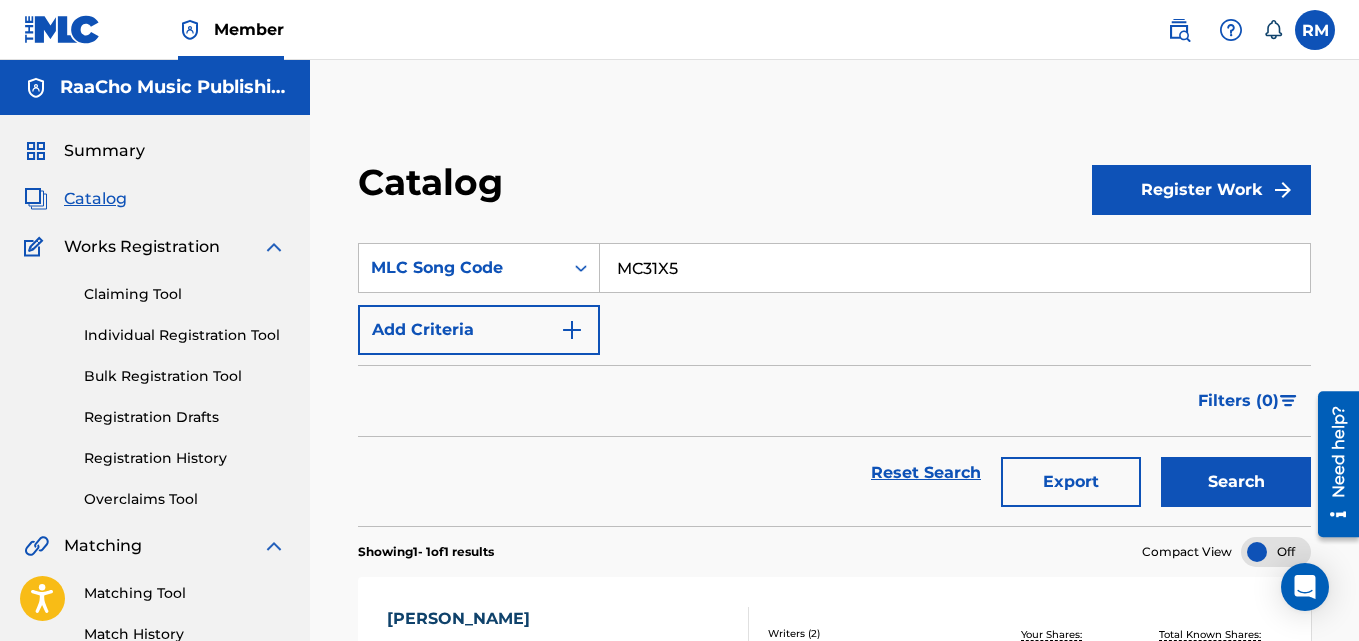 scroll, scrollTop: 276, scrollLeft: 0, axis: vertical 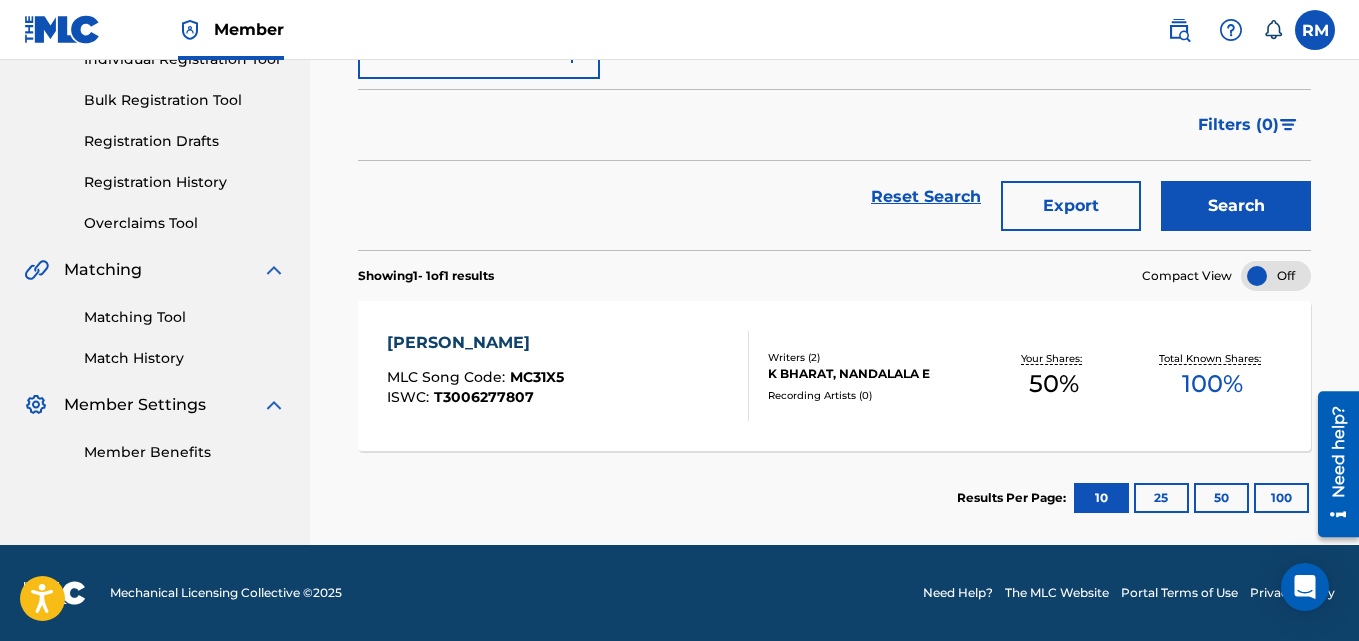 click on "[PERSON_NAME]" at bounding box center [475, 343] 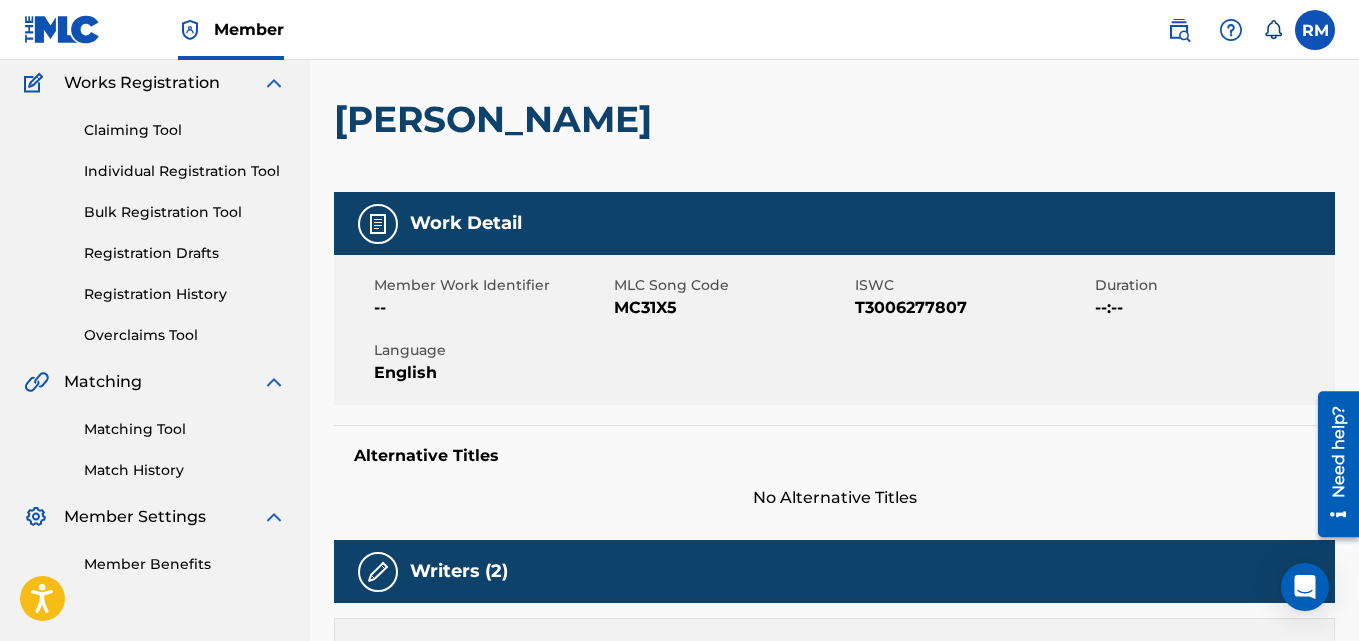 scroll, scrollTop: 0, scrollLeft: 0, axis: both 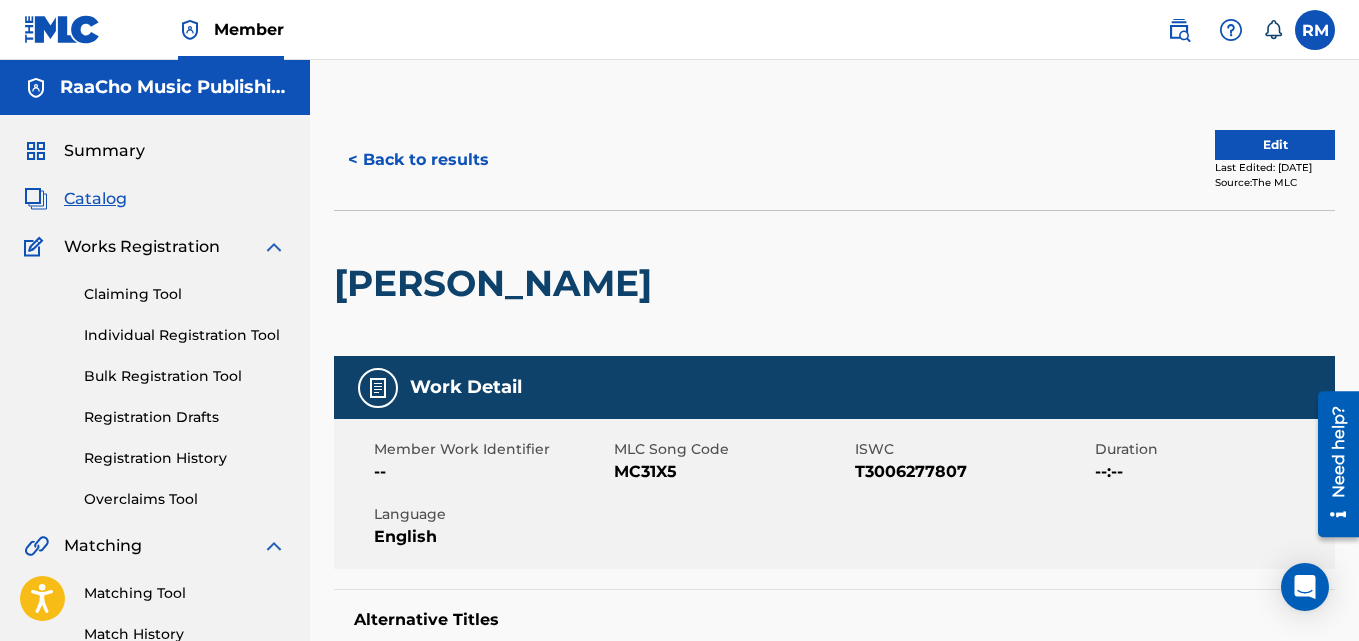 click on "< Back to results" at bounding box center (418, 160) 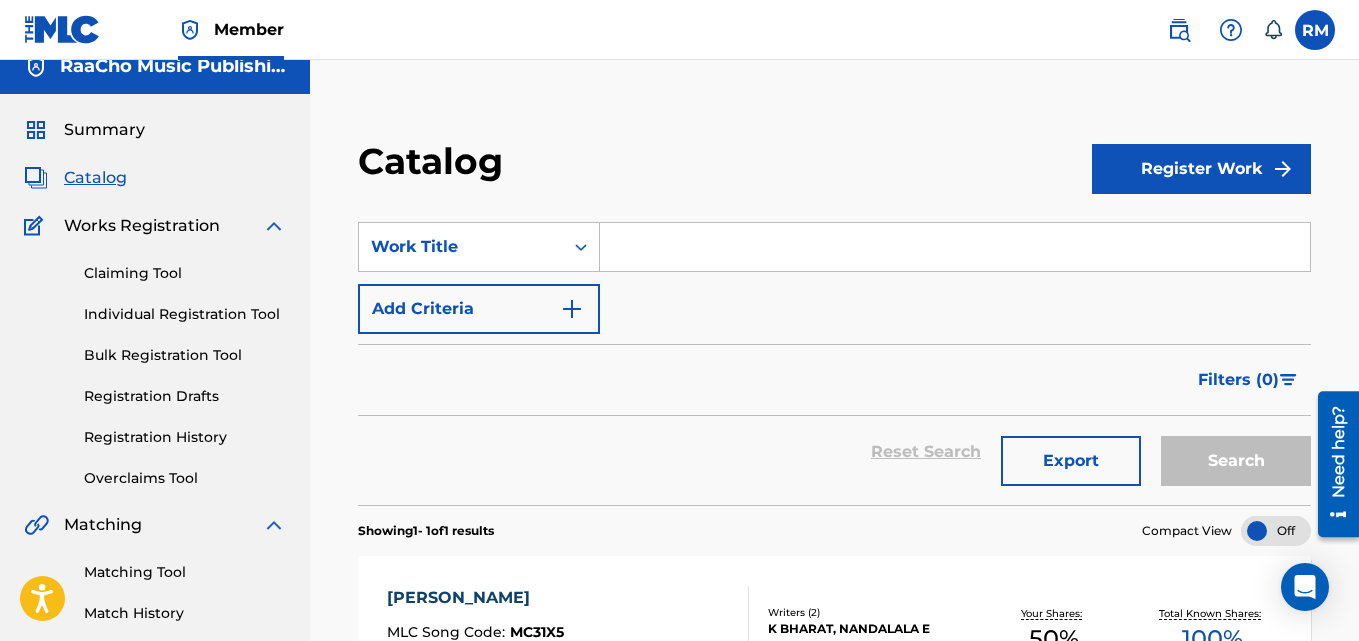 scroll, scrollTop: 0, scrollLeft: 0, axis: both 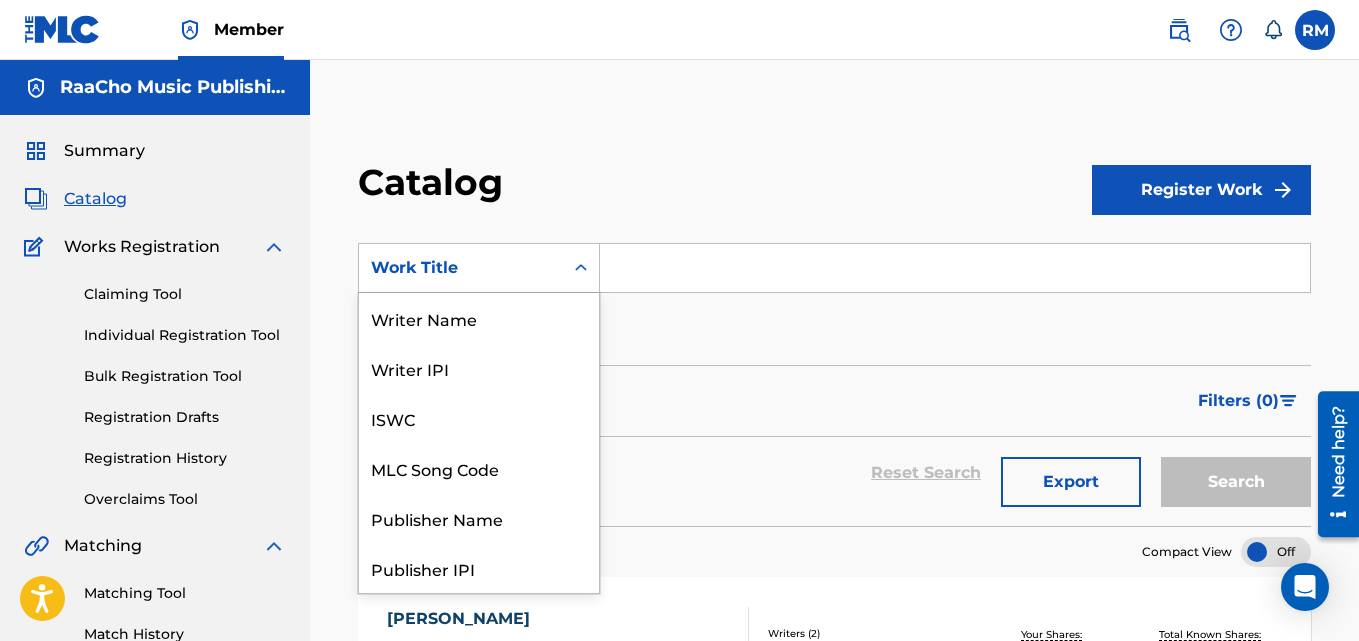 click on "Work Title" at bounding box center [461, 268] 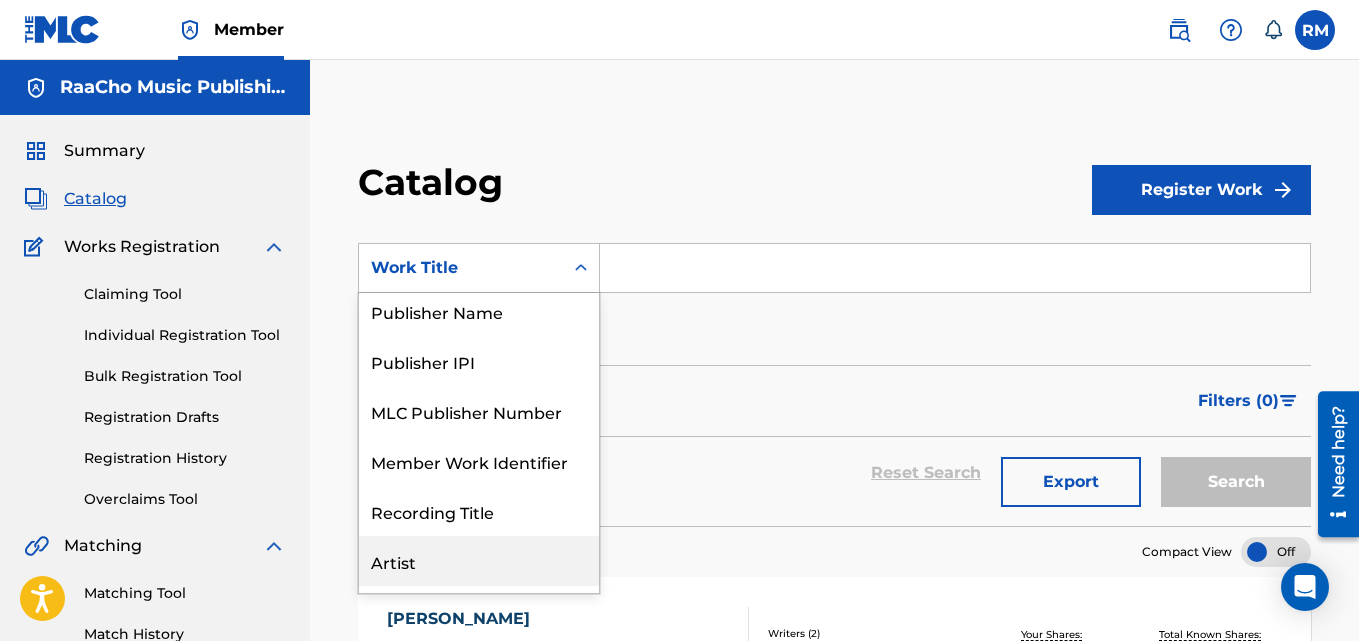 scroll, scrollTop: 0, scrollLeft: 0, axis: both 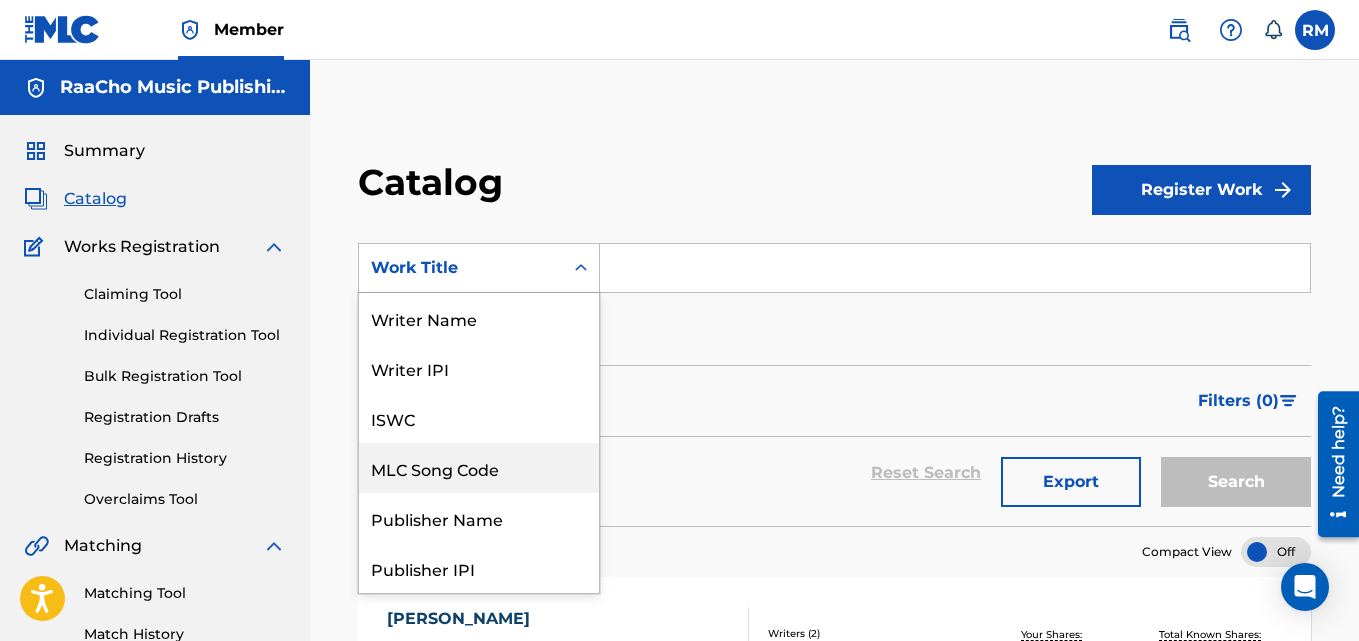 click on "MLC Song Code" at bounding box center (479, 468) 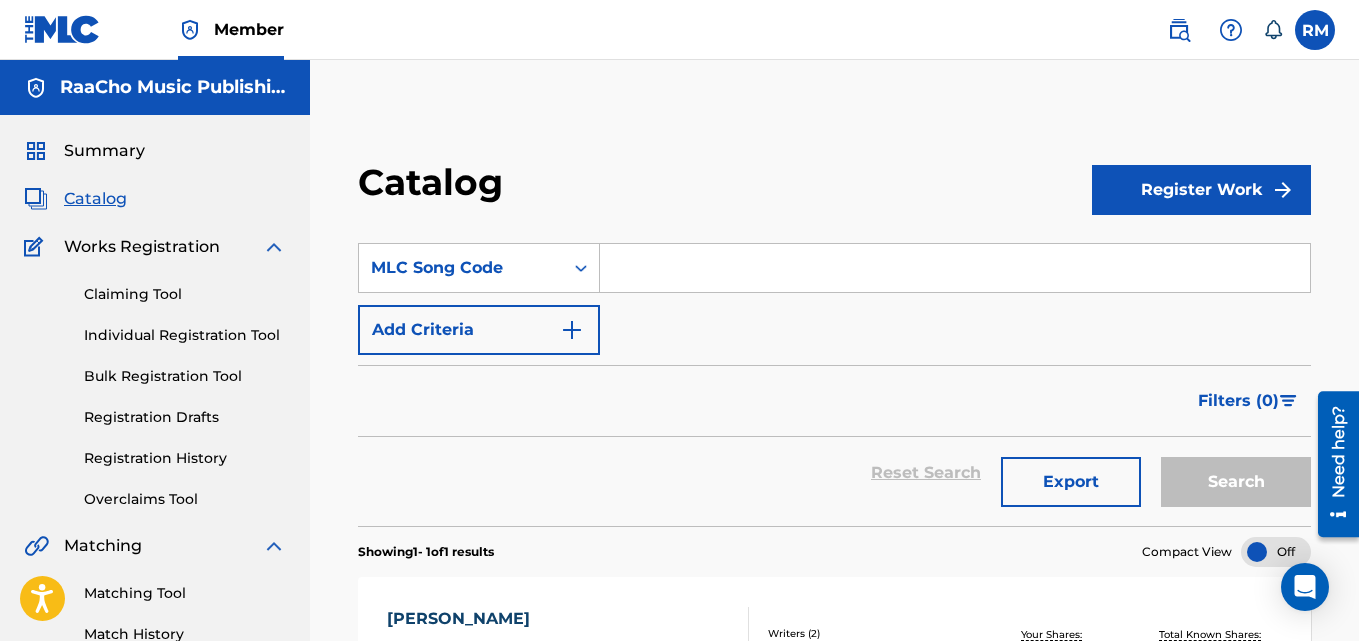 click at bounding box center [955, 268] 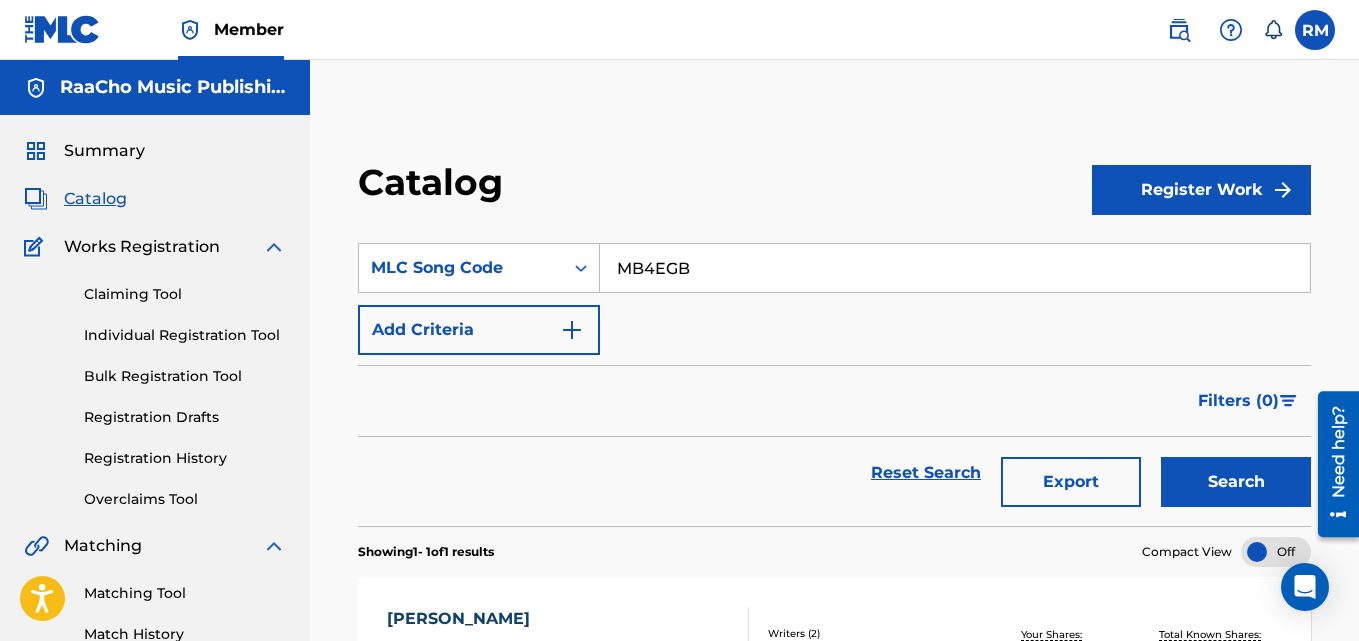 type on "MB4EGB" 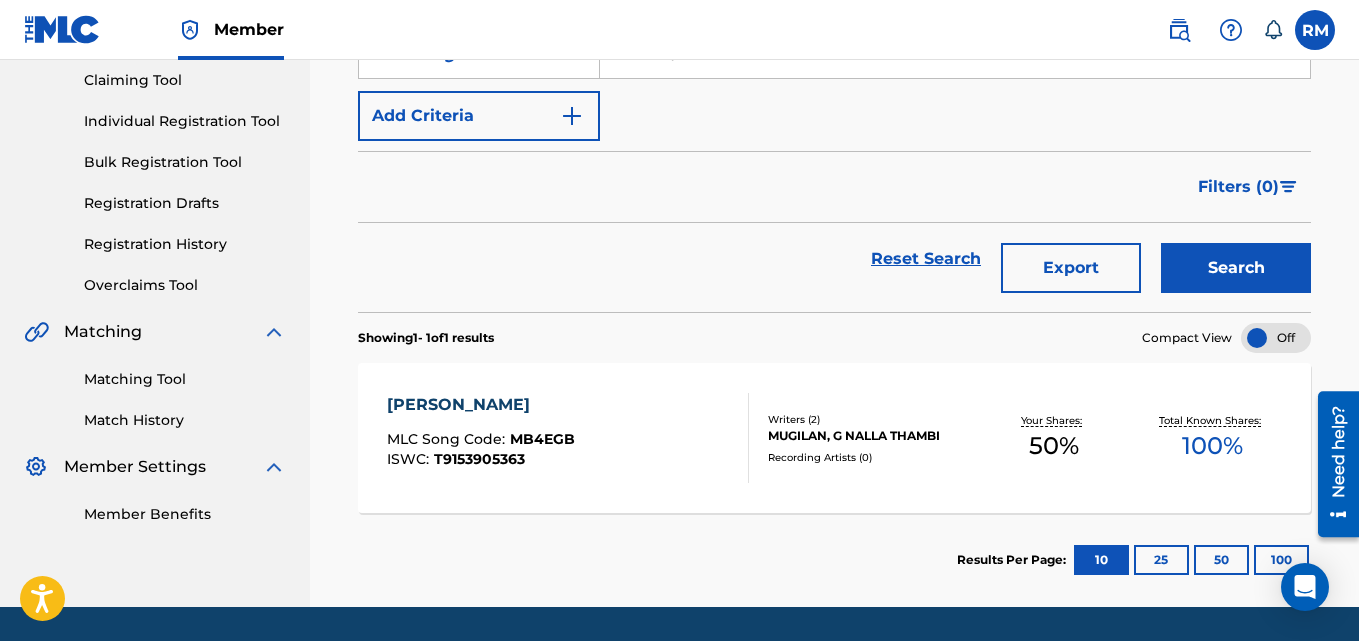 scroll, scrollTop: 276, scrollLeft: 0, axis: vertical 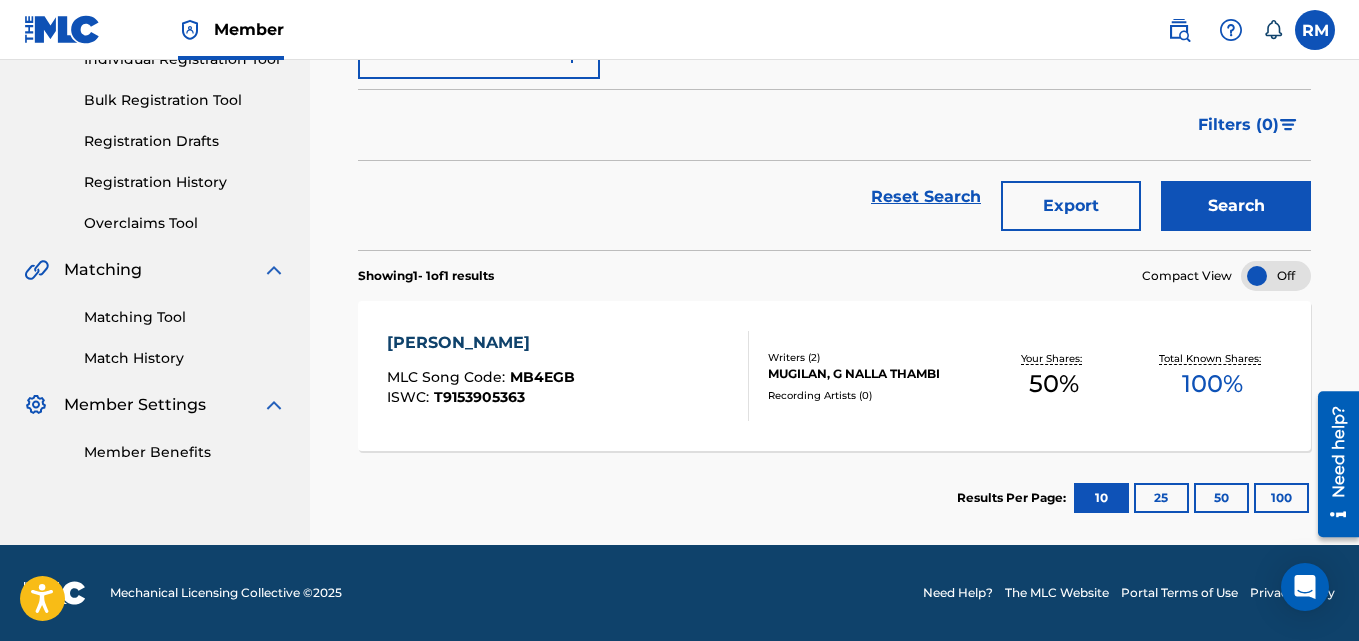 click on "[PERSON_NAME]" at bounding box center (481, 343) 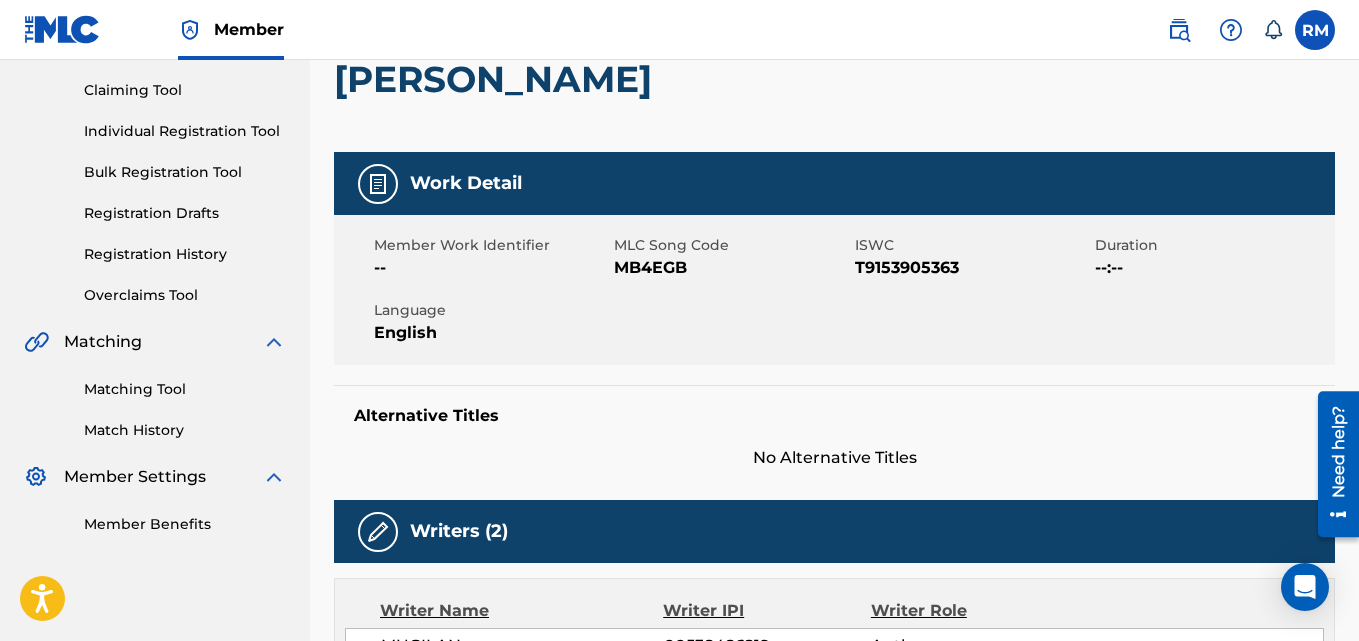 scroll, scrollTop: 0, scrollLeft: 0, axis: both 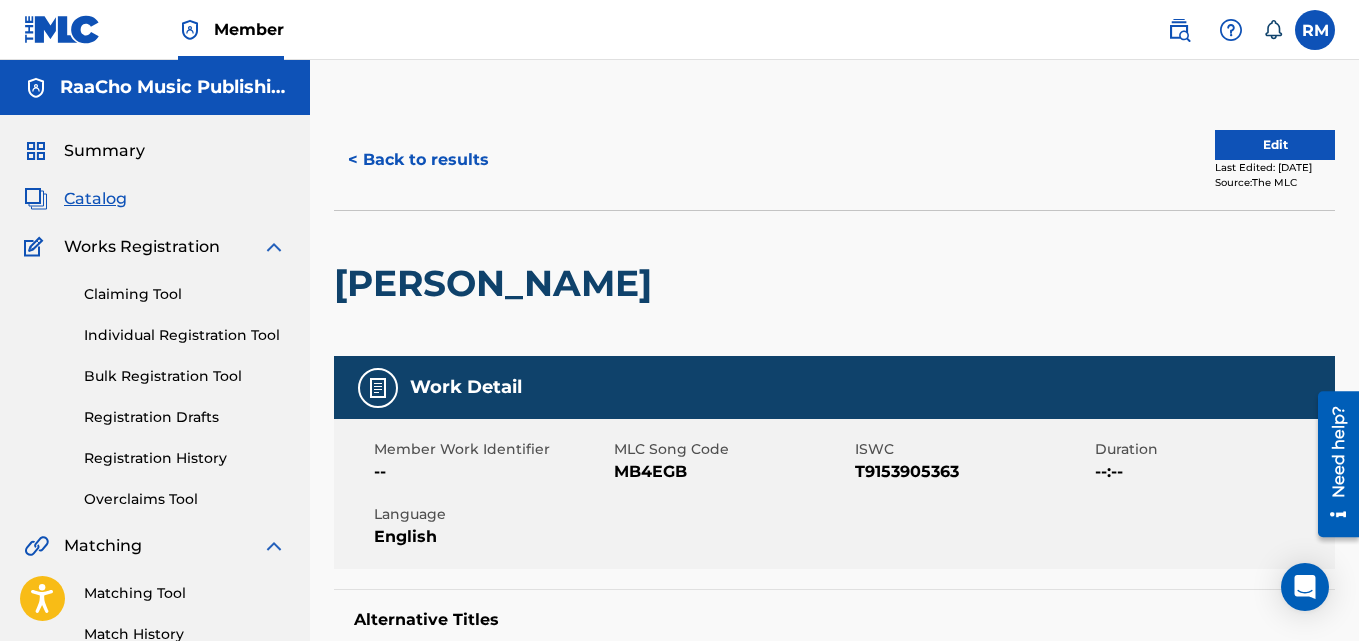 click on "< Back to results" at bounding box center [418, 160] 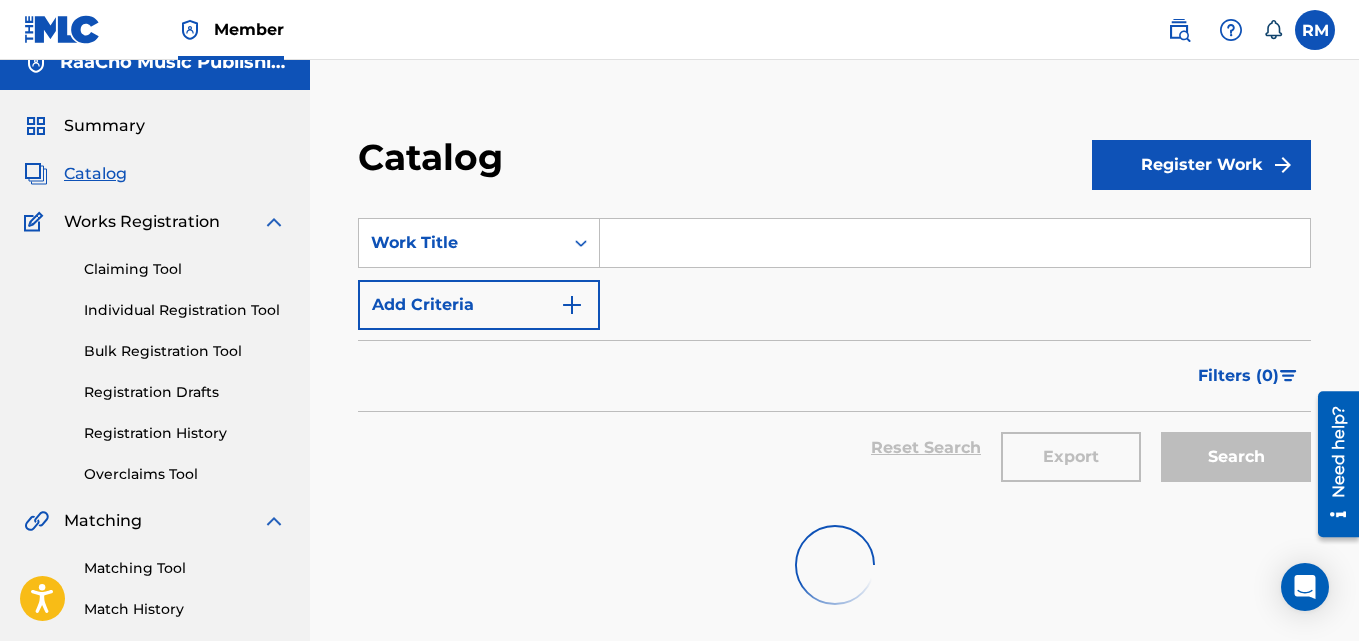 scroll, scrollTop: 0, scrollLeft: 0, axis: both 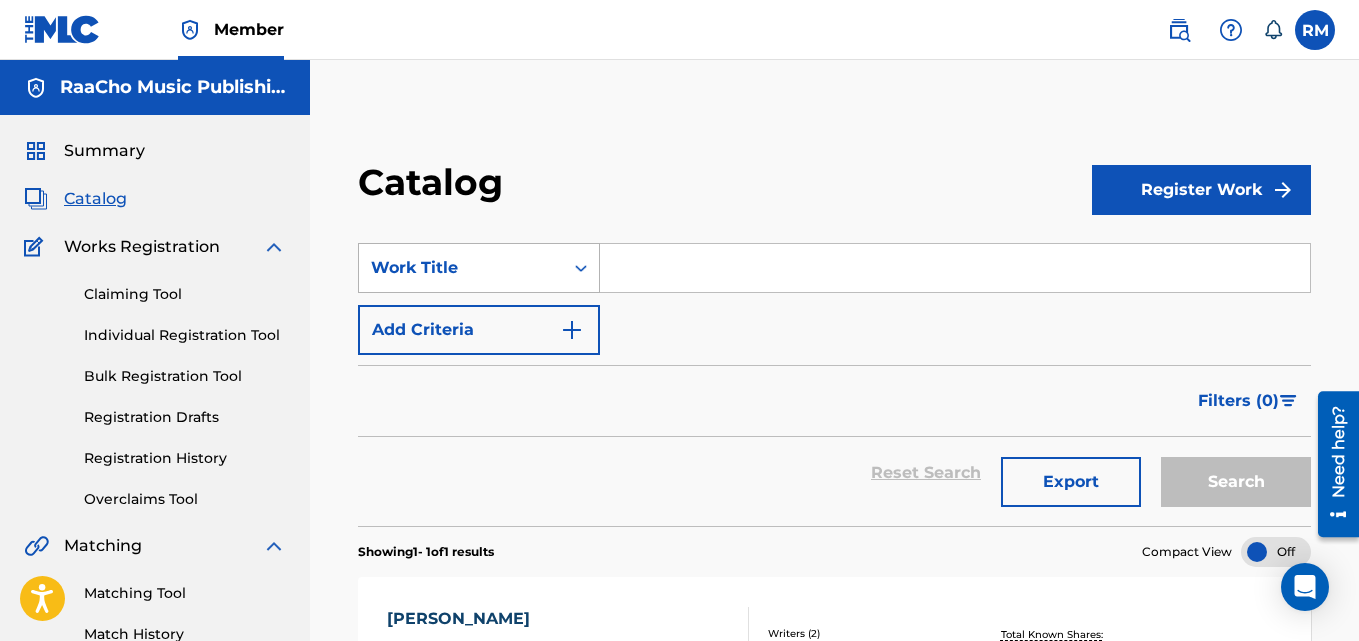click on "Work Title" at bounding box center [479, 268] 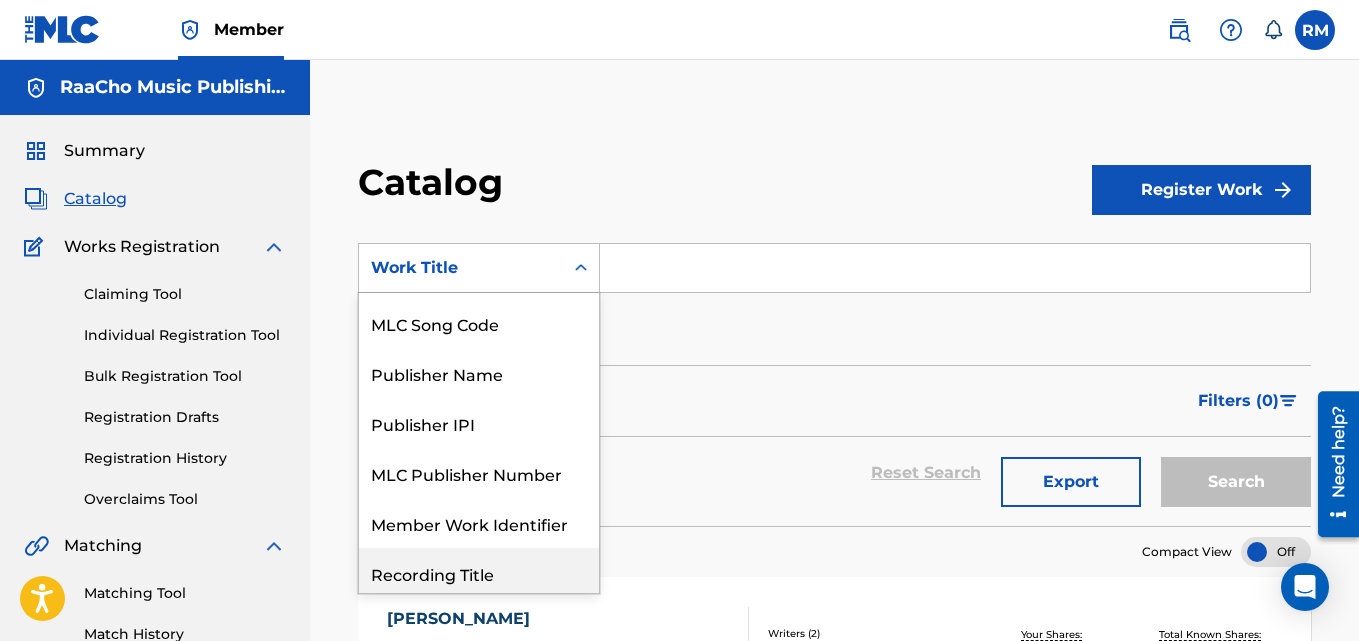 scroll, scrollTop: 0, scrollLeft: 0, axis: both 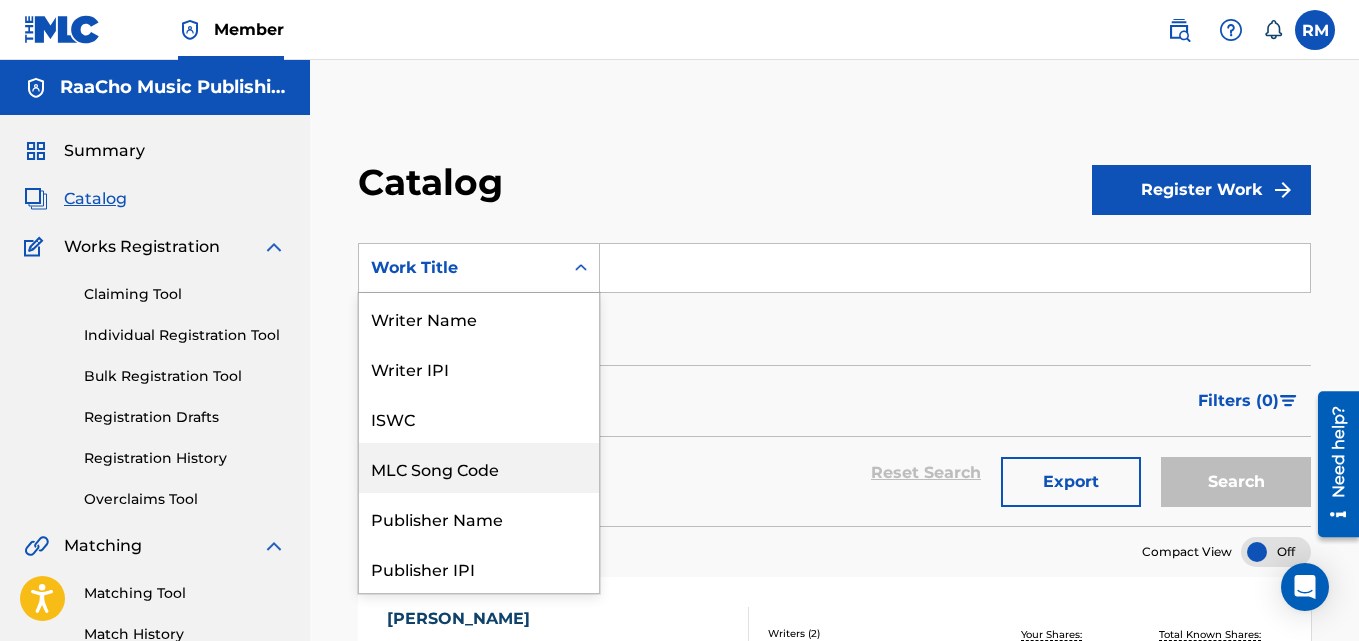 click on "MLC Song Code" at bounding box center [479, 468] 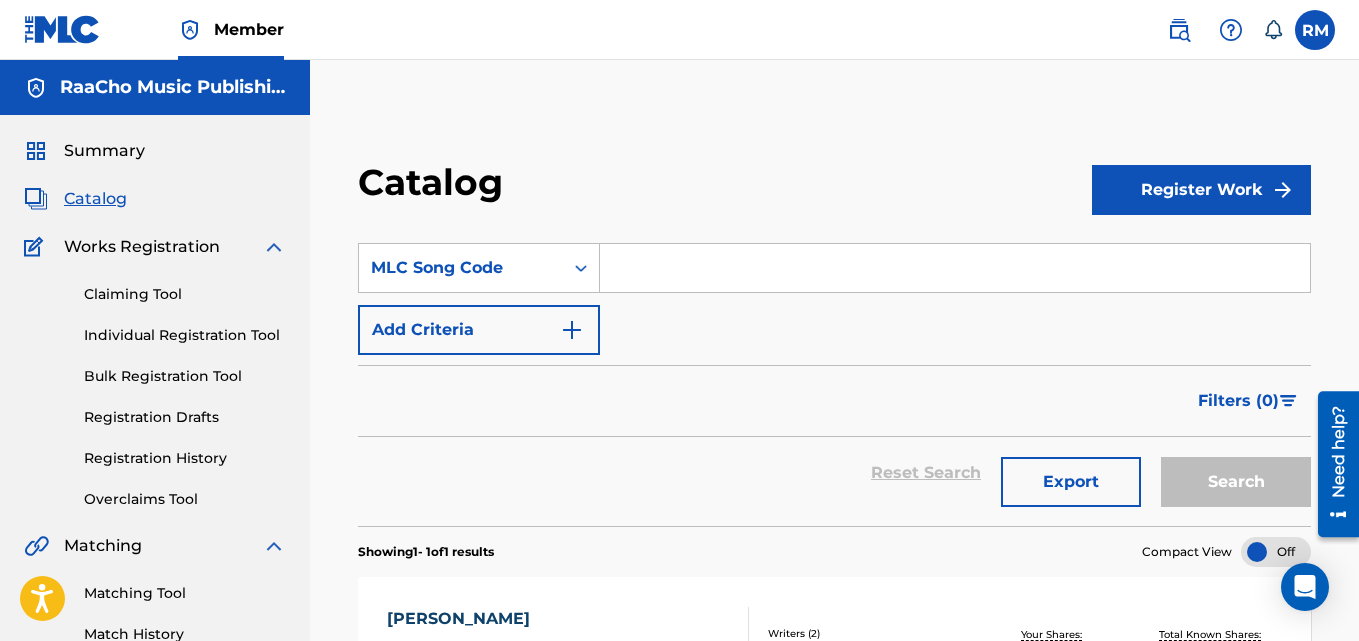 click at bounding box center (955, 268) 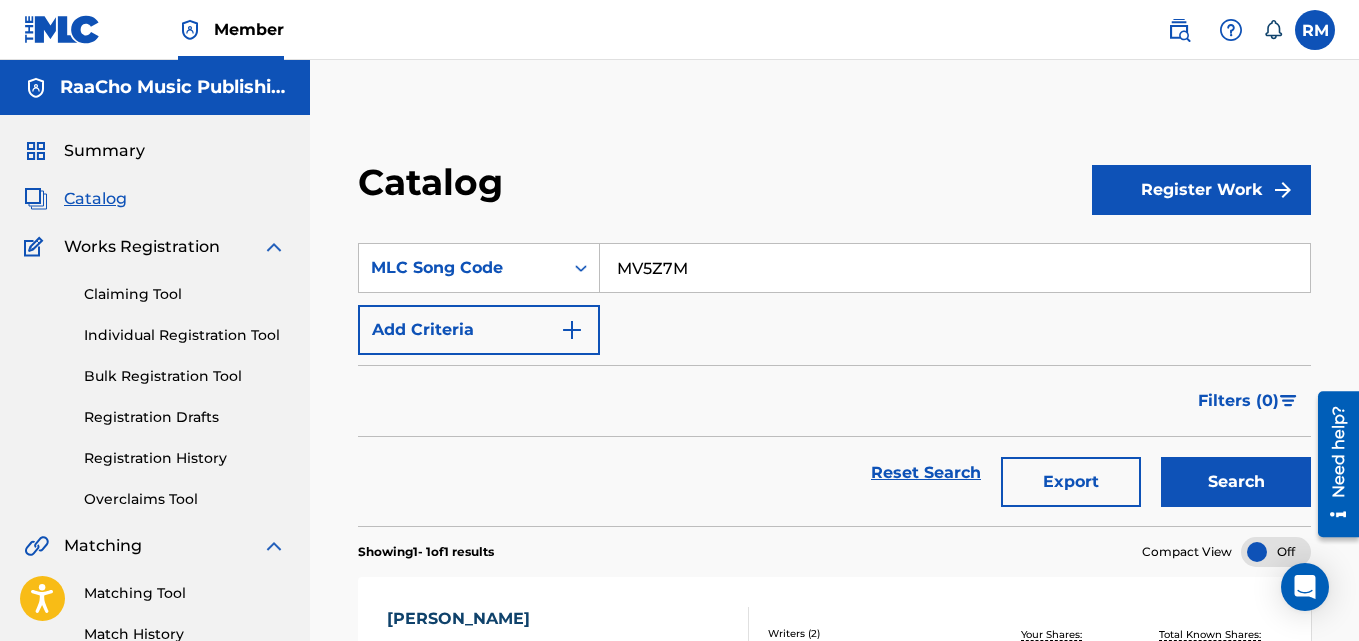 type on "MV5Z7M" 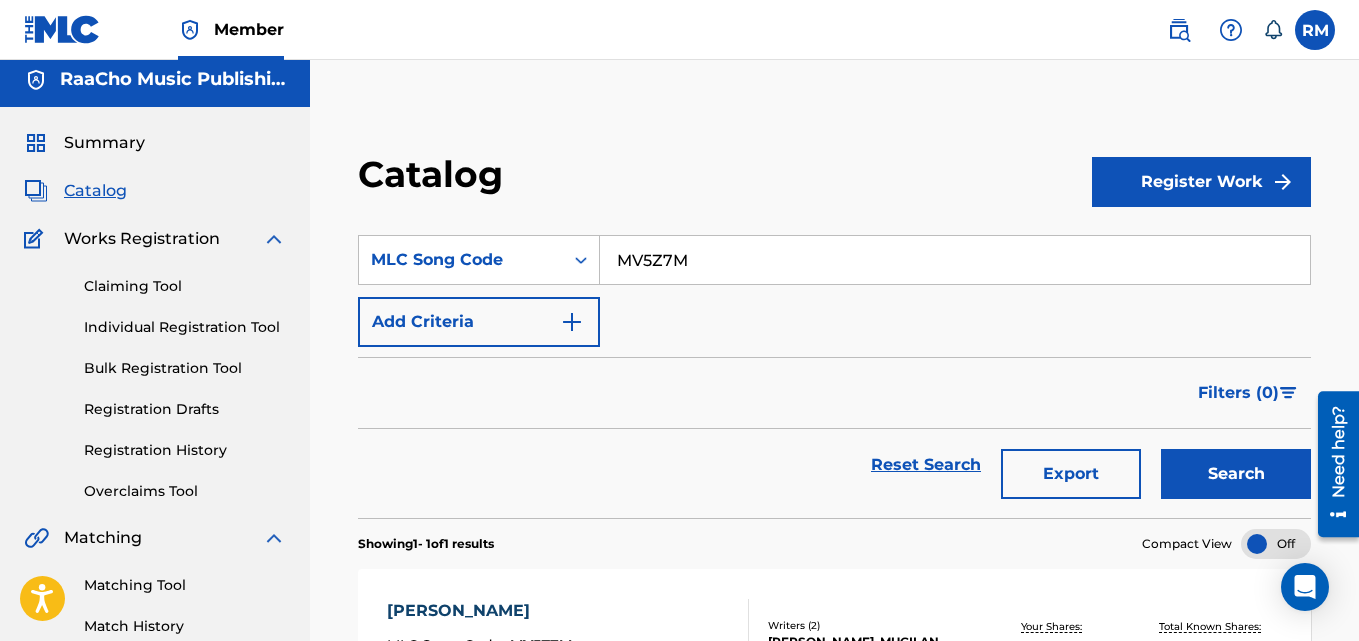 scroll, scrollTop: 276, scrollLeft: 0, axis: vertical 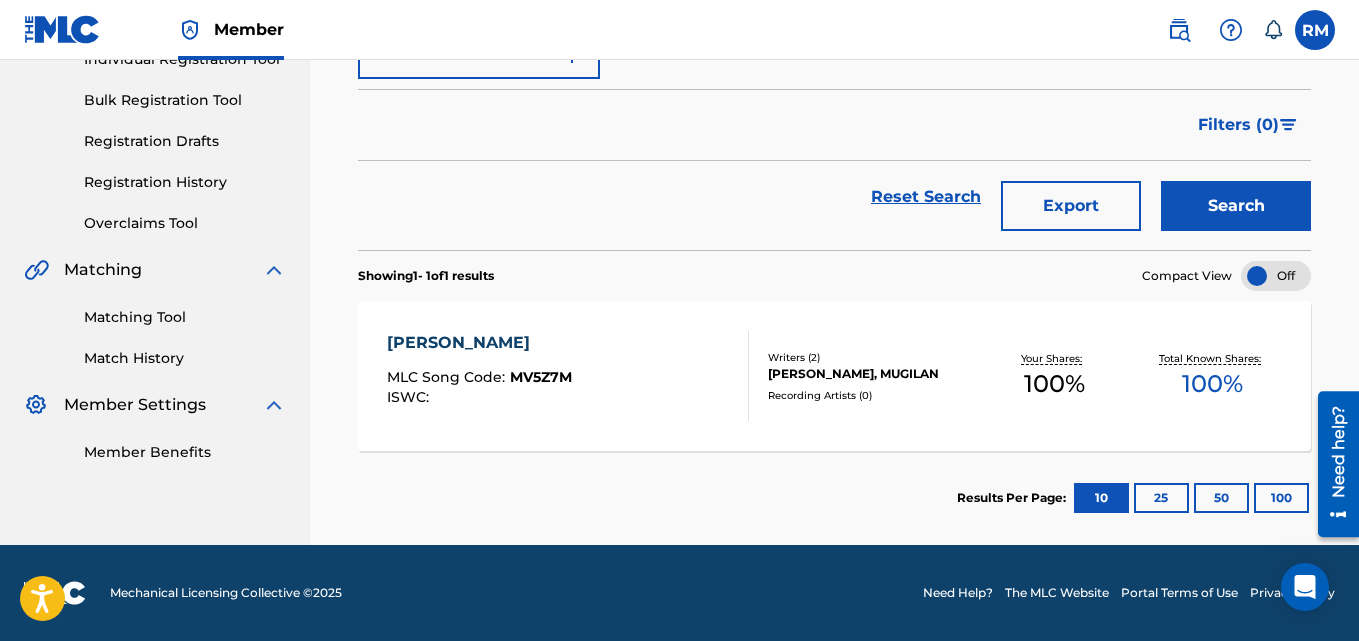 click on "[PERSON_NAME]" at bounding box center (479, 343) 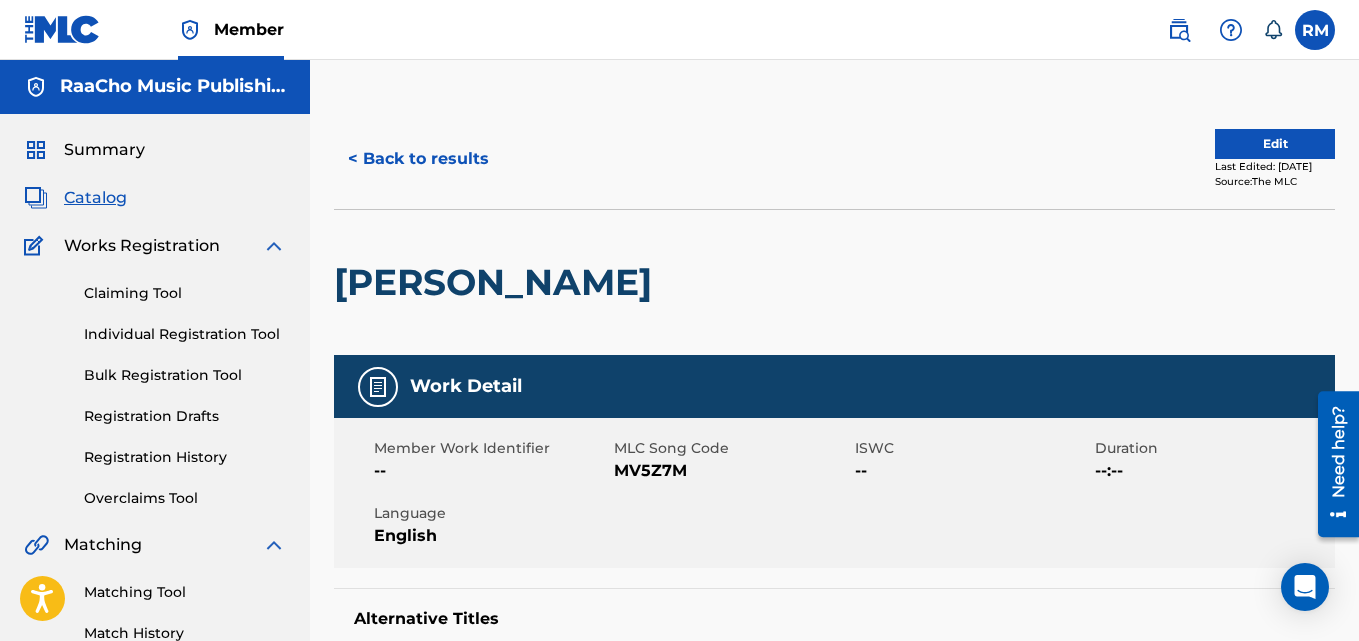 scroll, scrollTop: 0, scrollLeft: 0, axis: both 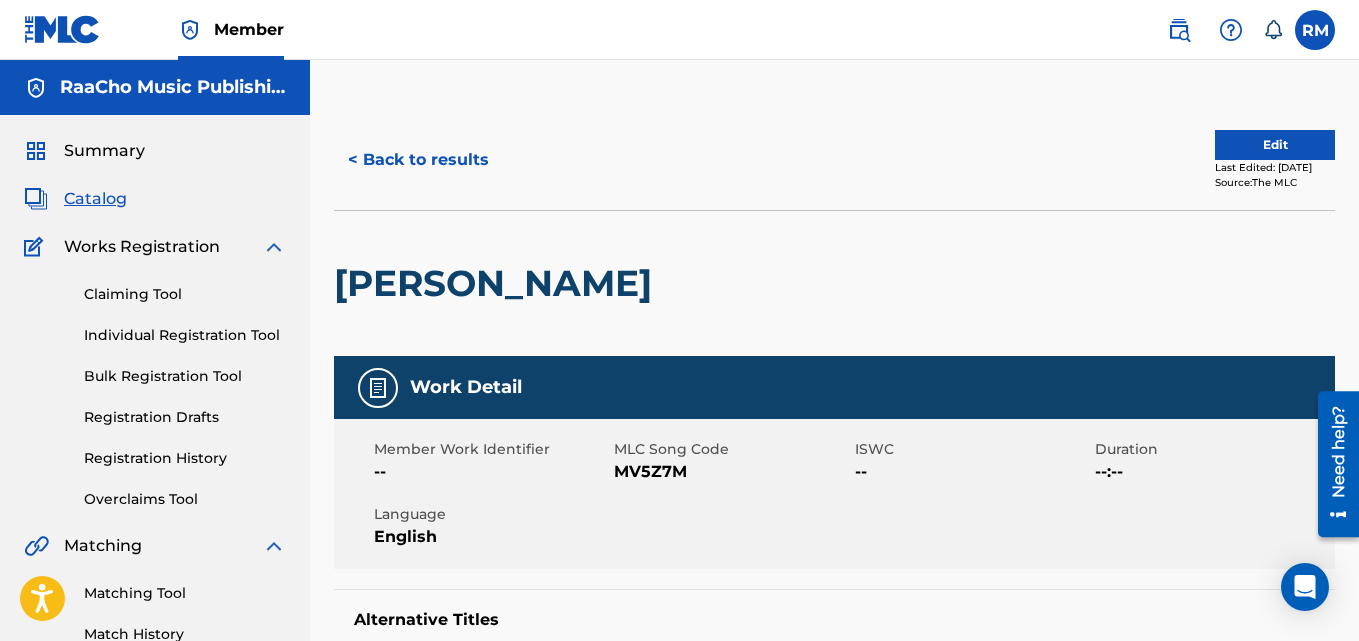 click on "< Back to results" at bounding box center (418, 160) 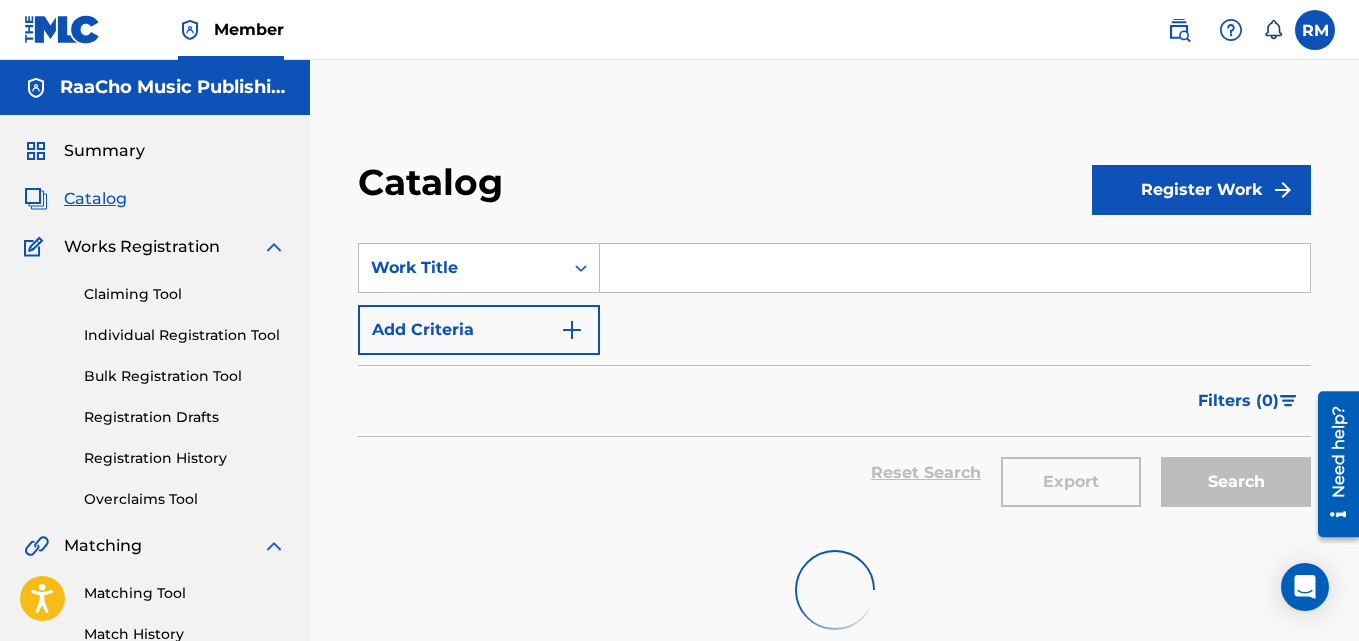 scroll, scrollTop: 218, scrollLeft: 0, axis: vertical 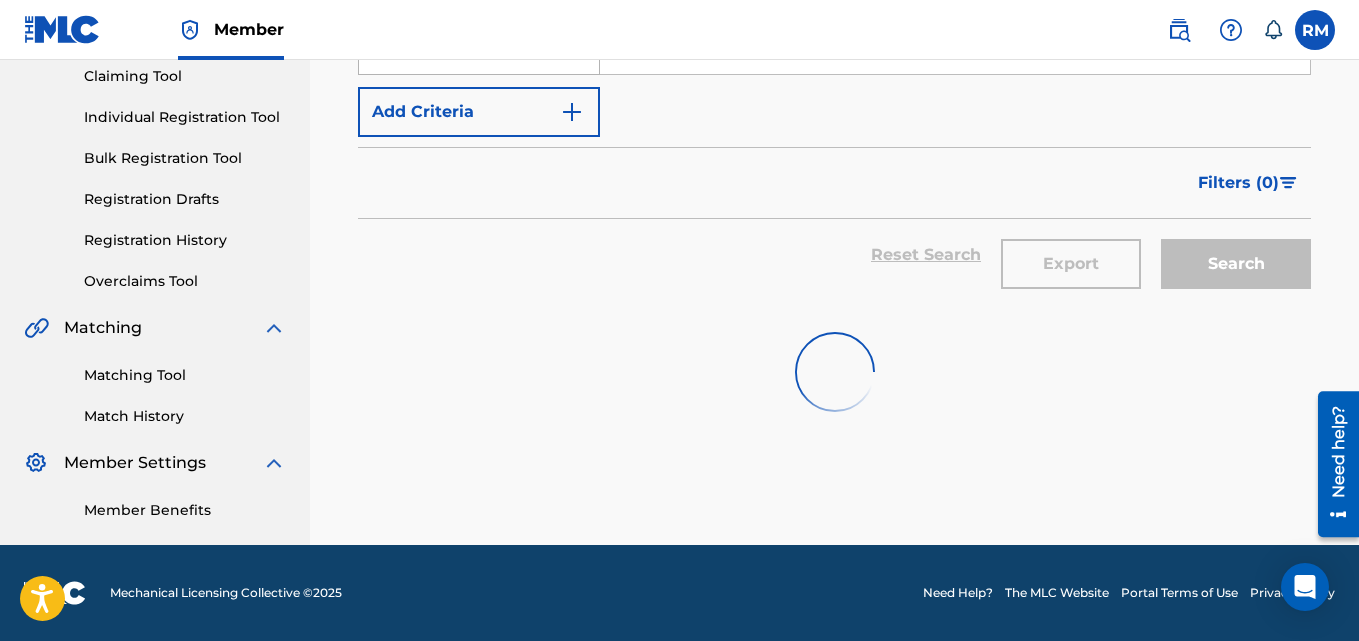 click on "Work Title" at bounding box center (461, 50) 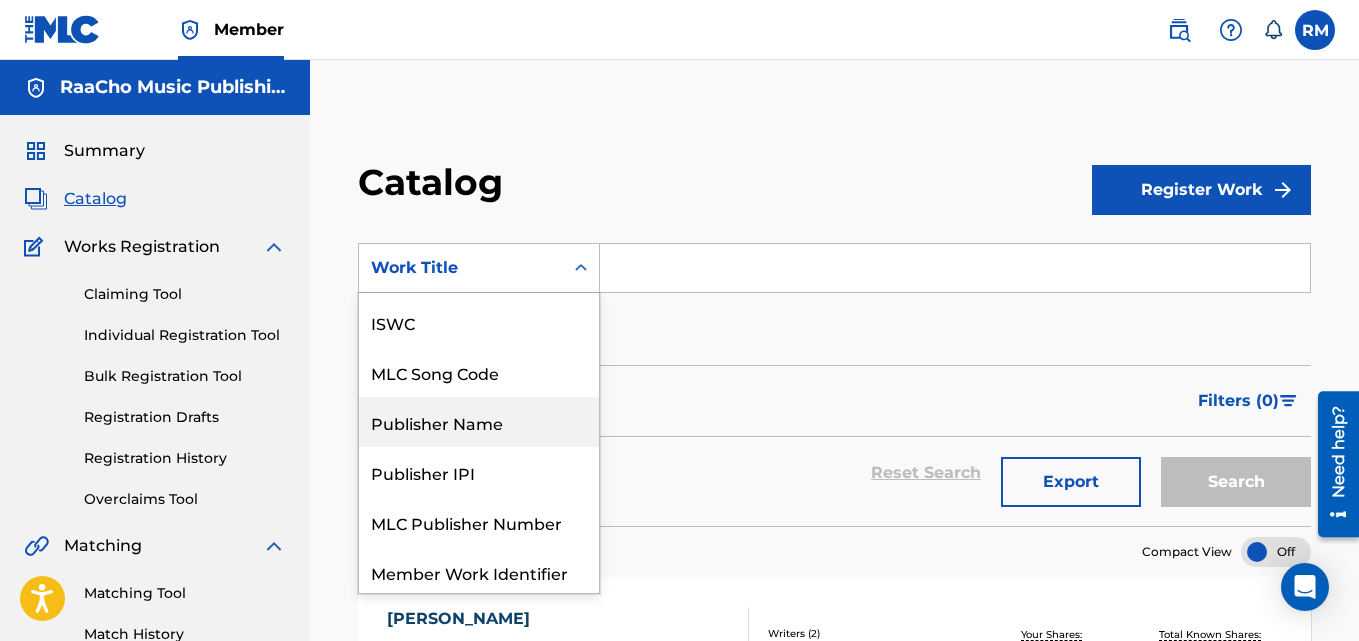 scroll, scrollTop: 0, scrollLeft: 0, axis: both 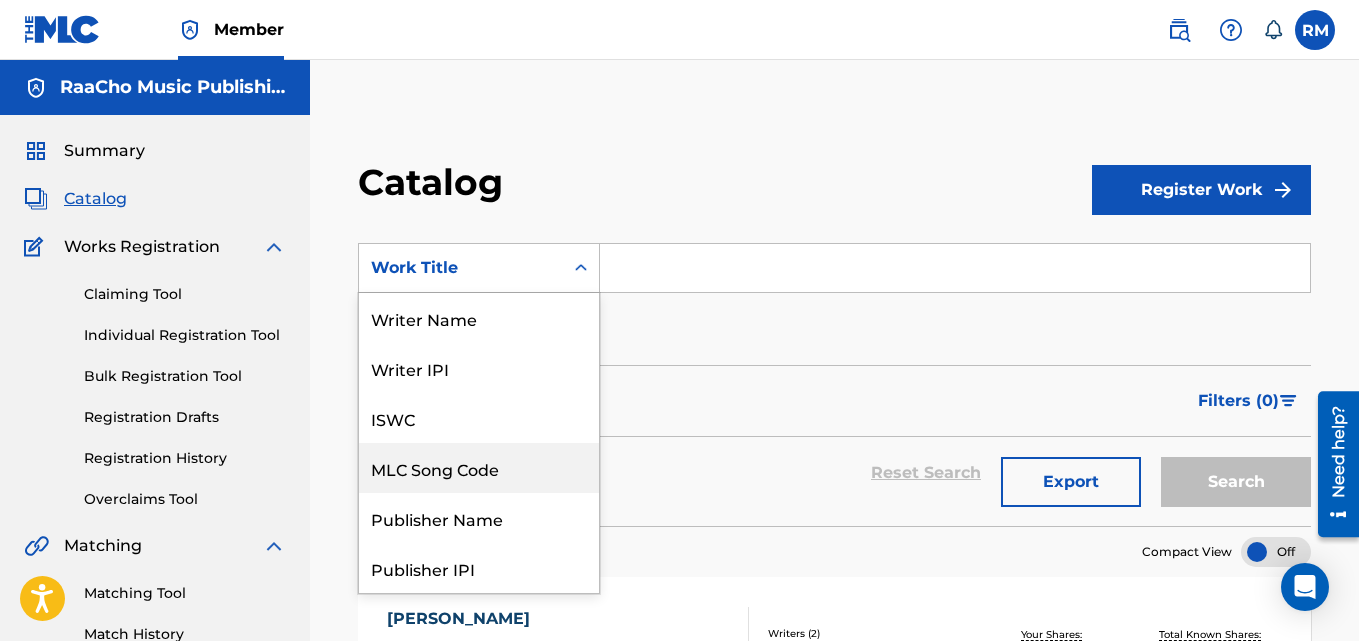 click on "MLC Song Code" at bounding box center [479, 468] 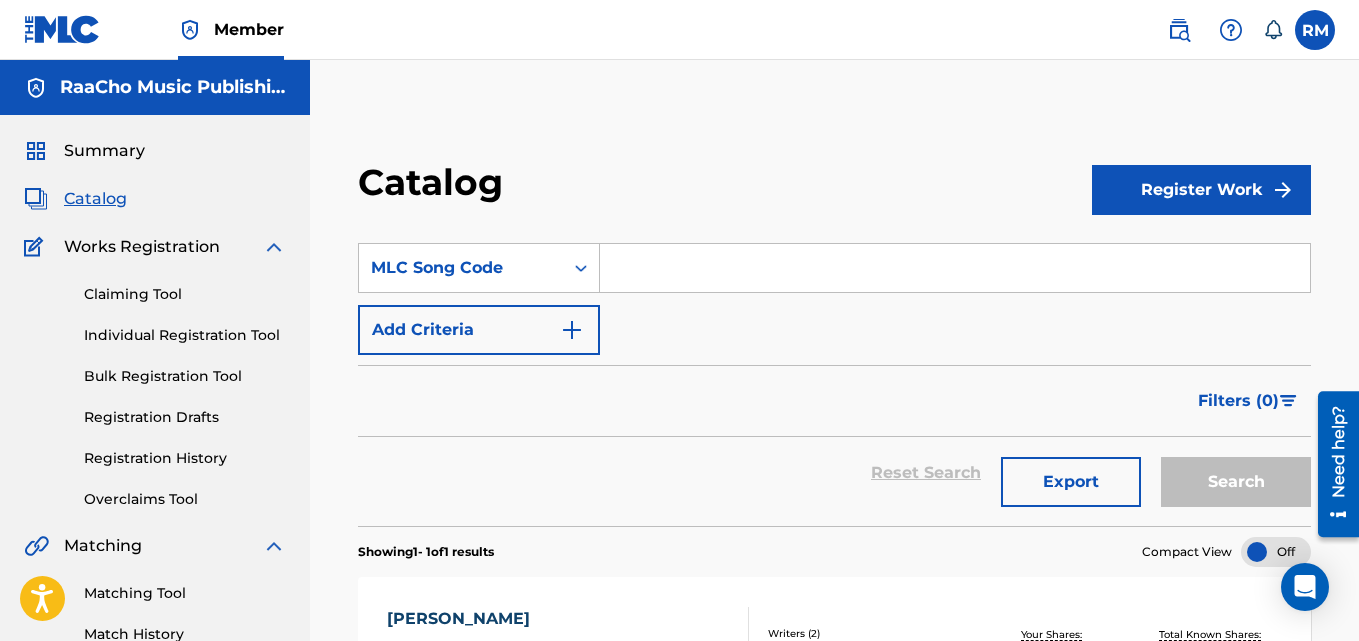 click at bounding box center [955, 268] 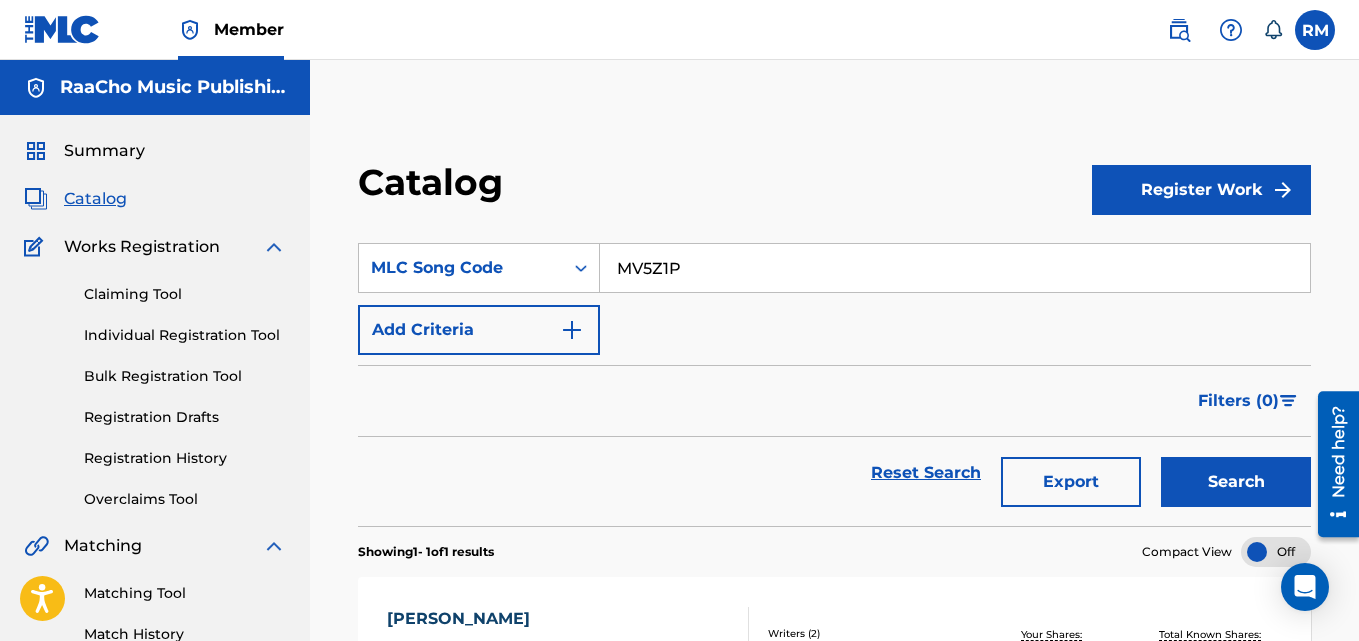 type on "MV5Z1P" 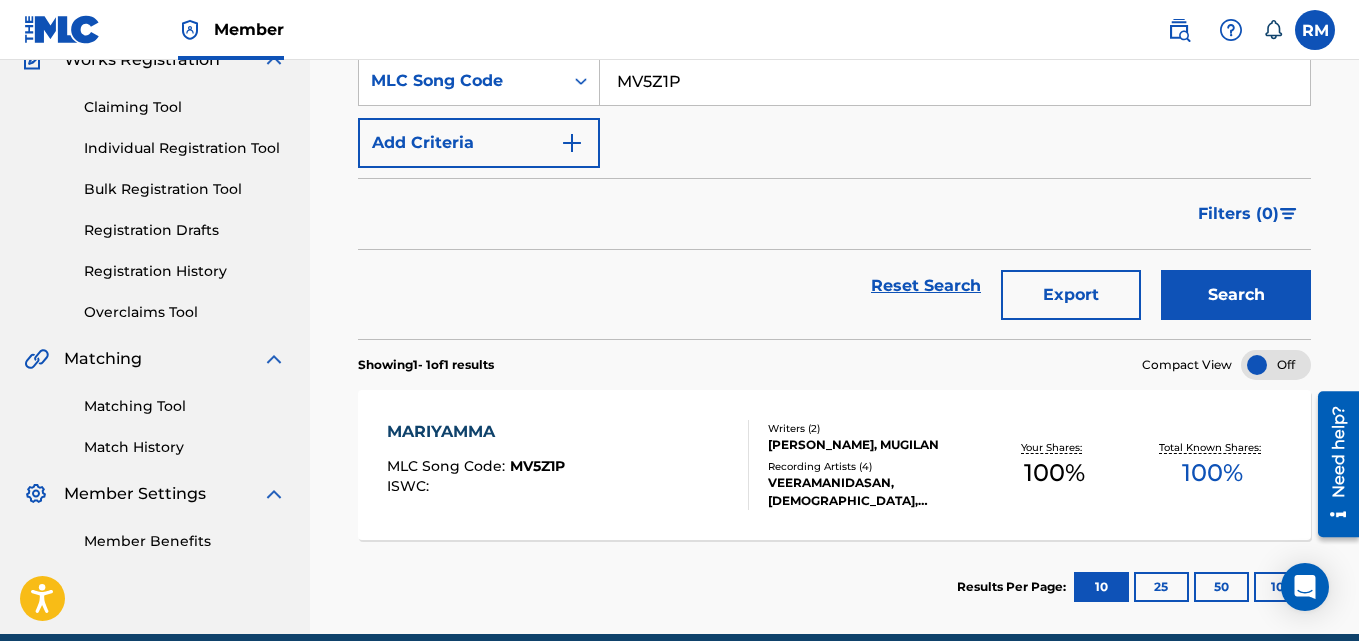 scroll, scrollTop: 276, scrollLeft: 0, axis: vertical 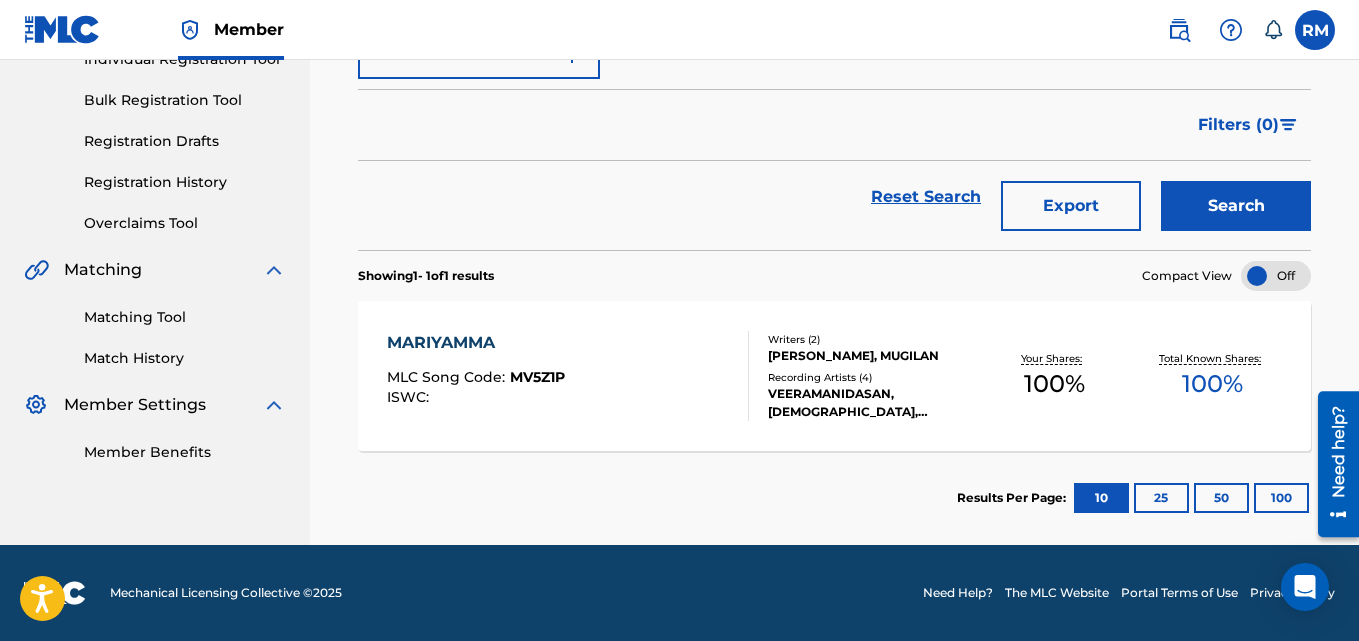 click on "MARIYAMMA" at bounding box center (476, 343) 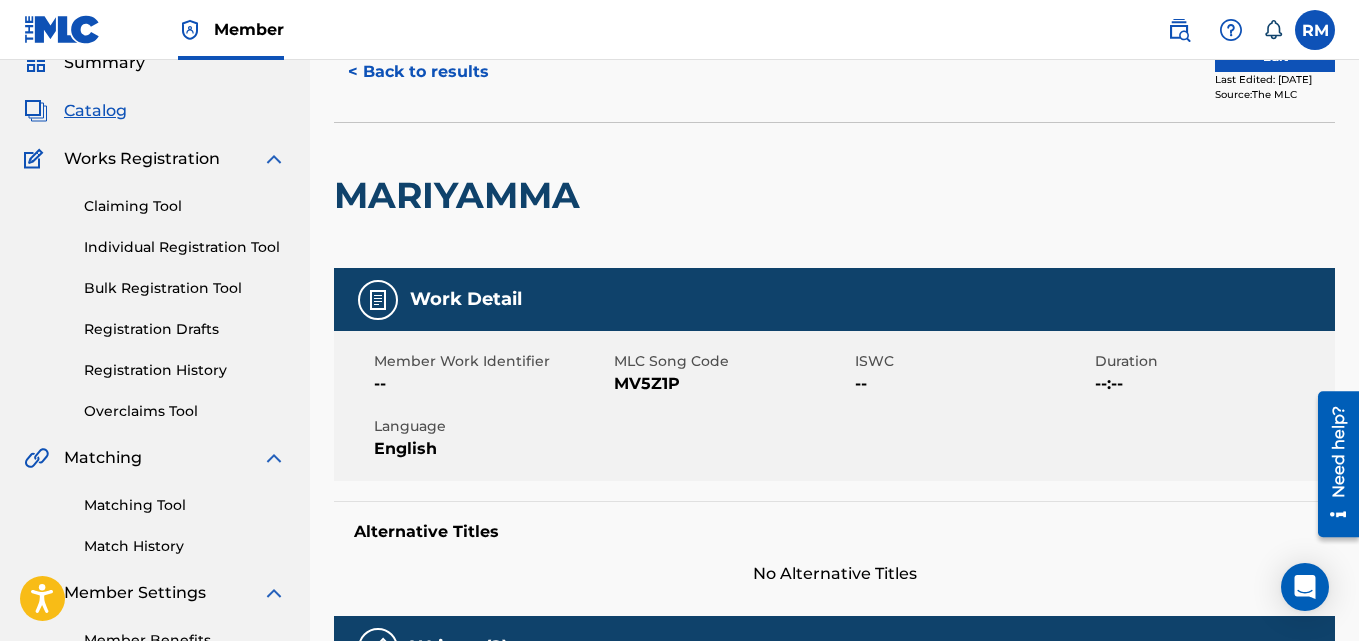 scroll, scrollTop: 0, scrollLeft: 0, axis: both 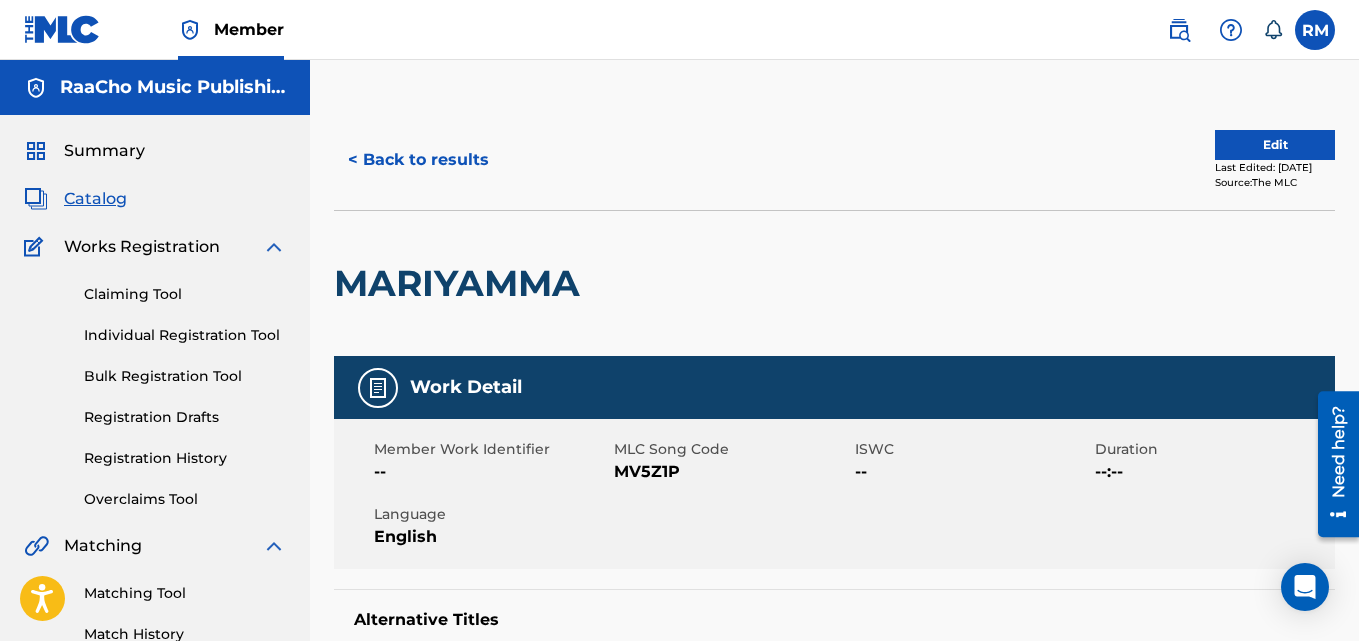 click on "< Back to results Edit Last Edited:   [DATE] Source:  The MLC" at bounding box center [834, 160] 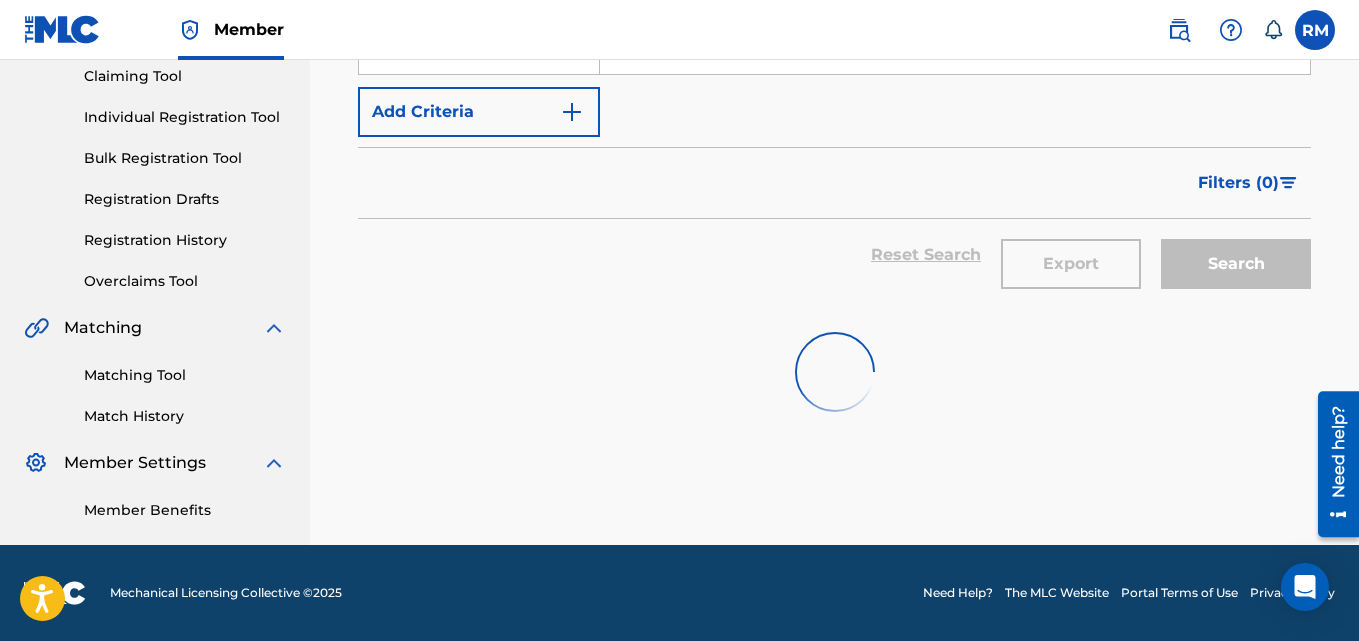 scroll, scrollTop: 18, scrollLeft: 0, axis: vertical 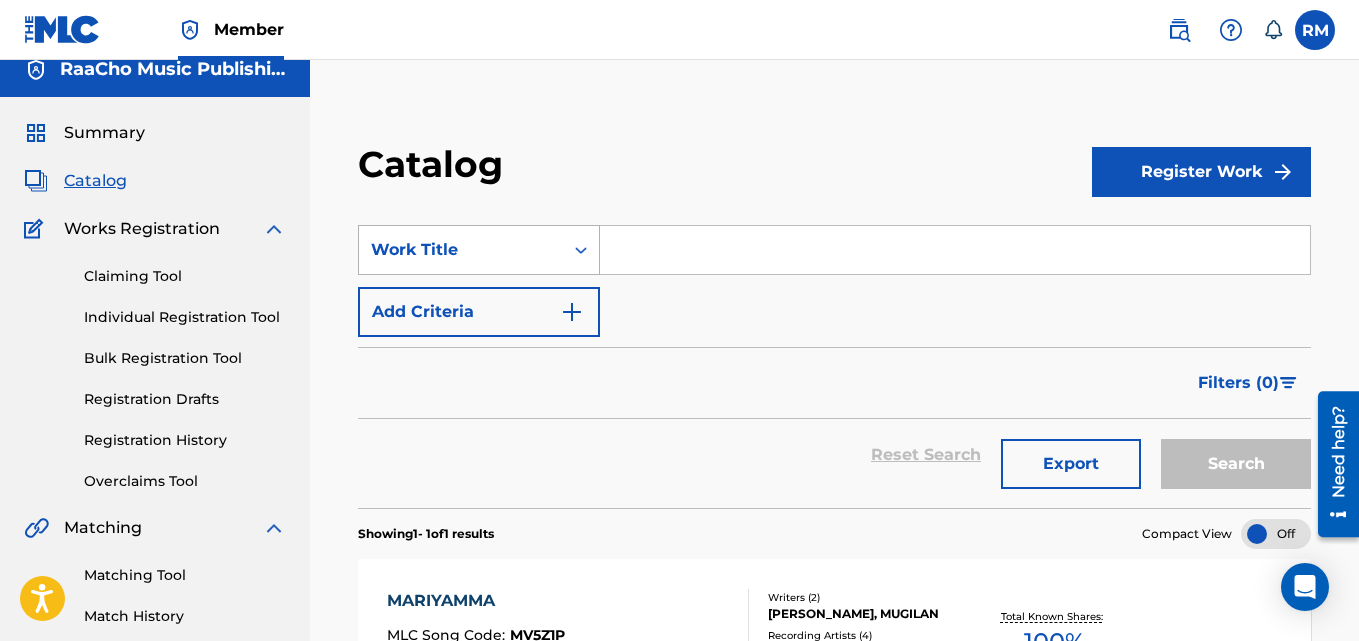 click on "Work Title" at bounding box center (461, 250) 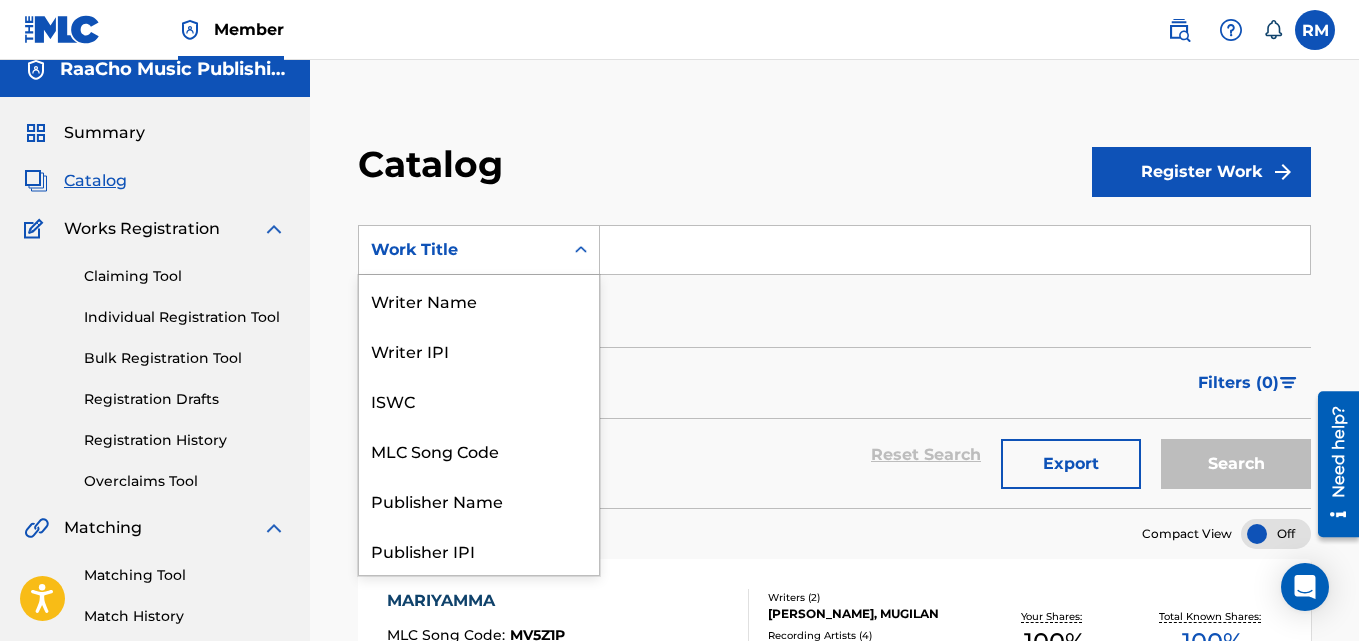 scroll, scrollTop: 300, scrollLeft: 0, axis: vertical 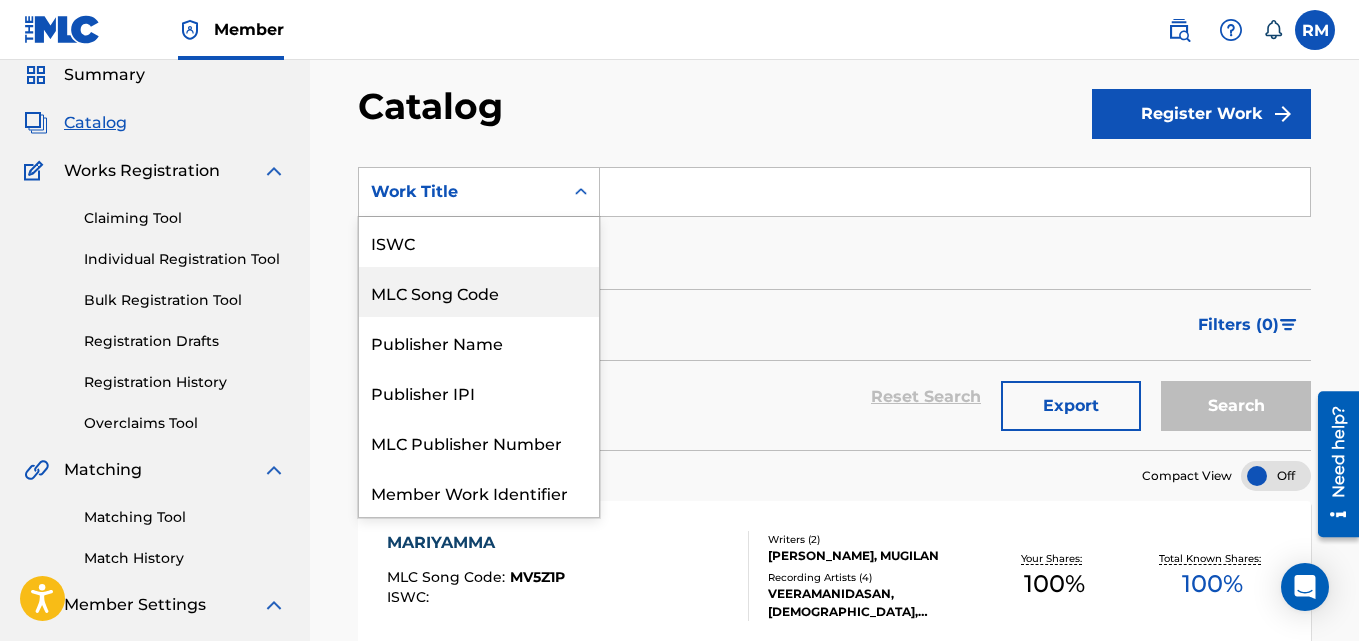 click on "MLC Song Code" at bounding box center (479, 292) 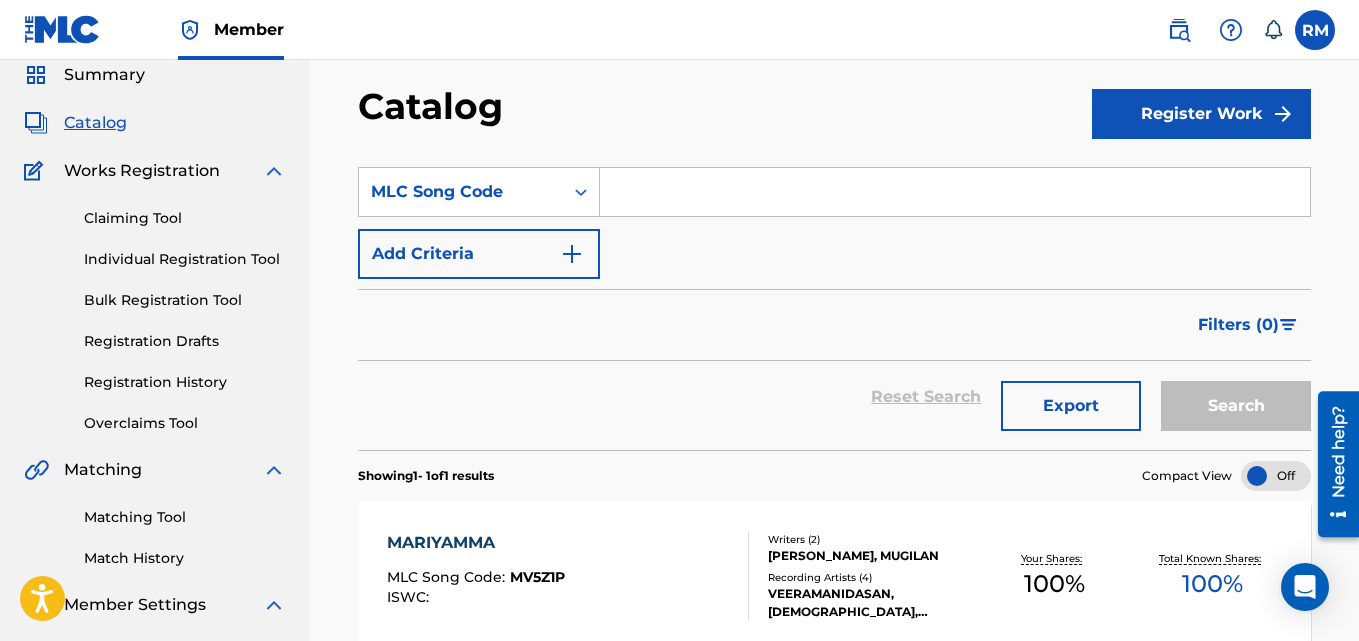 click at bounding box center [955, 192] 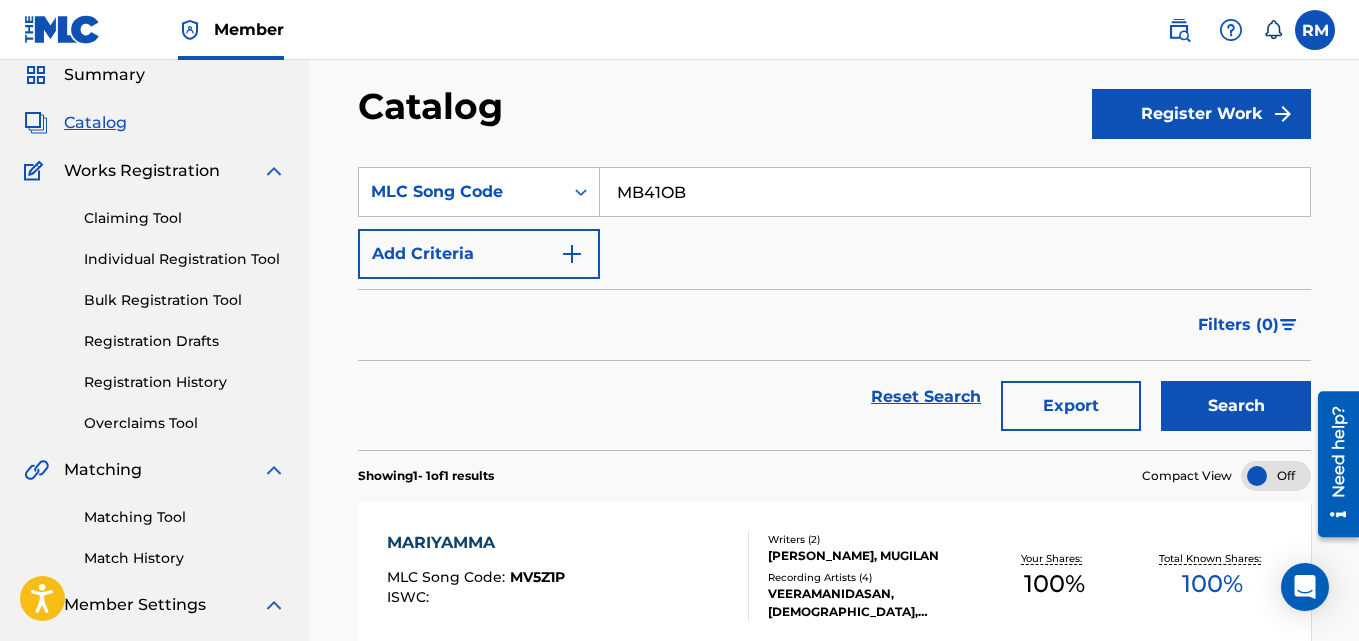 type on "MB41OB" 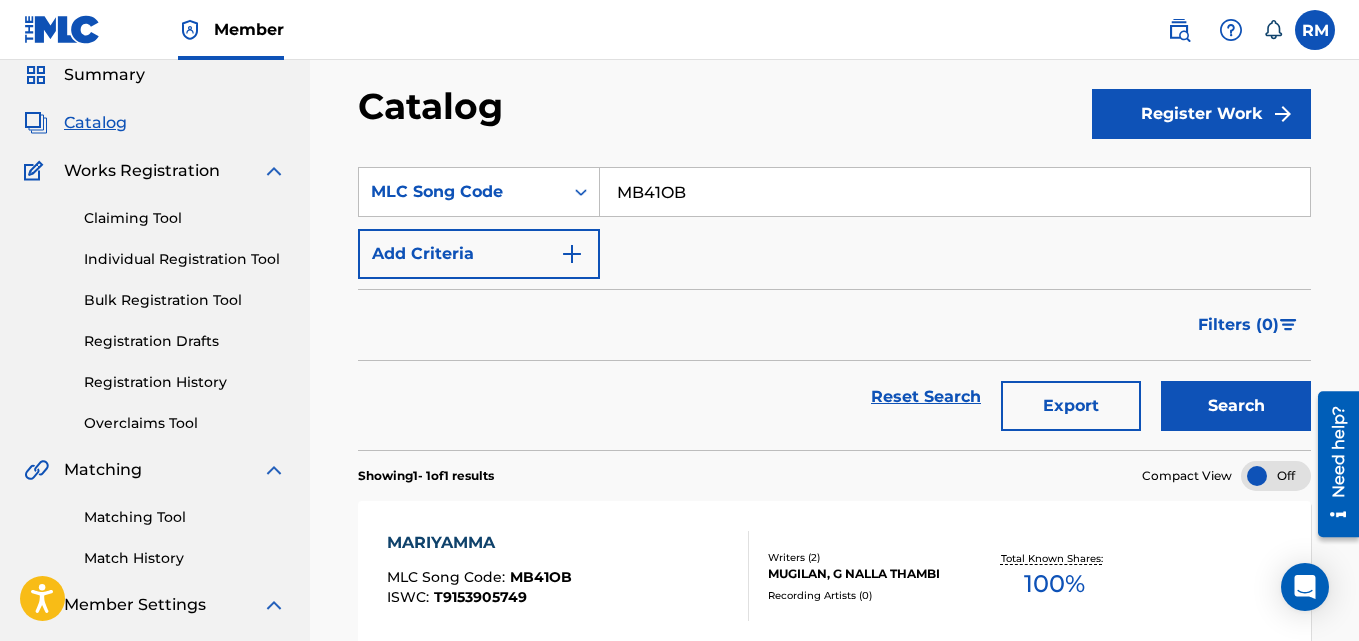 scroll, scrollTop: 276, scrollLeft: 0, axis: vertical 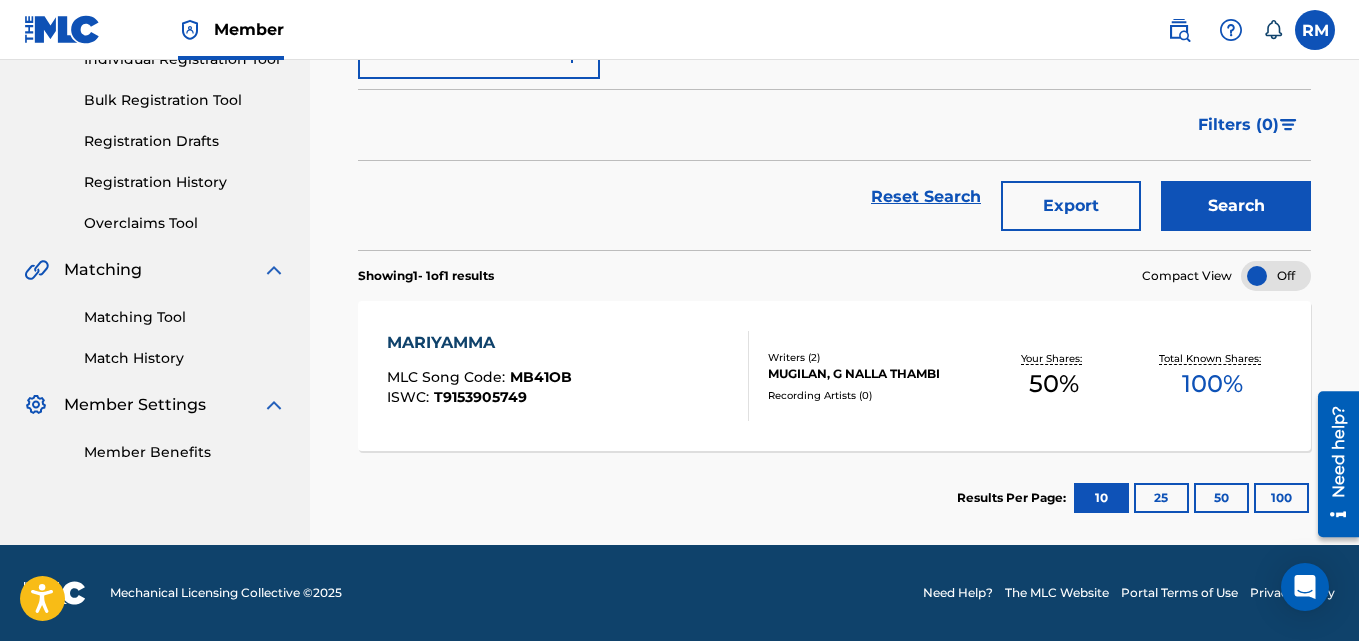 click on "MARIYAMMA" at bounding box center [479, 343] 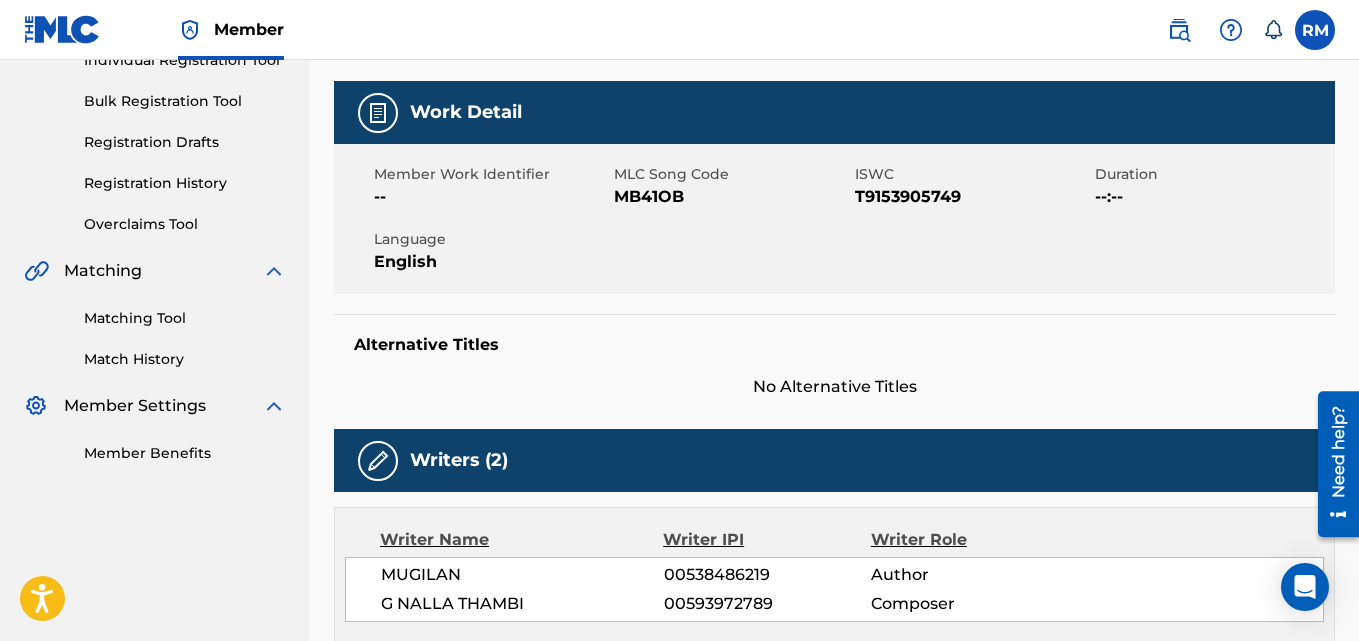 scroll, scrollTop: 0, scrollLeft: 0, axis: both 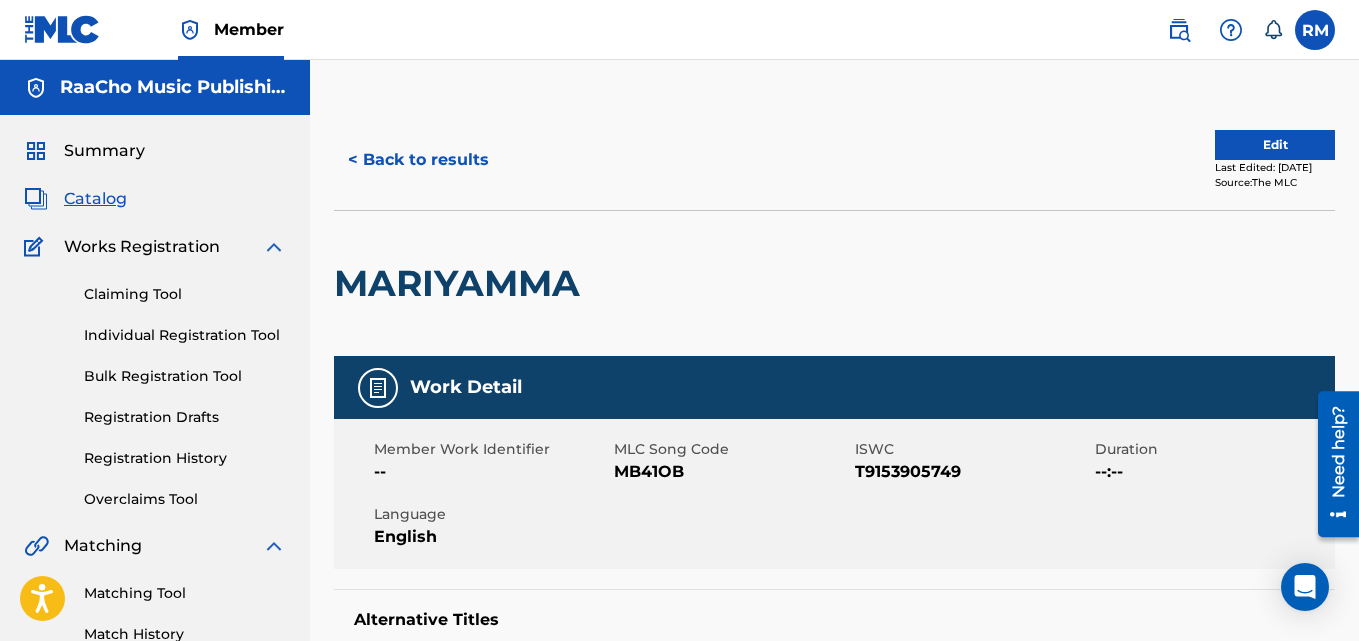 click on "< Back to results" at bounding box center (418, 160) 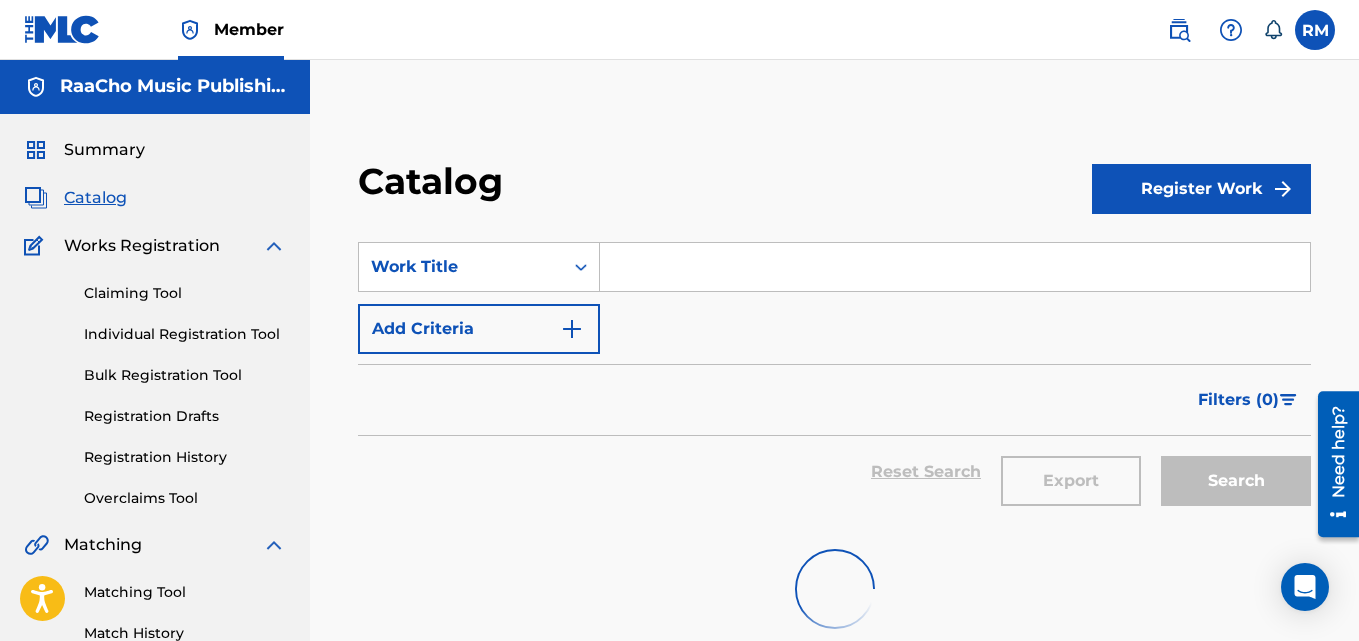 scroll, scrollTop: 0, scrollLeft: 0, axis: both 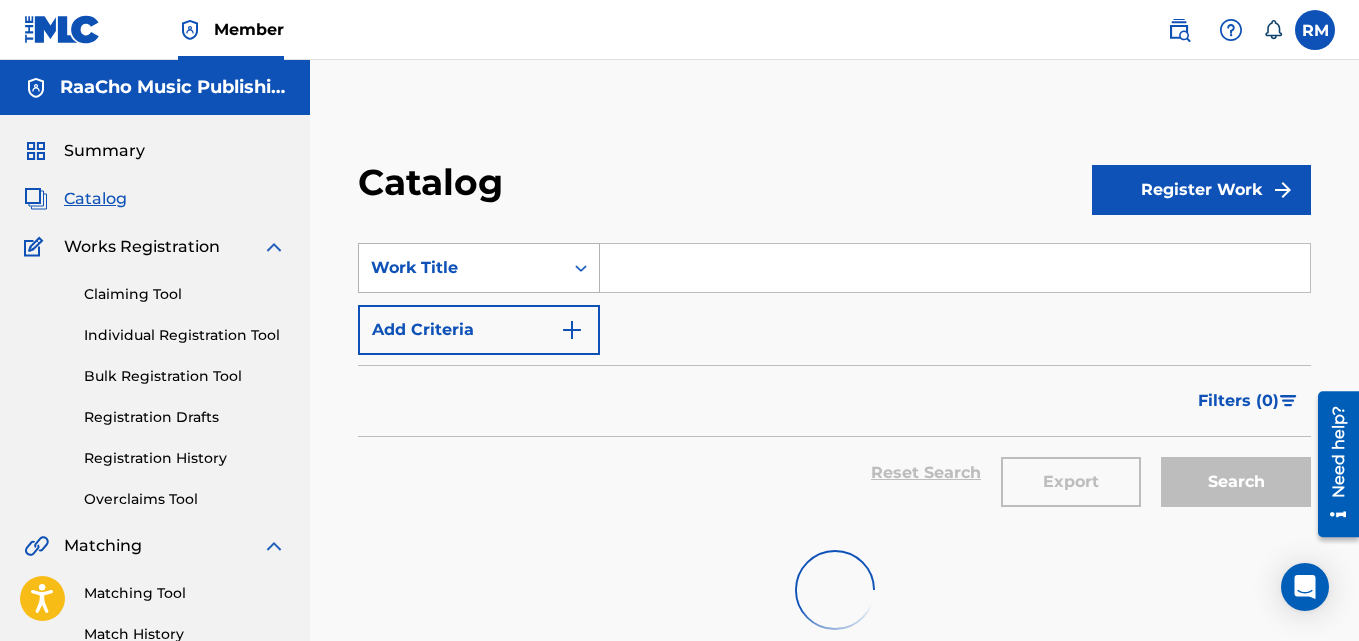 click on "Work Title" at bounding box center (461, 268) 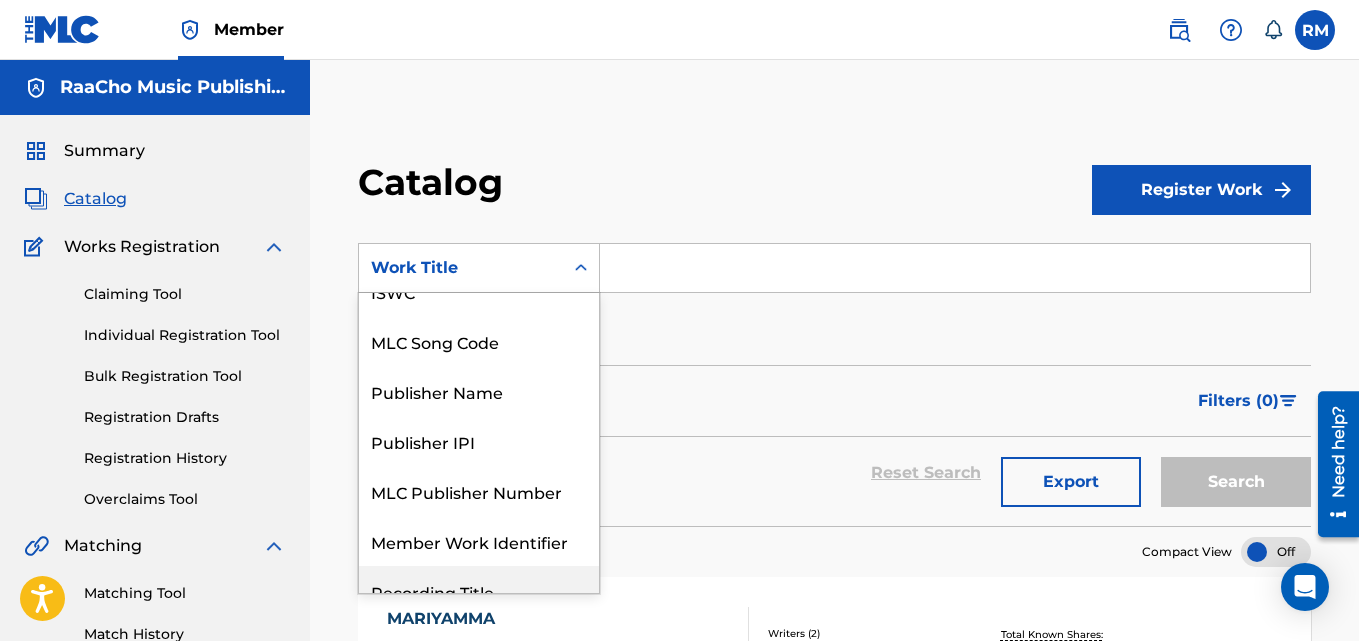 scroll, scrollTop: 0, scrollLeft: 0, axis: both 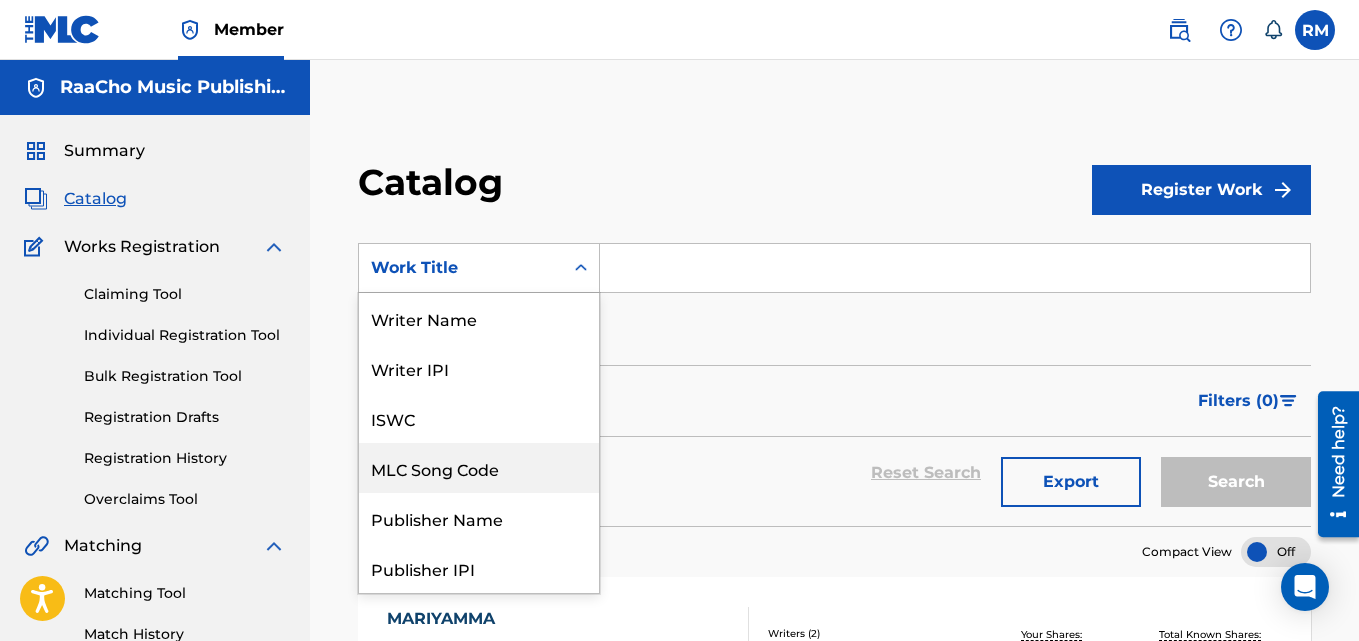 click on "MLC Song Code" at bounding box center (479, 468) 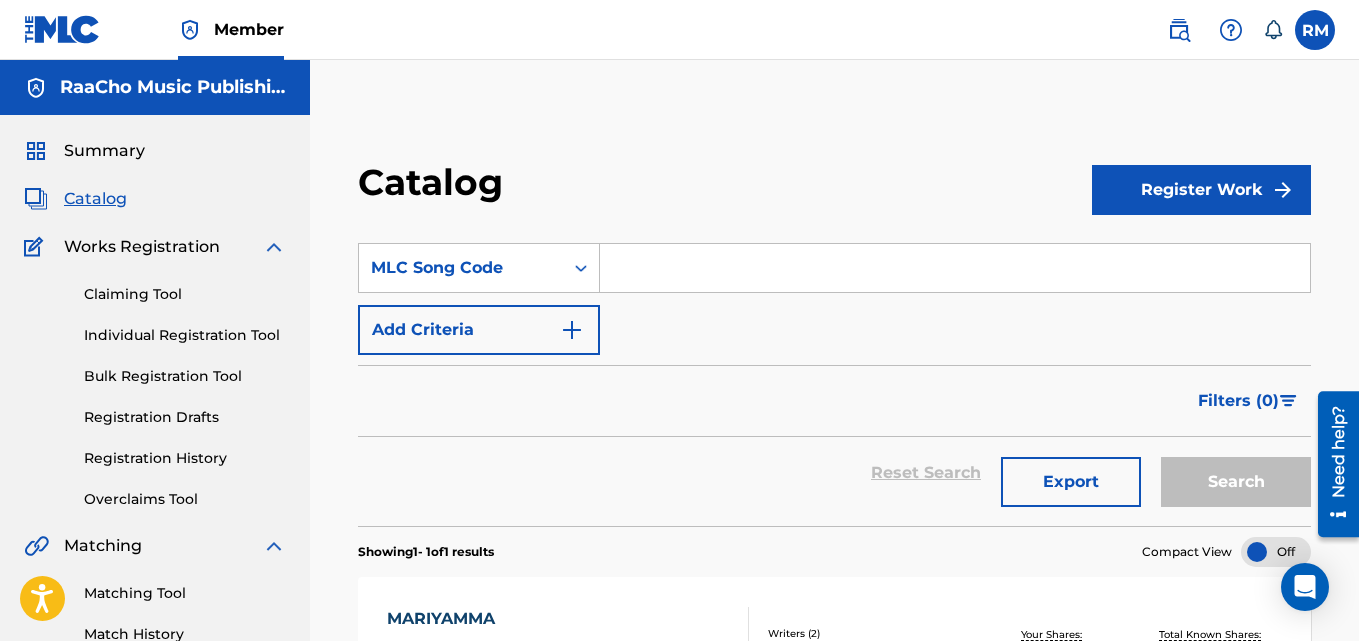 click at bounding box center (955, 268) 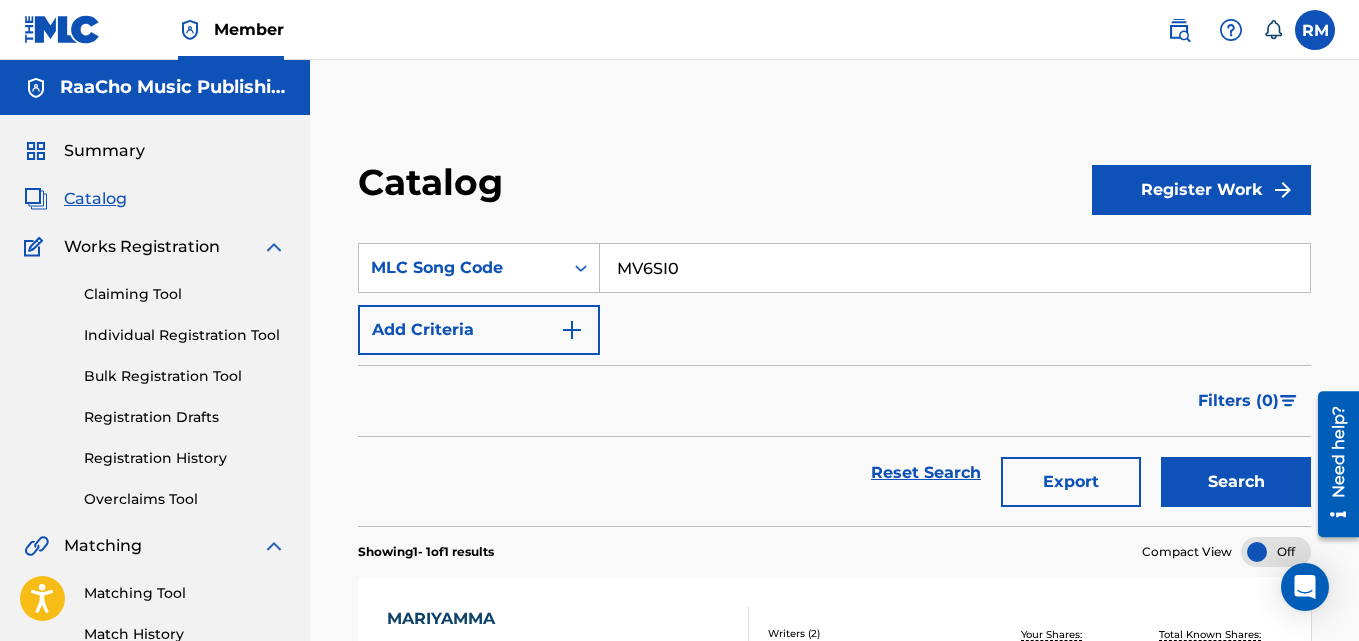 type on "MV6SI0" 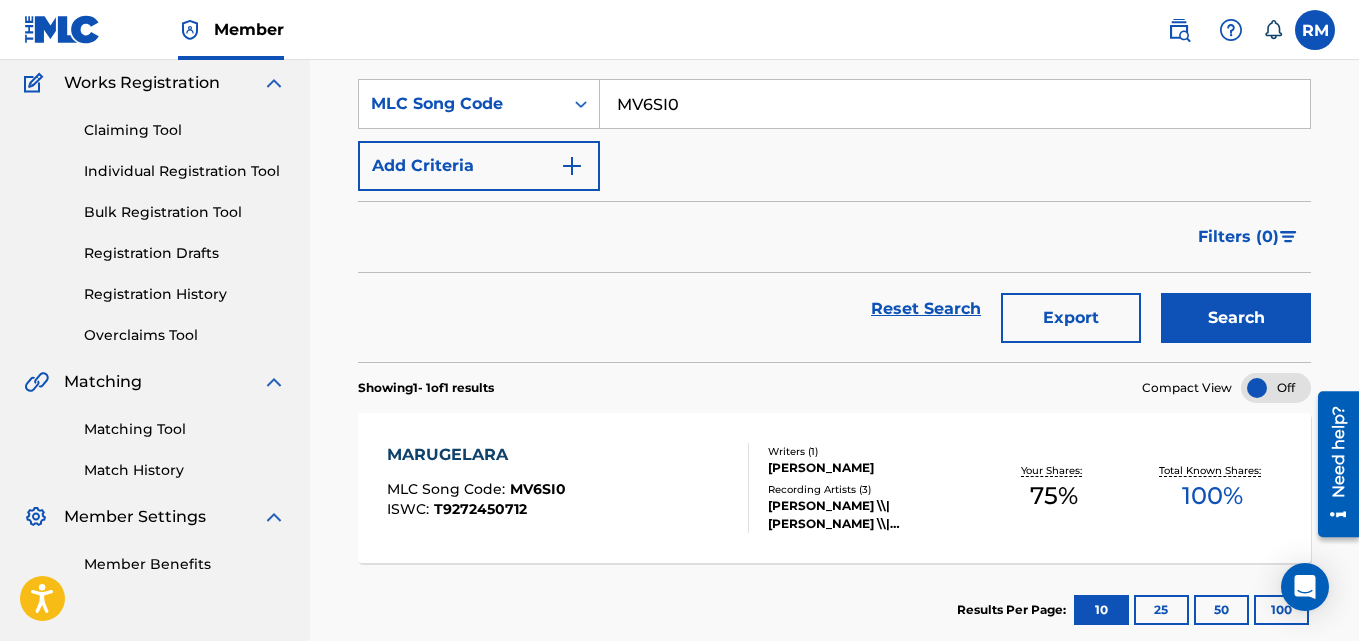 scroll, scrollTop: 276, scrollLeft: 0, axis: vertical 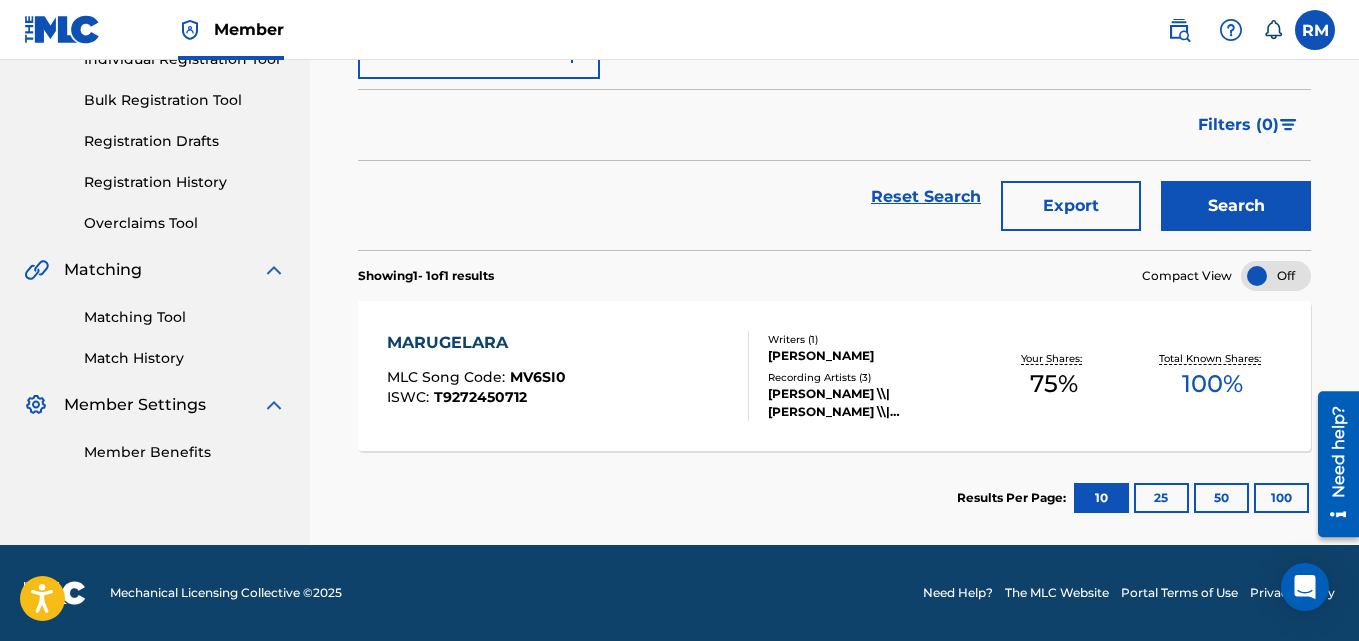 click on "MARUGELARA" at bounding box center [476, 343] 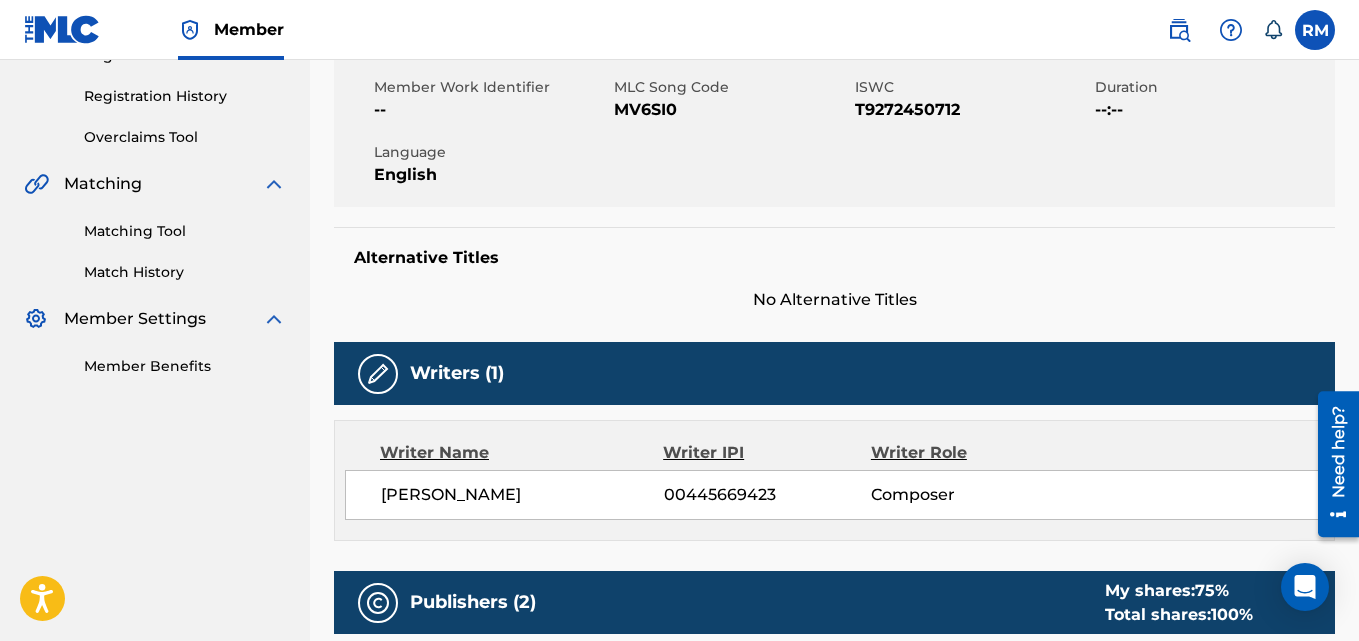 scroll, scrollTop: 0, scrollLeft: 0, axis: both 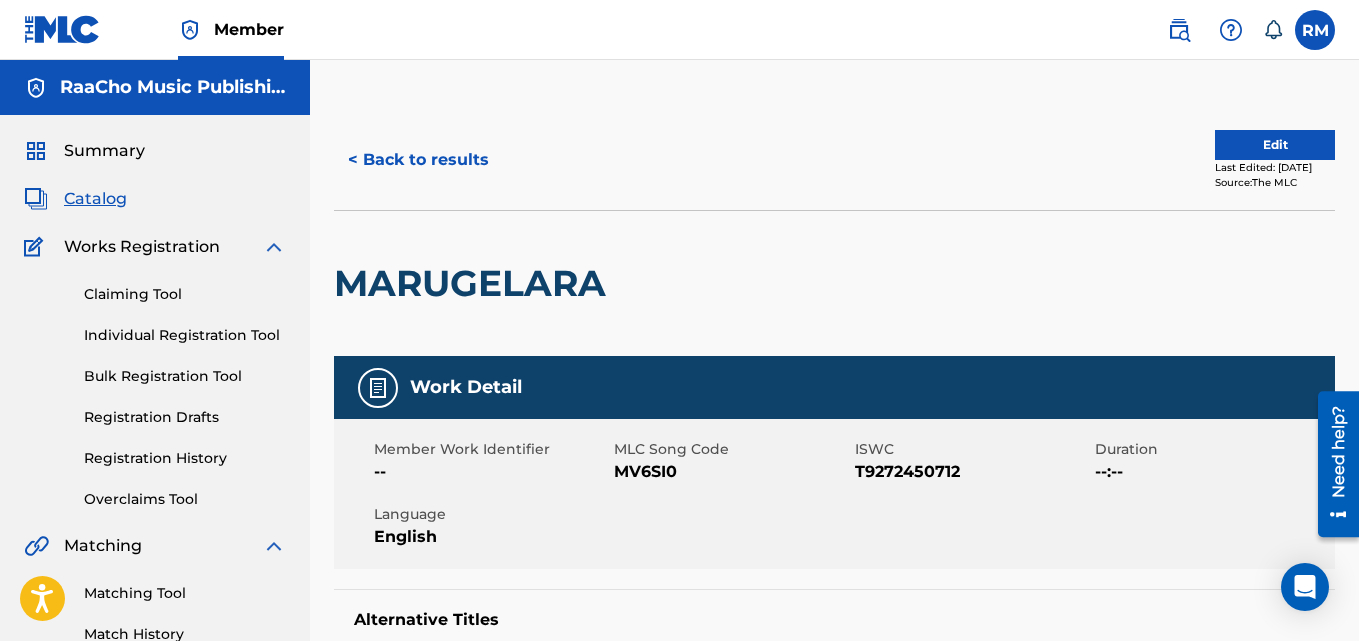 click on "< Back to results" at bounding box center (418, 160) 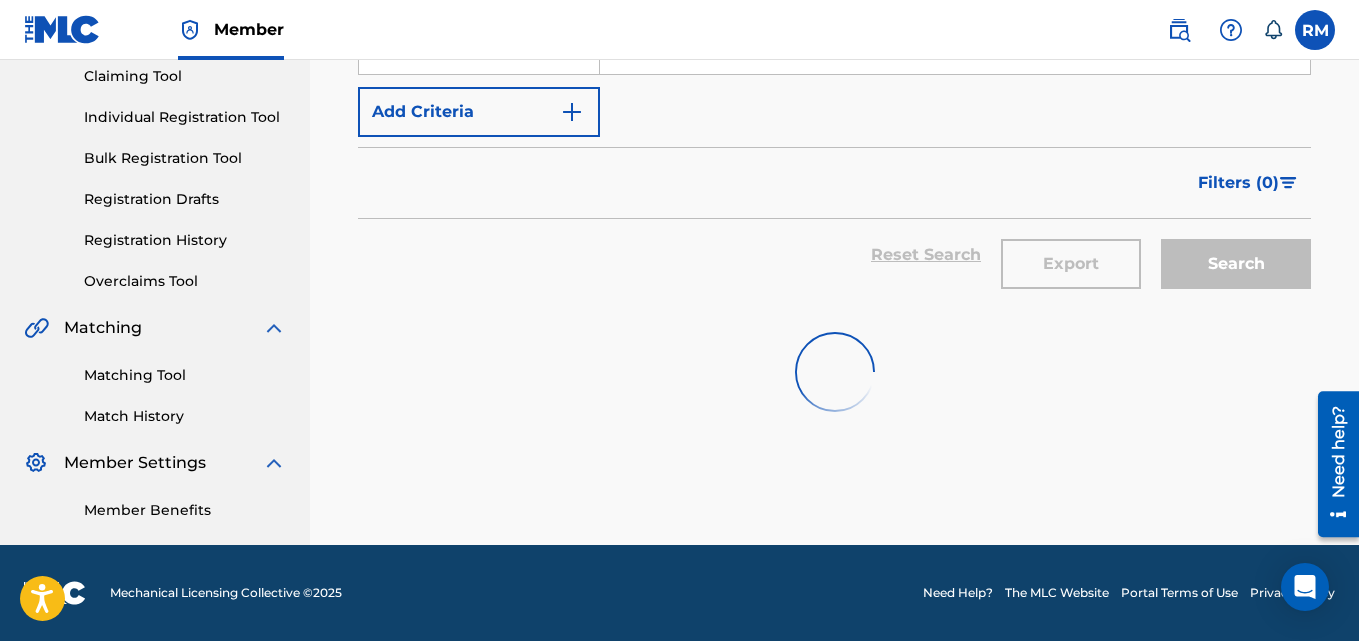 scroll, scrollTop: 18, scrollLeft: 0, axis: vertical 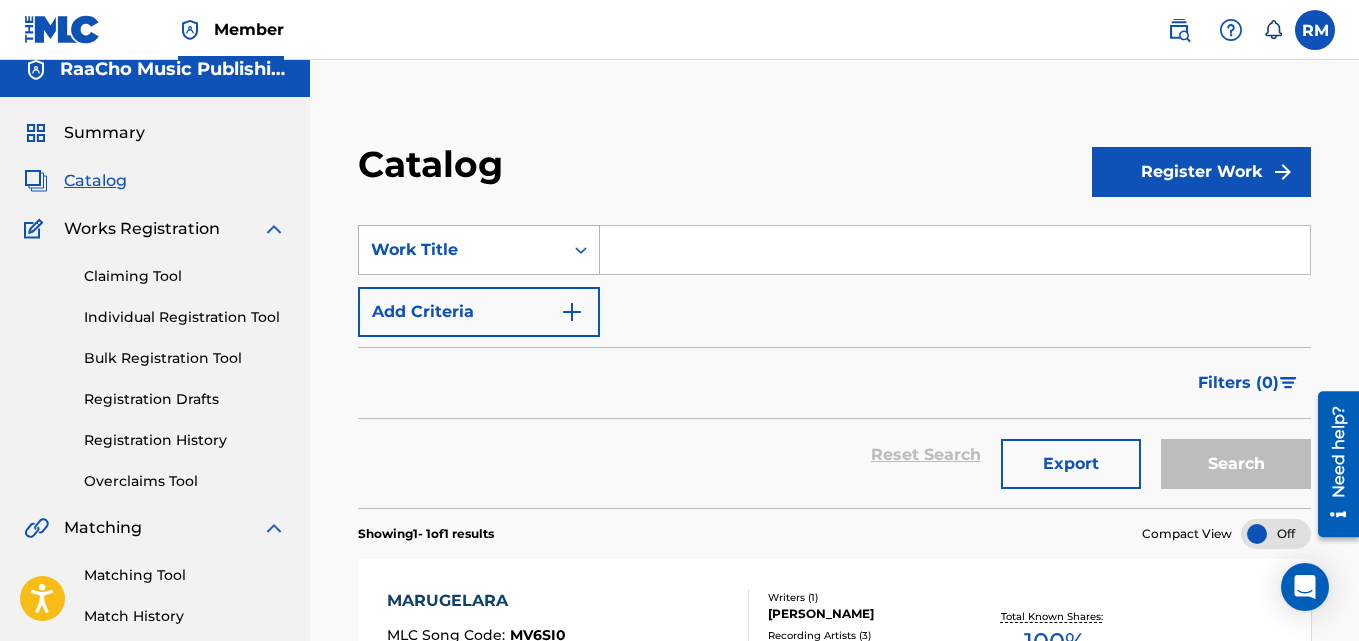 click on "Work Title" at bounding box center [461, 250] 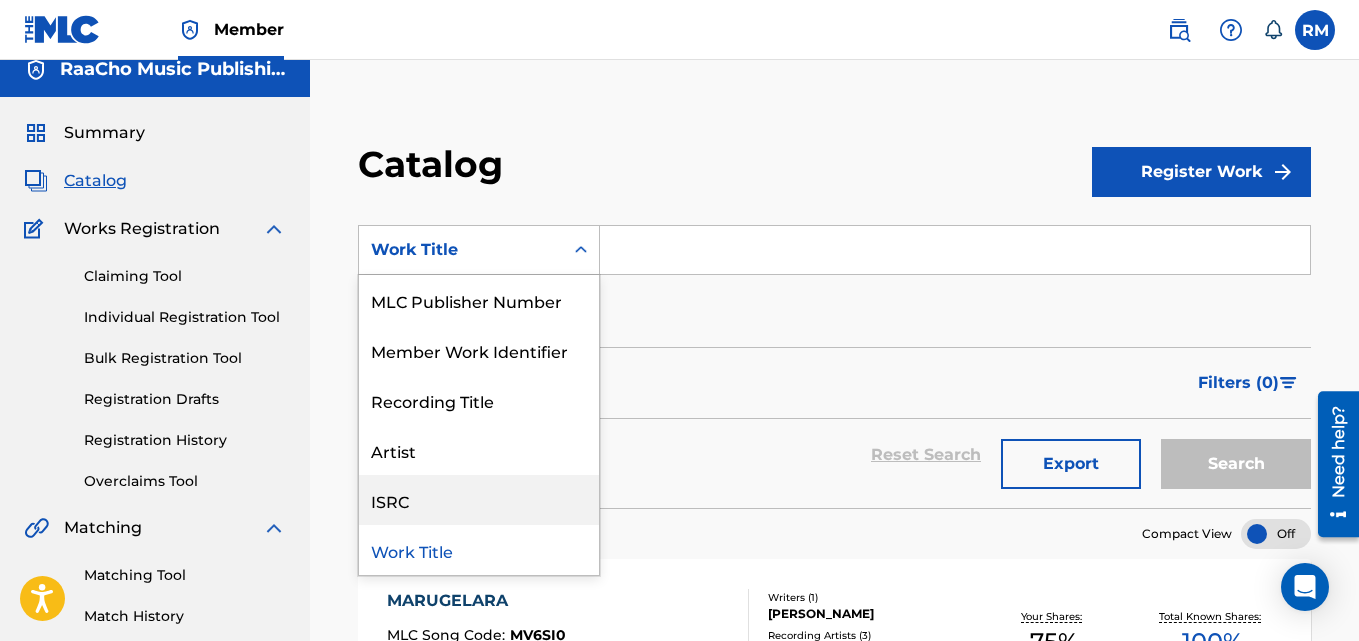 scroll, scrollTop: 100, scrollLeft: 0, axis: vertical 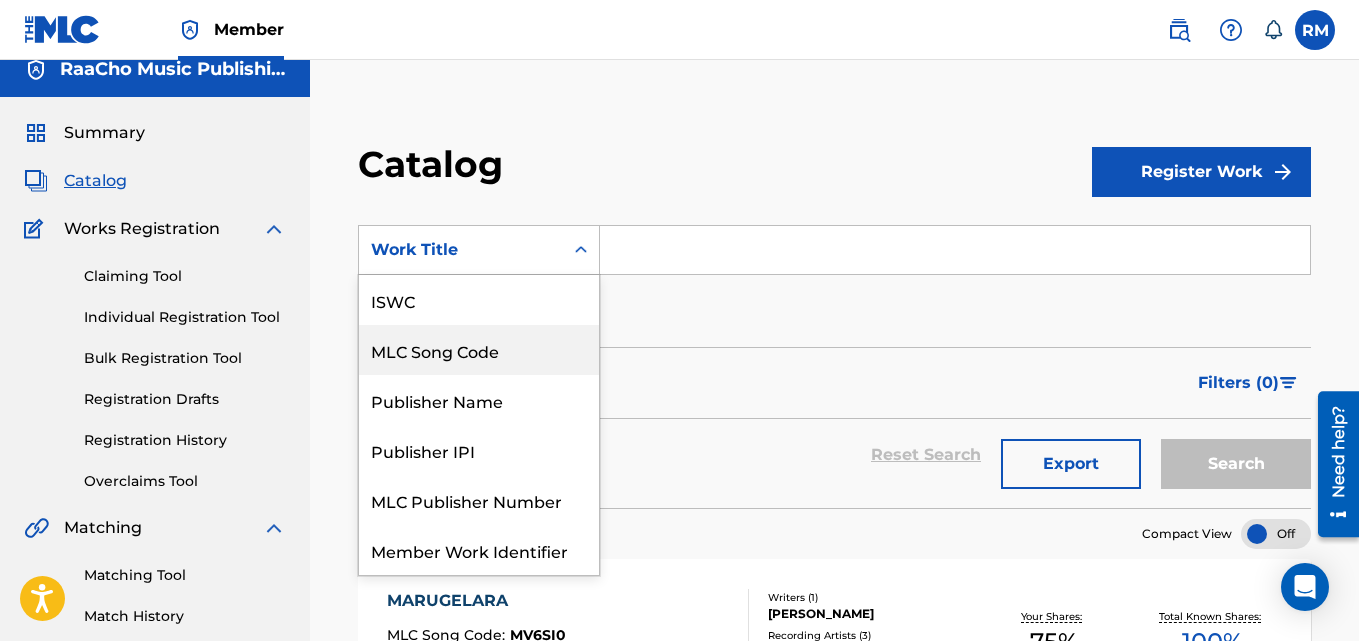 click on "MLC Song Code" at bounding box center [479, 350] 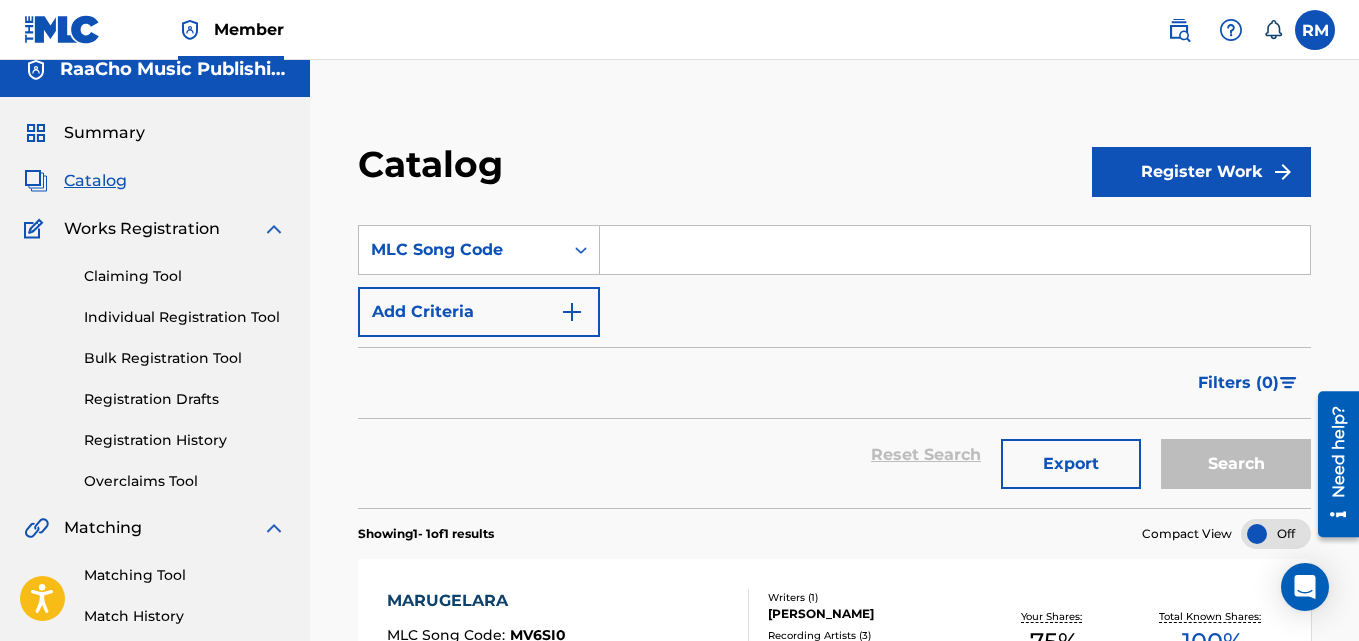 click at bounding box center [955, 250] 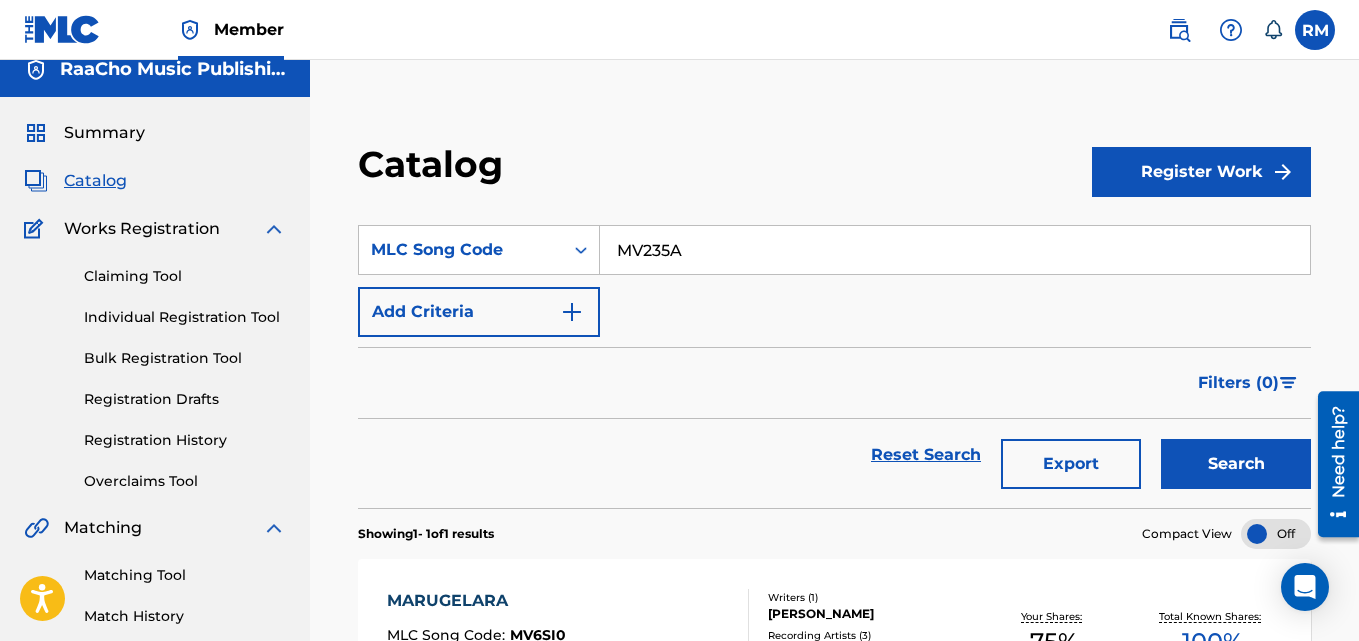 type on "MV235A" 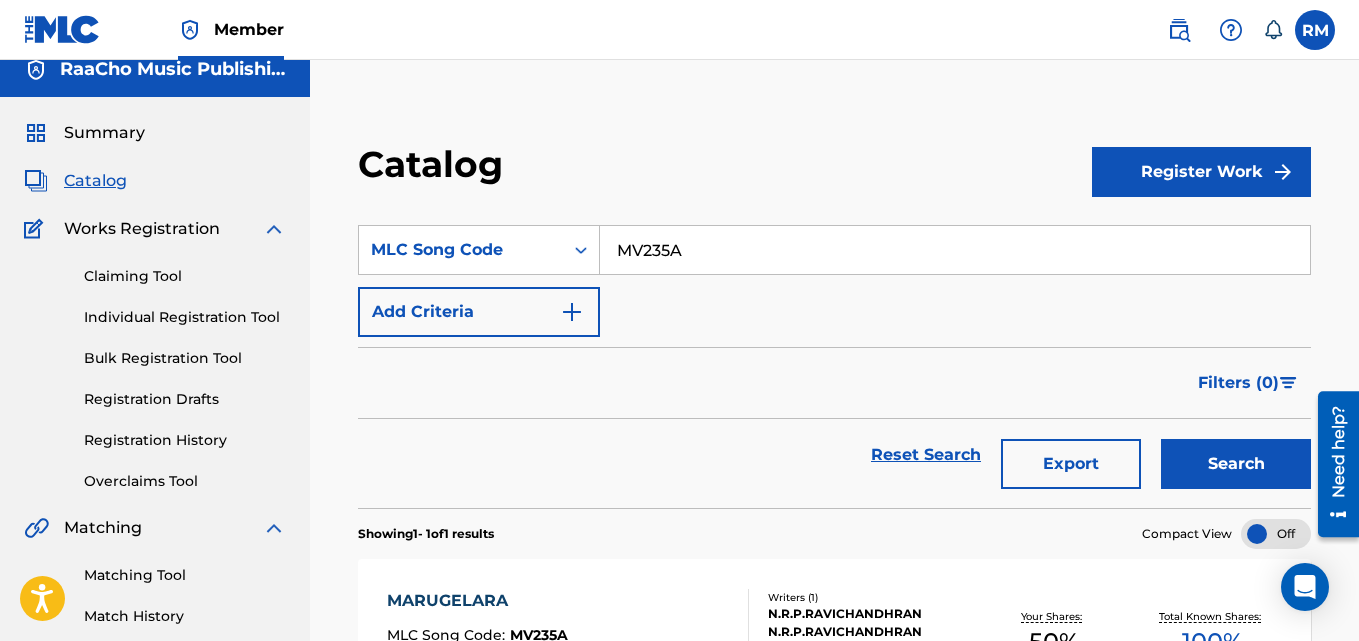 scroll, scrollTop: 276, scrollLeft: 0, axis: vertical 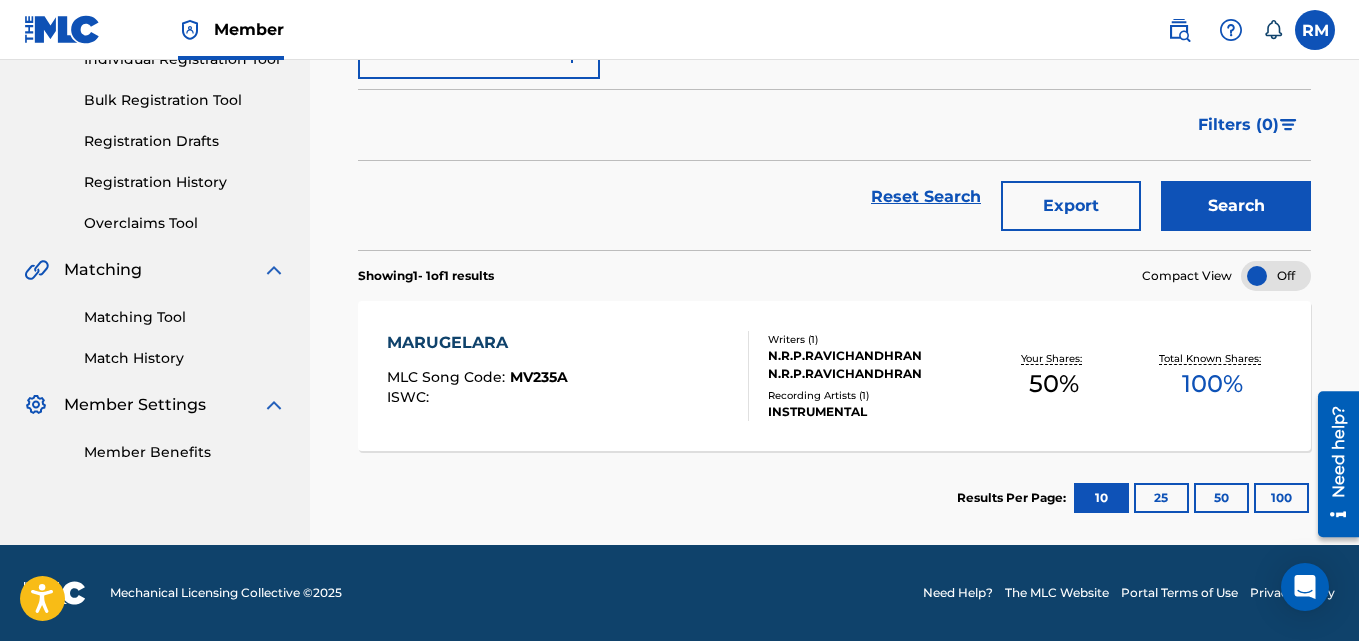 click on "MARUGELARA" at bounding box center (477, 343) 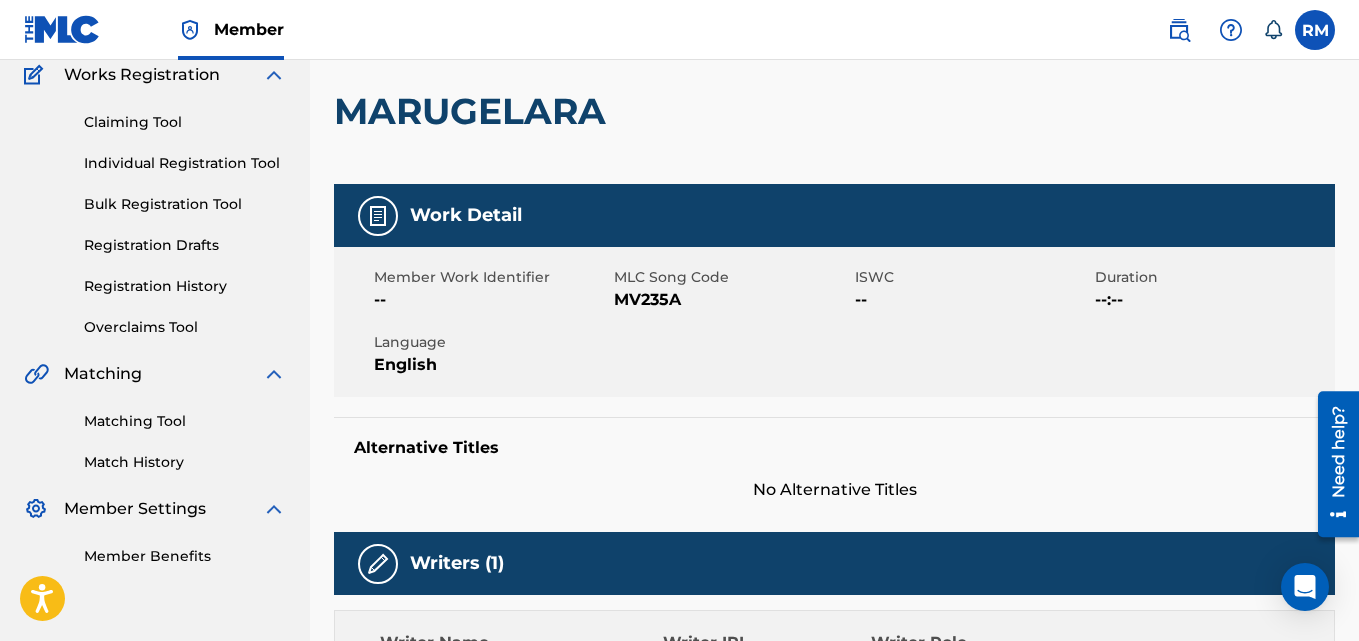 scroll, scrollTop: 0, scrollLeft: 0, axis: both 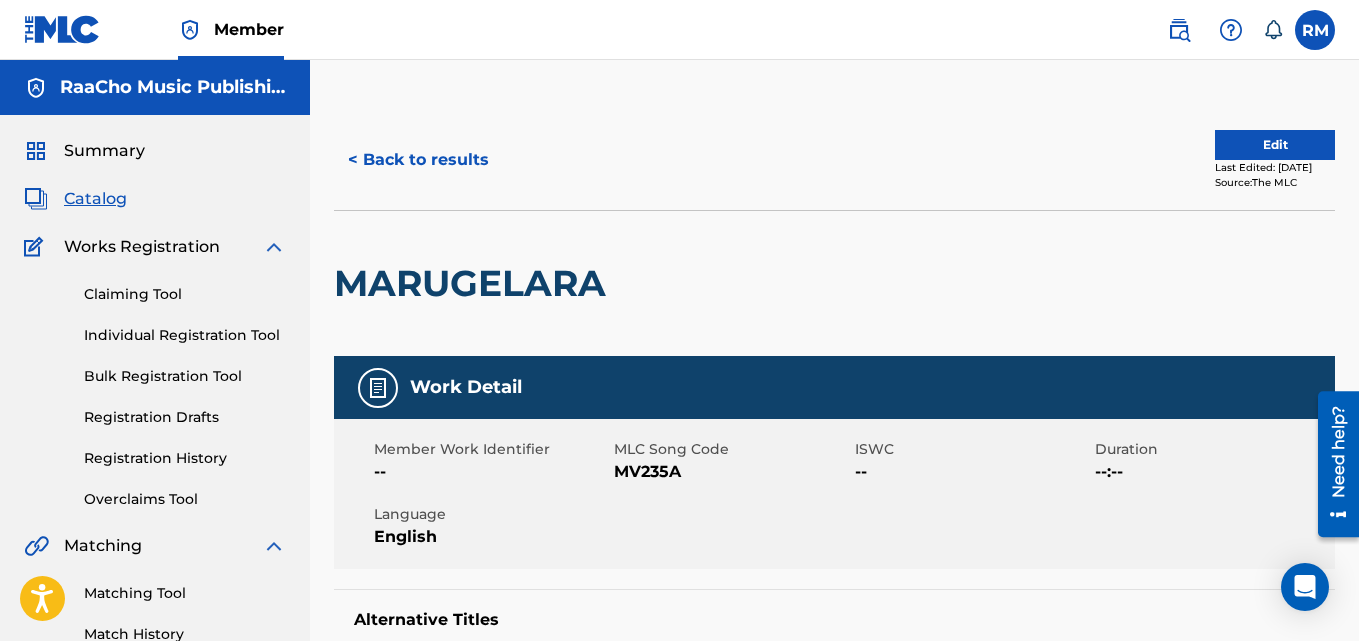 click on "< Back to results" at bounding box center [418, 160] 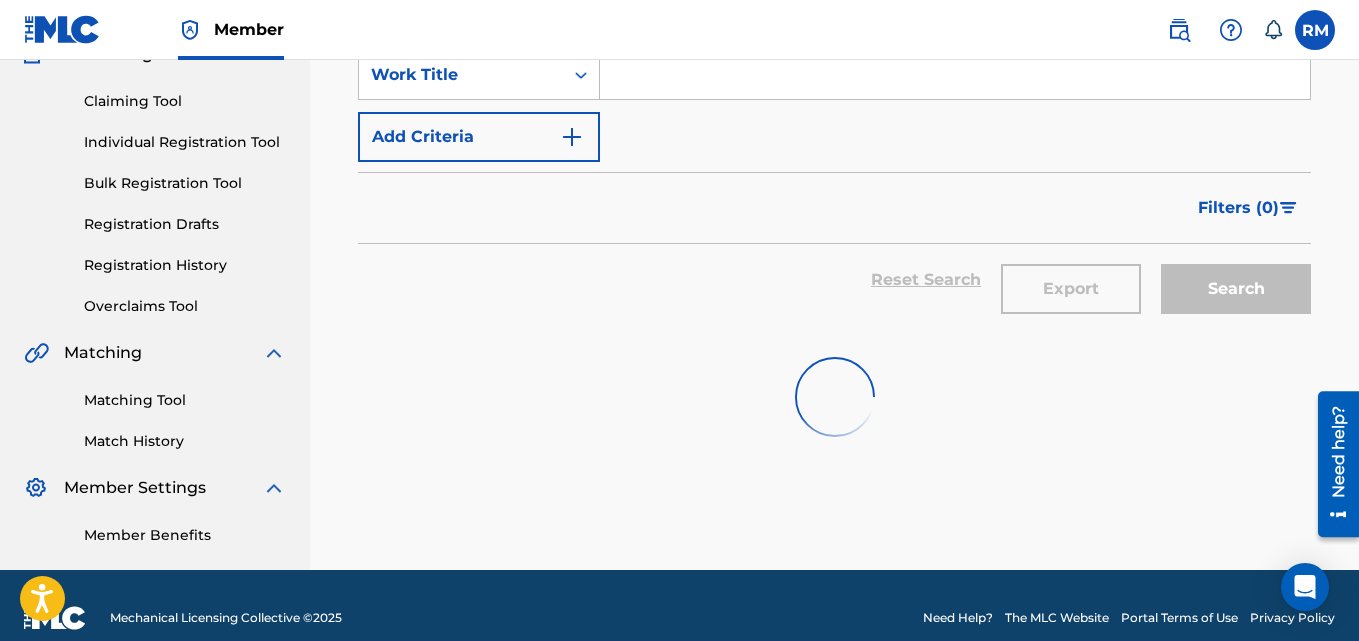 scroll, scrollTop: 0, scrollLeft: 0, axis: both 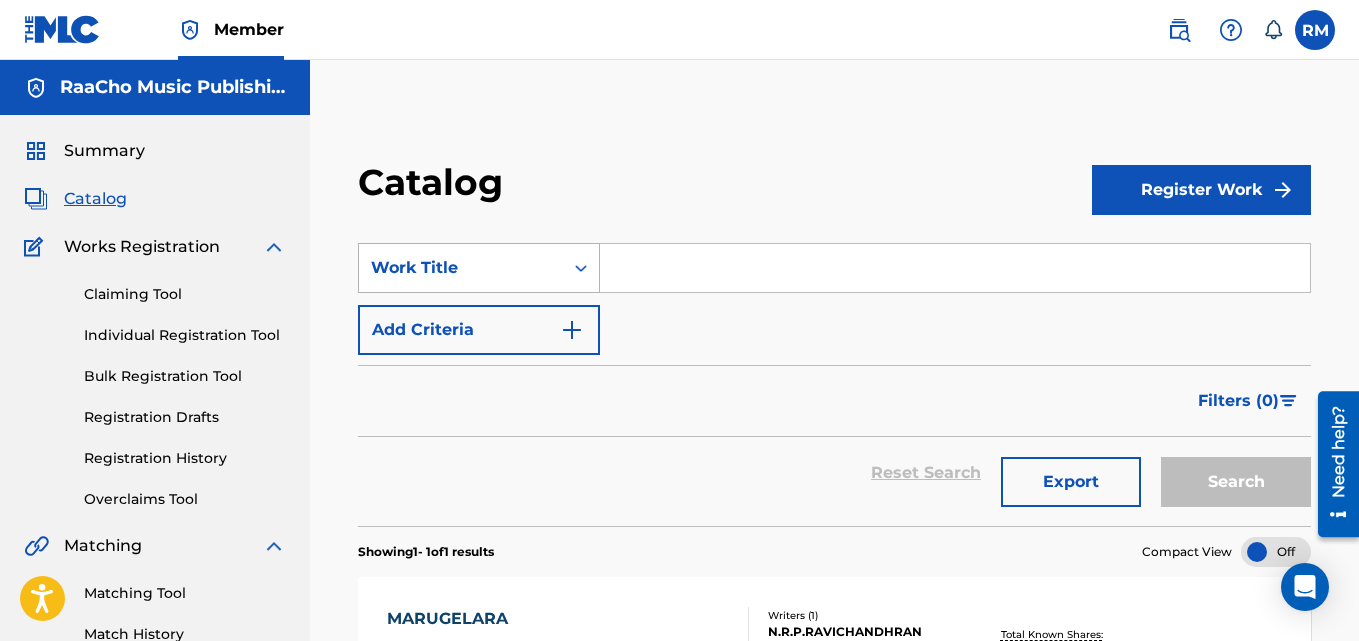 click on "Work Title" at bounding box center [461, 268] 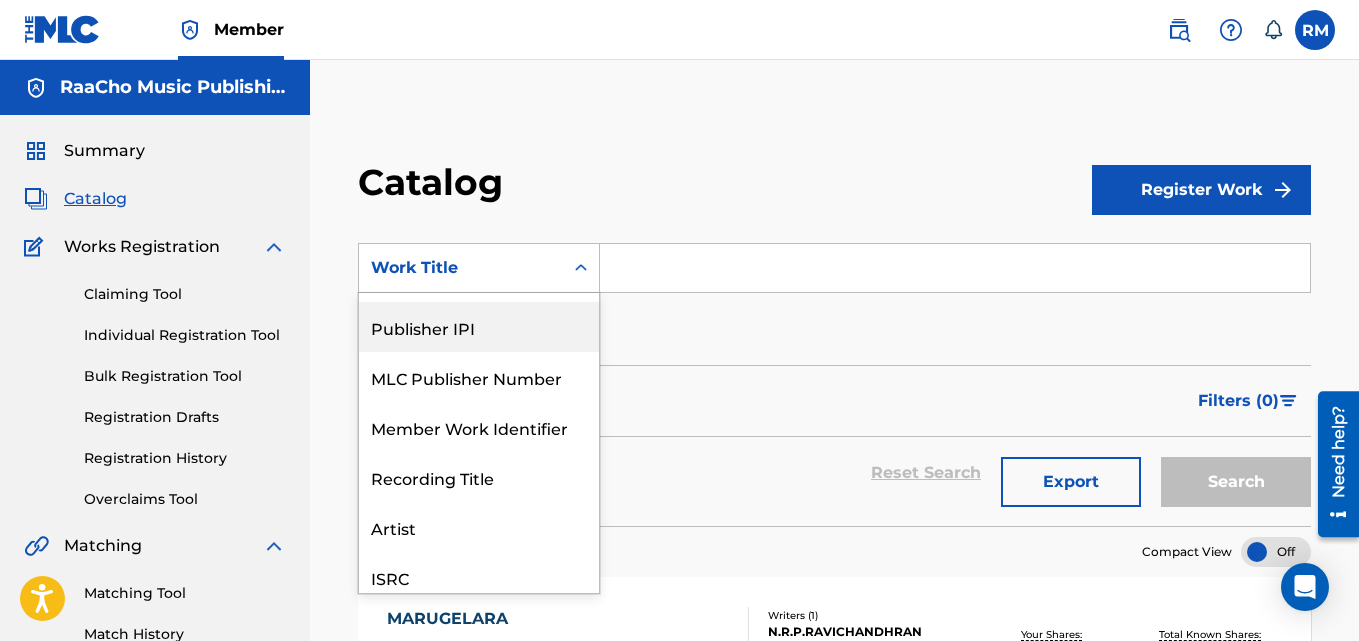 scroll, scrollTop: 0, scrollLeft: 0, axis: both 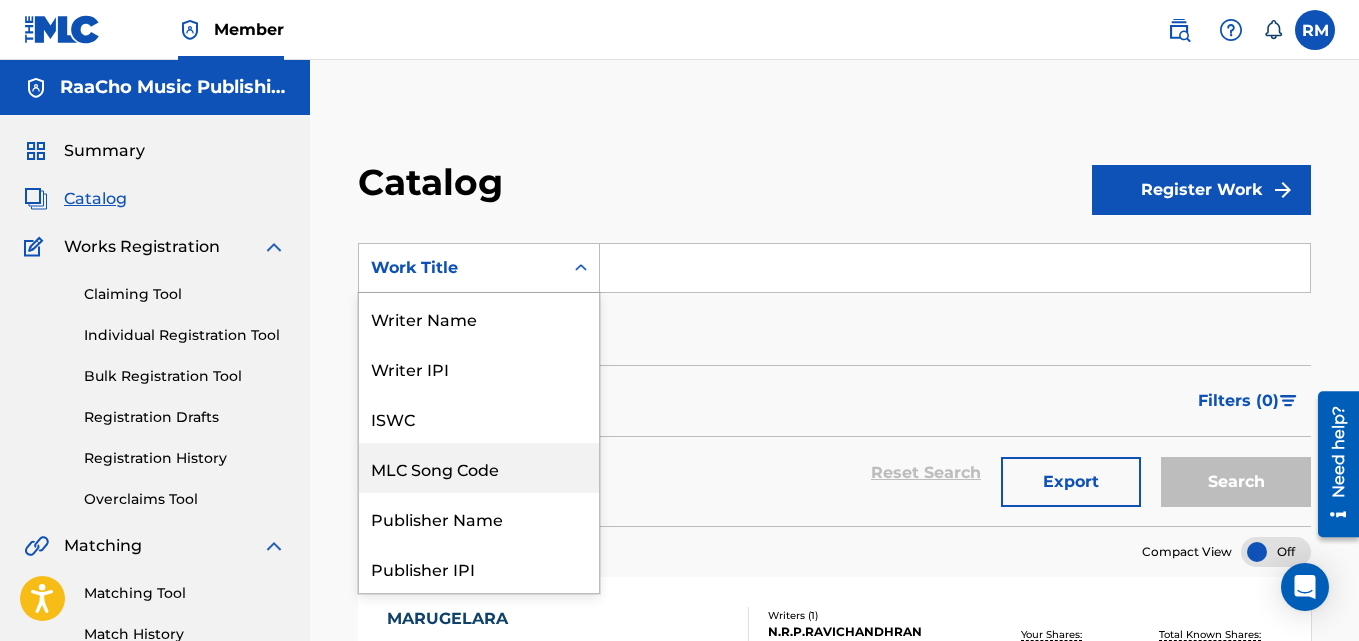 click on "MLC Song Code" at bounding box center (479, 468) 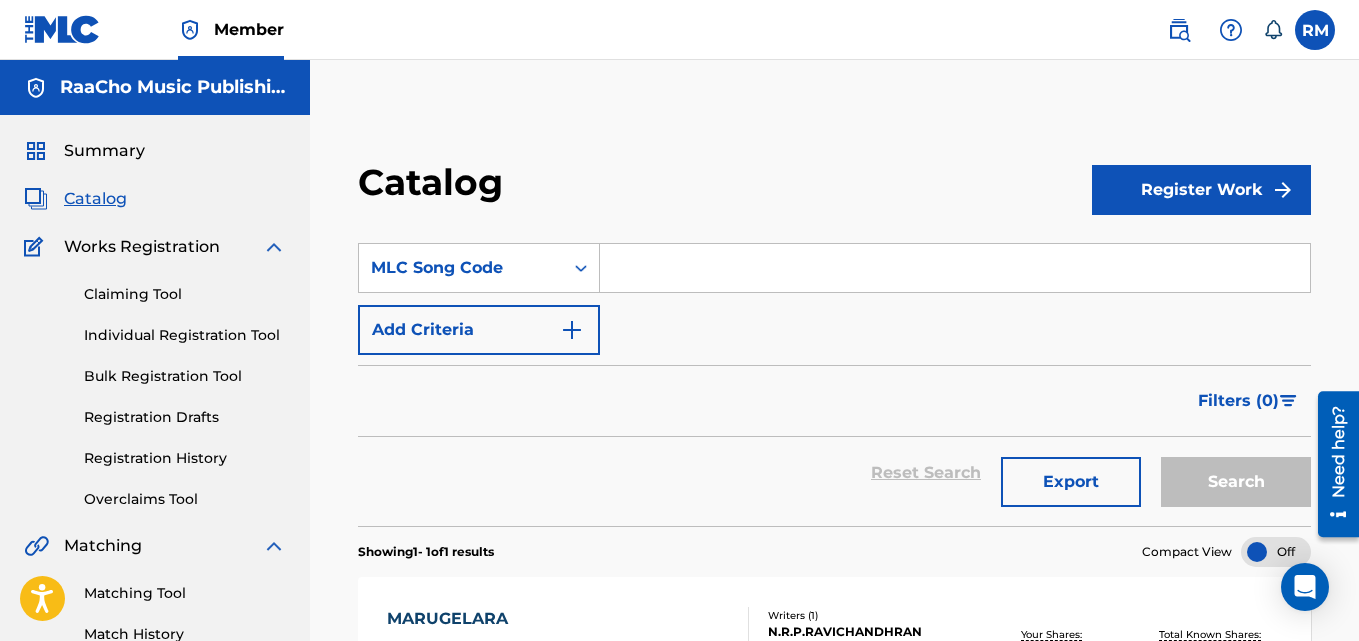 click at bounding box center (955, 268) 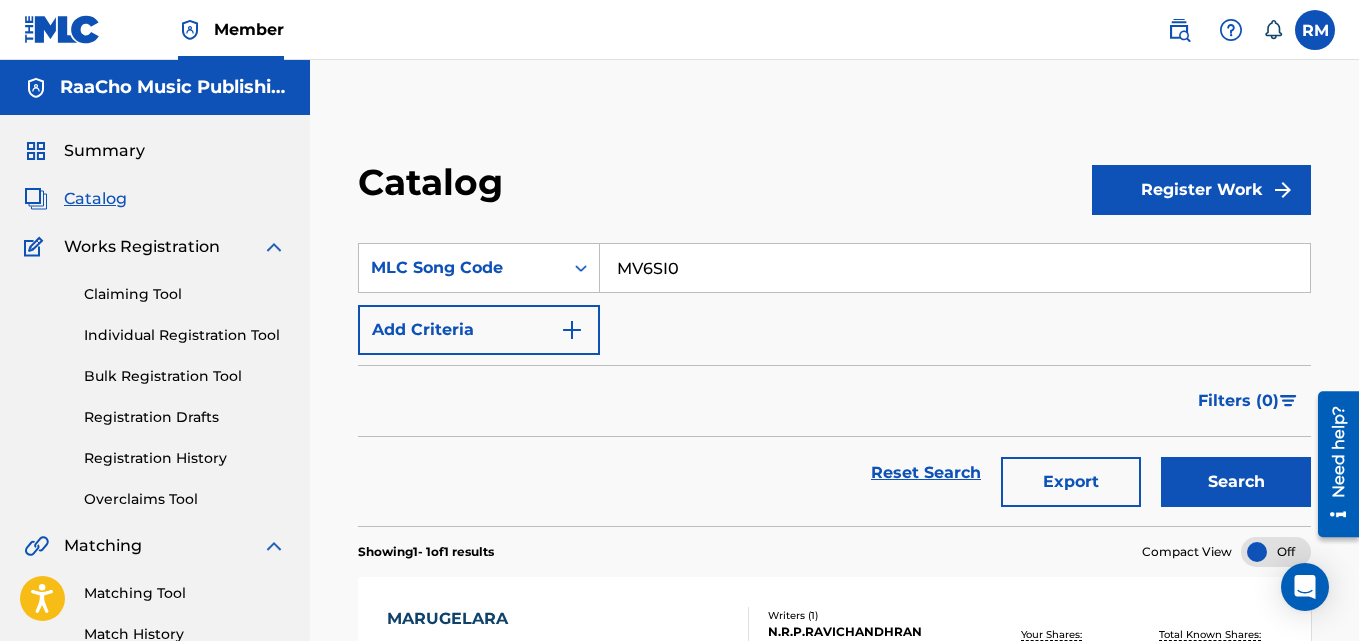 type on "MV6SI0" 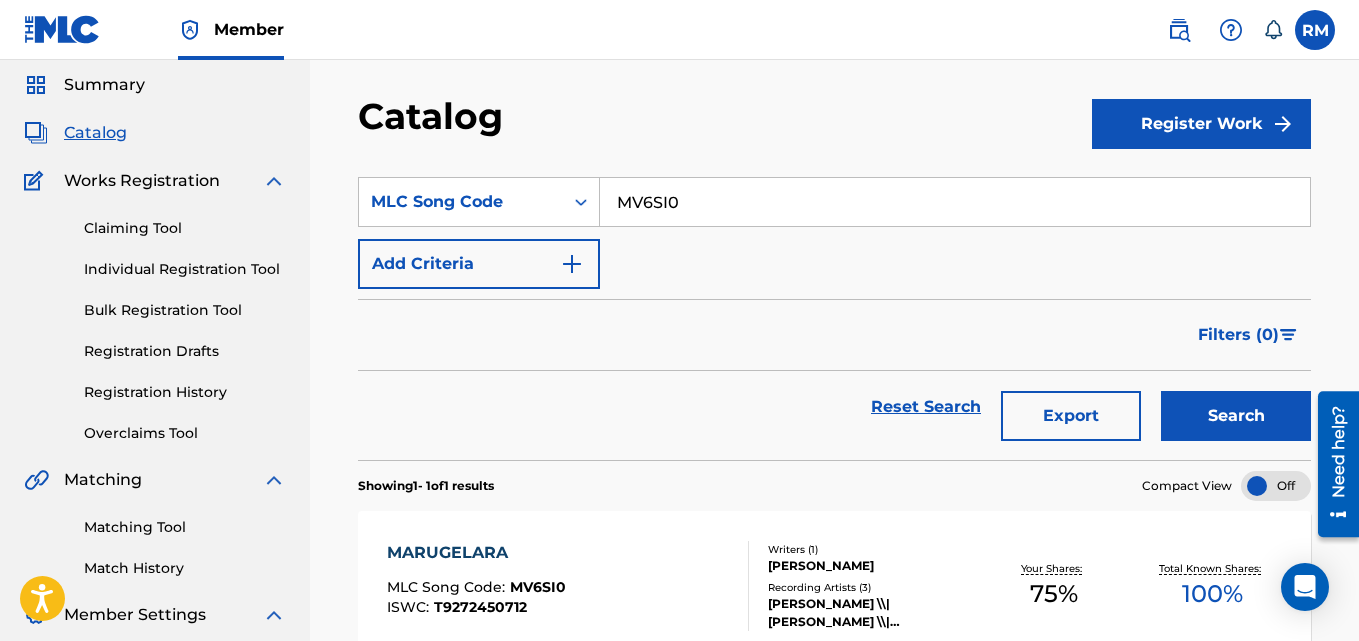 scroll, scrollTop: 276, scrollLeft: 0, axis: vertical 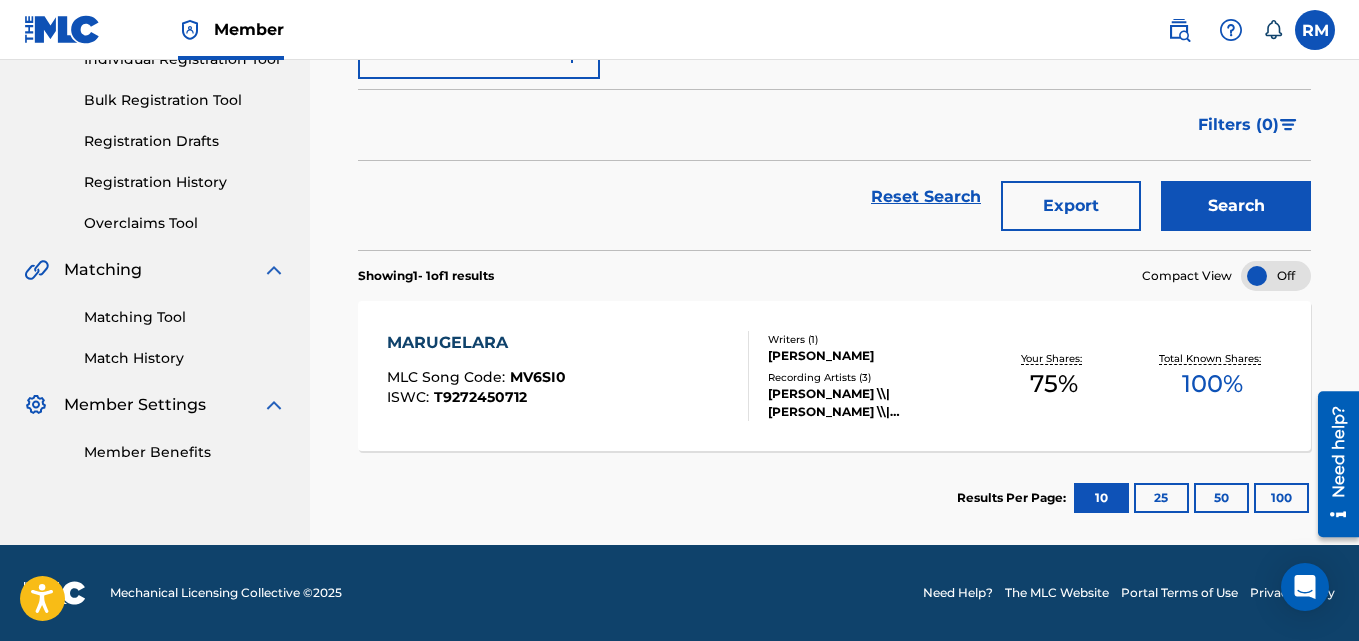 click on "MARUGELARA" at bounding box center [476, 343] 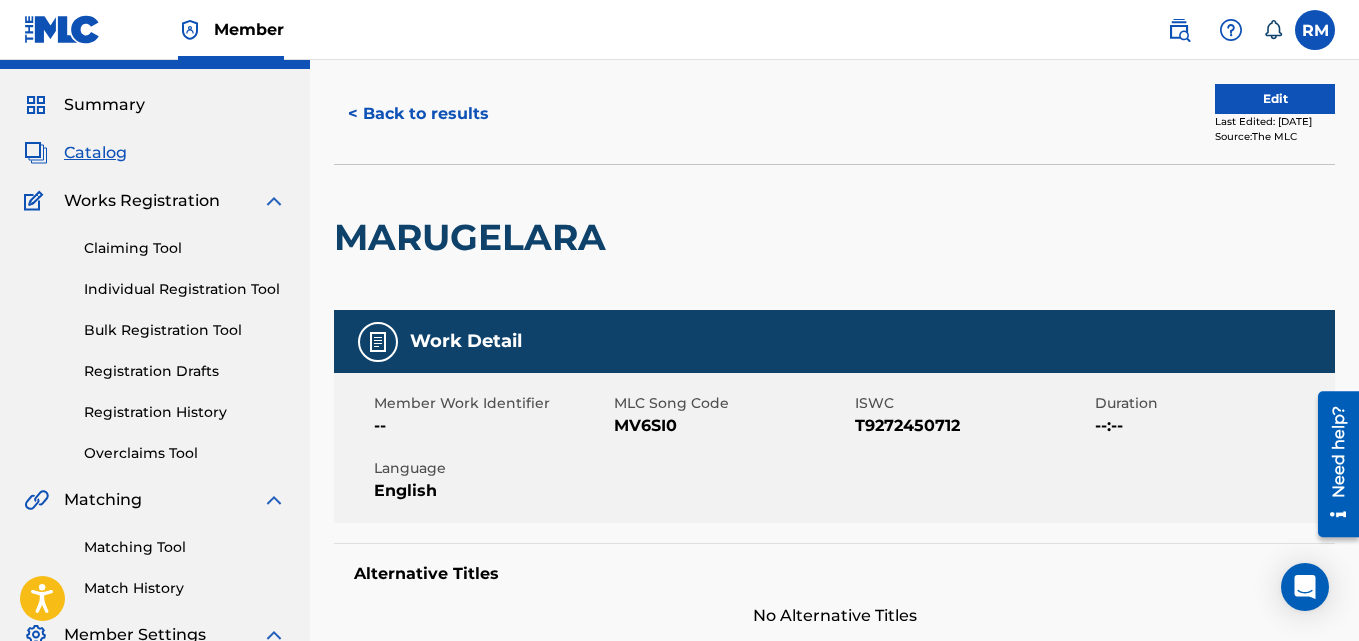scroll, scrollTop: 0, scrollLeft: 0, axis: both 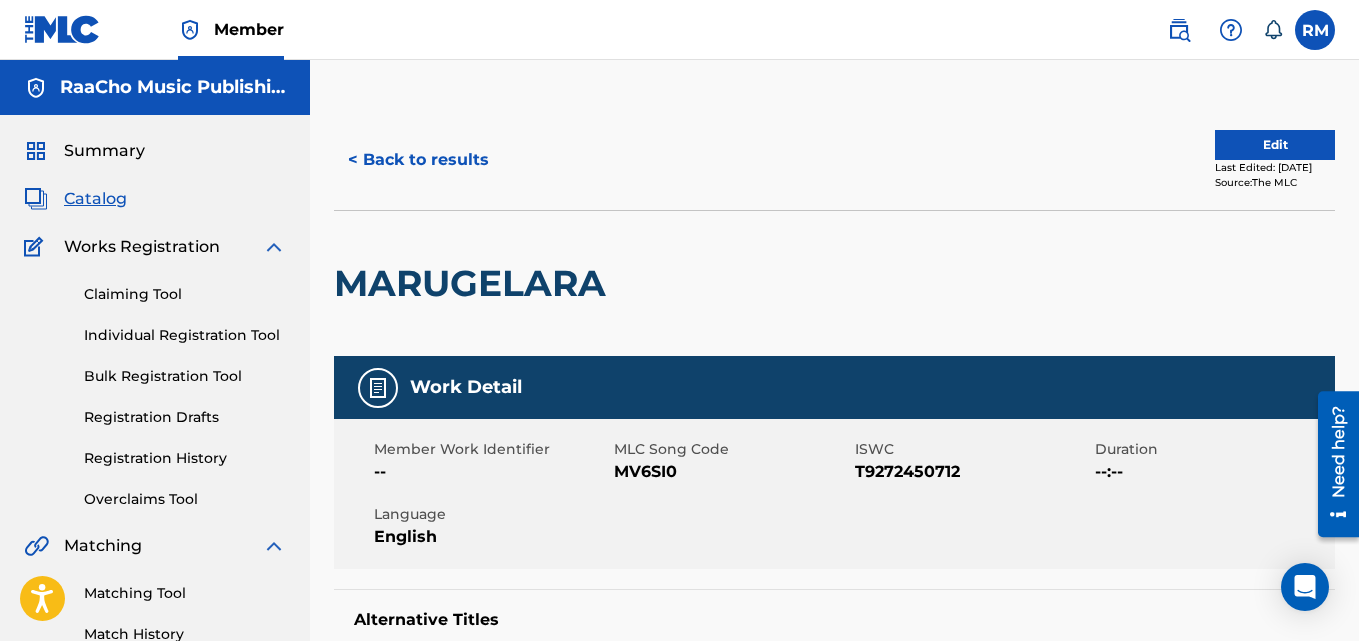 click on "< Back to results" at bounding box center [418, 160] 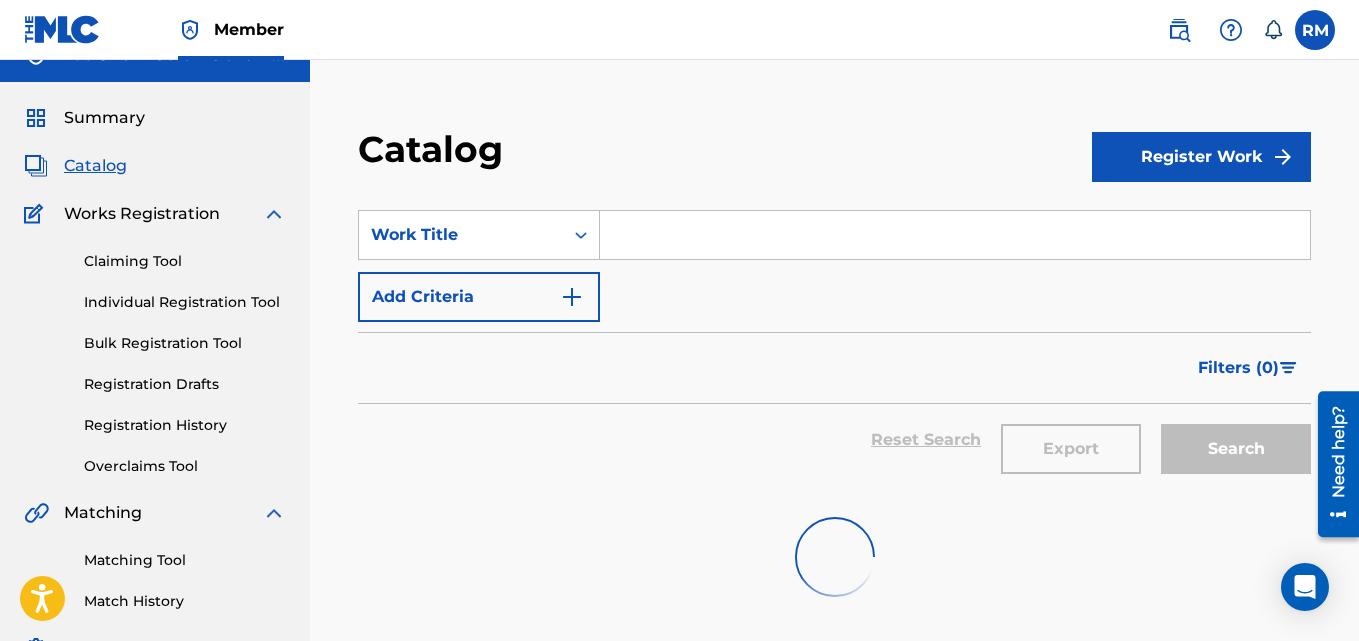 scroll, scrollTop: 0, scrollLeft: 0, axis: both 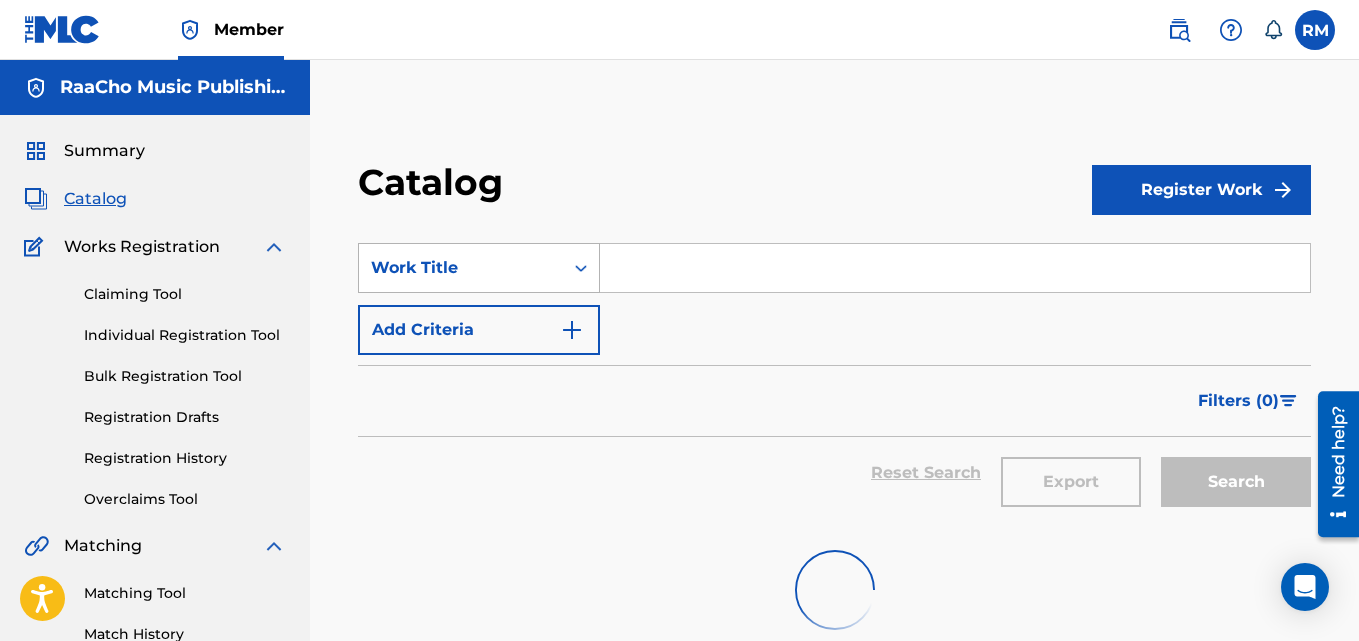 click on "Work Title" at bounding box center [461, 268] 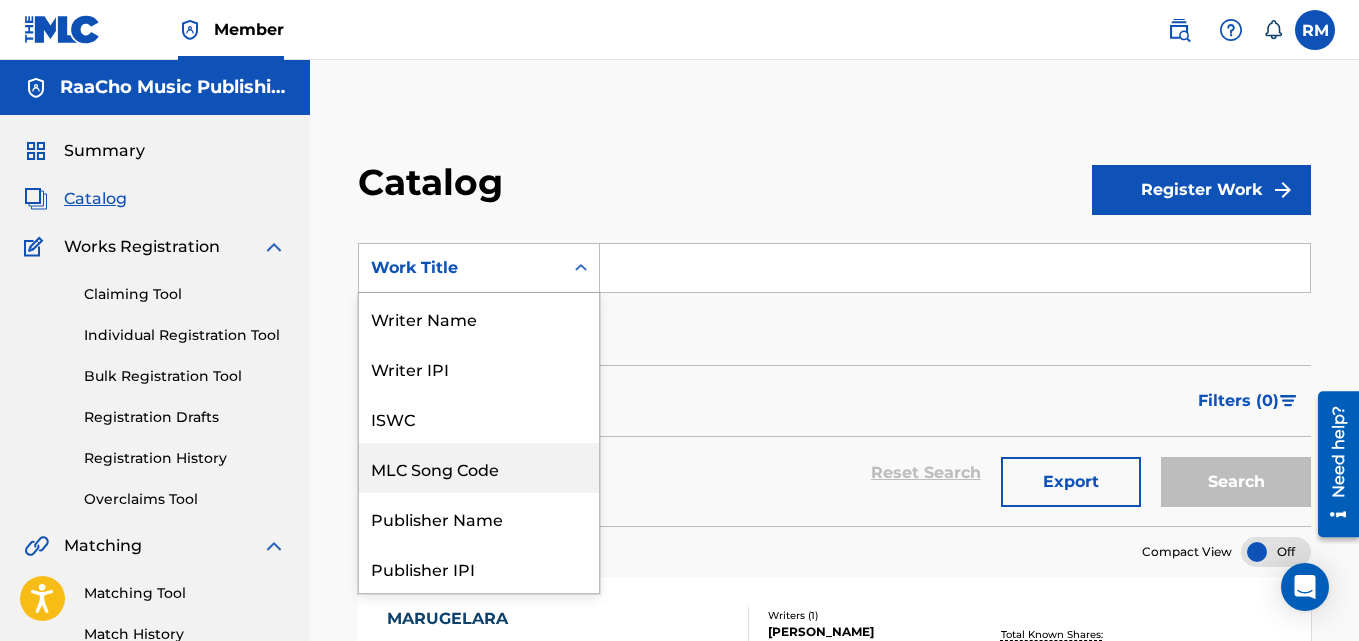 scroll, scrollTop: 0, scrollLeft: 0, axis: both 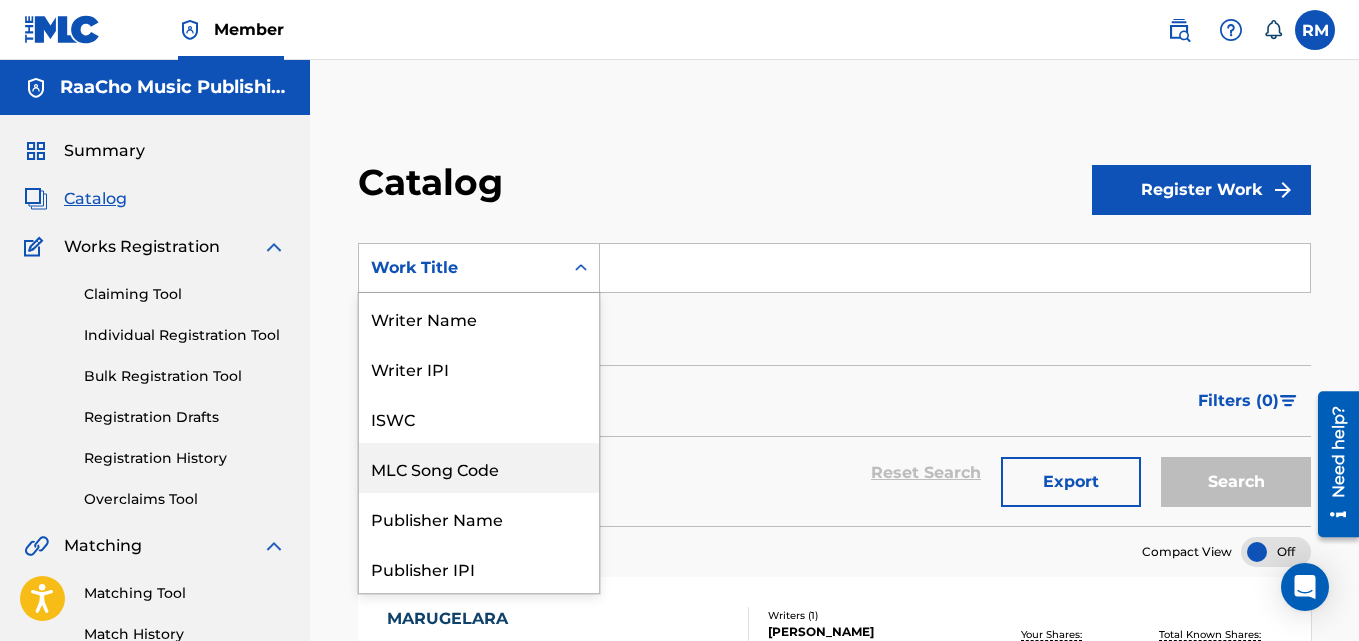 click on "MLC Song Code" at bounding box center (479, 468) 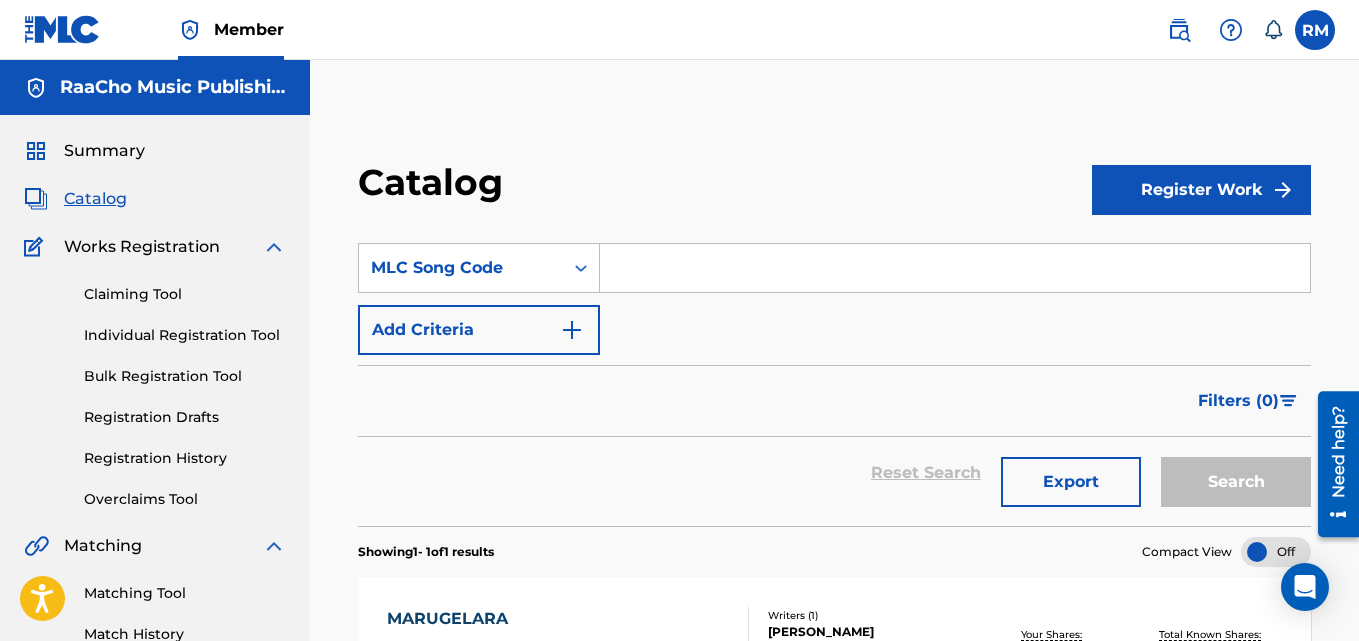 click at bounding box center [955, 268] 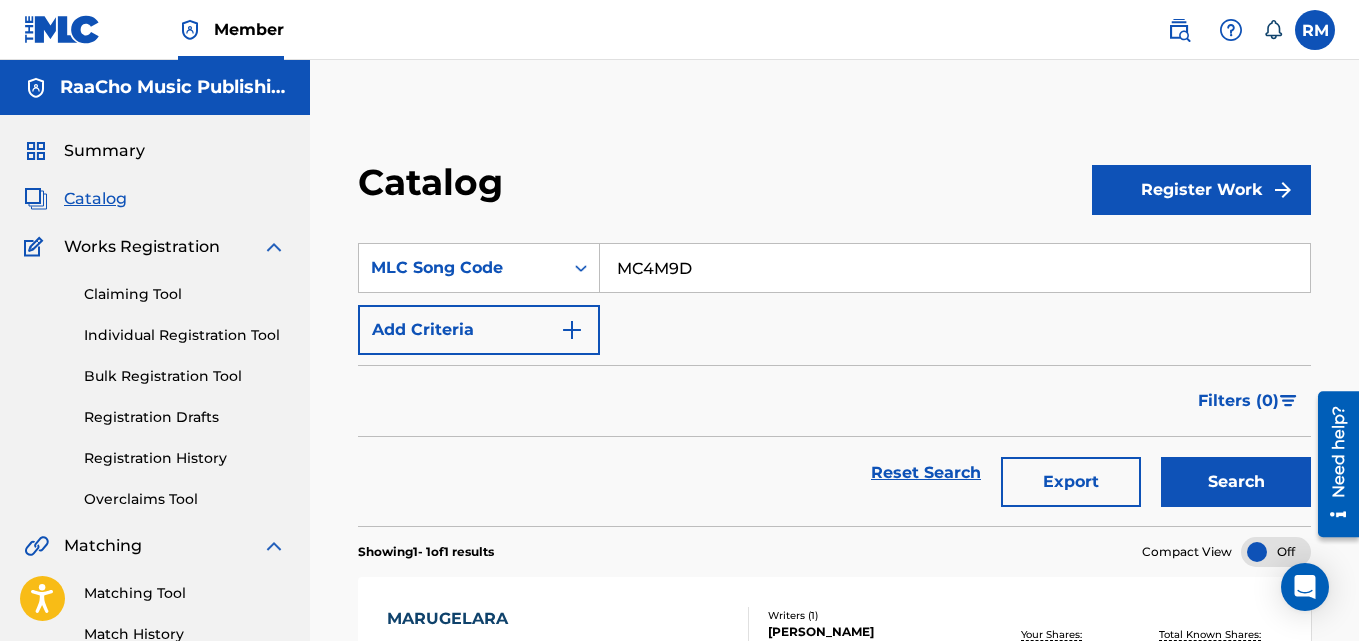 type on "MC4M9D" 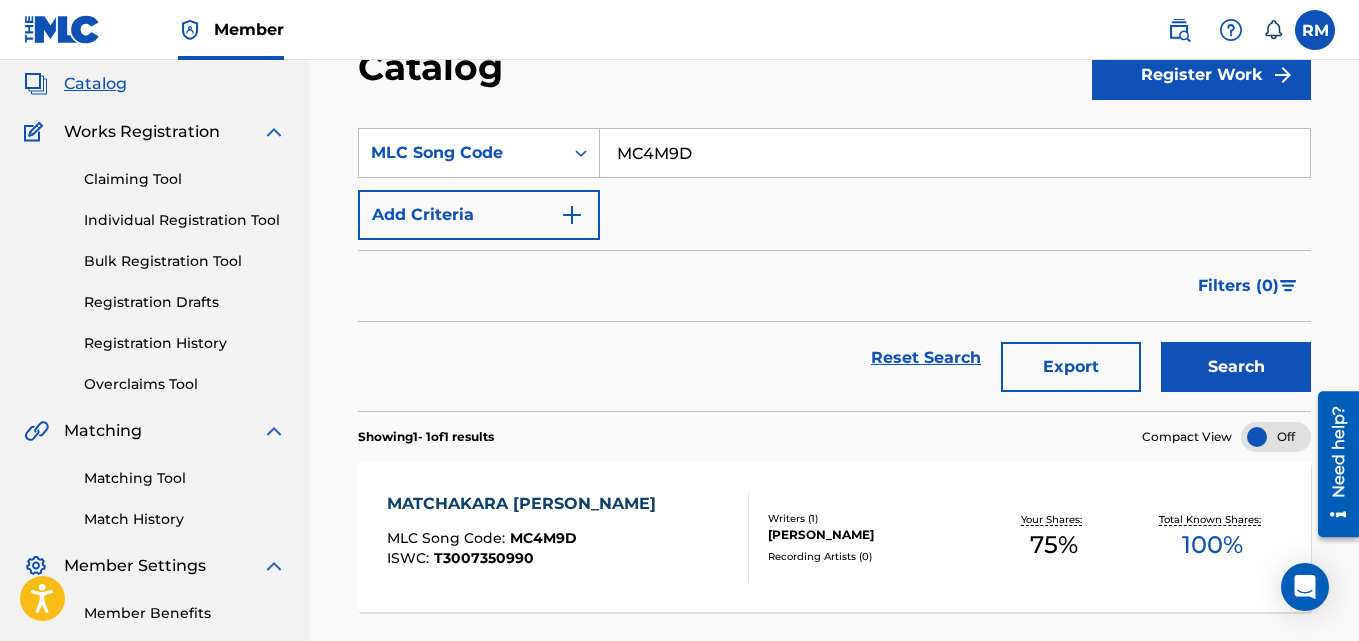 scroll, scrollTop: 276, scrollLeft: 0, axis: vertical 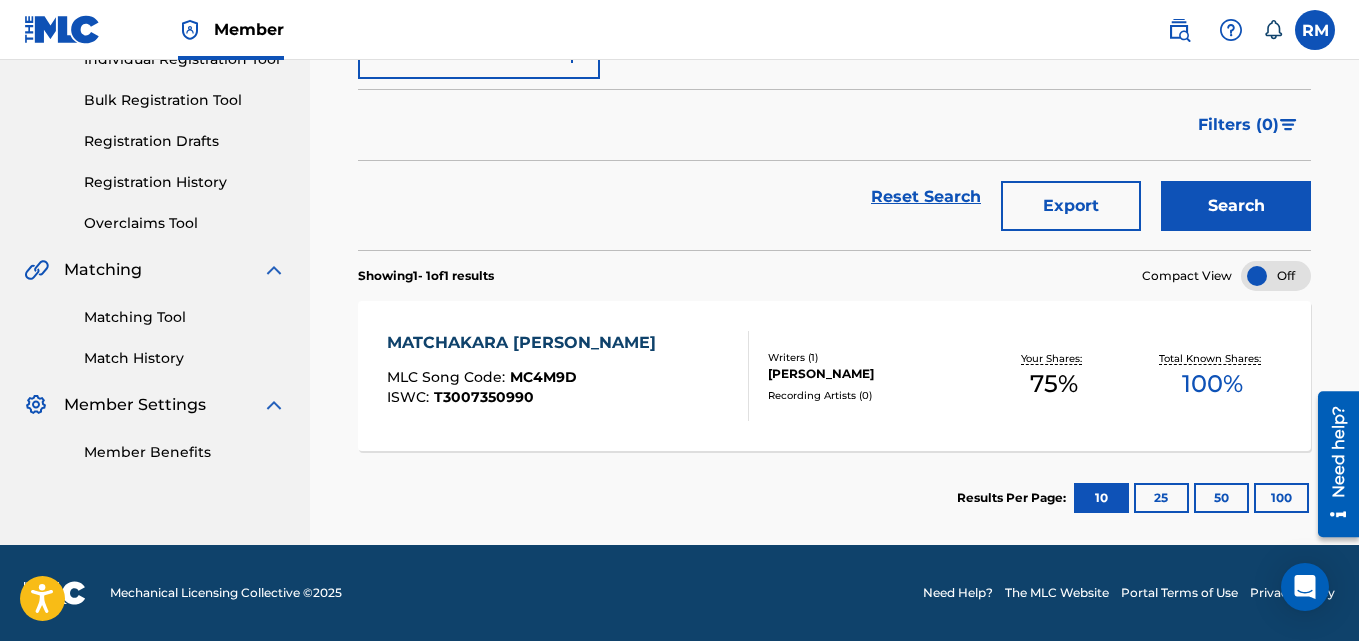 click on "MATCHAKARA [PERSON_NAME]" at bounding box center [526, 343] 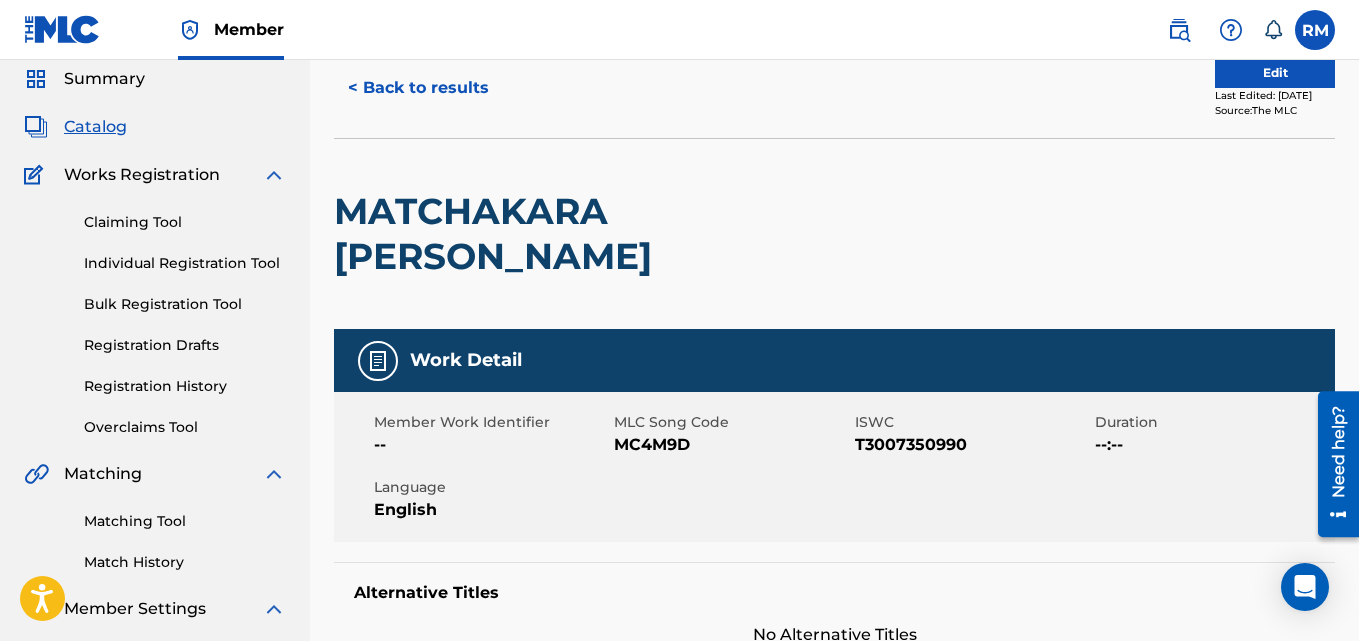 scroll, scrollTop: 0, scrollLeft: 0, axis: both 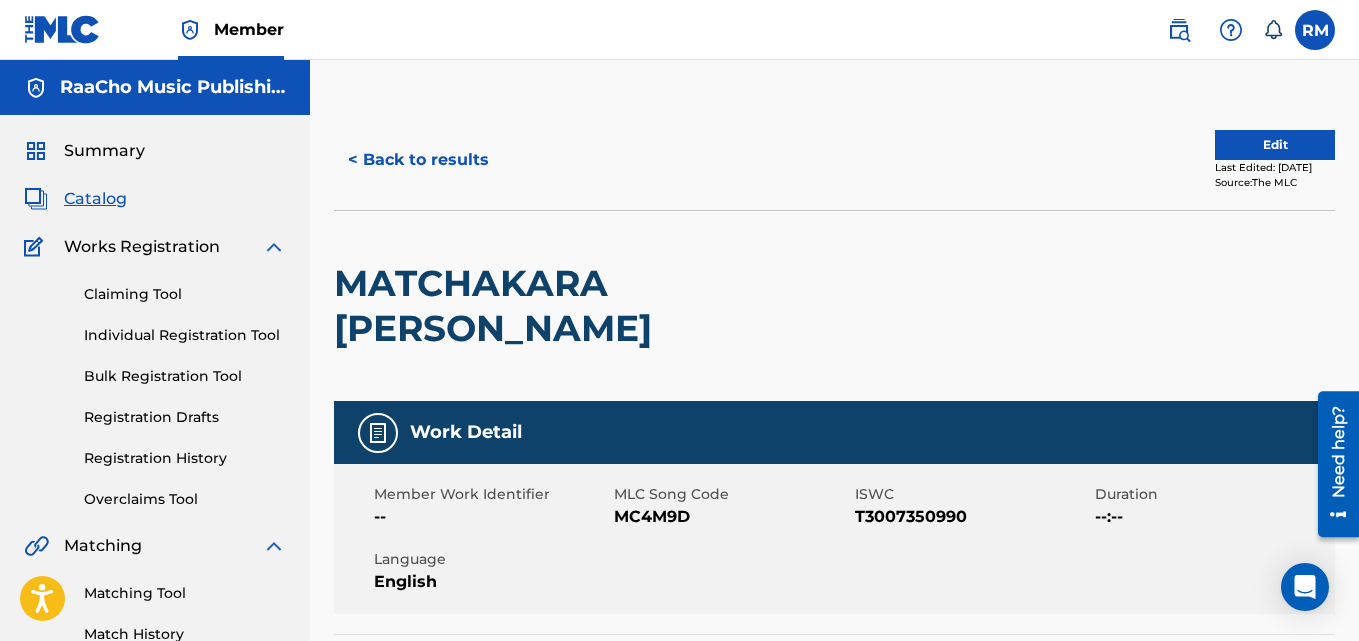 click on "< Back to results" at bounding box center (418, 160) 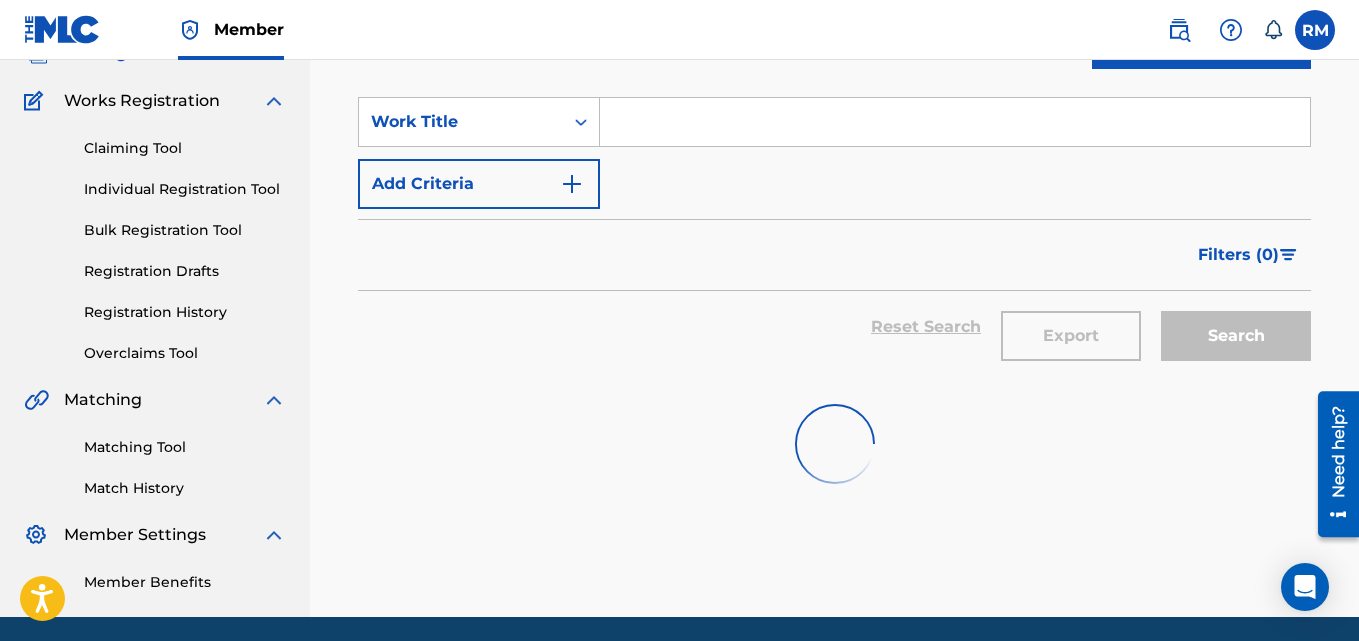 scroll, scrollTop: 0, scrollLeft: 0, axis: both 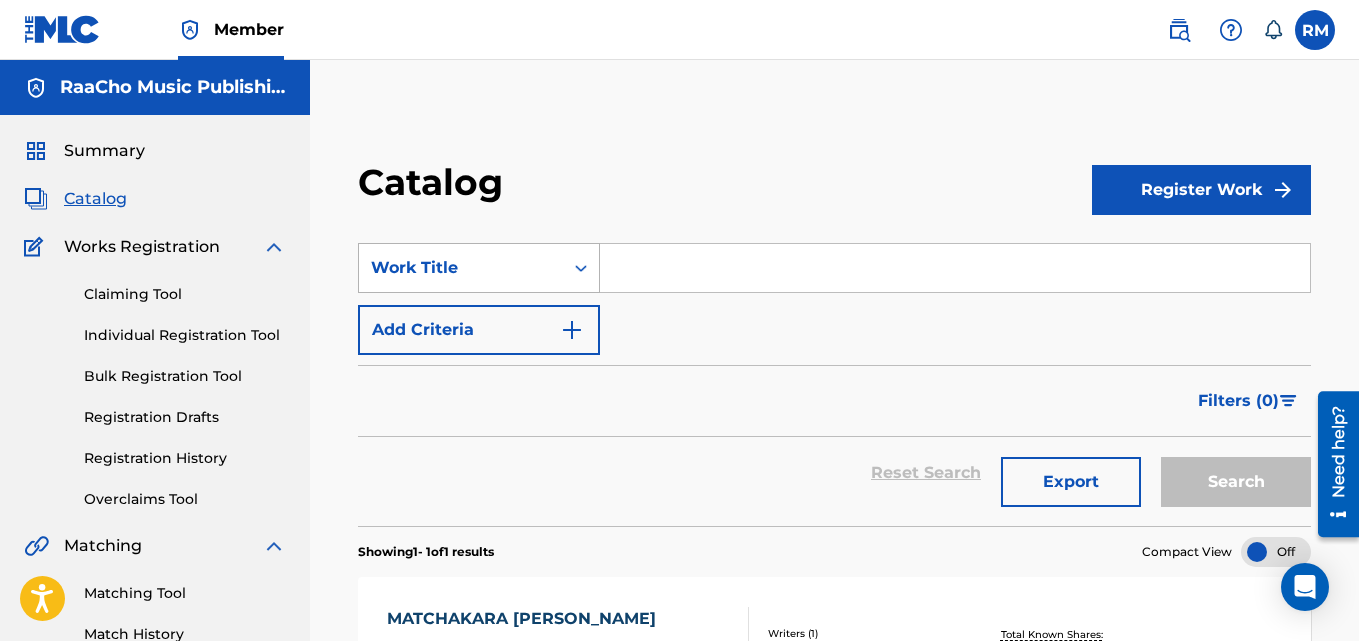 click on "Work Title" at bounding box center [461, 268] 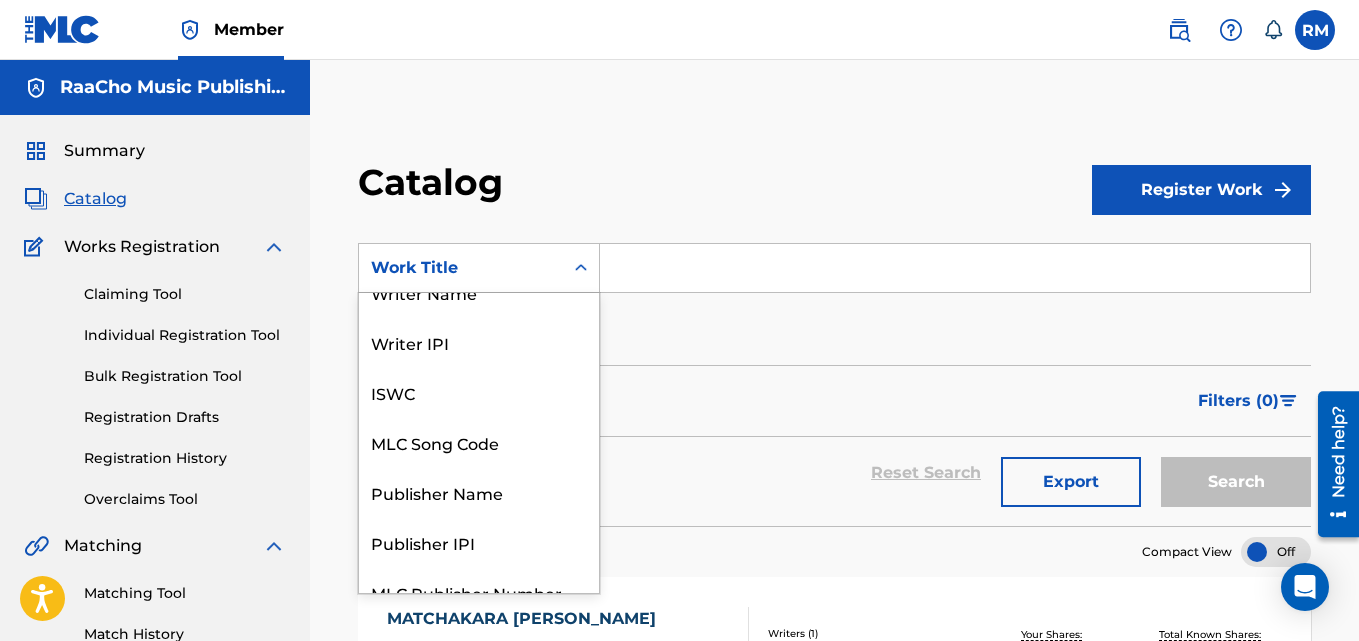 scroll, scrollTop: 0, scrollLeft: 0, axis: both 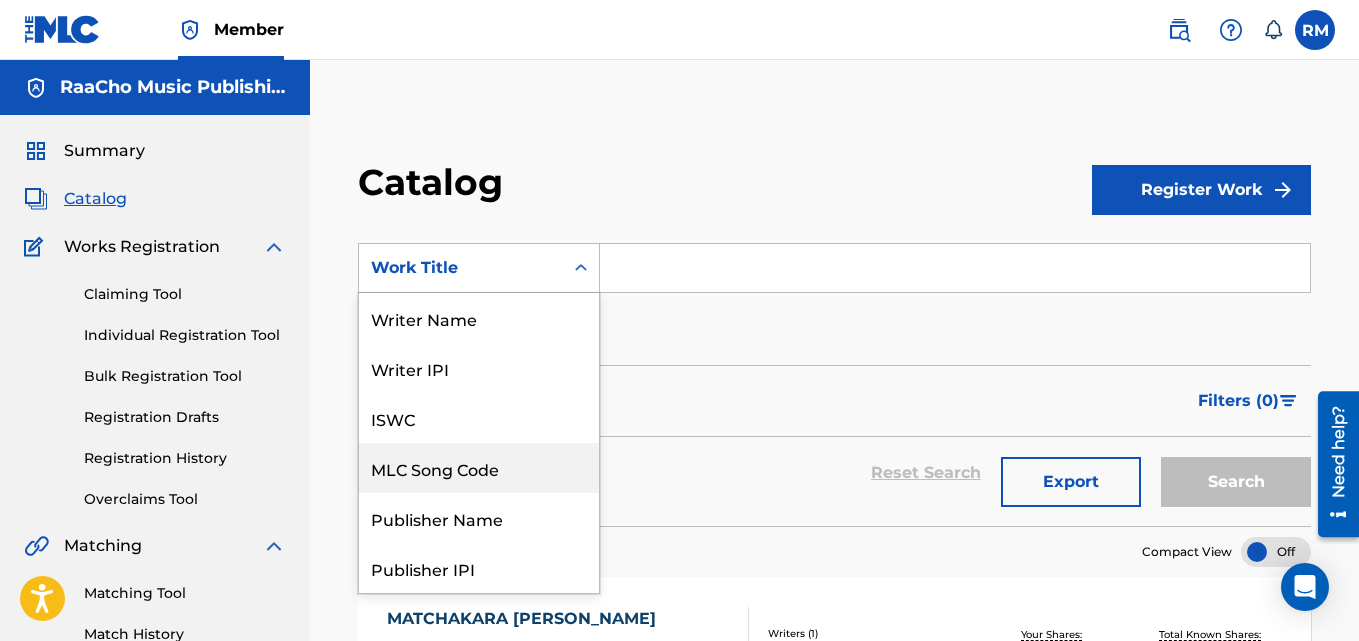 click on "MLC Song Code" at bounding box center (479, 468) 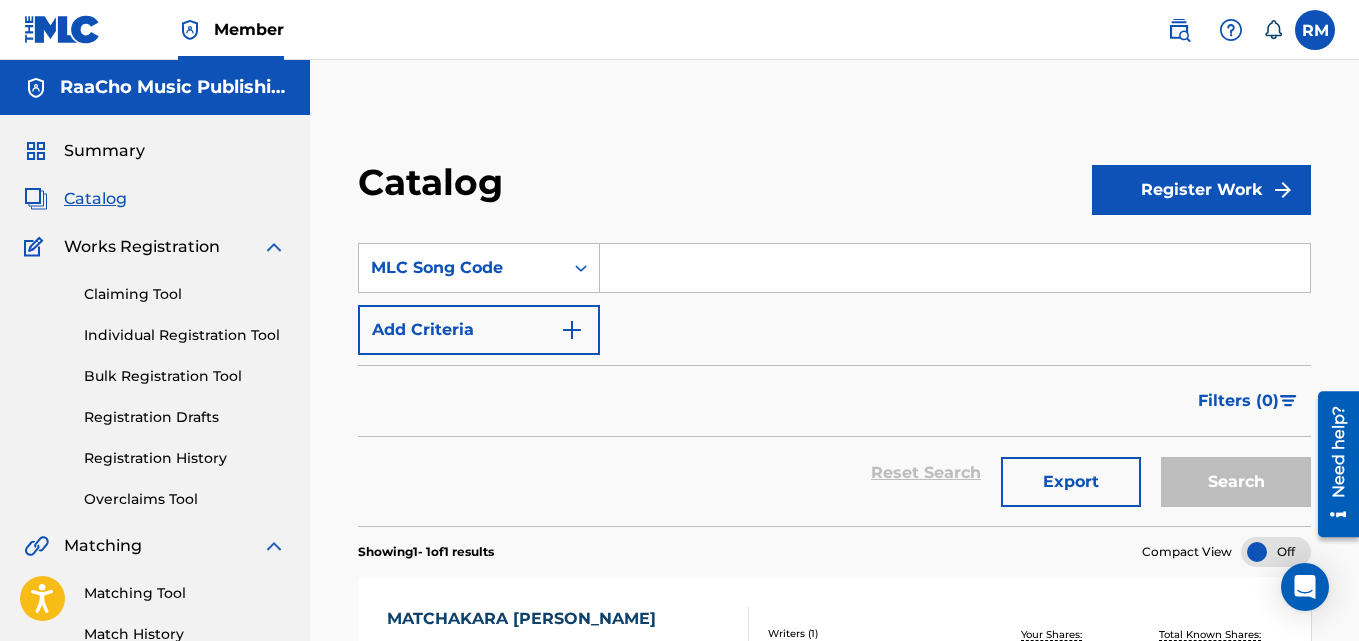 click at bounding box center [955, 268] 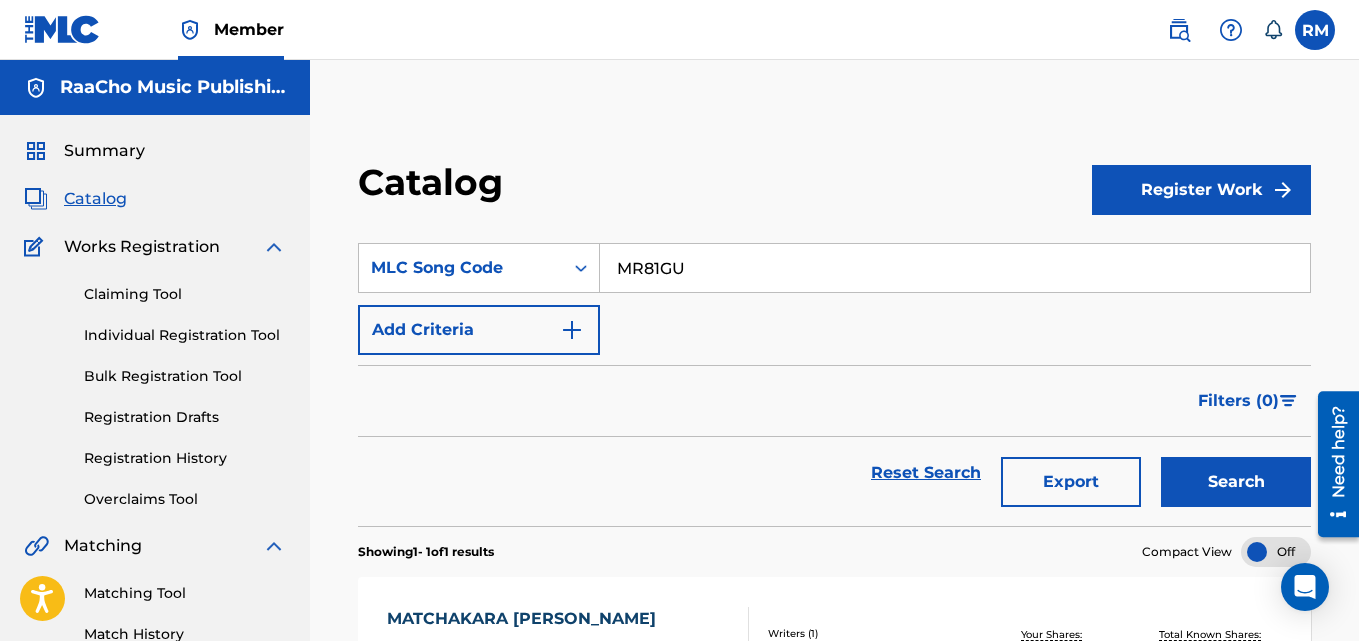 type on "MR81GU" 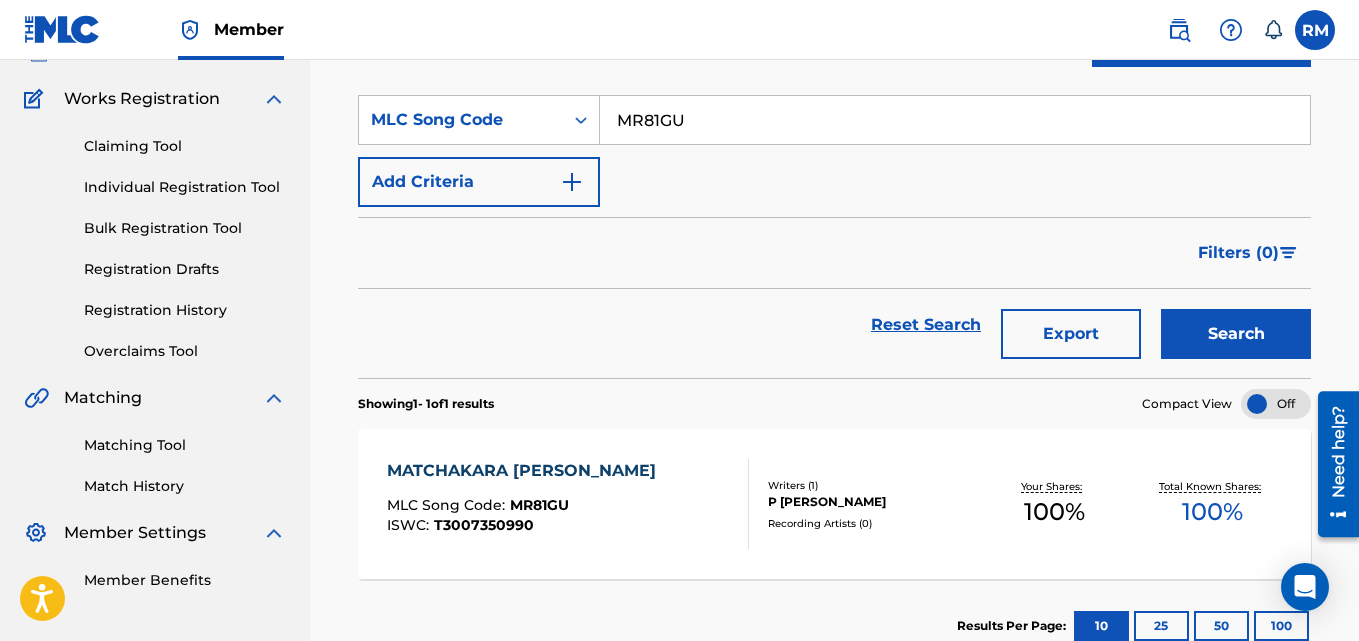 scroll, scrollTop: 276, scrollLeft: 0, axis: vertical 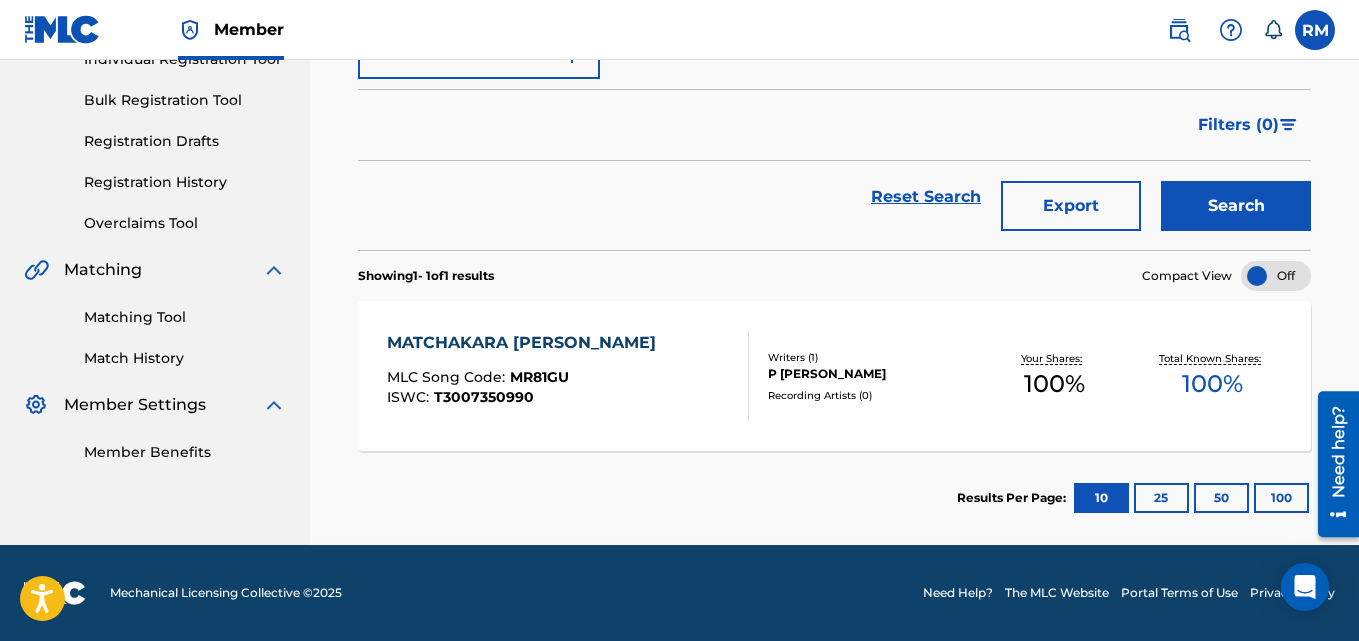 click on "MATCHAKARA MAYAVI MLC Song Code : MR81GU ISWC : T3007350990 Writers ( 1 ) [PERSON_NAME] Recording Artists ( 0 ) Your Shares: 100 % Total Known Shares: 100 %" at bounding box center [834, 376] 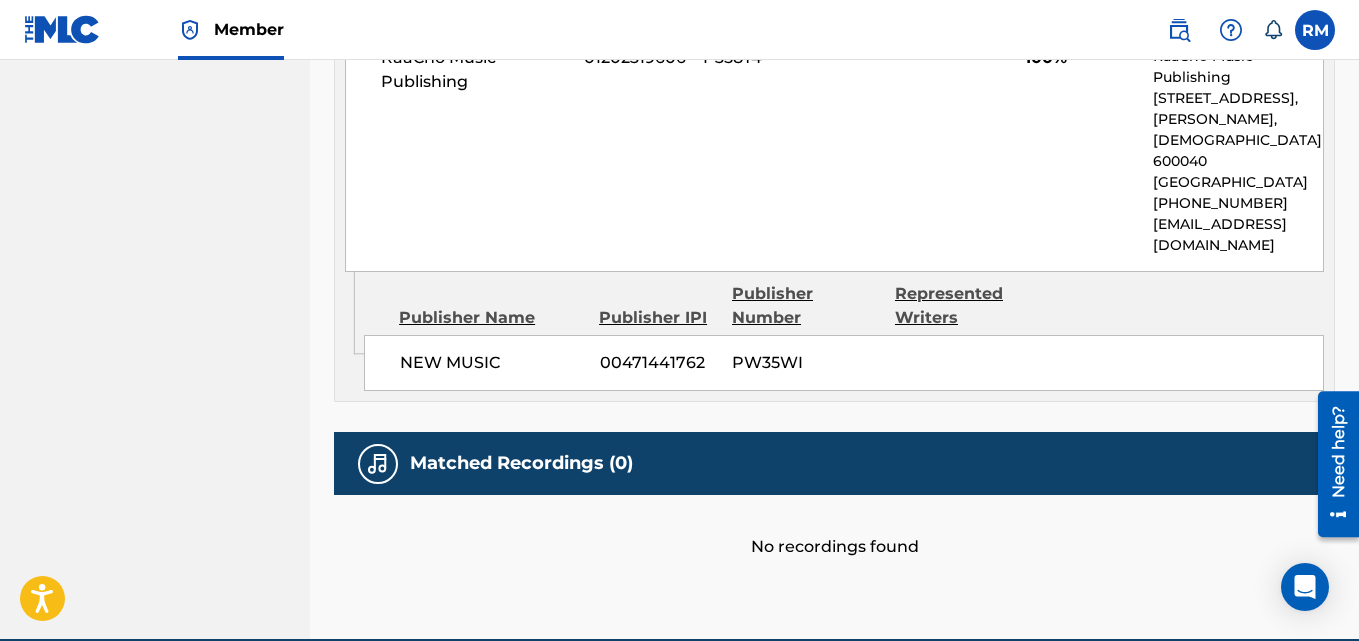 scroll, scrollTop: 900, scrollLeft: 0, axis: vertical 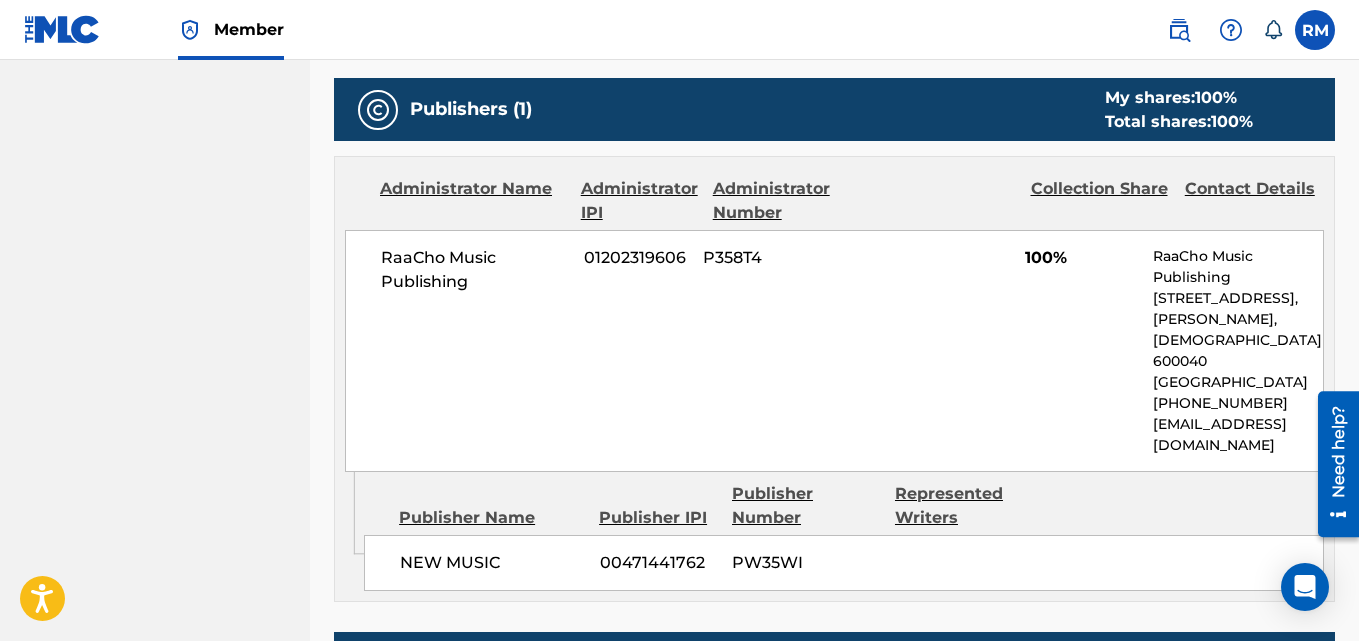click at bounding box center [1315, 30] 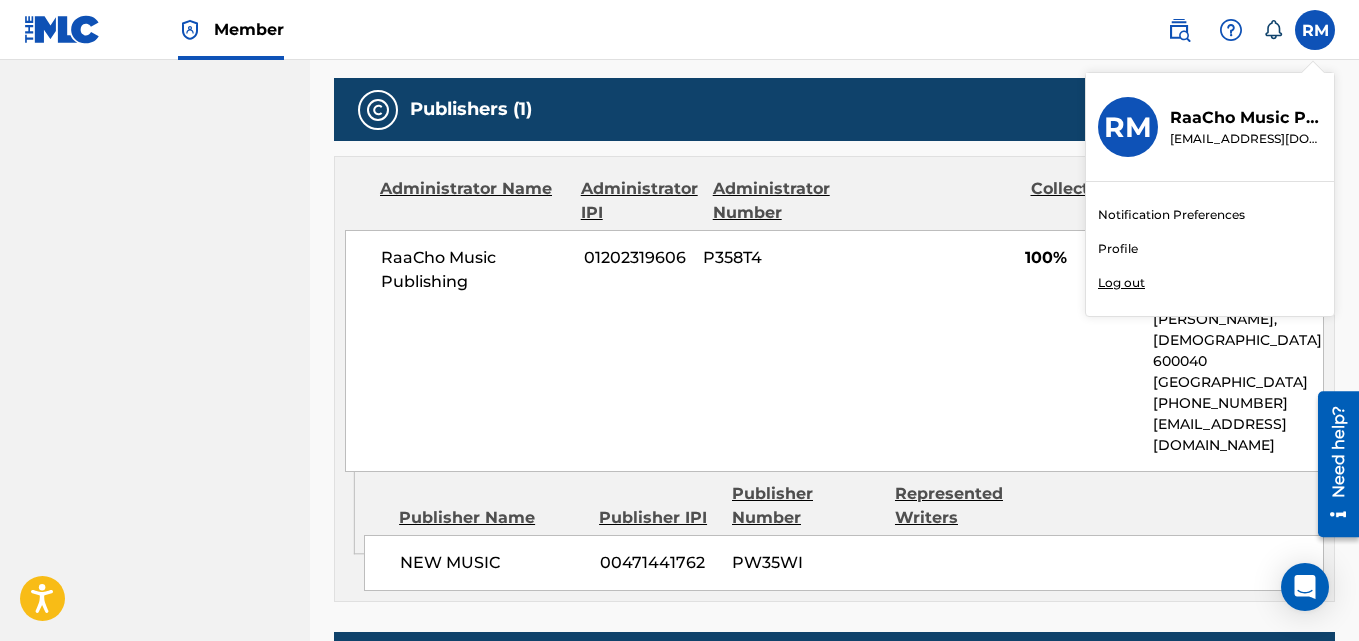 click on "Log out" at bounding box center [1121, 283] 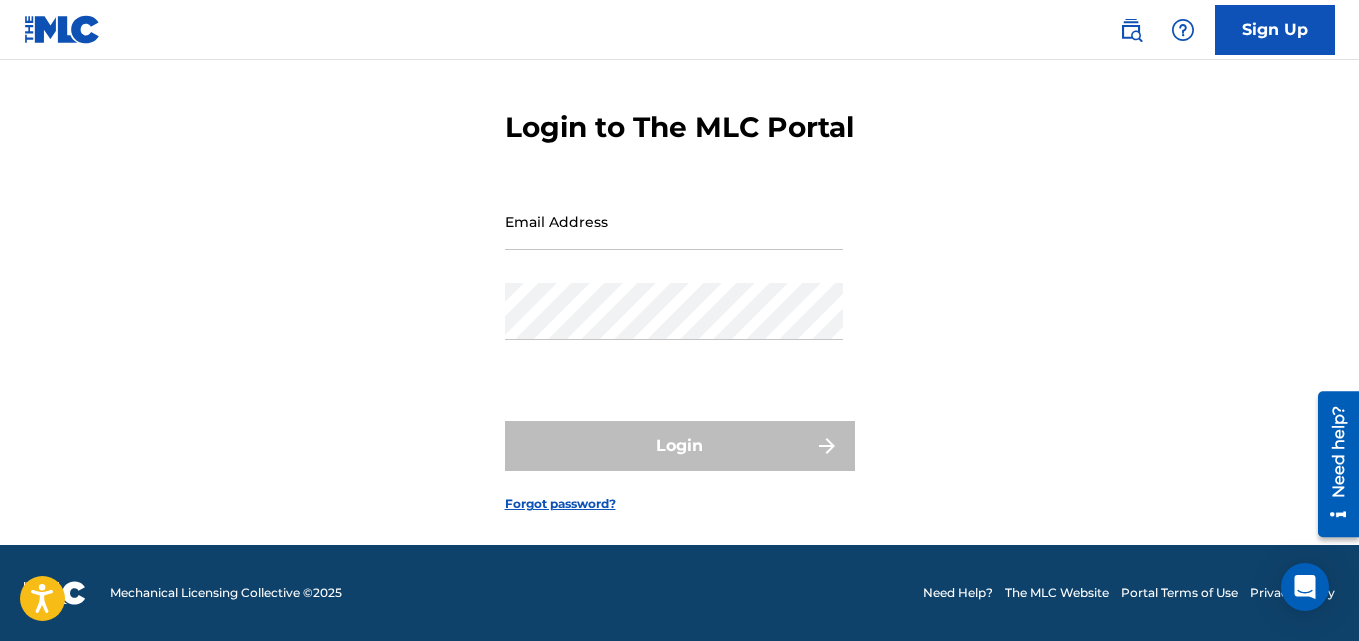 scroll, scrollTop: 0, scrollLeft: 0, axis: both 